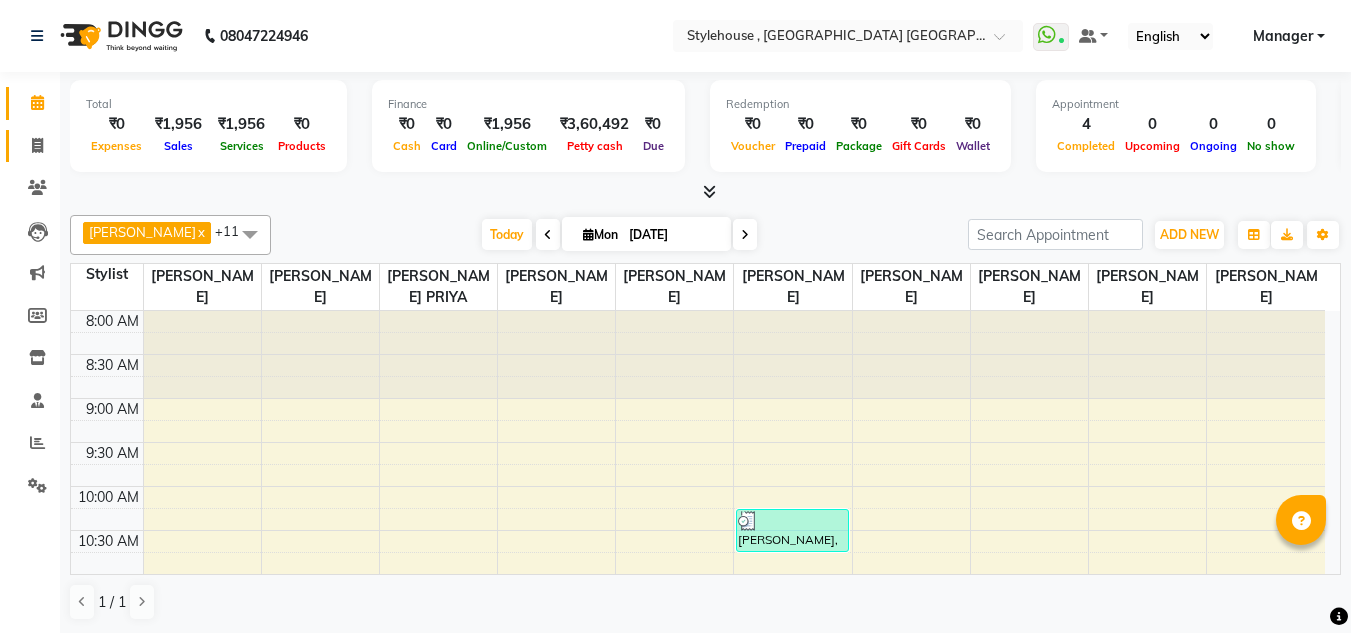 scroll, scrollTop: 0, scrollLeft: 0, axis: both 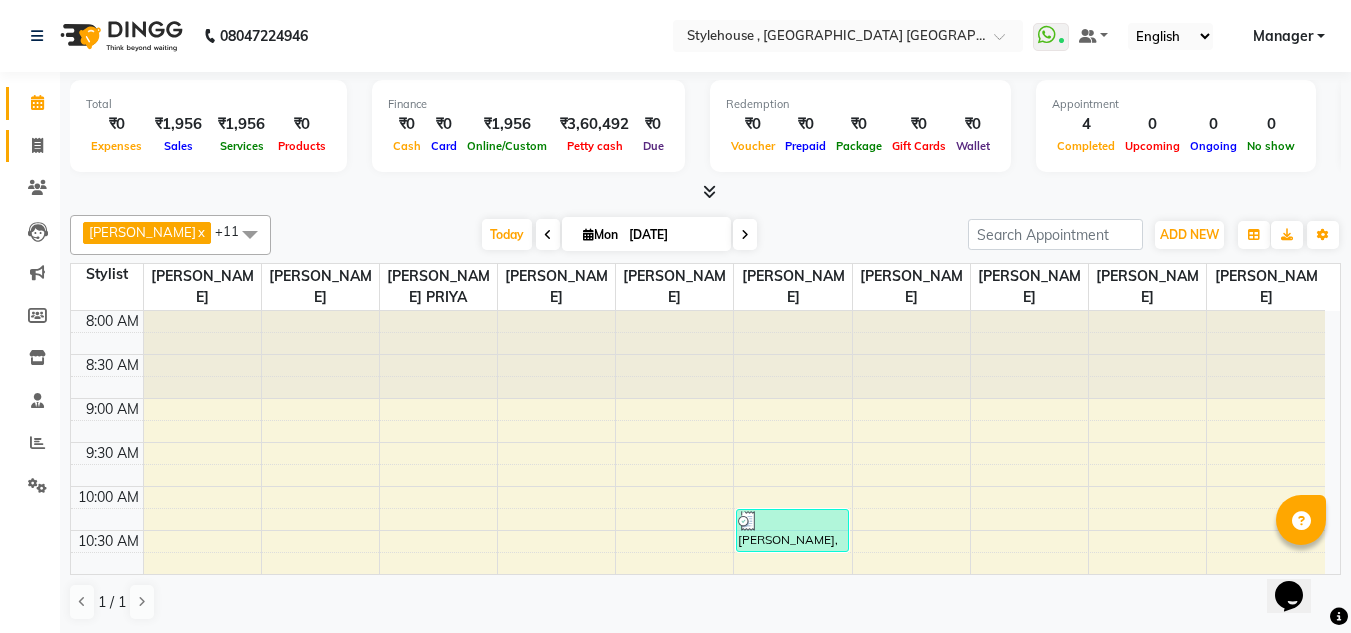 click 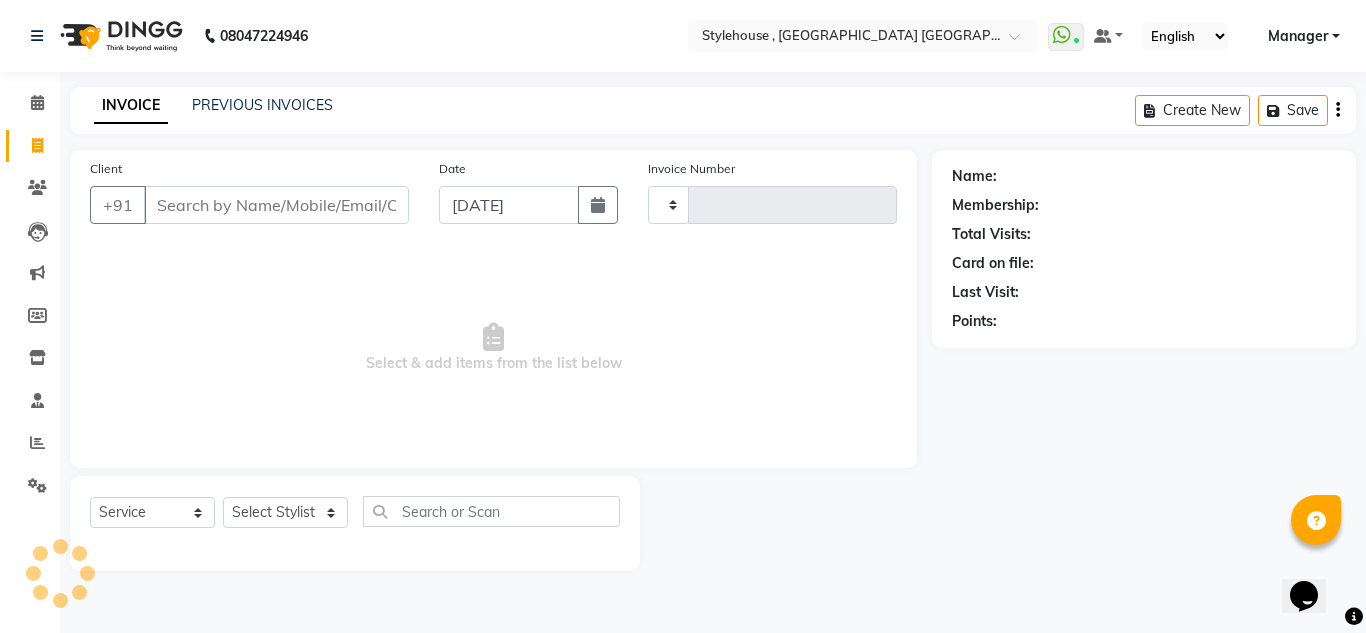 type on "1251" 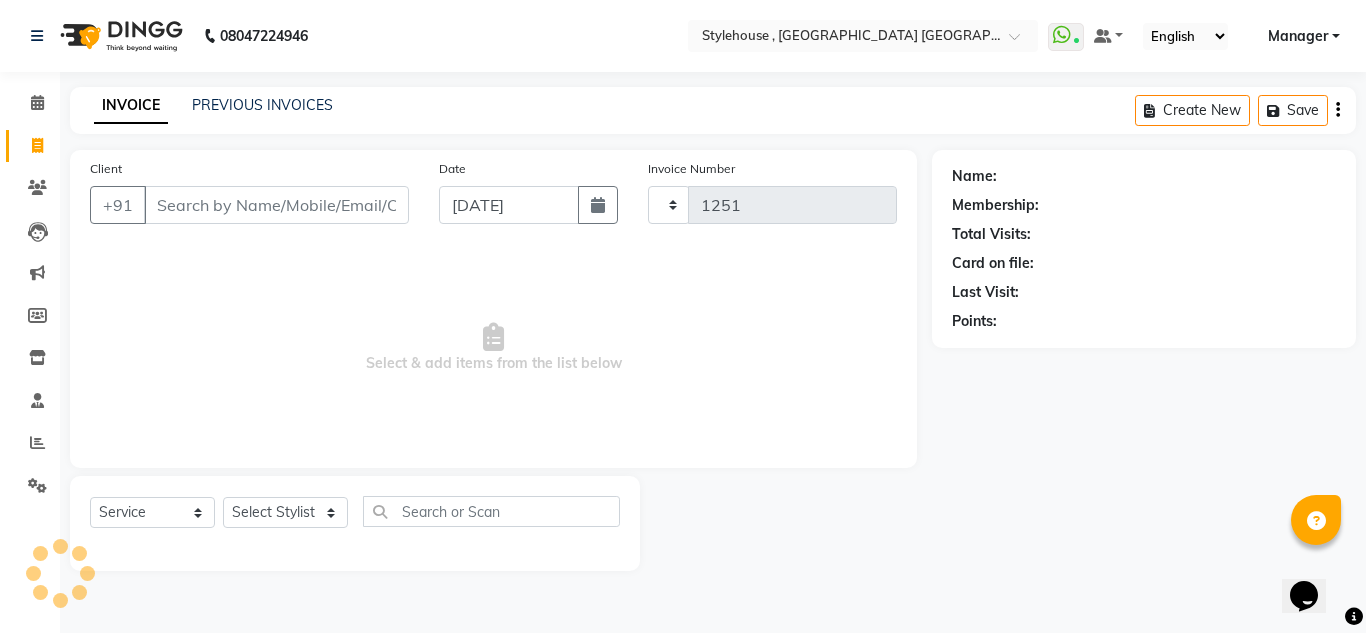 select on "7793" 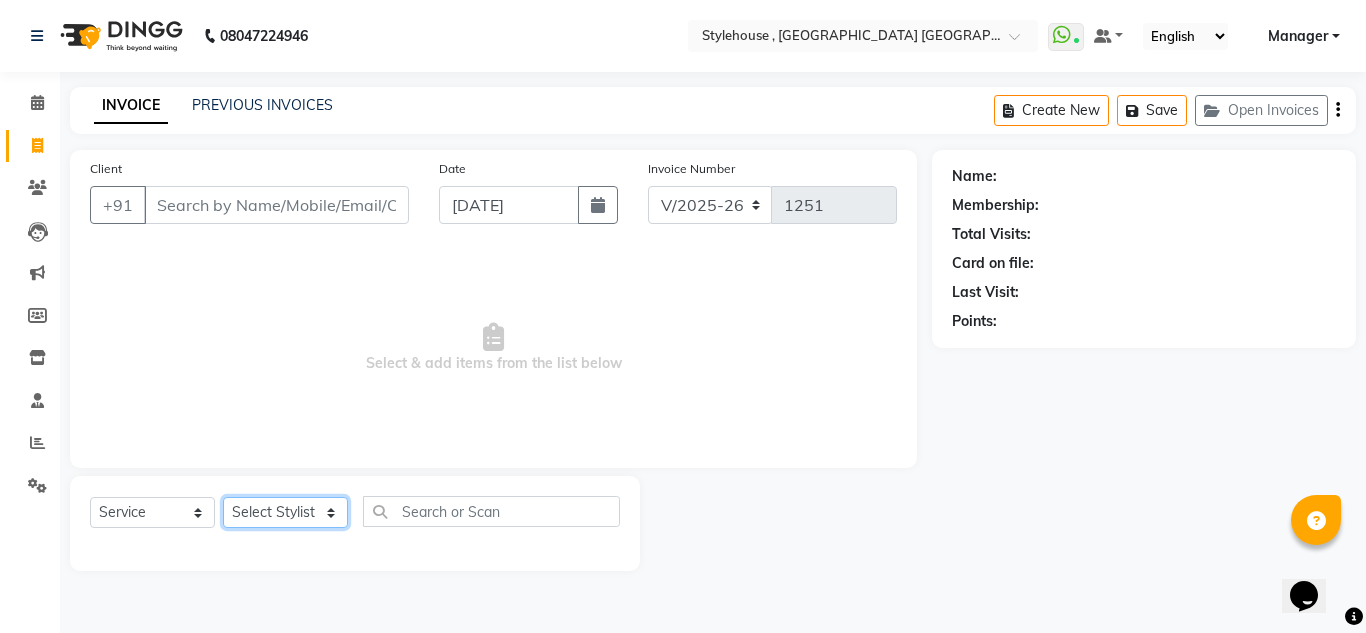 click on "Select Stylist [PERSON_NAME] [PERSON_NAME] [PERSON_NAME] [PERSON_NAME] PRIYA Manager [PERSON_NAME] [PERSON_NAME] [PERSON_NAME] PRIYANKA NANDA PUJA [PERSON_NAME] [PERSON_NAME] [PERSON_NAME] SAMEER [PERSON_NAME] [PERSON_NAME]" 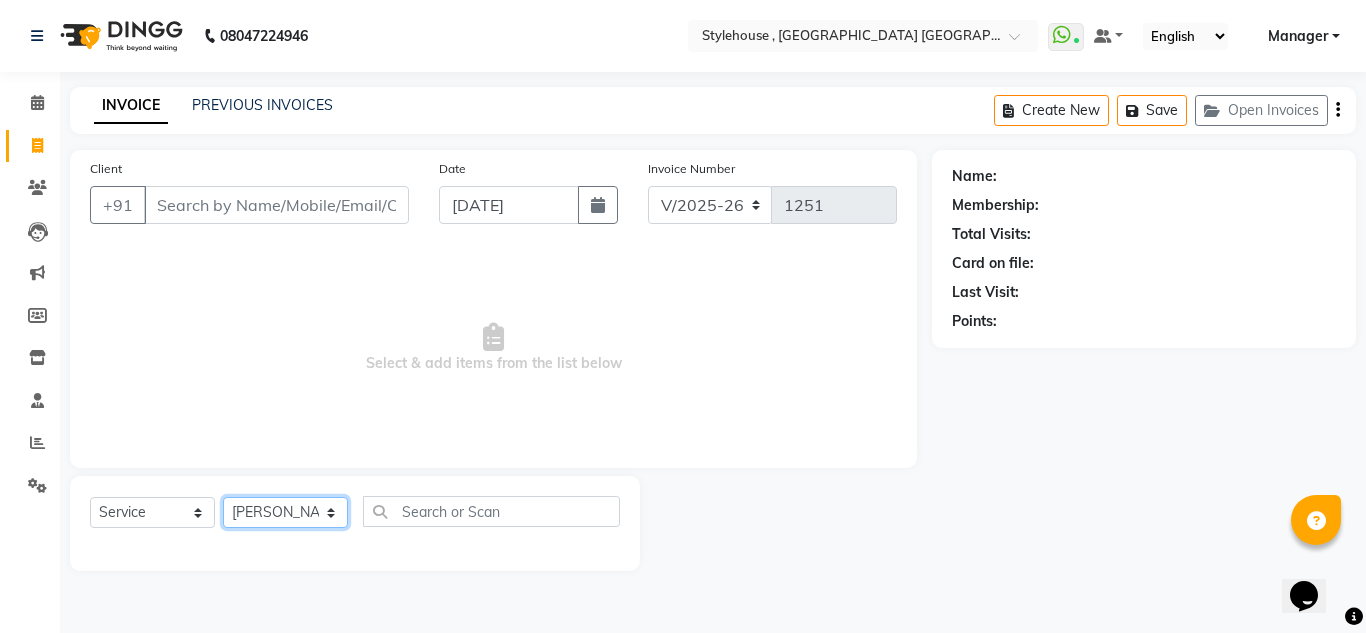 click on "Select Stylist [PERSON_NAME] [PERSON_NAME] [PERSON_NAME] [PERSON_NAME] PRIYA Manager [PERSON_NAME] [PERSON_NAME] [PERSON_NAME] PRIYANKA NANDA PUJA [PERSON_NAME] [PERSON_NAME] [PERSON_NAME] SAMEER [PERSON_NAME] [PERSON_NAME]" 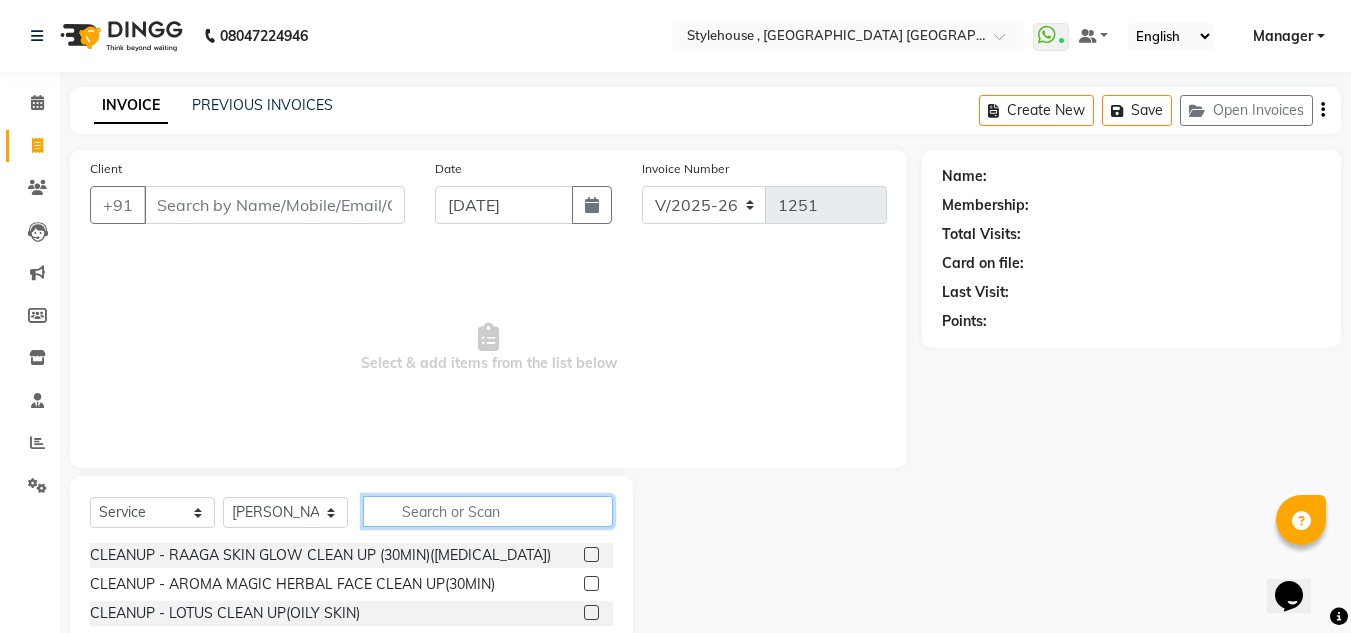 click 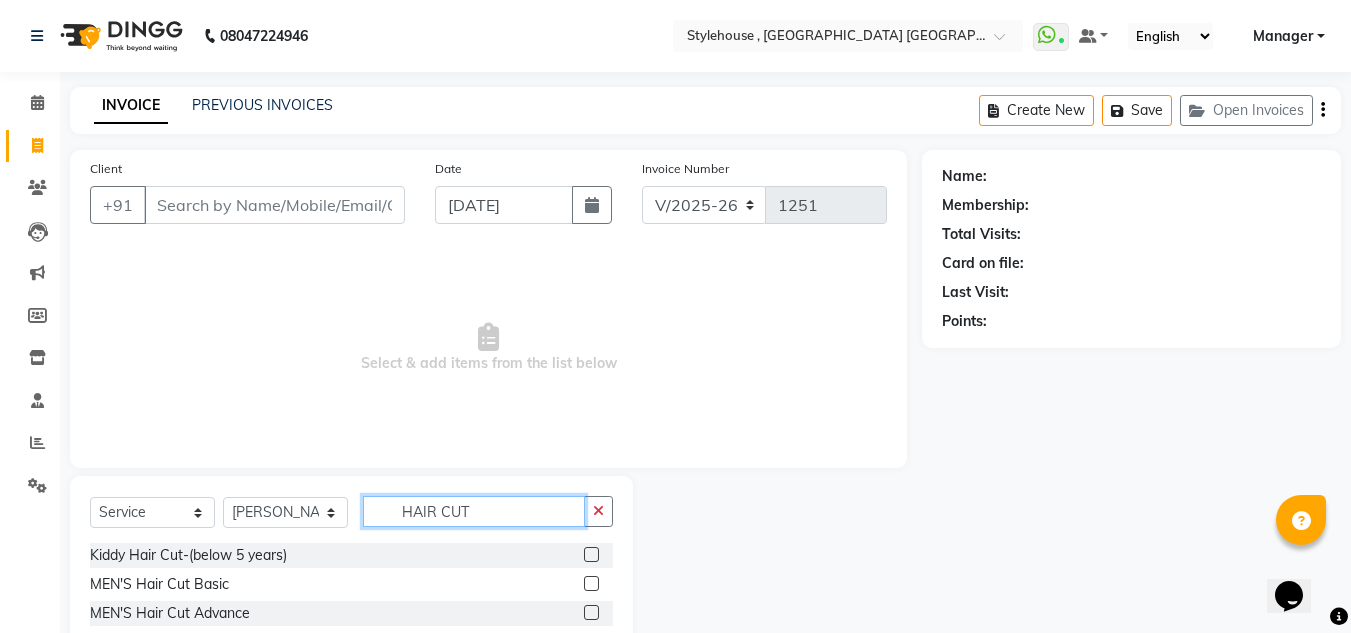 type on "HAIR CUT" 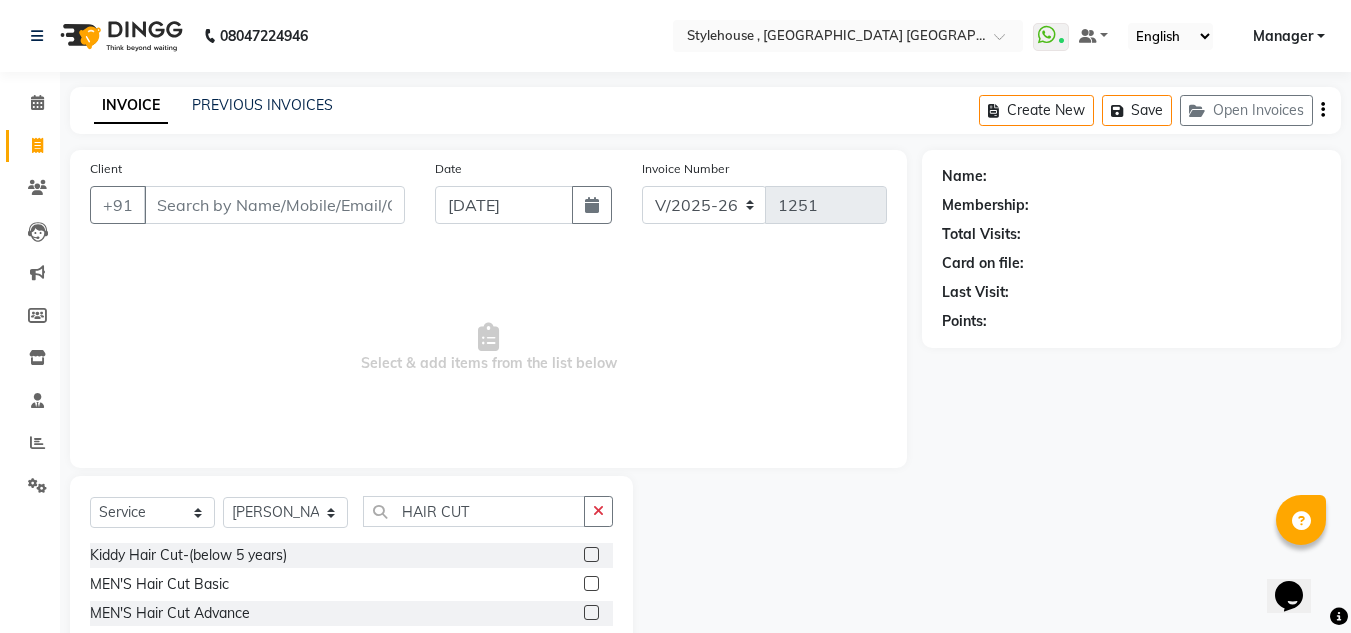 click 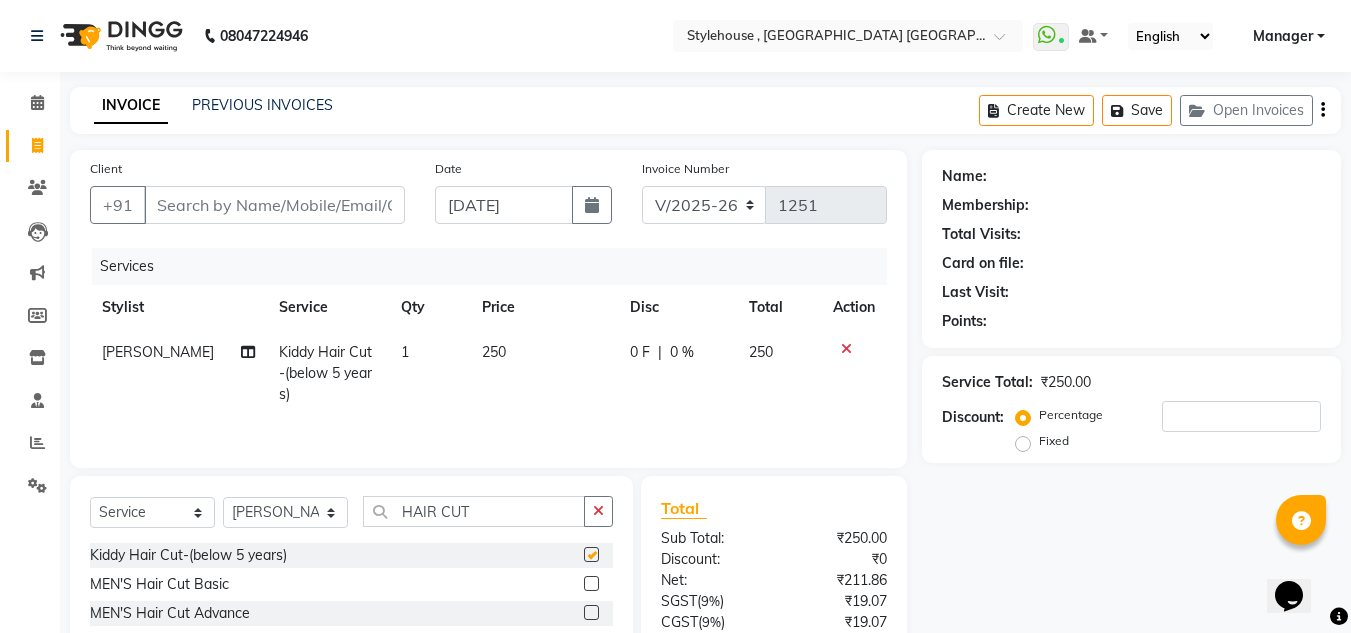 checkbox on "false" 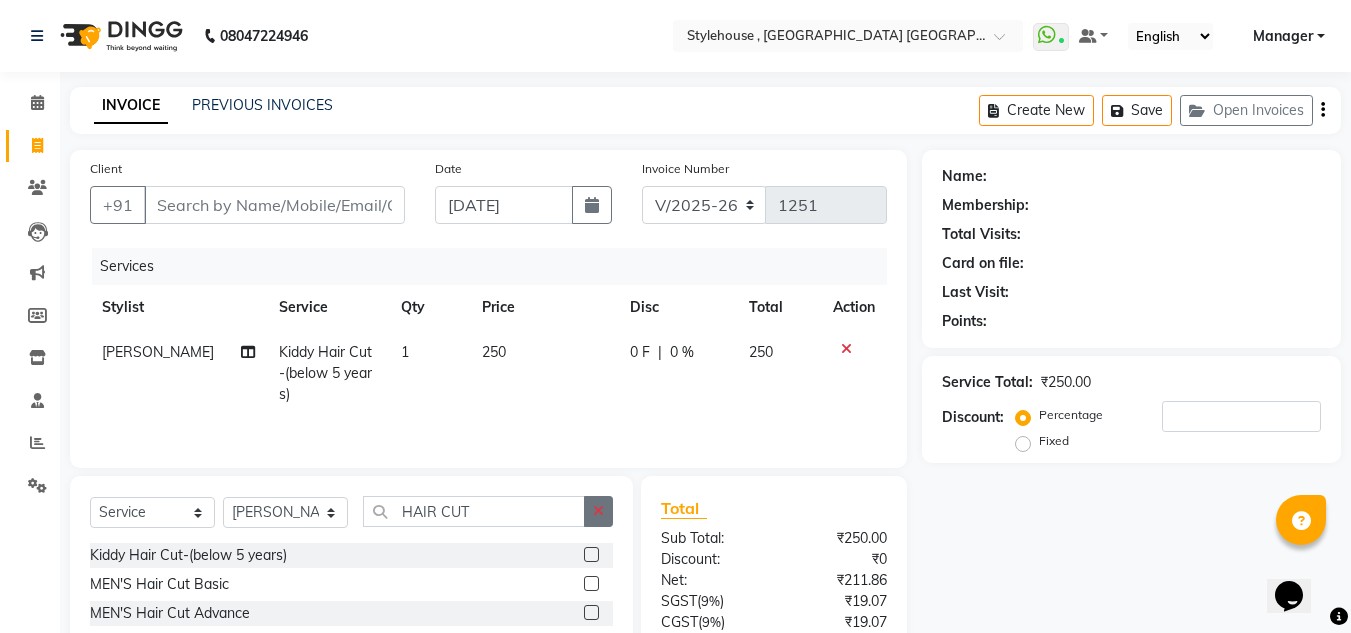 click 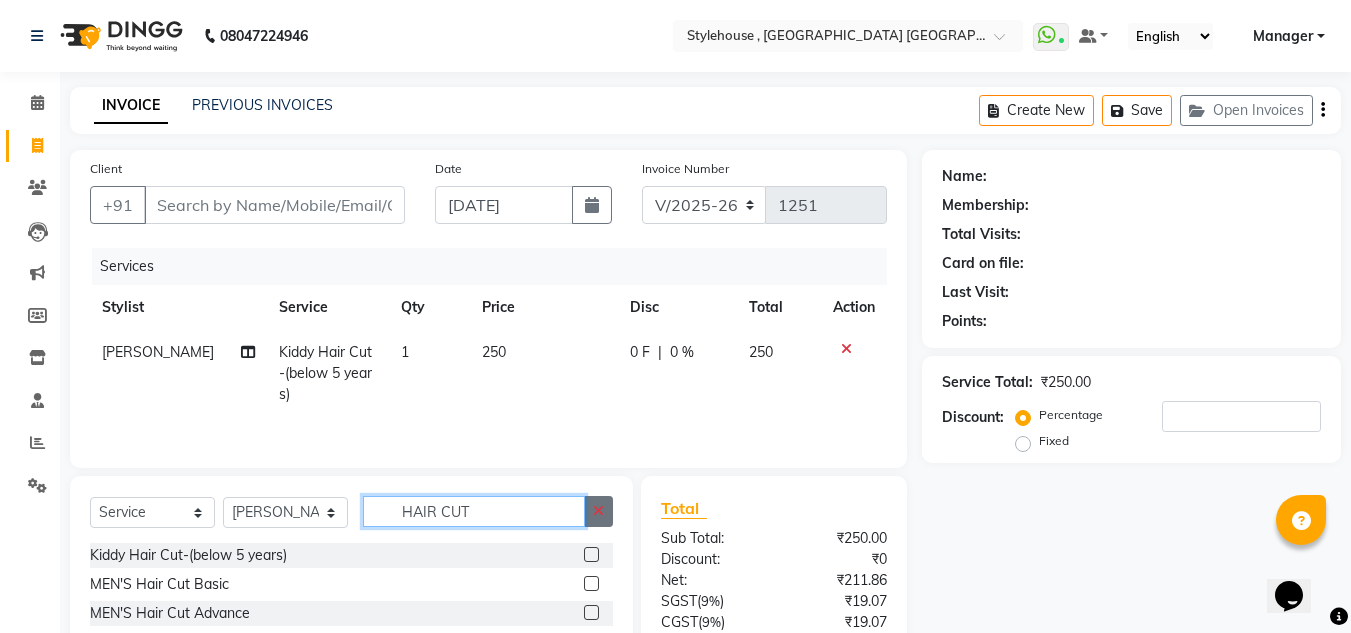 type 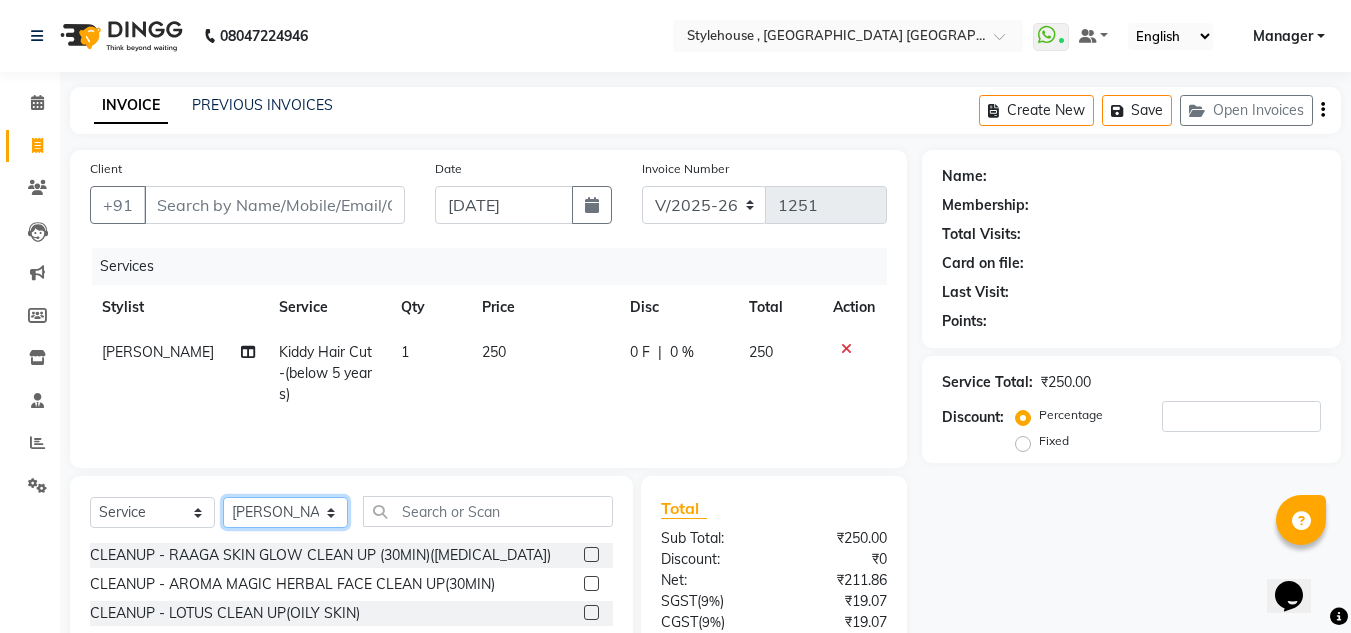 click on "Select Stylist [PERSON_NAME] [PERSON_NAME] [PERSON_NAME] [PERSON_NAME] PRIYA Manager [PERSON_NAME] [PERSON_NAME] [PERSON_NAME] PRIYANKA NANDA PUJA [PERSON_NAME] [PERSON_NAME] [PERSON_NAME] SAMEER [PERSON_NAME] [PERSON_NAME]" 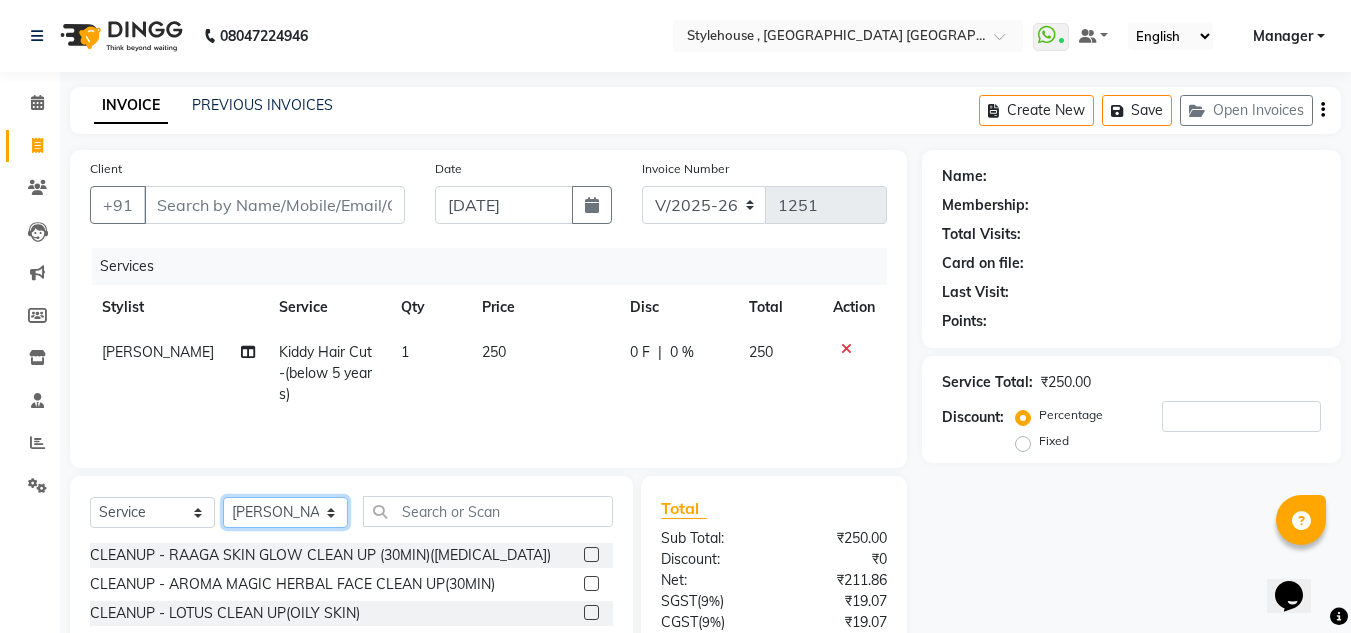 select on "79627" 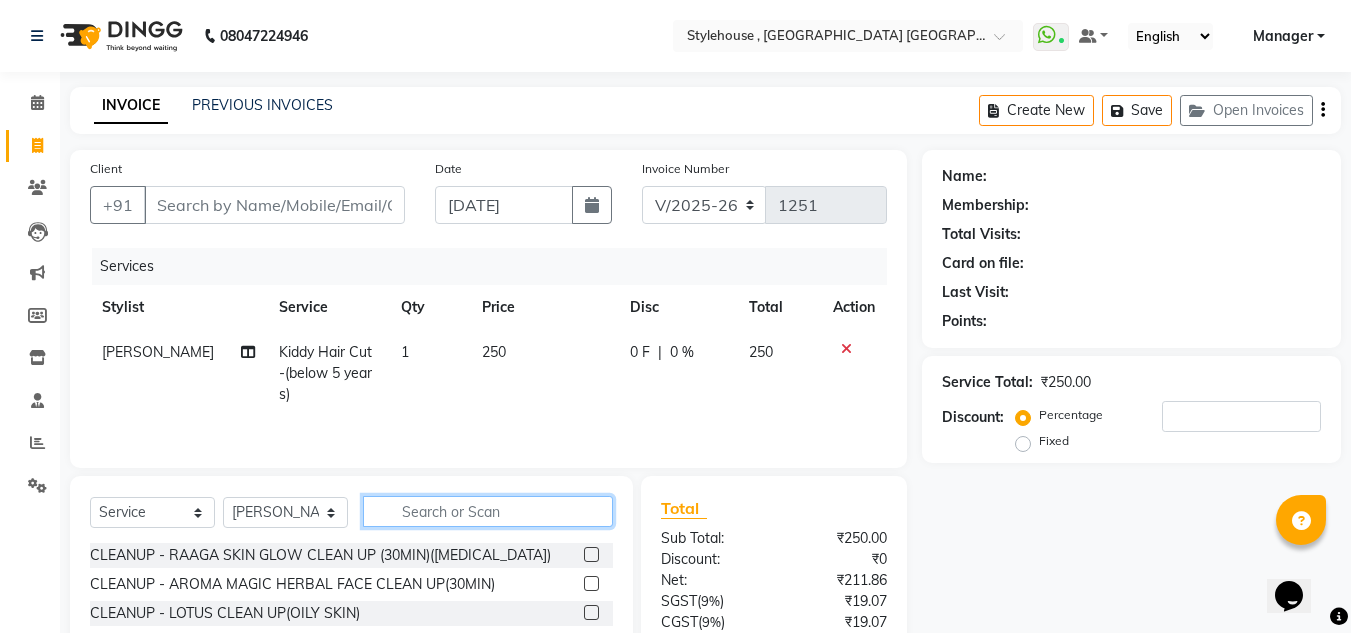 click 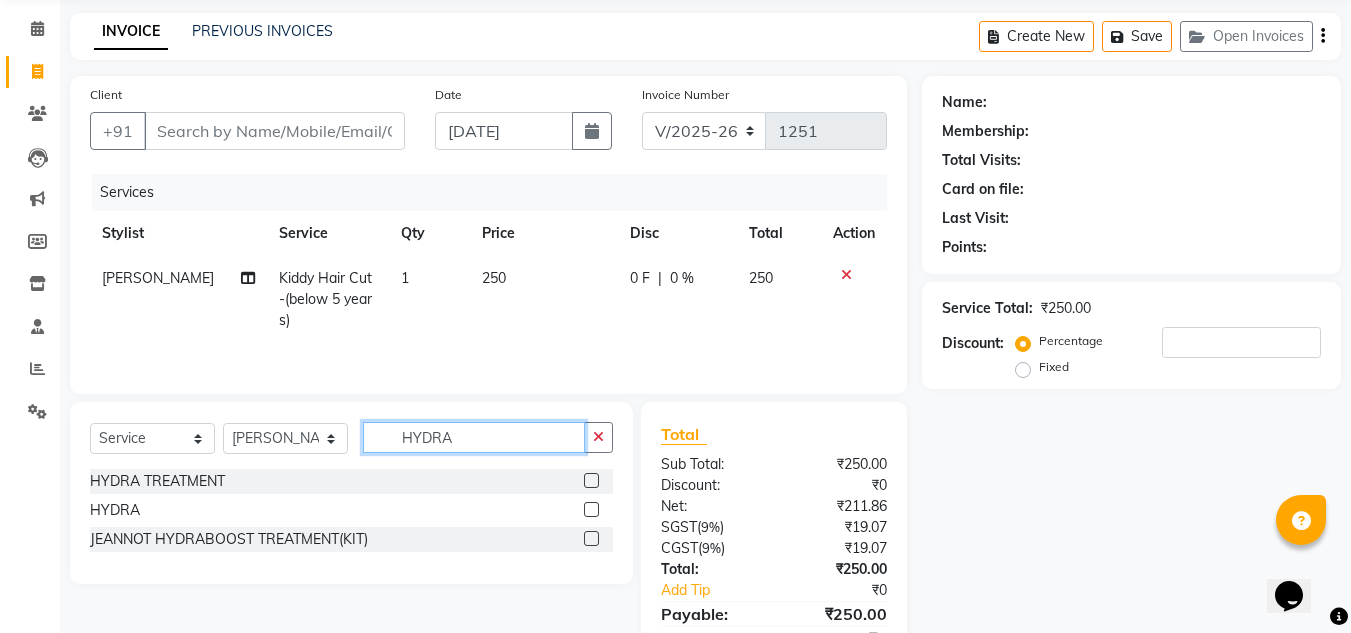 scroll, scrollTop: 100, scrollLeft: 0, axis: vertical 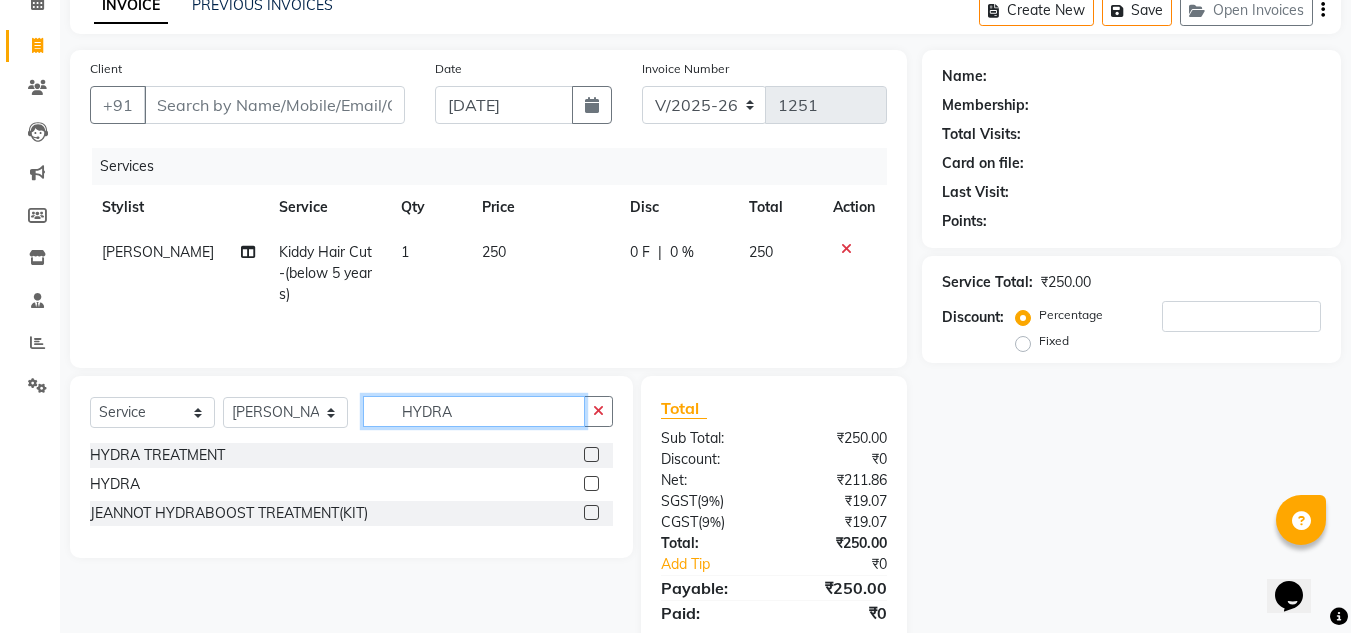 type on "HYDRA" 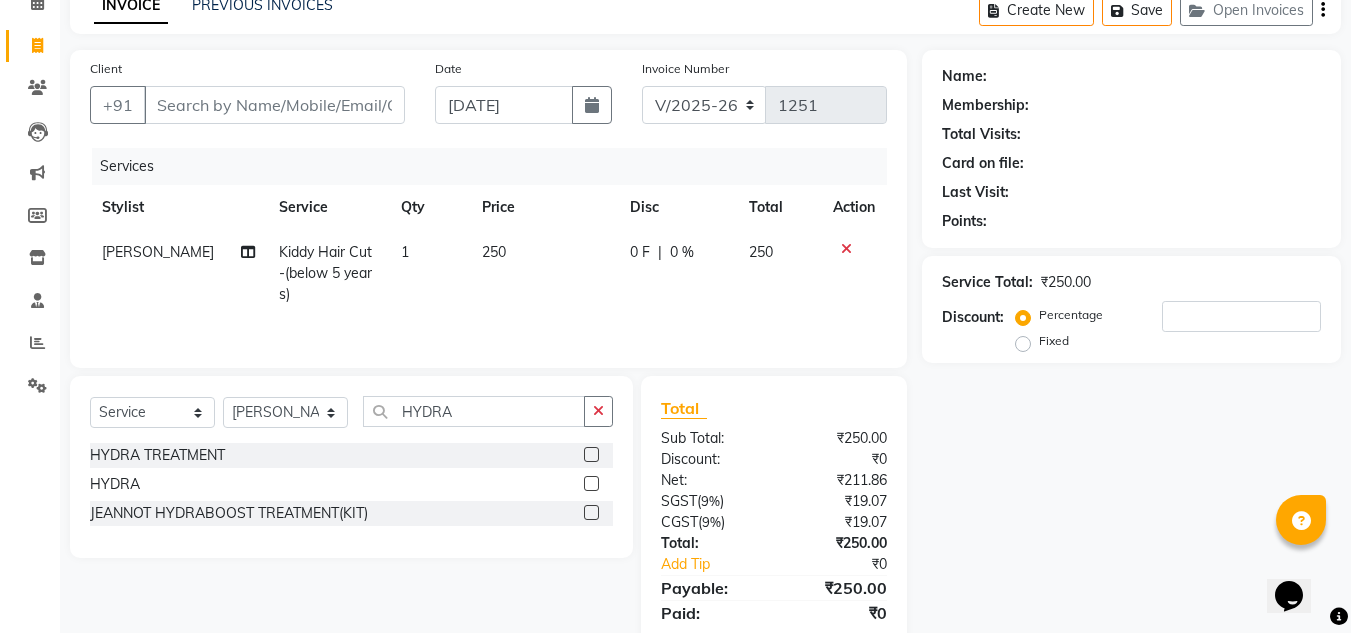 click 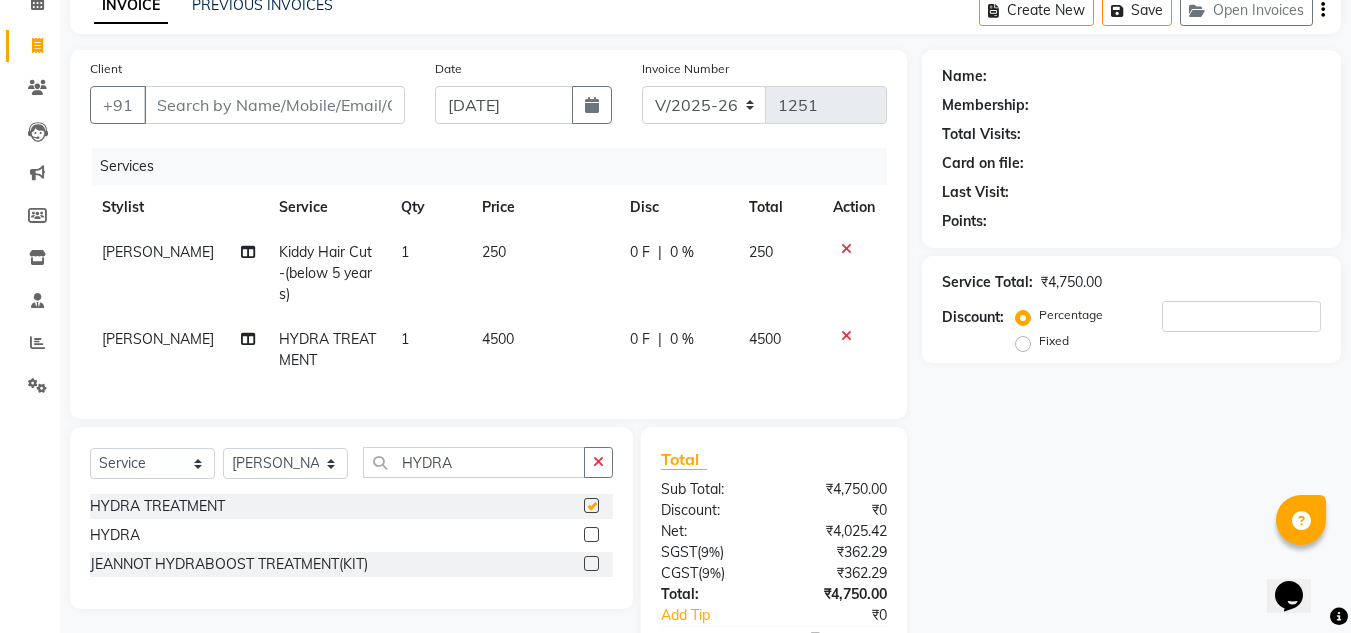 checkbox on "false" 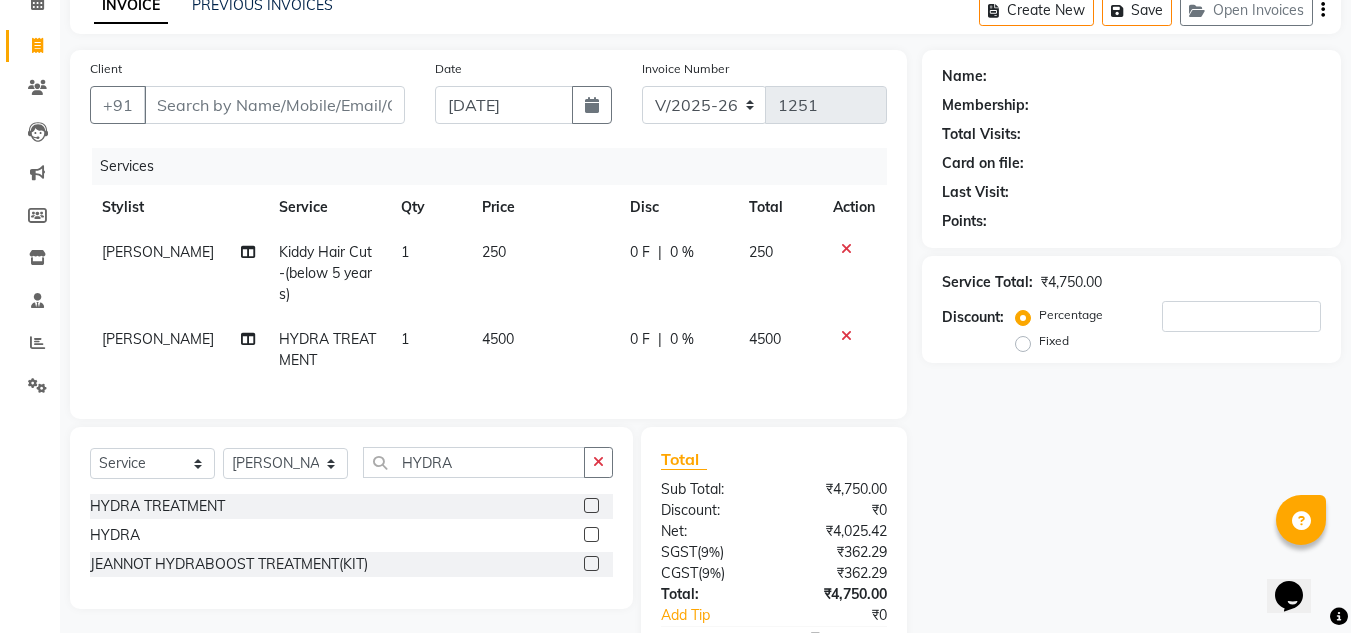 click on "4500" 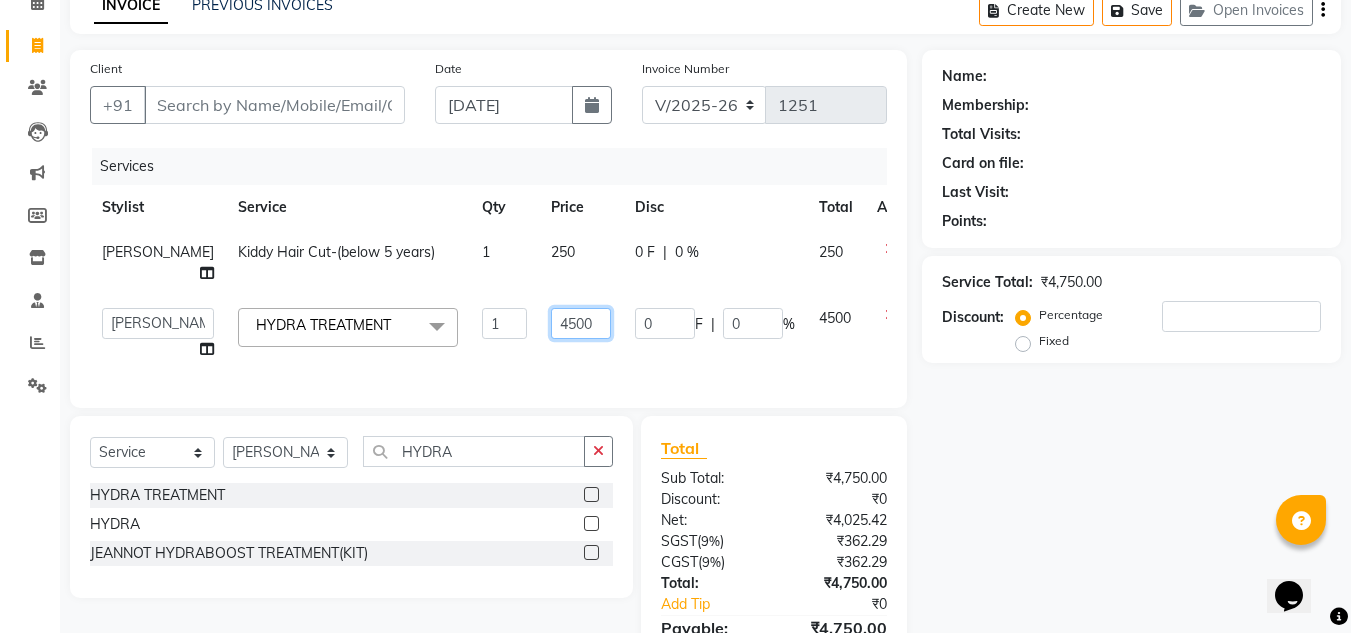 click on "4500" 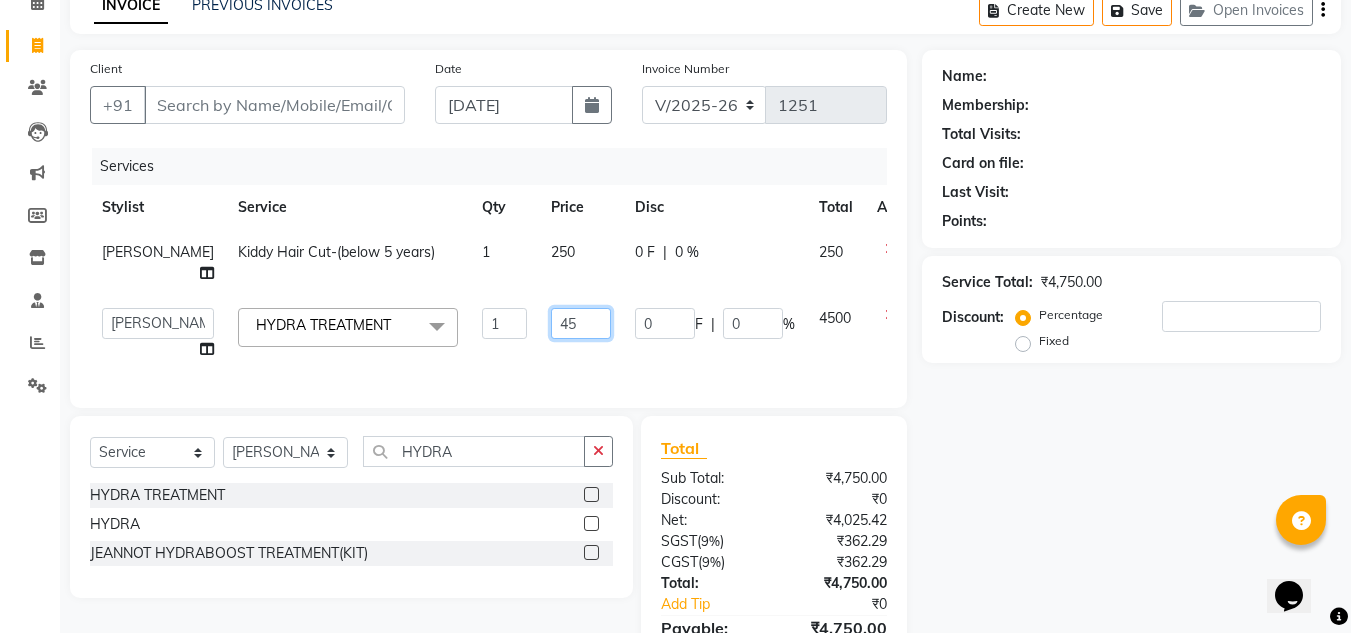 type on "4" 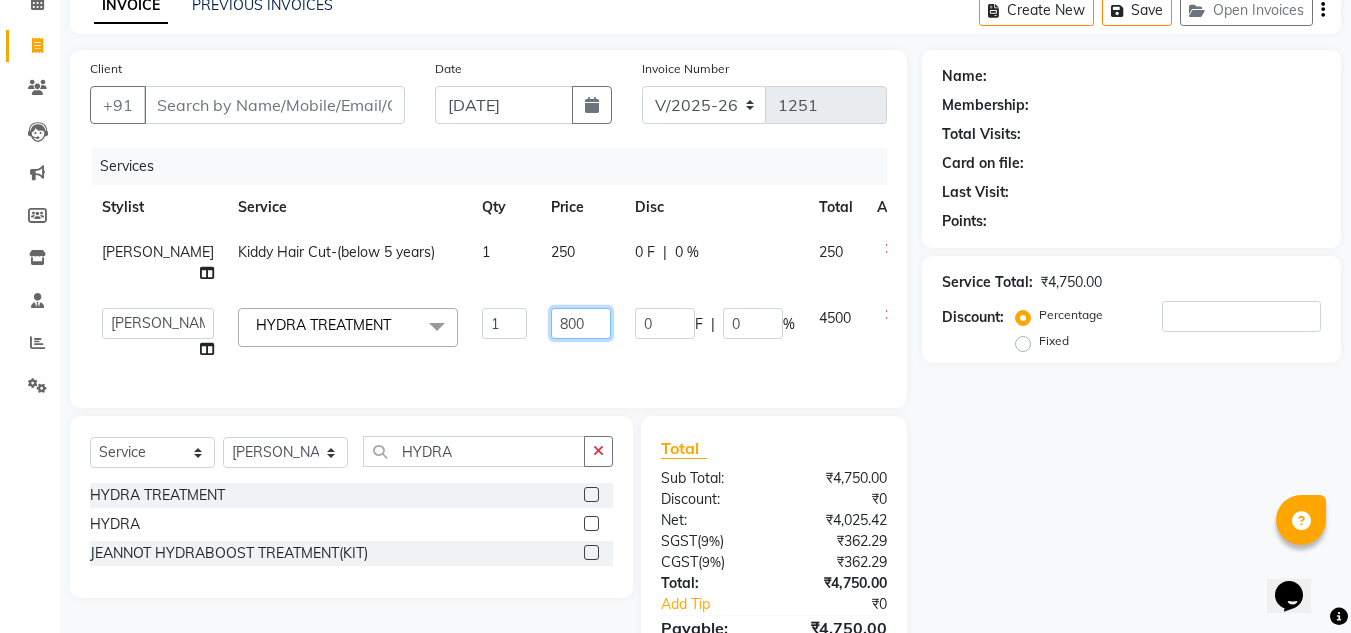 type on "8000" 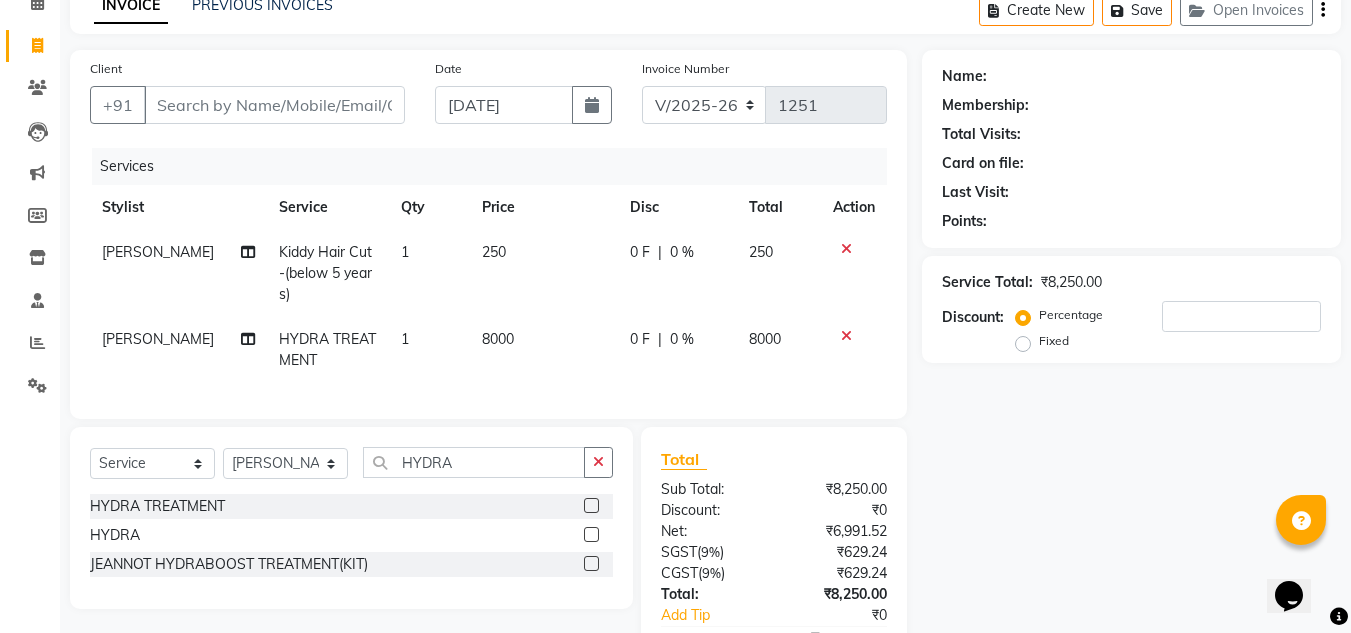 click on "[PERSON_NAME] Kiddy Hair Cut-(below 5 years) 1 250 0 F | 0 % 250 [PERSON_NAME] HYDRA TREATMENT 1 8000 0 F | 0 % 8000" 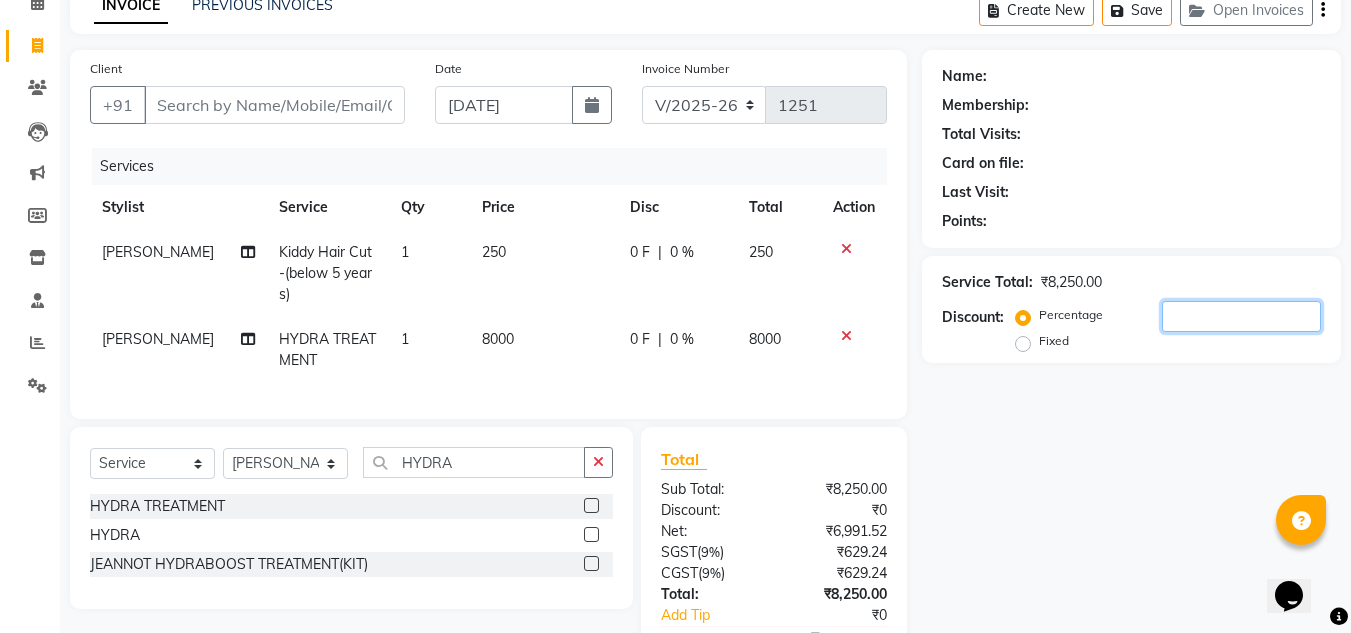 click 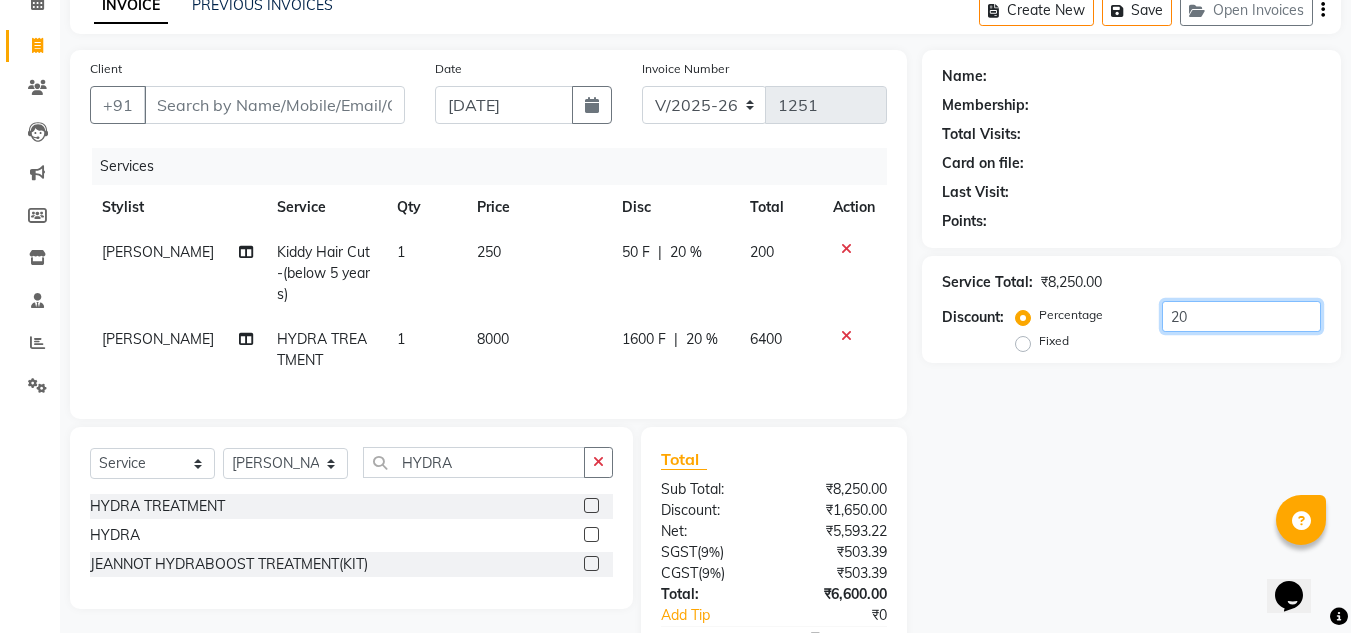 type on "2" 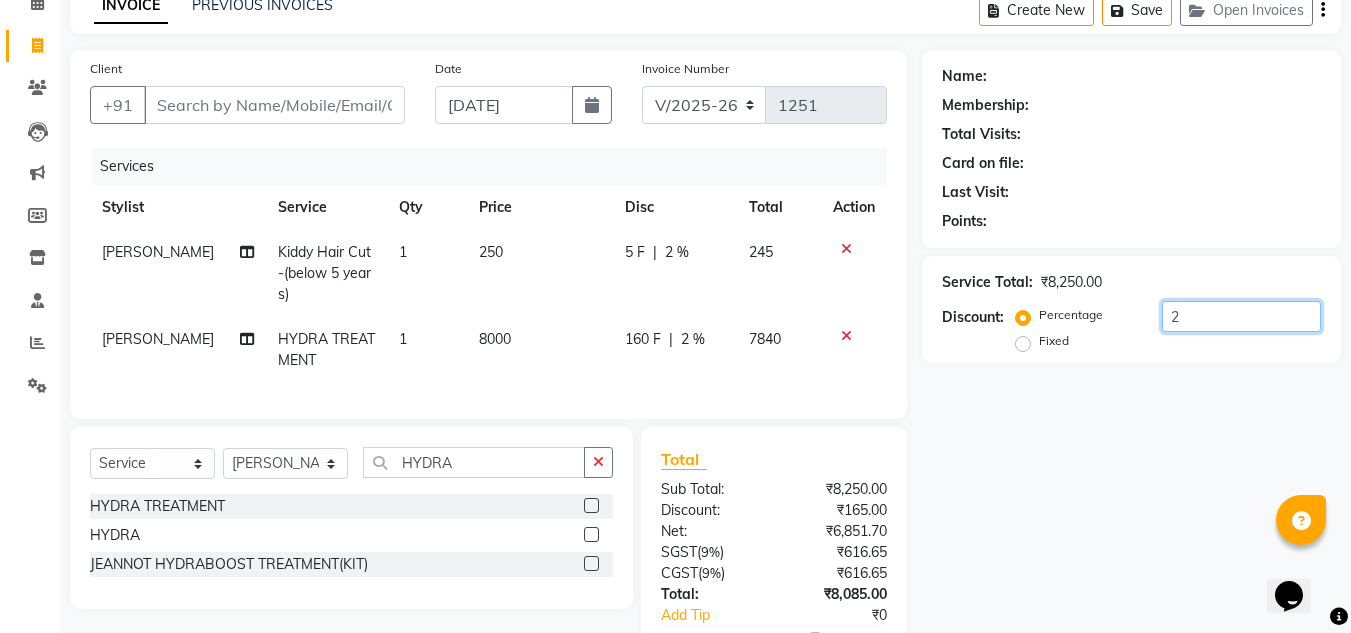 type 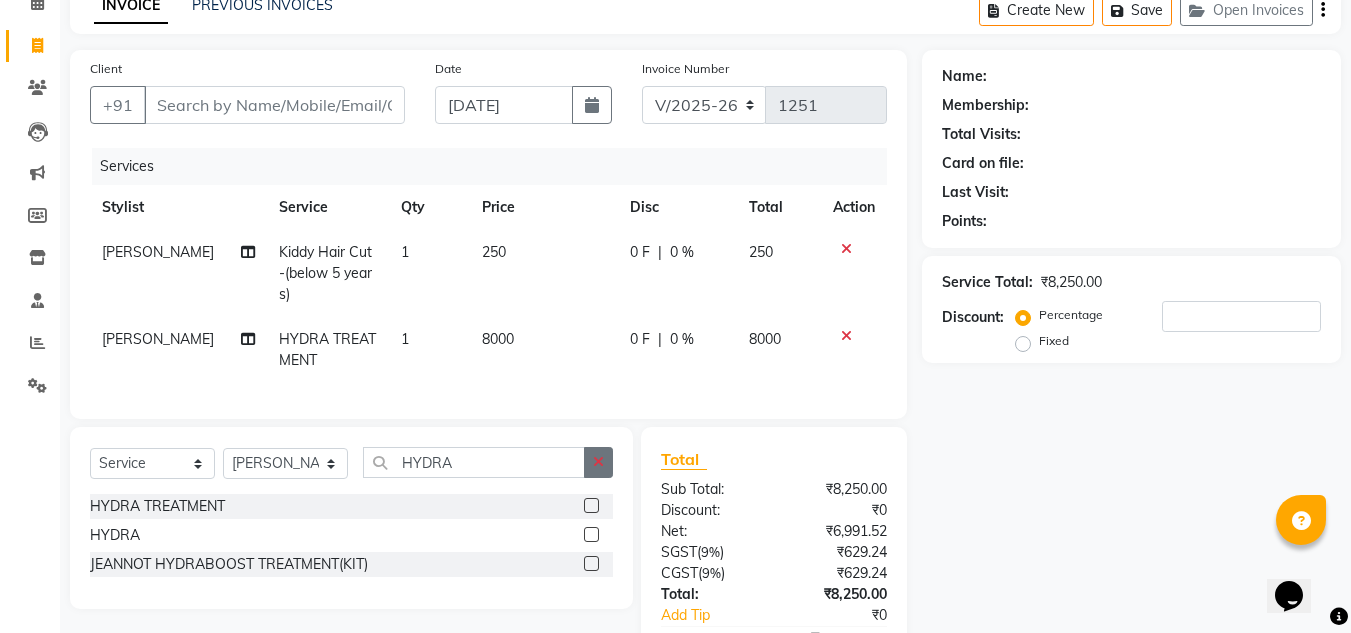 click 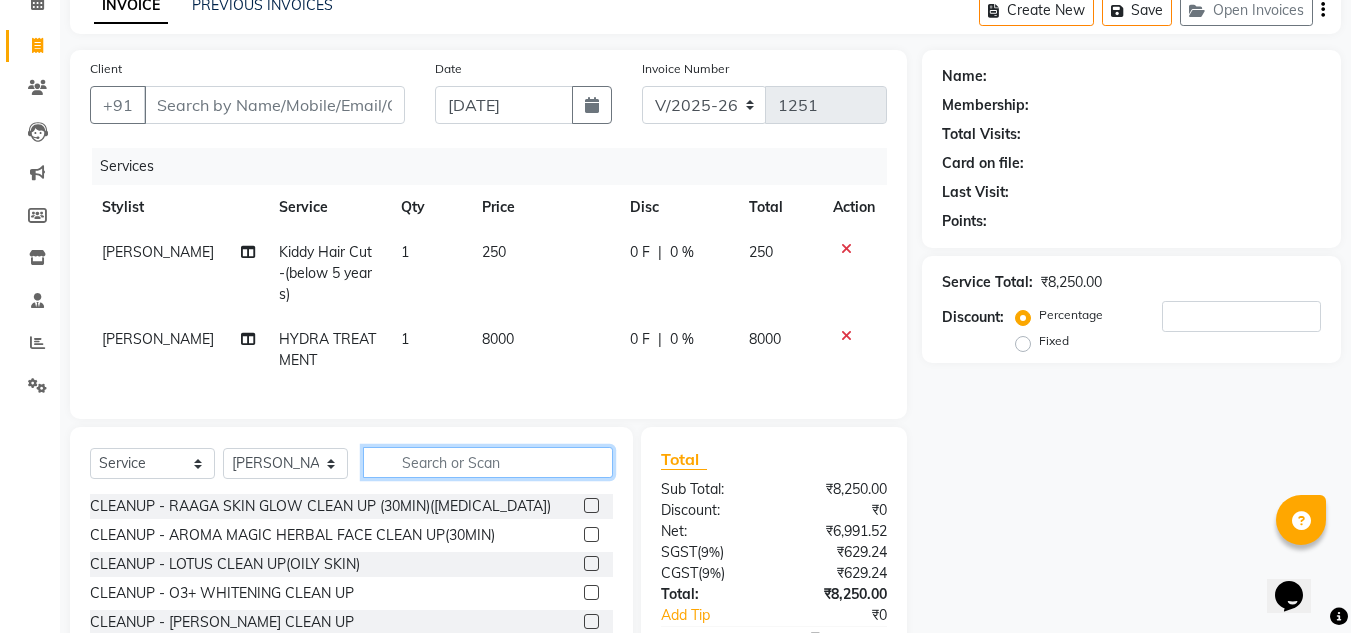 click 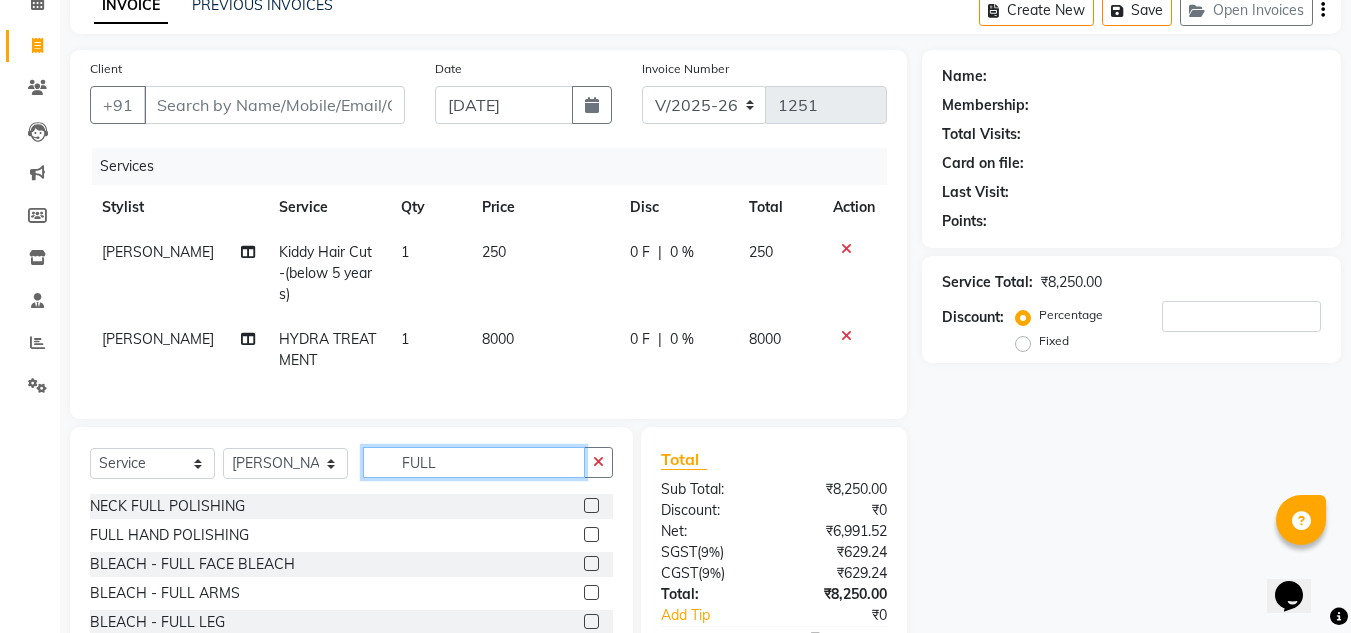 type on "FULL" 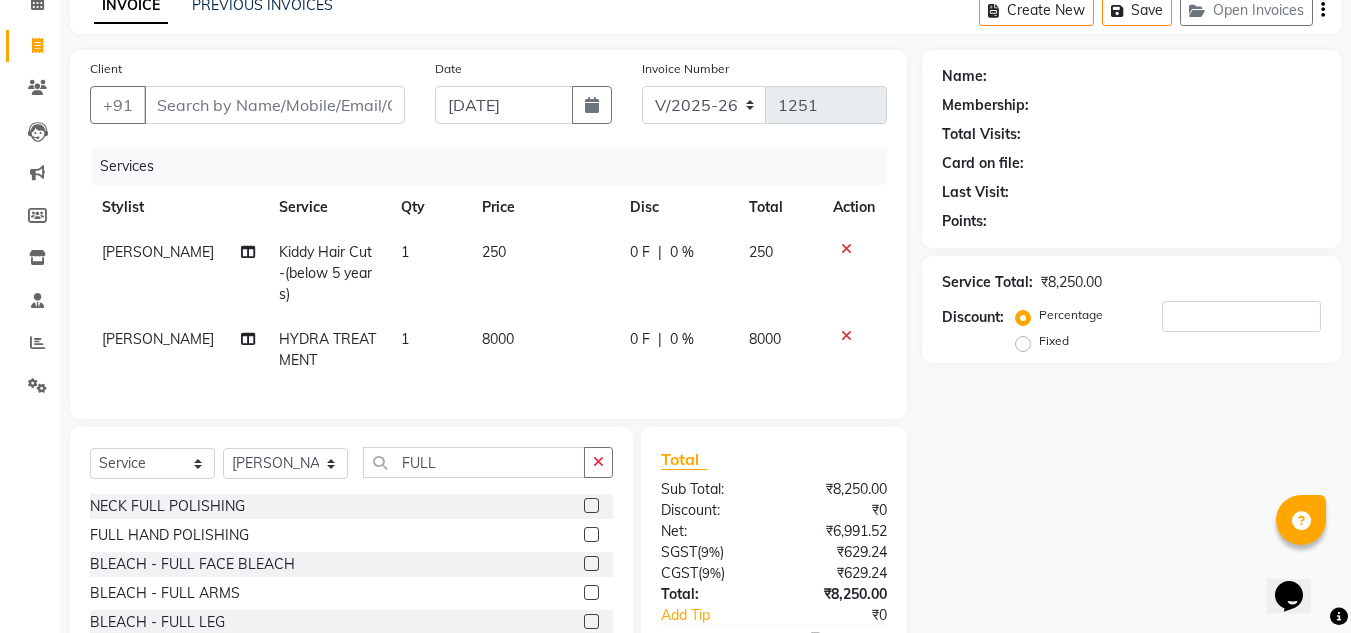 click 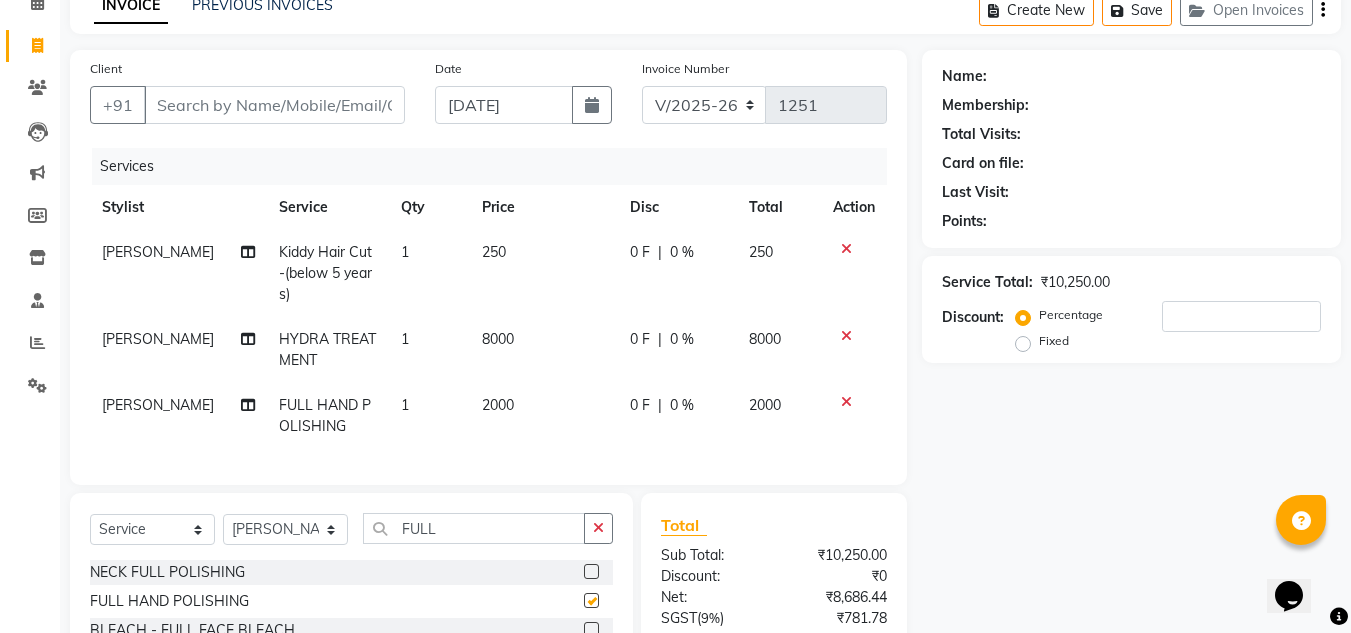 checkbox on "false" 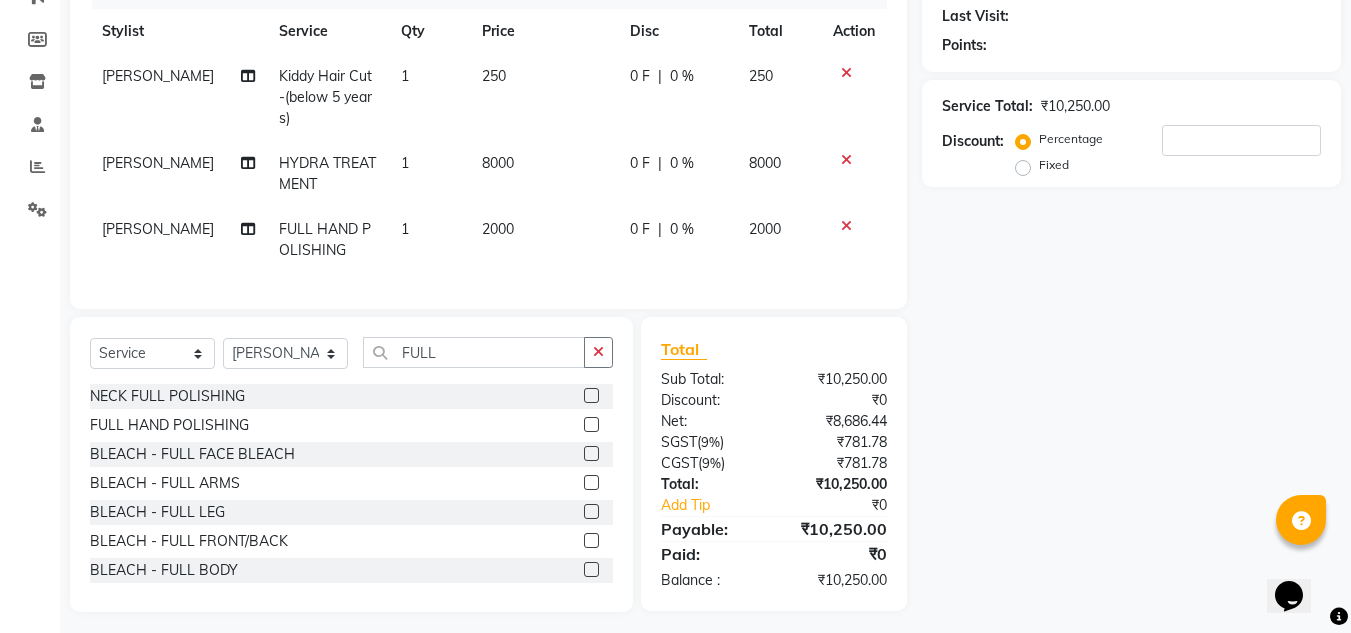 scroll, scrollTop: 279, scrollLeft: 0, axis: vertical 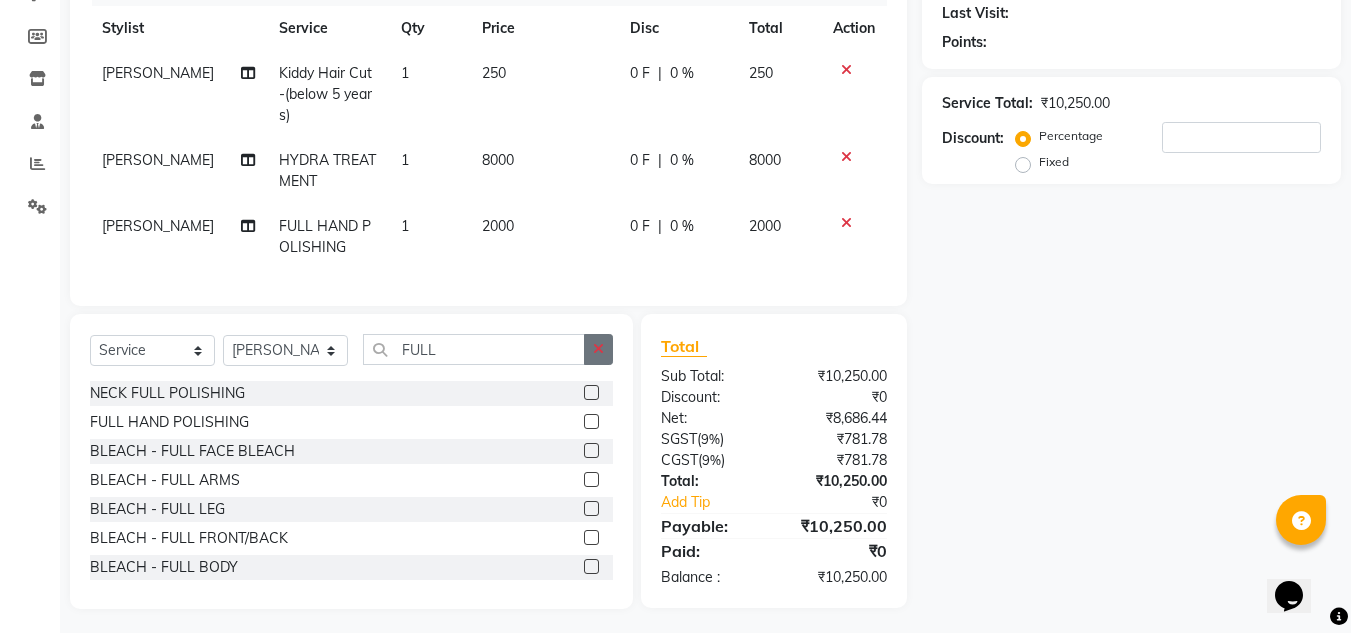 click 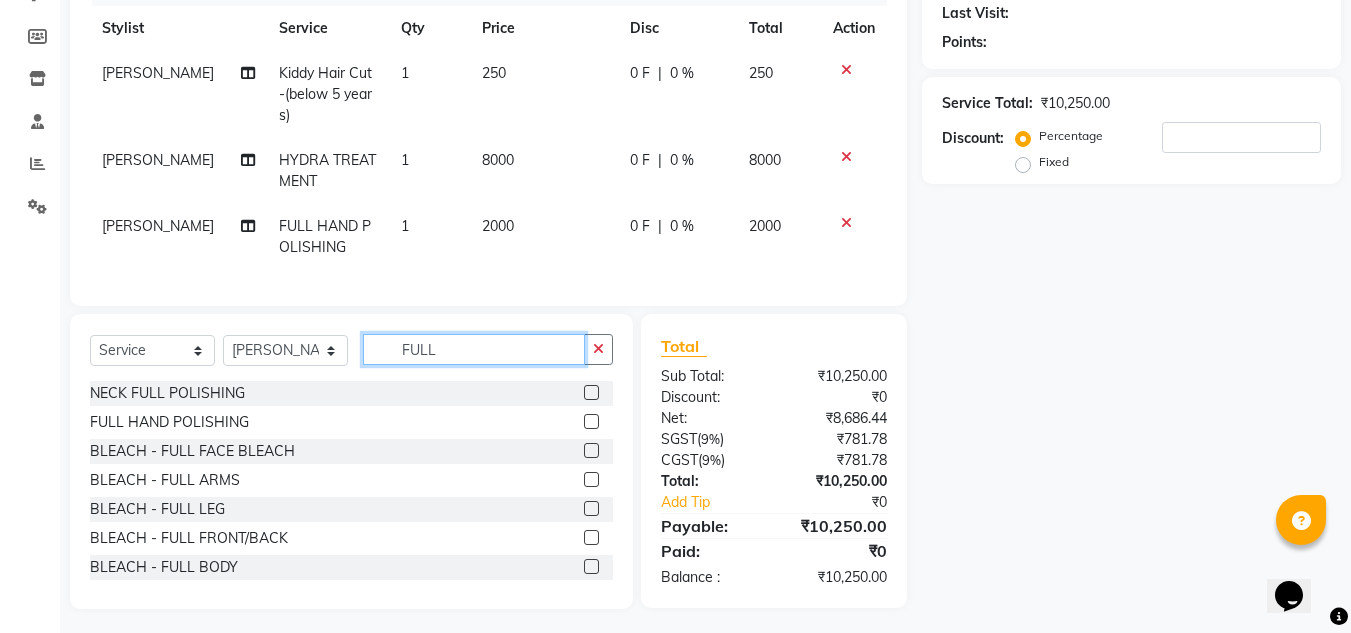 type 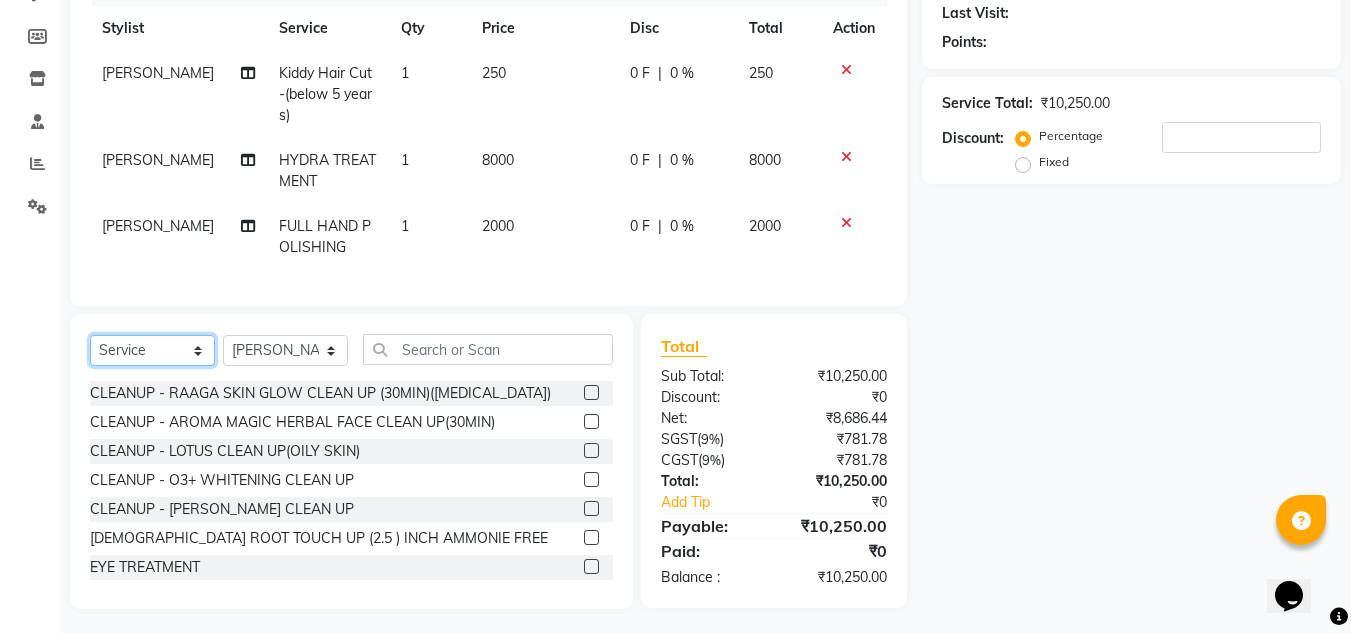 click on "Select  Service  Product  Membership  Package Voucher Prepaid Gift Card" 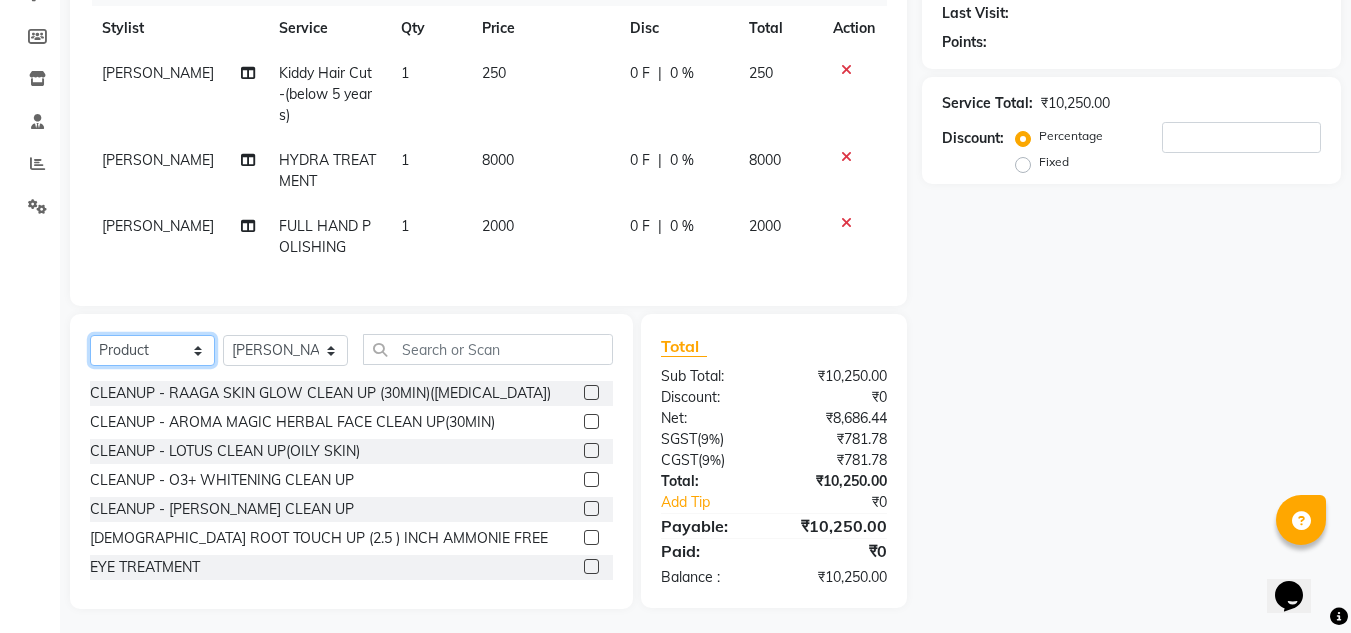 click on "Select  Service  Product  Membership  Package Voucher Prepaid Gift Card" 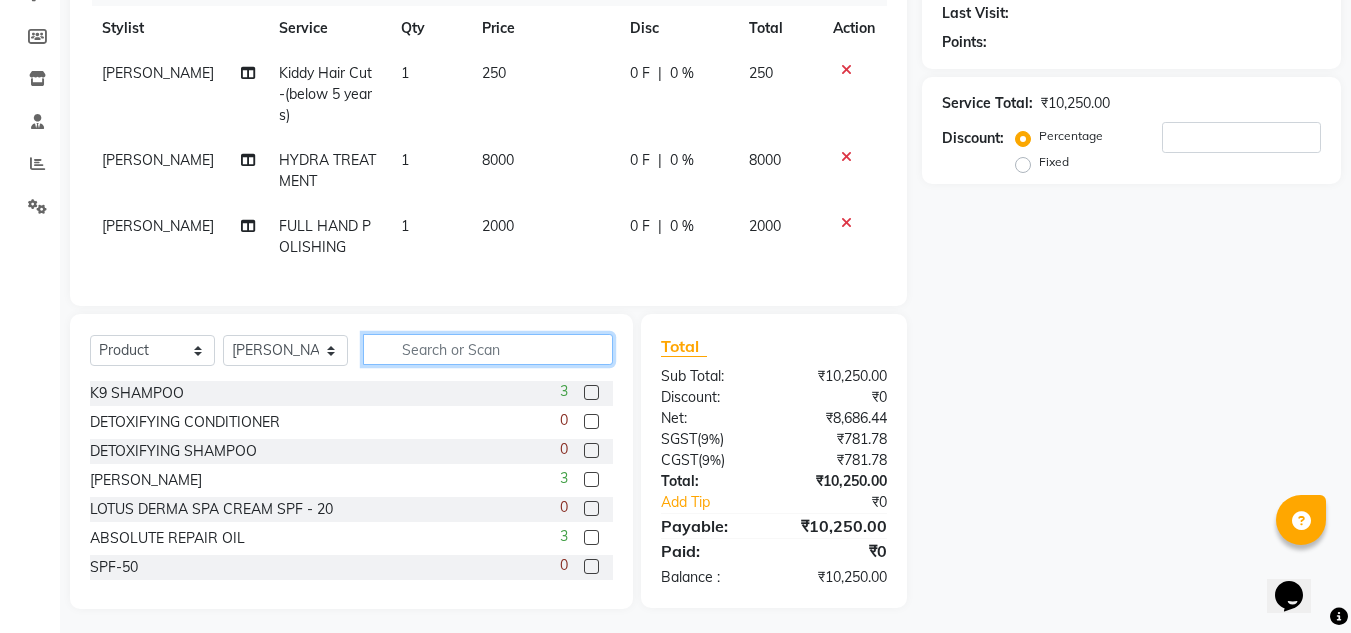 click 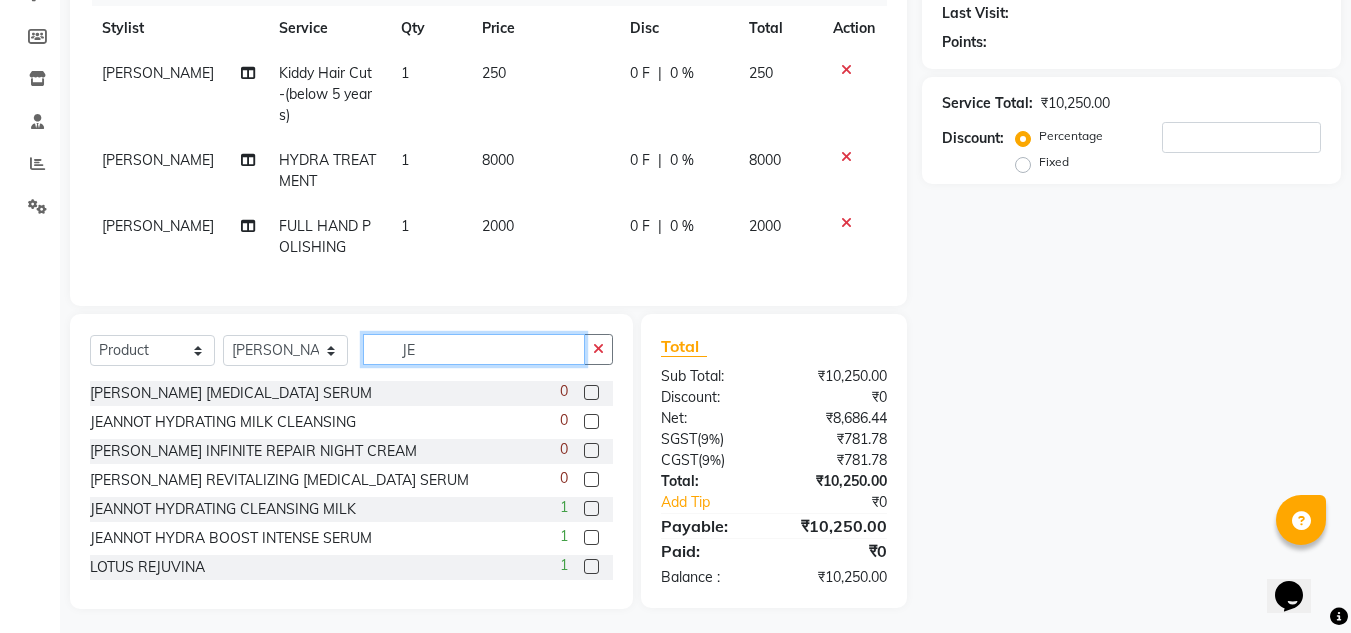 scroll, scrollTop: 278, scrollLeft: 0, axis: vertical 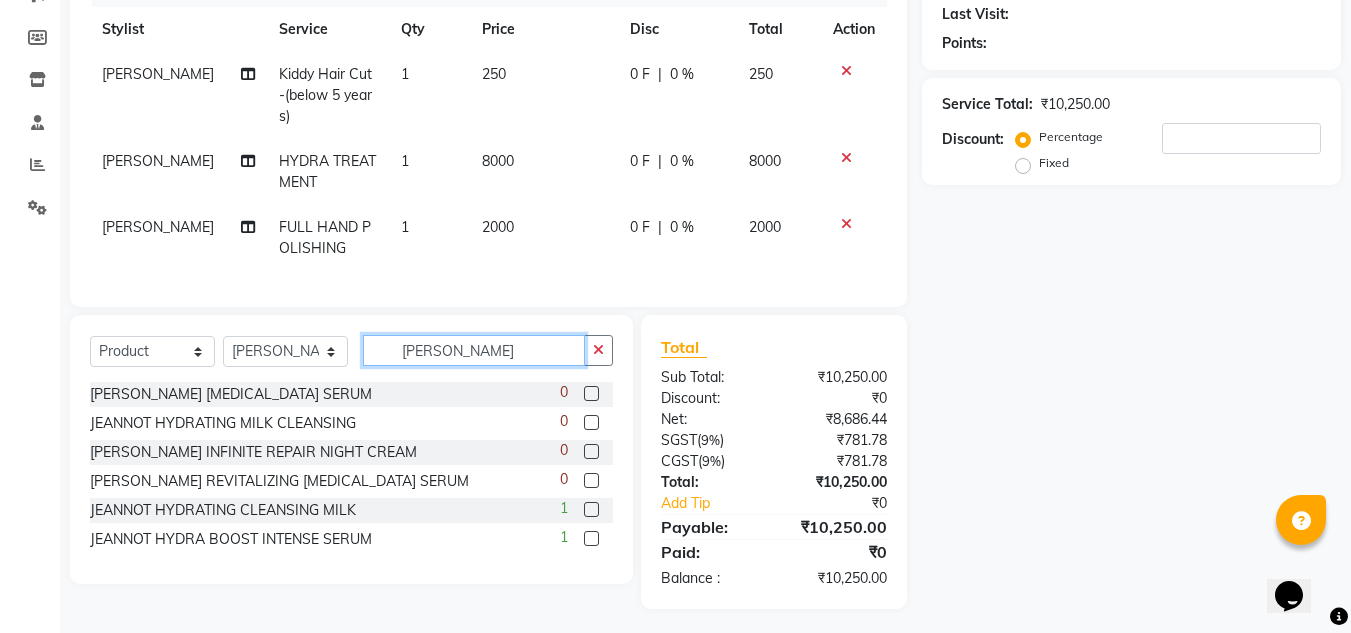 type on "[PERSON_NAME]" 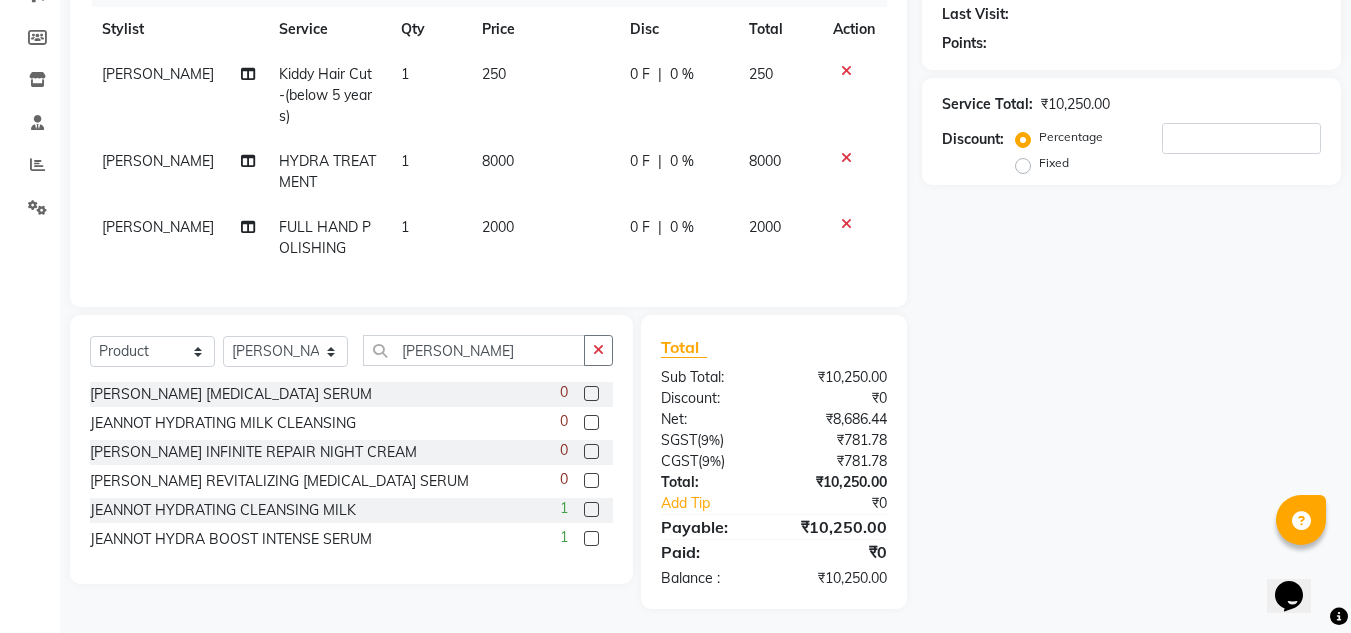 click 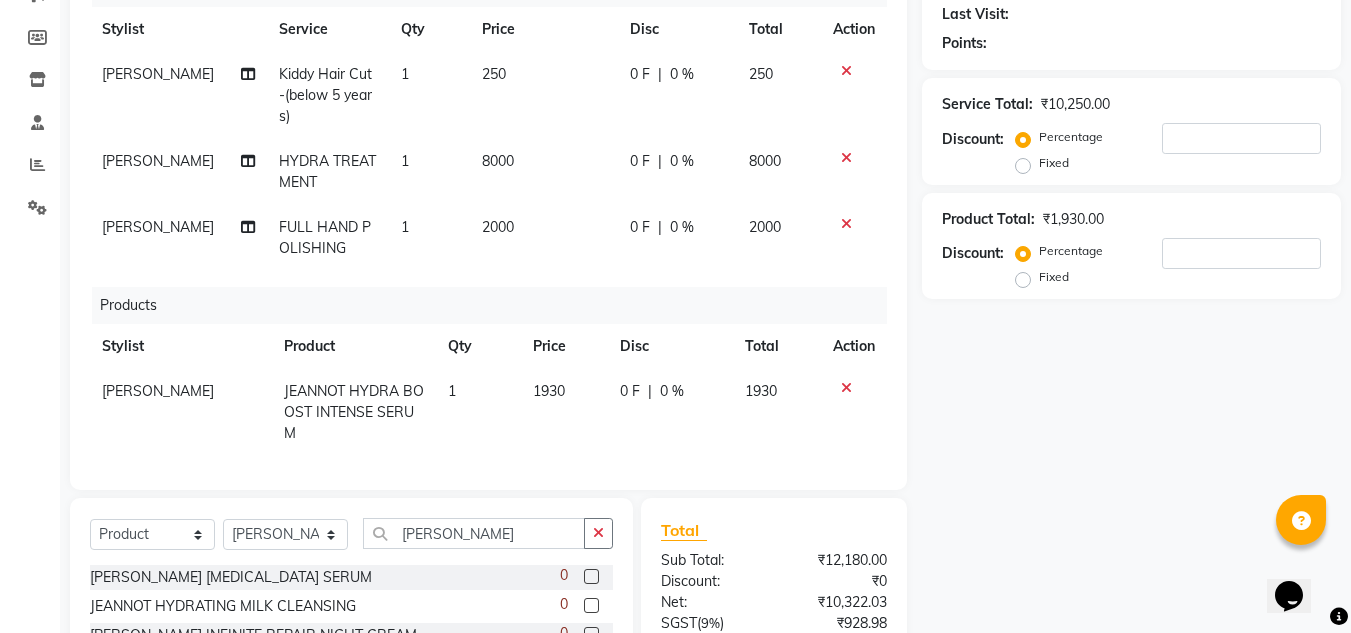 checkbox on "false" 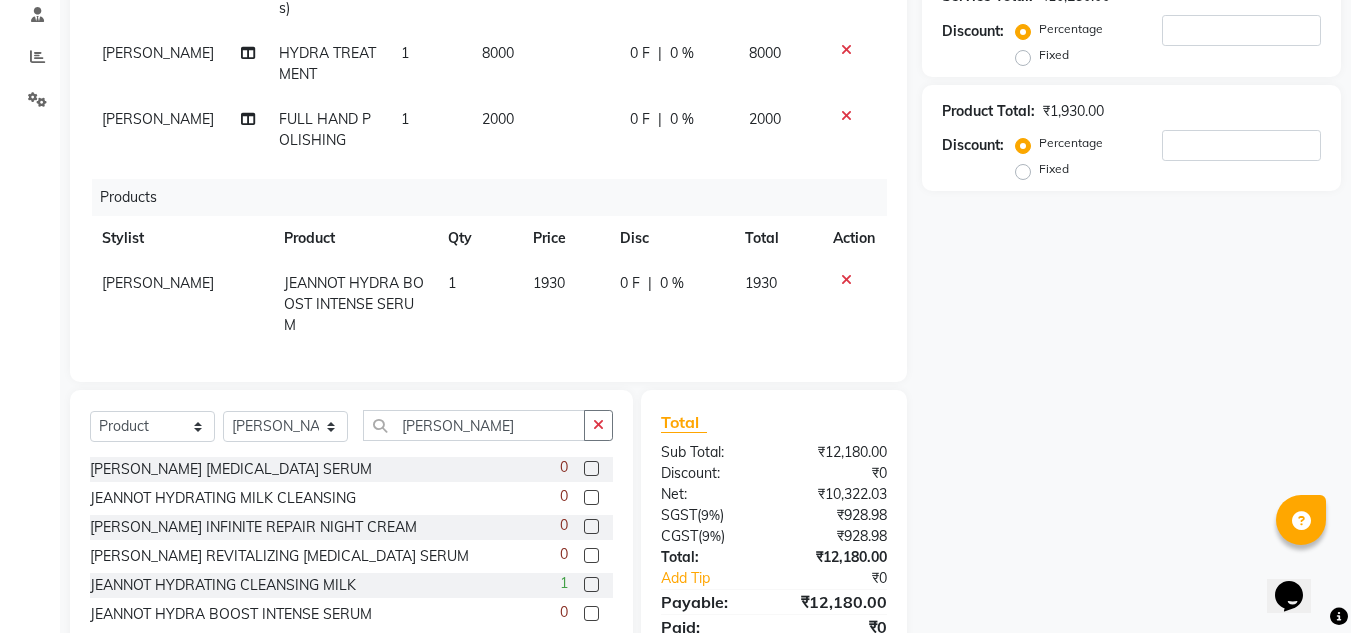 scroll, scrollTop: 442, scrollLeft: 0, axis: vertical 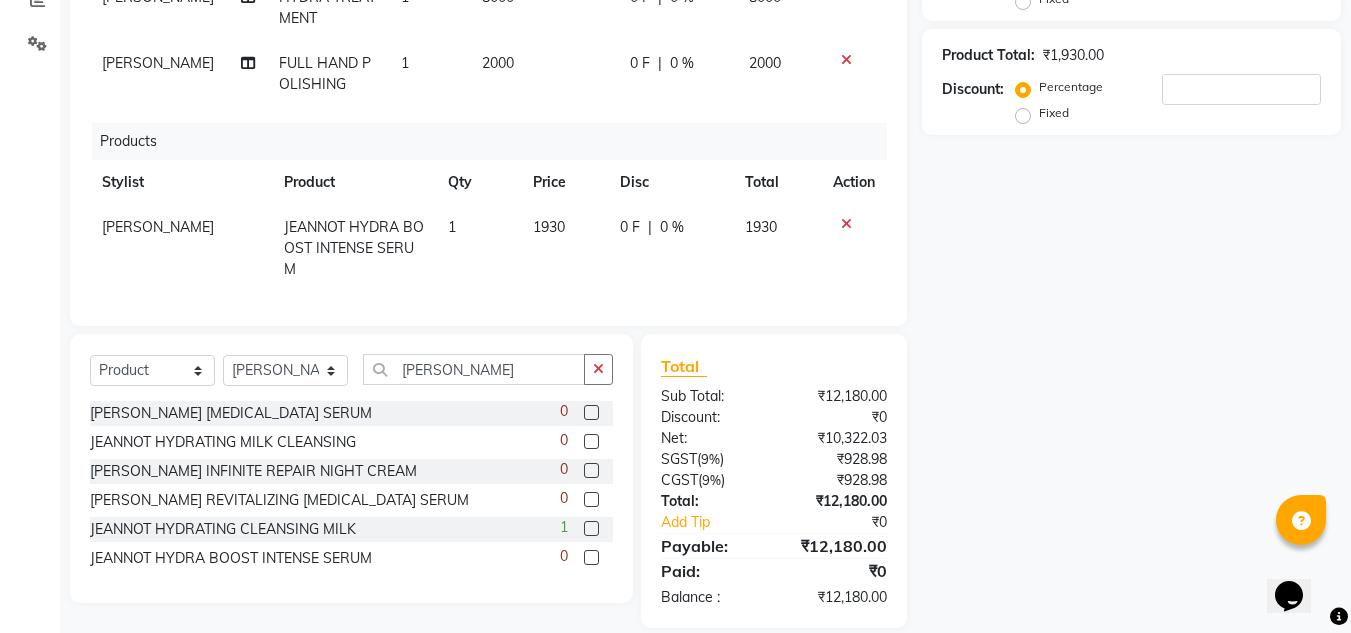 click 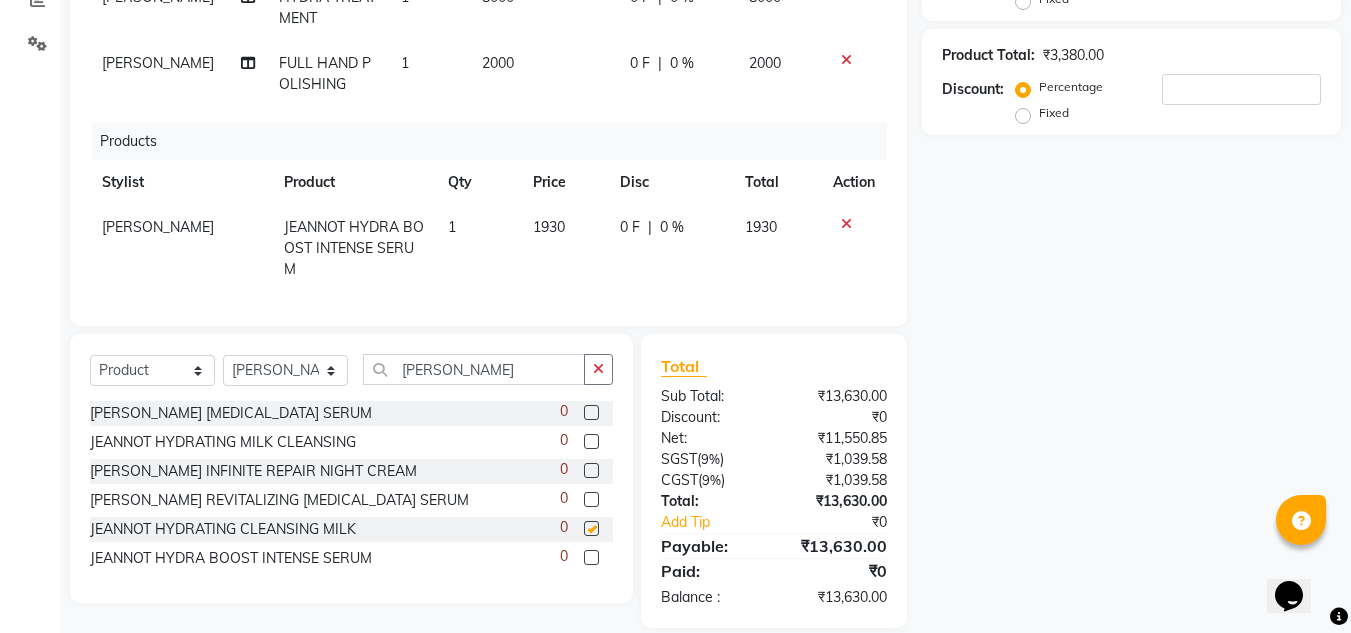 checkbox on "false" 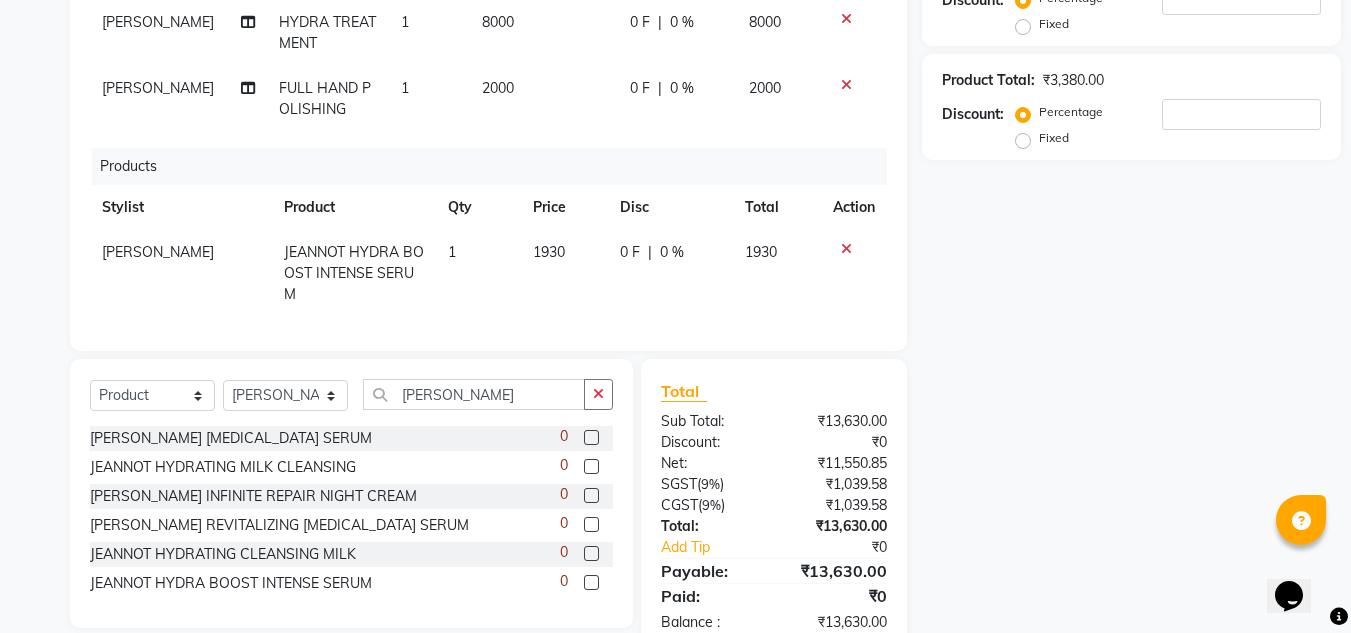 scroll, scrollTop: 370, scrollLeft: 0, axis: vertical 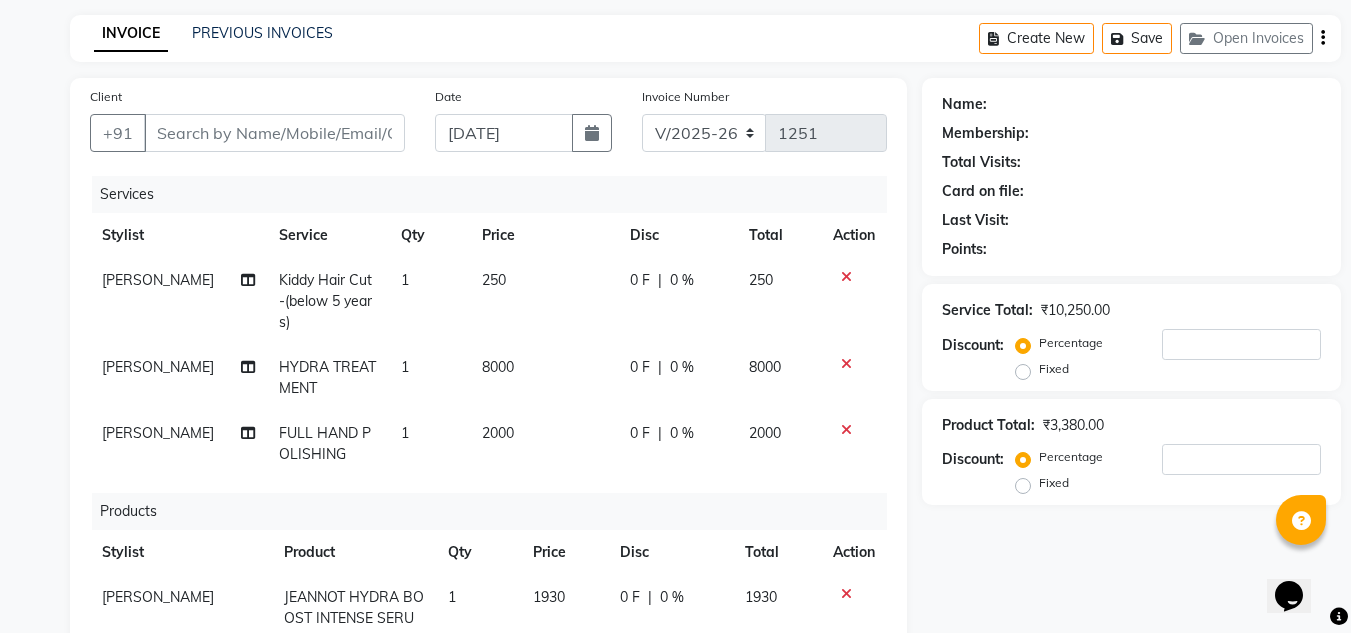 click on "0 F" 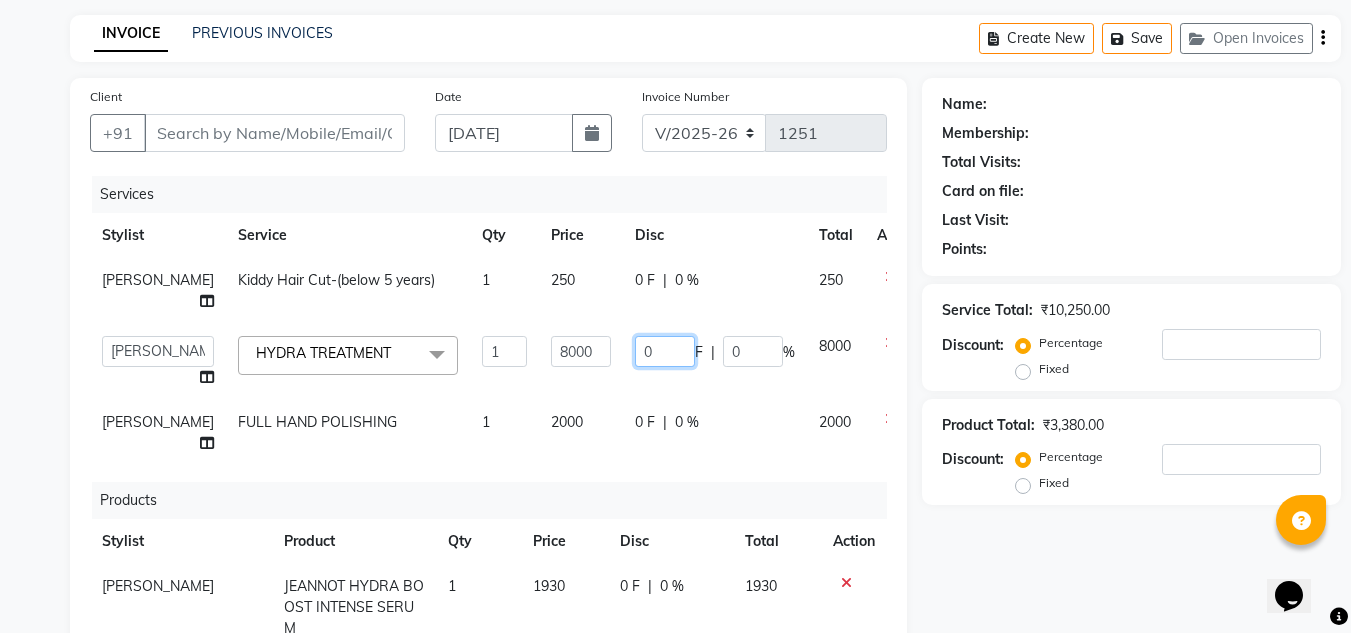 click on "0" 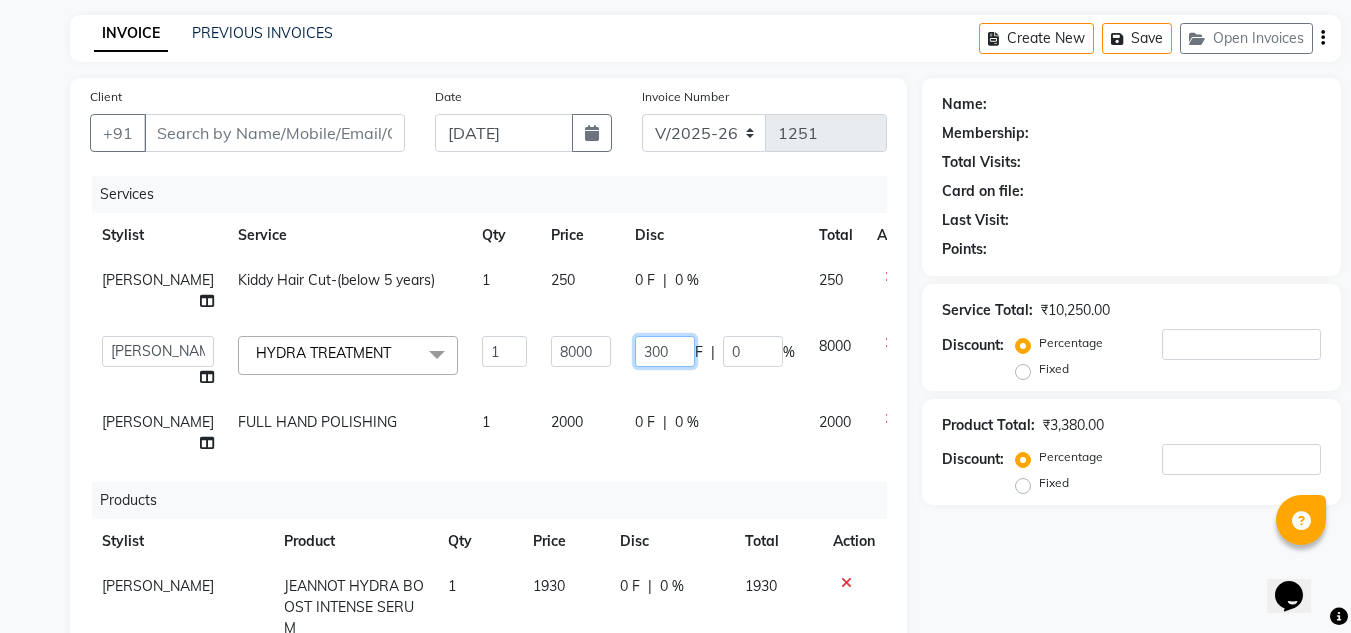 type on "3000" 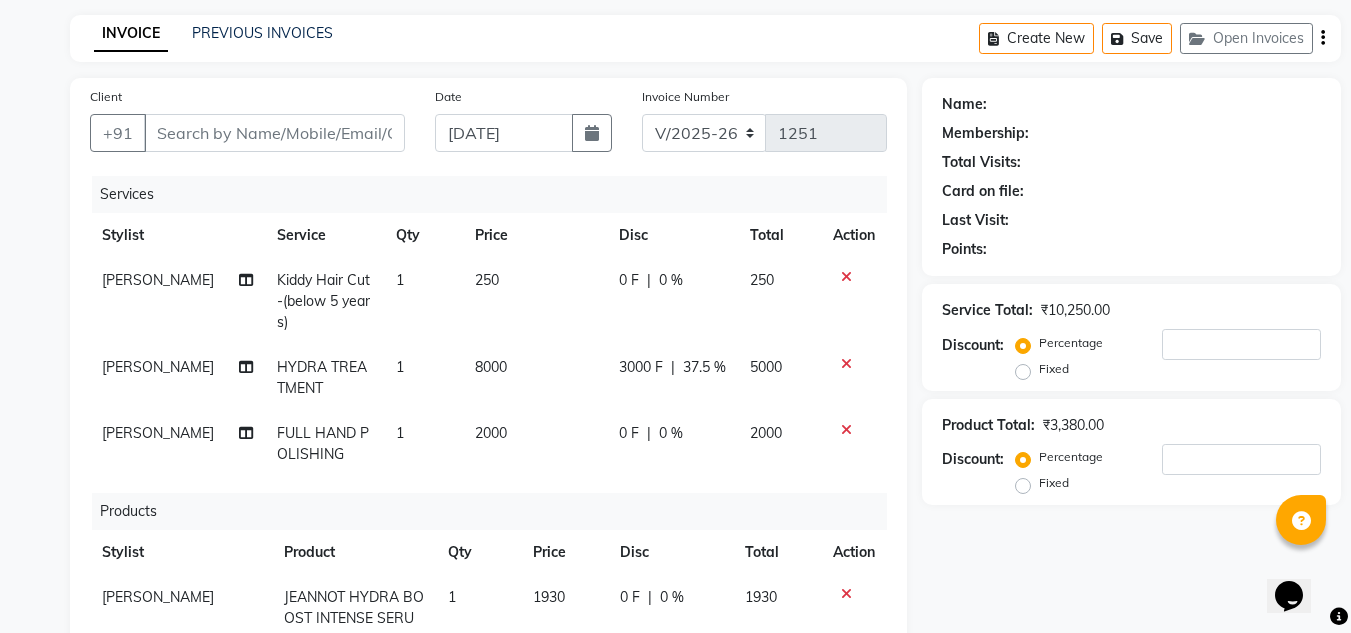 click on "0 F | 0 %" 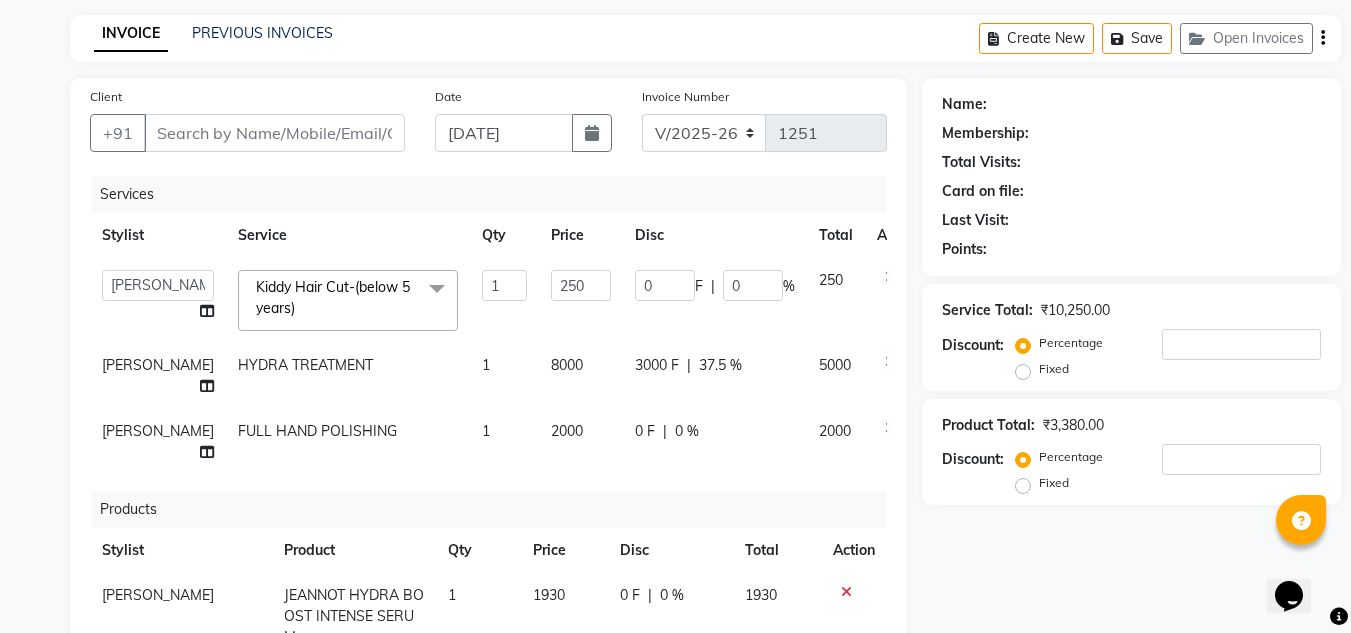 click on "Name: Membership: Total Visits: Card on file: Last Visit:  Points:  Service Total:  ₹10,250.00  Discount:  Percentage   Fixed  Product Total:  ₹3,380.00  Discount:  Percentage   Fixed" 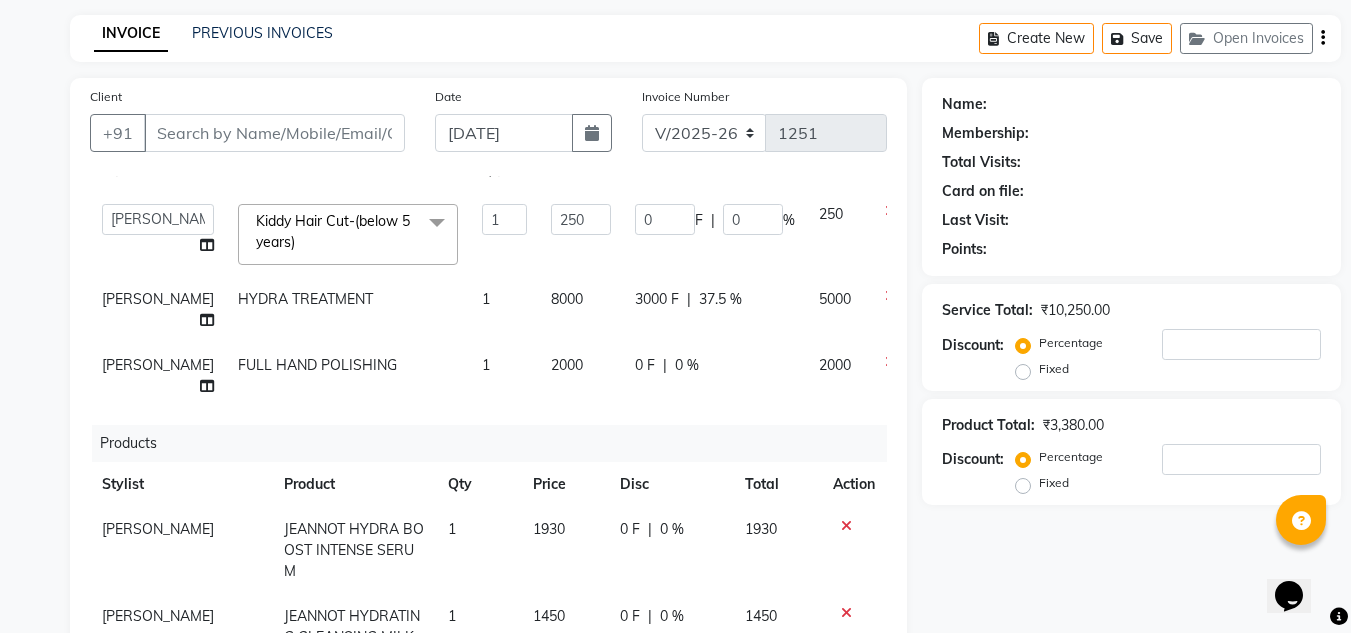 scroll, scrollTop: 0, scrollLeft: 0, axis: both 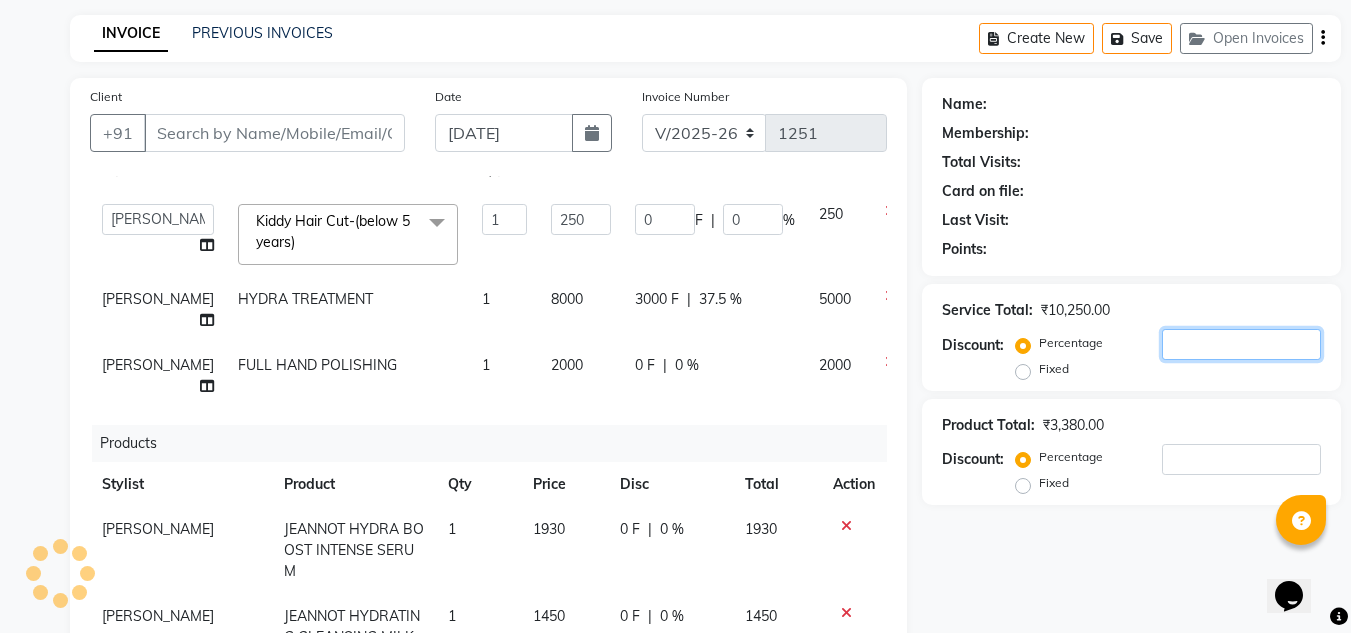 click 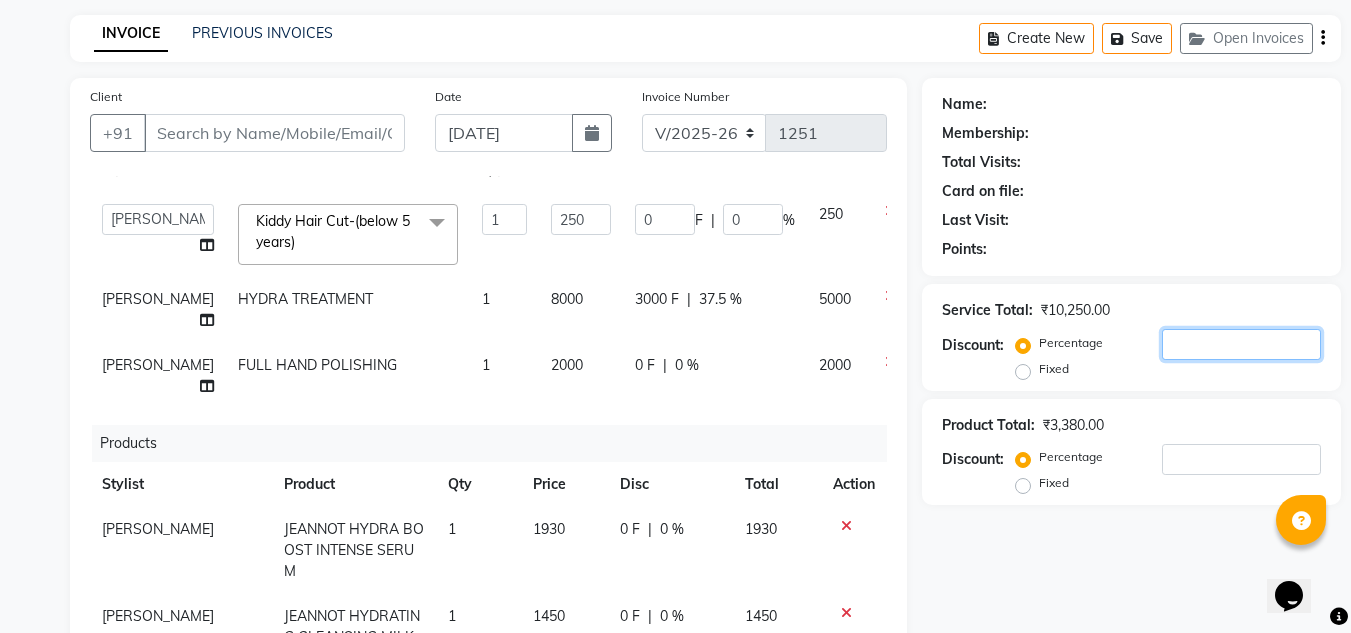type on "2" 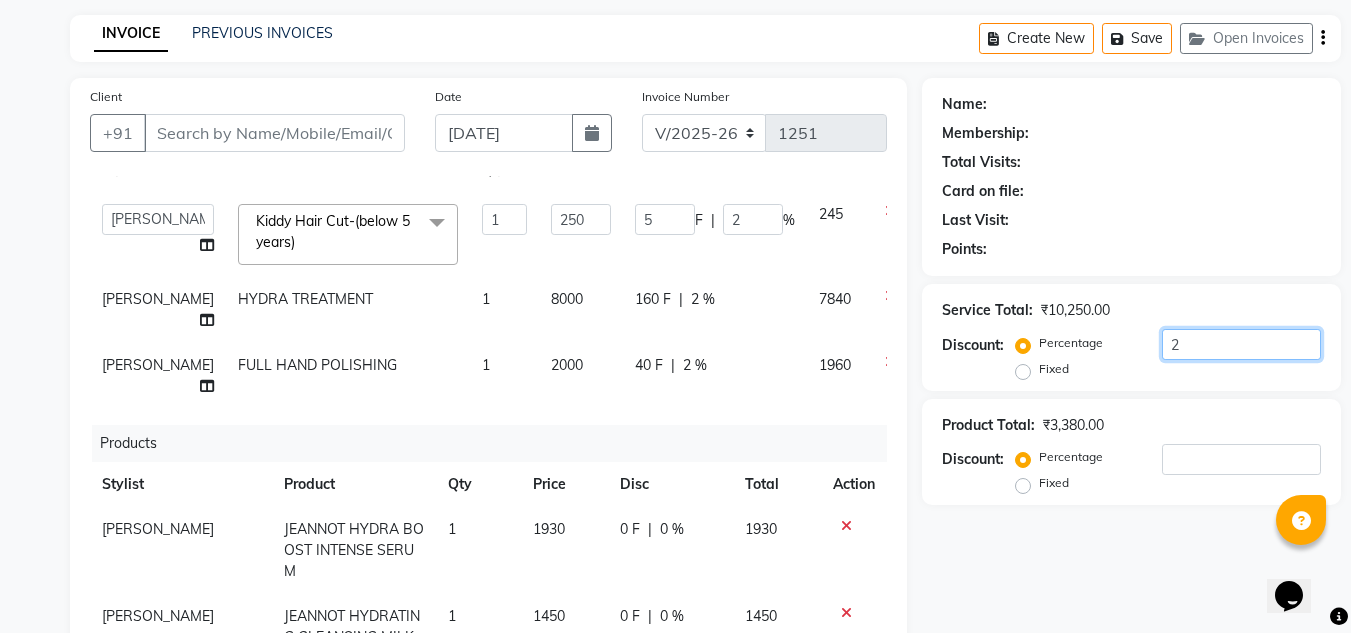 type on "20" 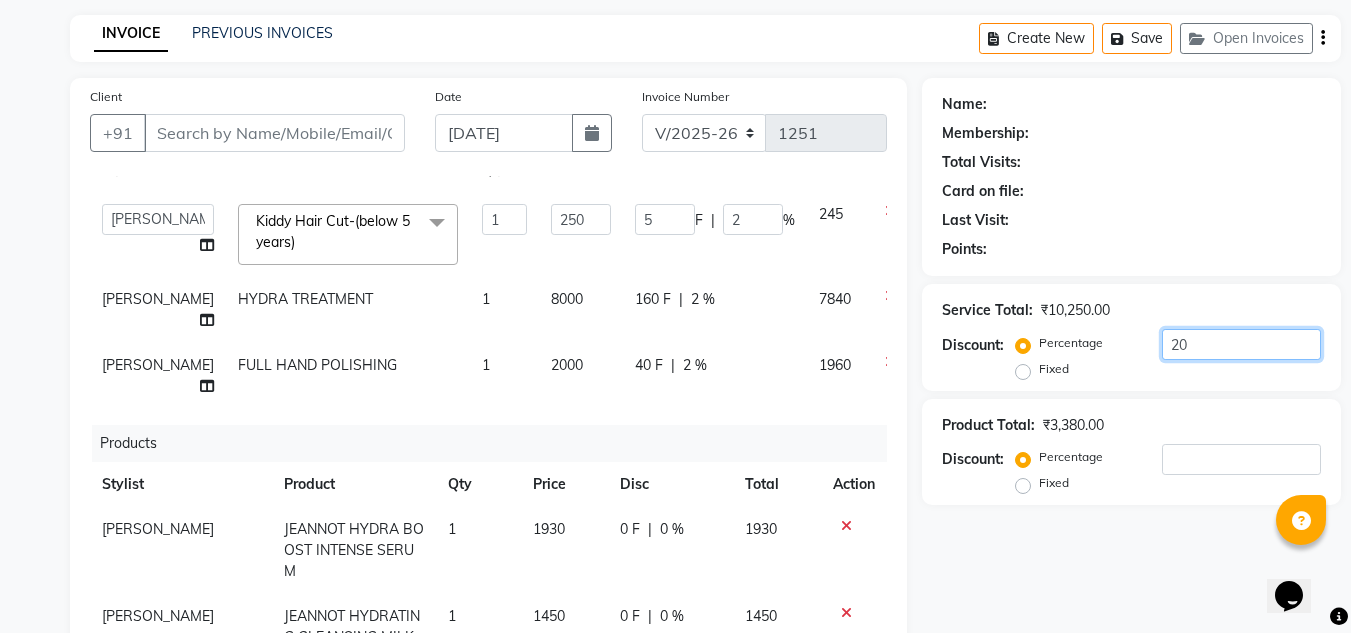 type on "50" 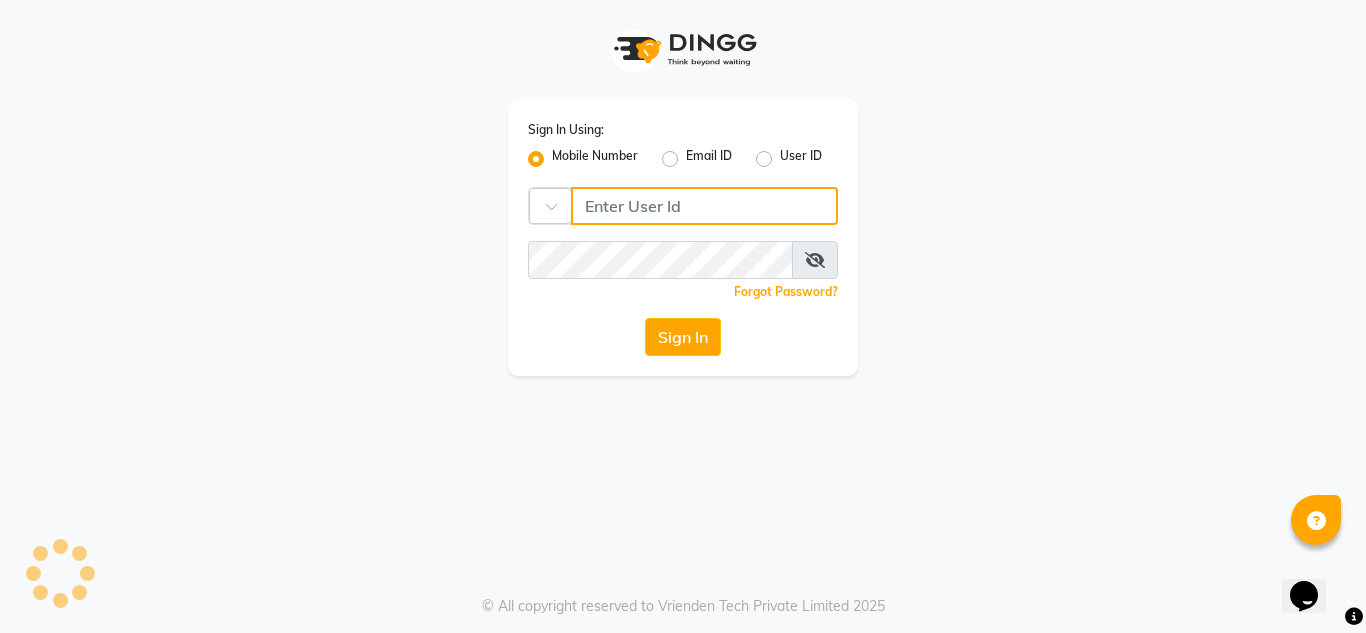 type on "8908110000" 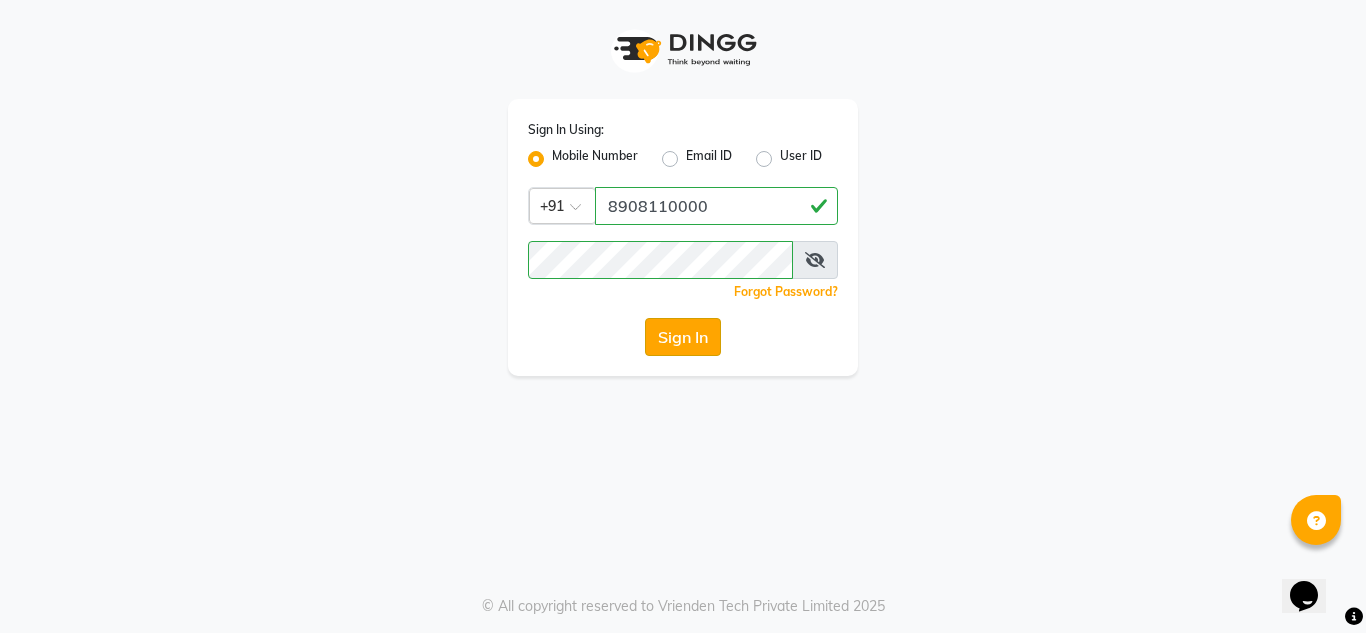 click on "Sign In" 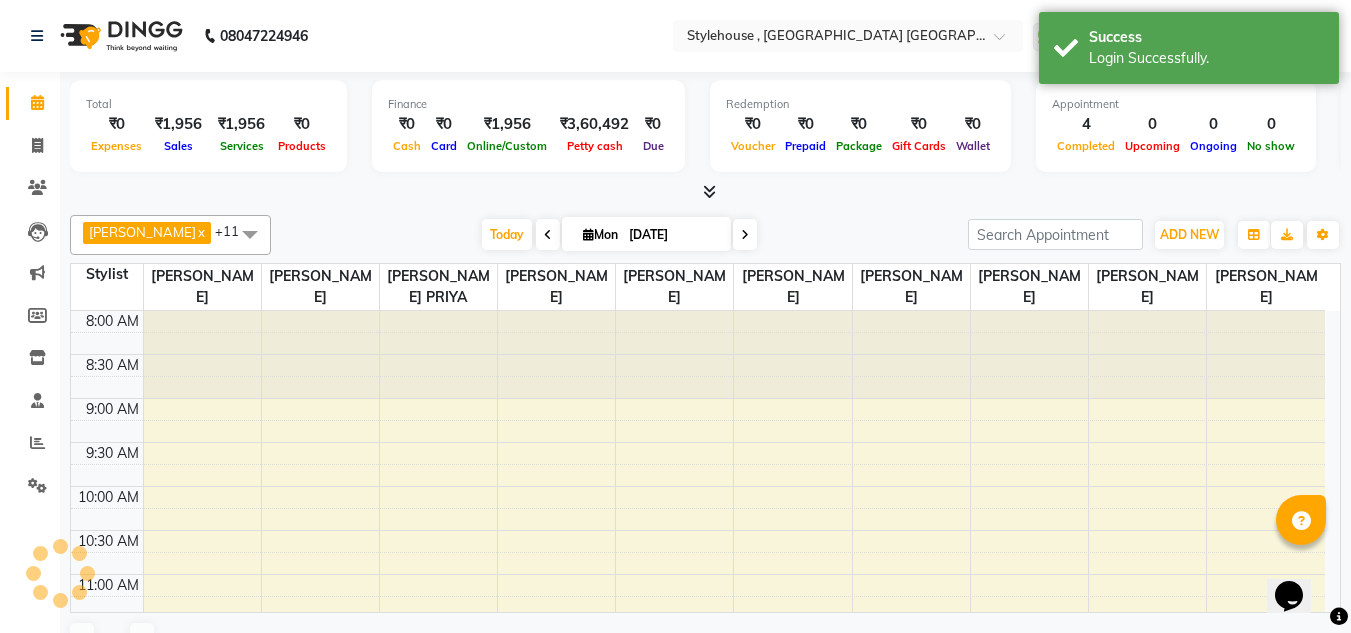 select on "en" 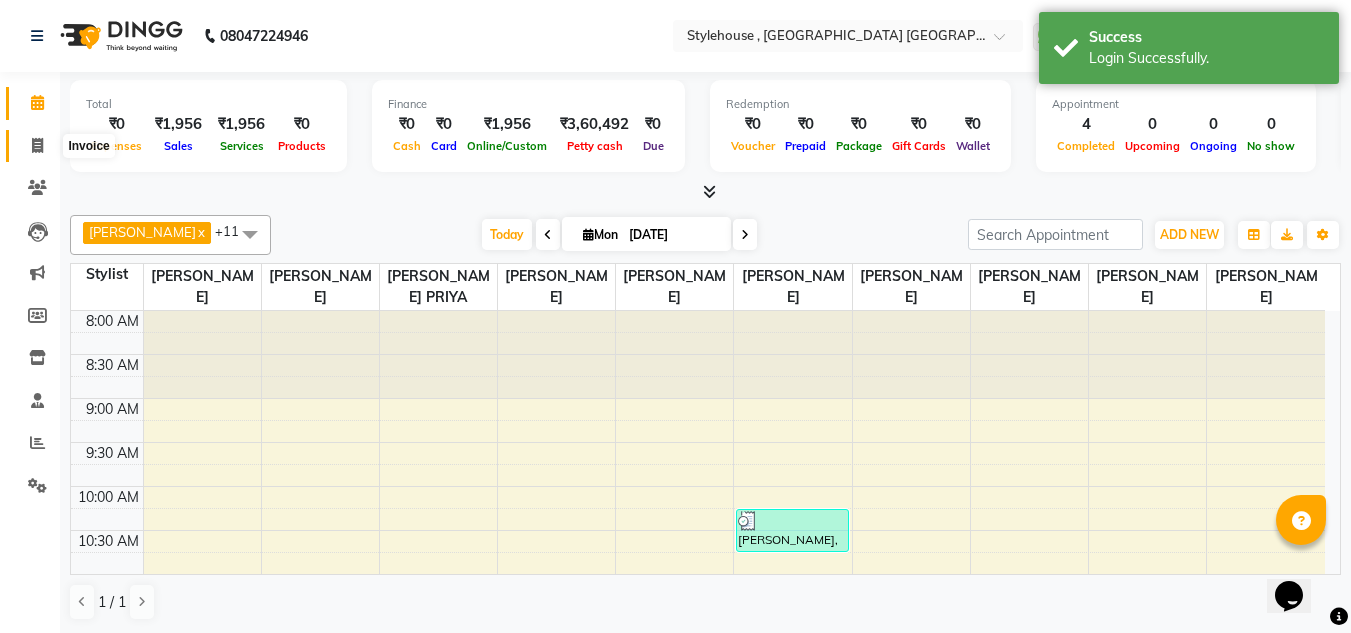 click 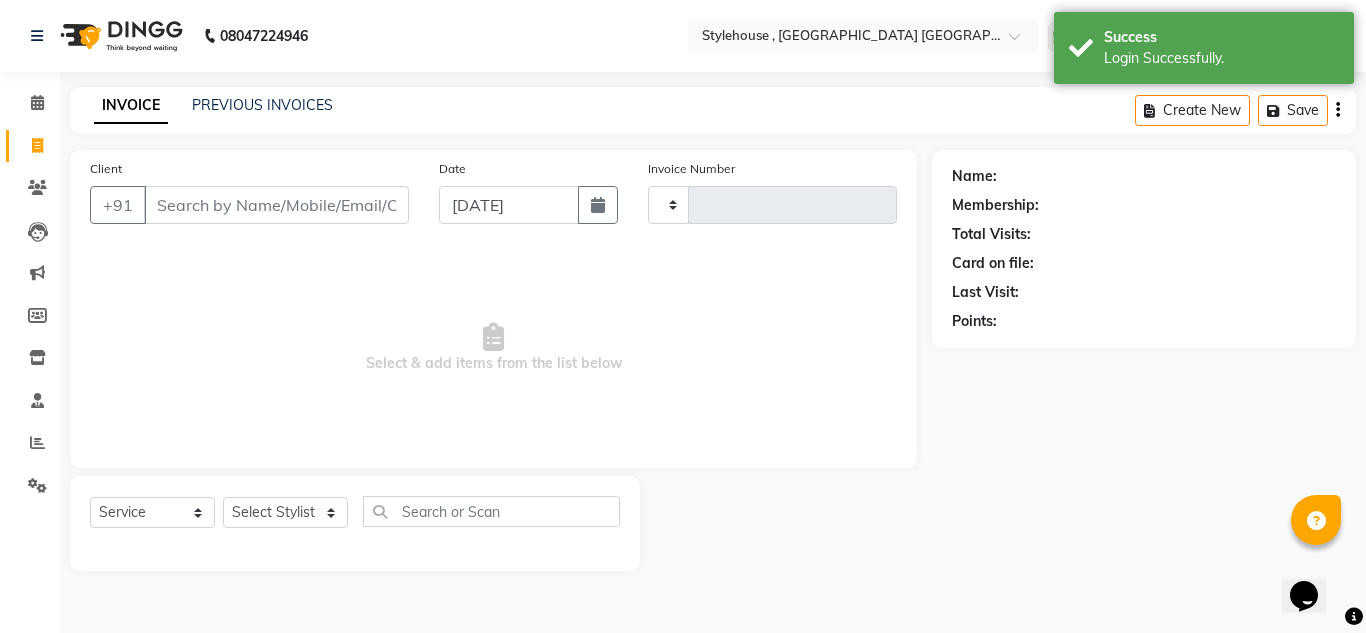type on "1251" 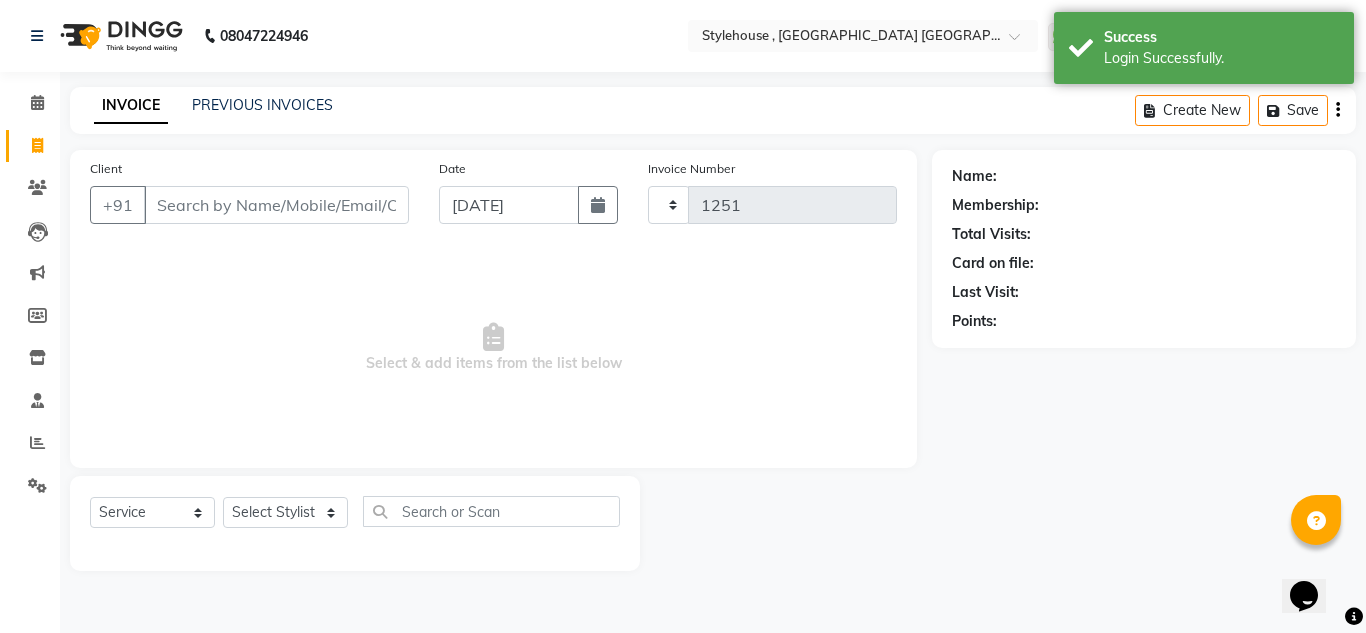select on "7793" 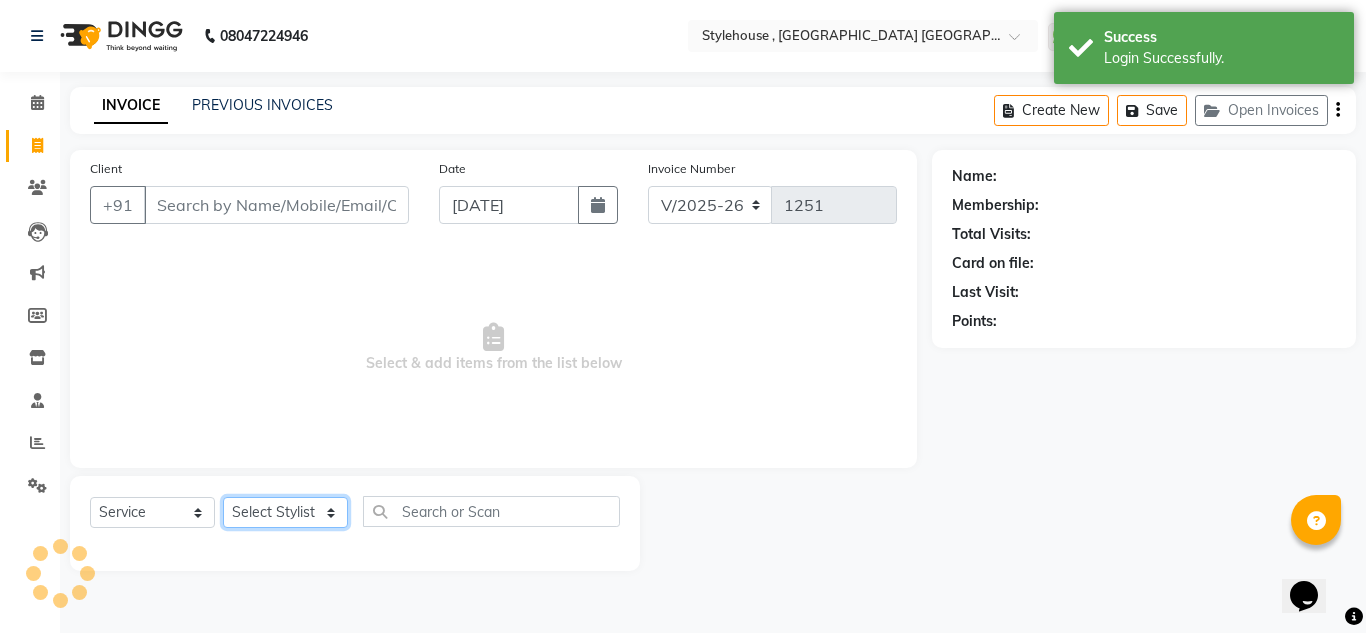 click on "Select Stylist [PERSON_NAME] [PERSON_NAME] [PERSON_NAME] [PERSON_NAME] PRIYA Manager [PERSON_NAME] [PERSON_NAME] [PERSON_NAME] PRIYANKA NANDA PUJA [PERSON_NAME] [PERSON_NAME] [PERSON_NAME] SAMEER [PERSON_NAME] [PERSON_NAME]" 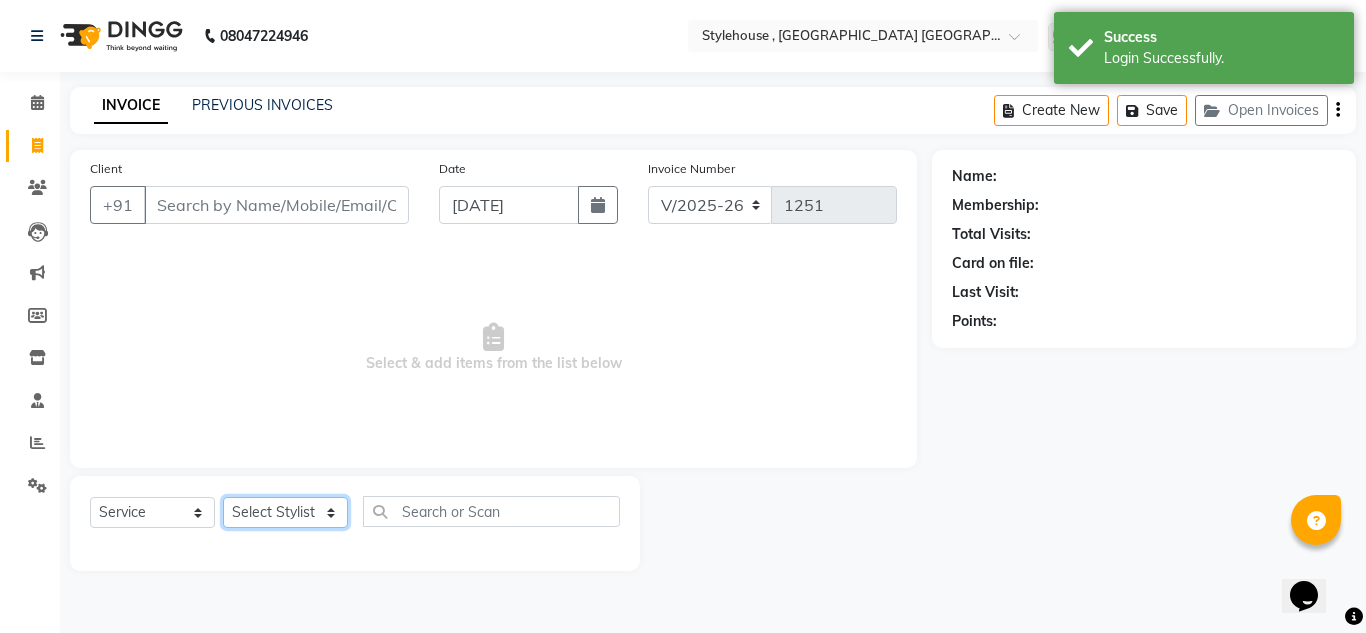 select on "79627" 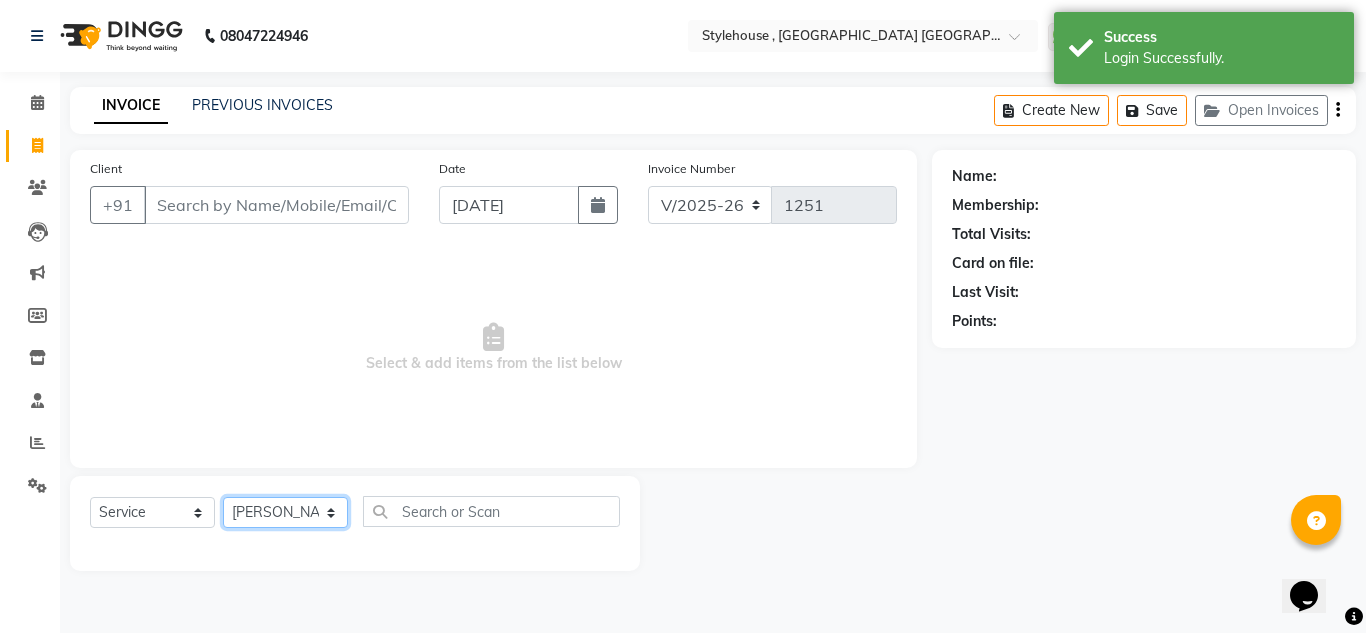 click on "Select Stylist [PERSON_NAME] [PERSON_NAME] [PERSON_NAME] [PERSON_NAME] PRIYA Manager [PERSON_NAME] [PERSON_NAME] [PERSON_NAME] PRIYANKA NANDA PUJA [PERSON_NAME] [PERSON_NAME] [PERSON_NAME] SAMEER [PERSON_NAME] [PERSON_NAME]" 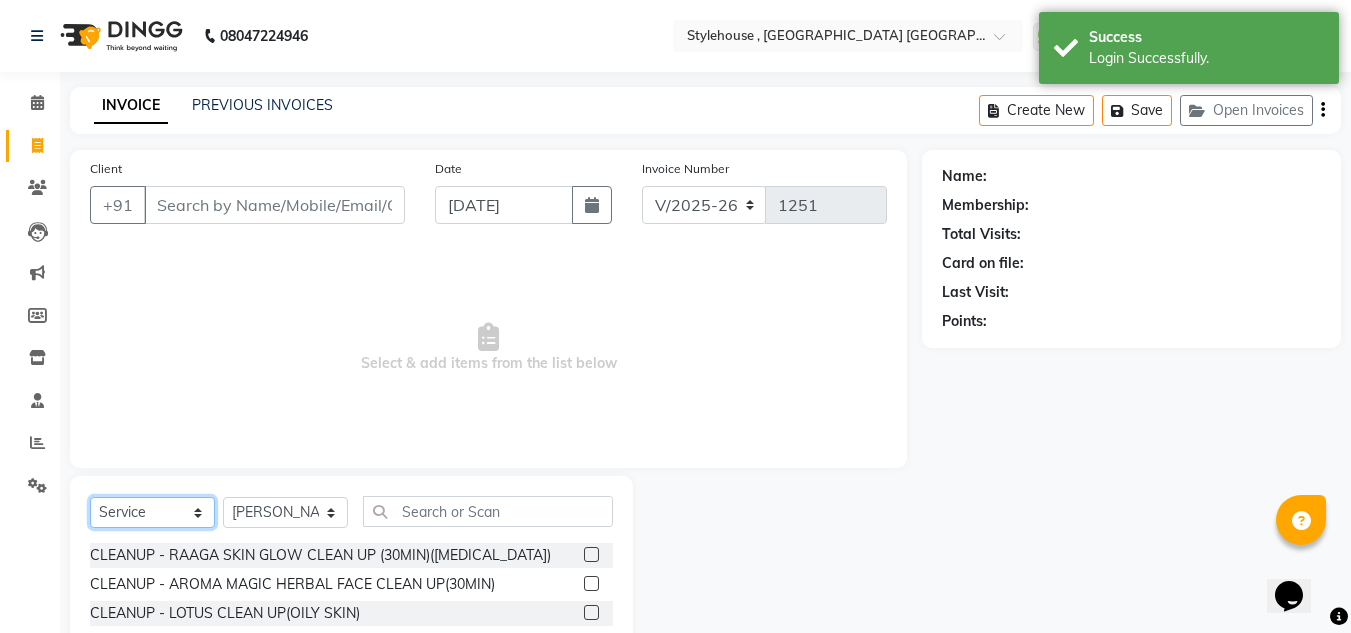 click on "Select  Service  Product  Membership  Package Voucher Prepaid Gift Card" 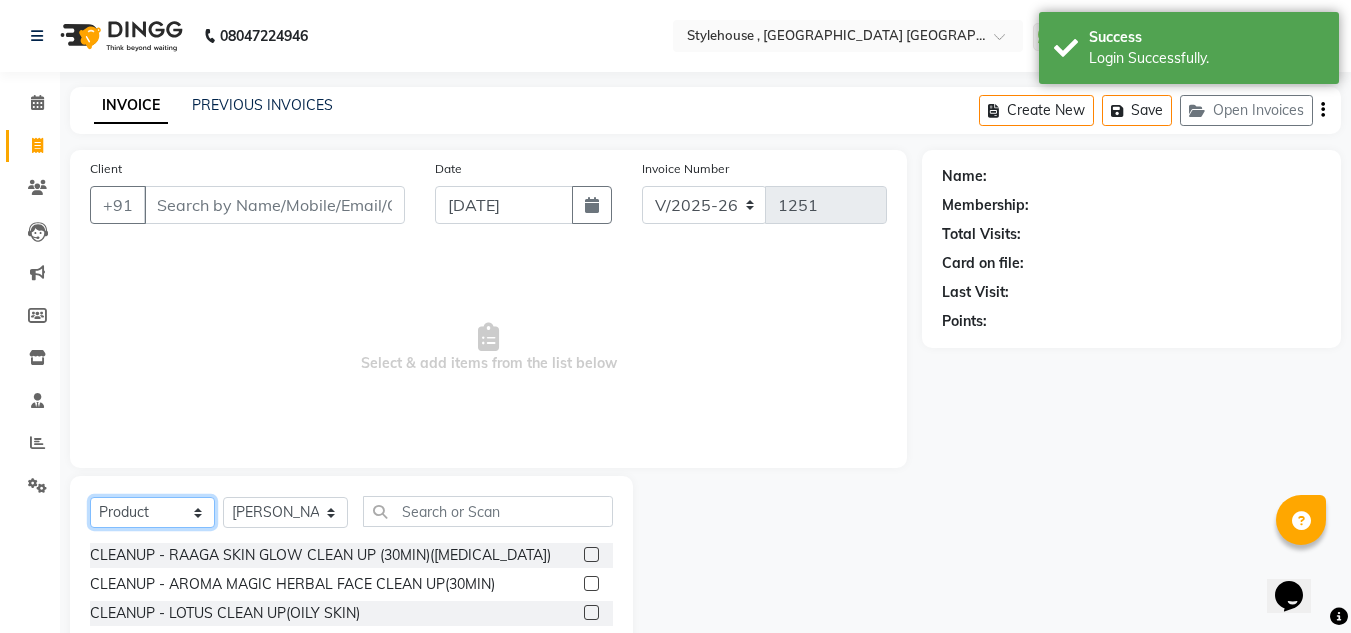 click on "Select  Service  Product  Membership  Package Voucher Prepaid Gift Card" 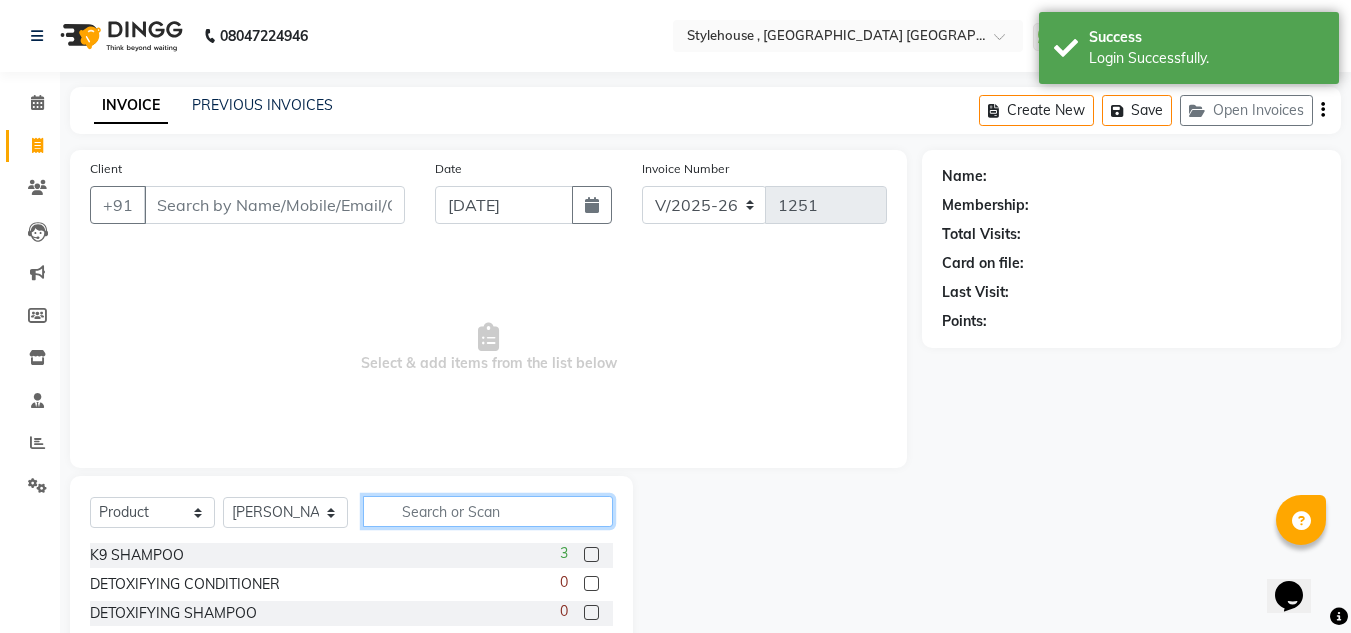 click 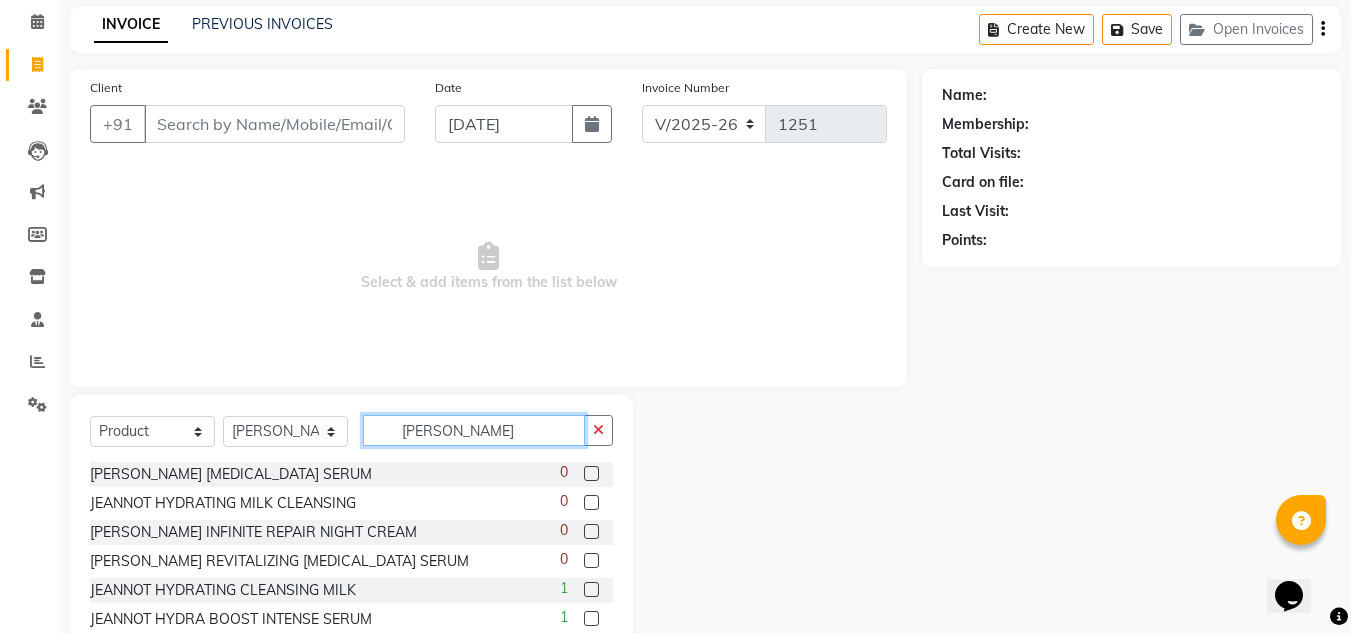 scroll, scrollTop: 142, scrollLeft: 0, axis: vertical 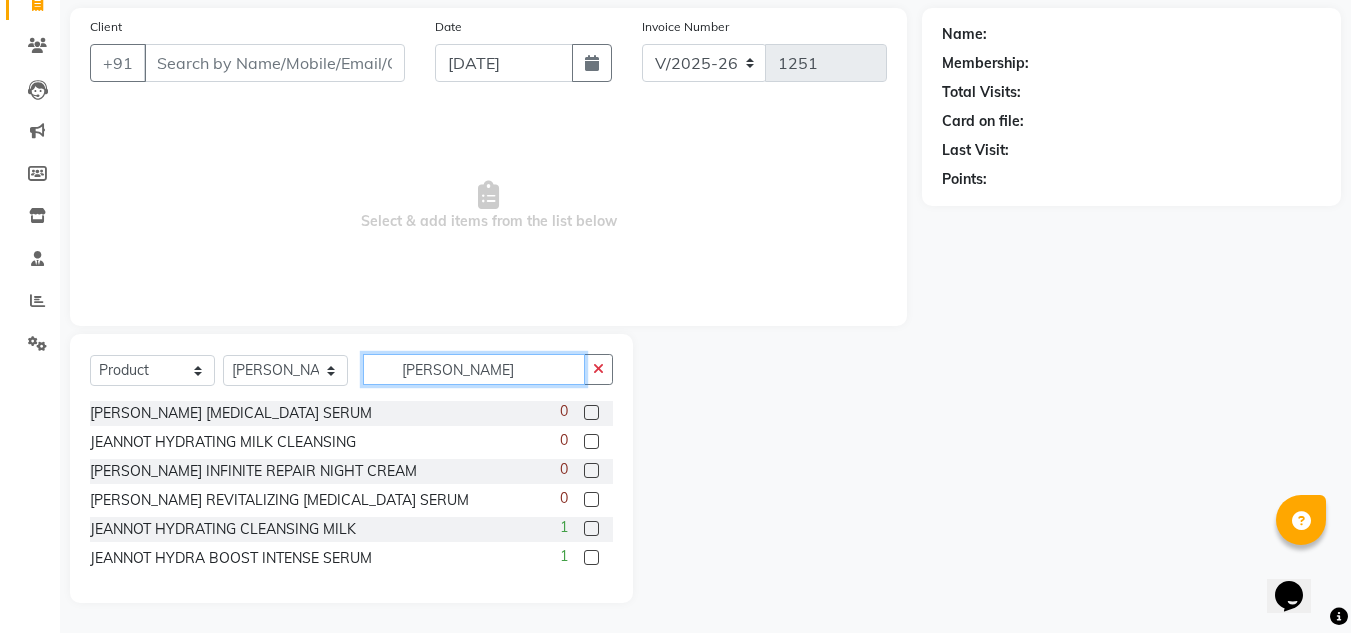 type on "[PERSON_NAME]" 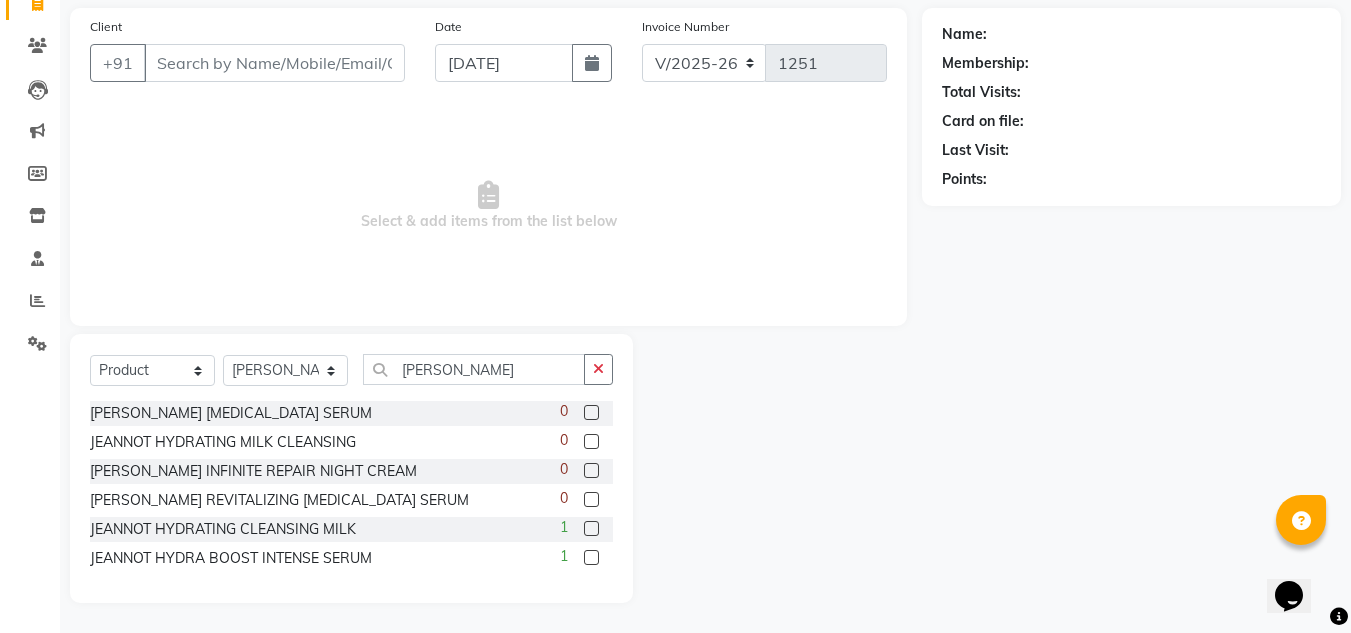 click on "1" 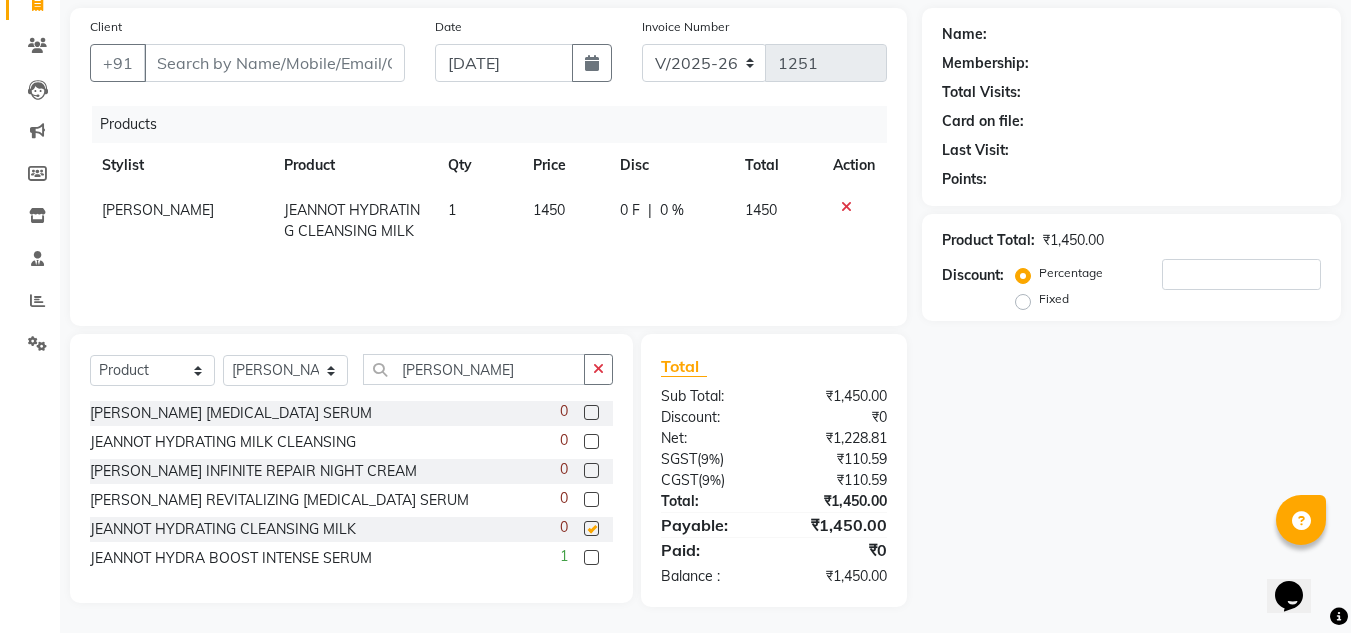 checkbox on "false" 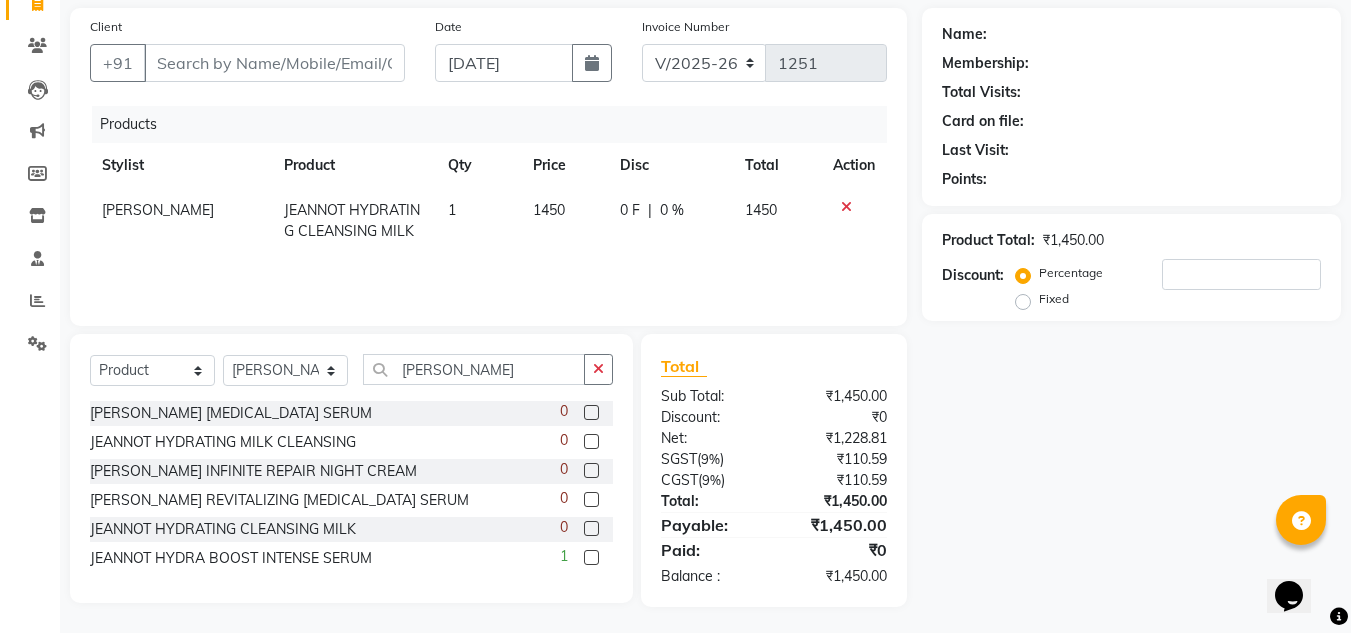 click 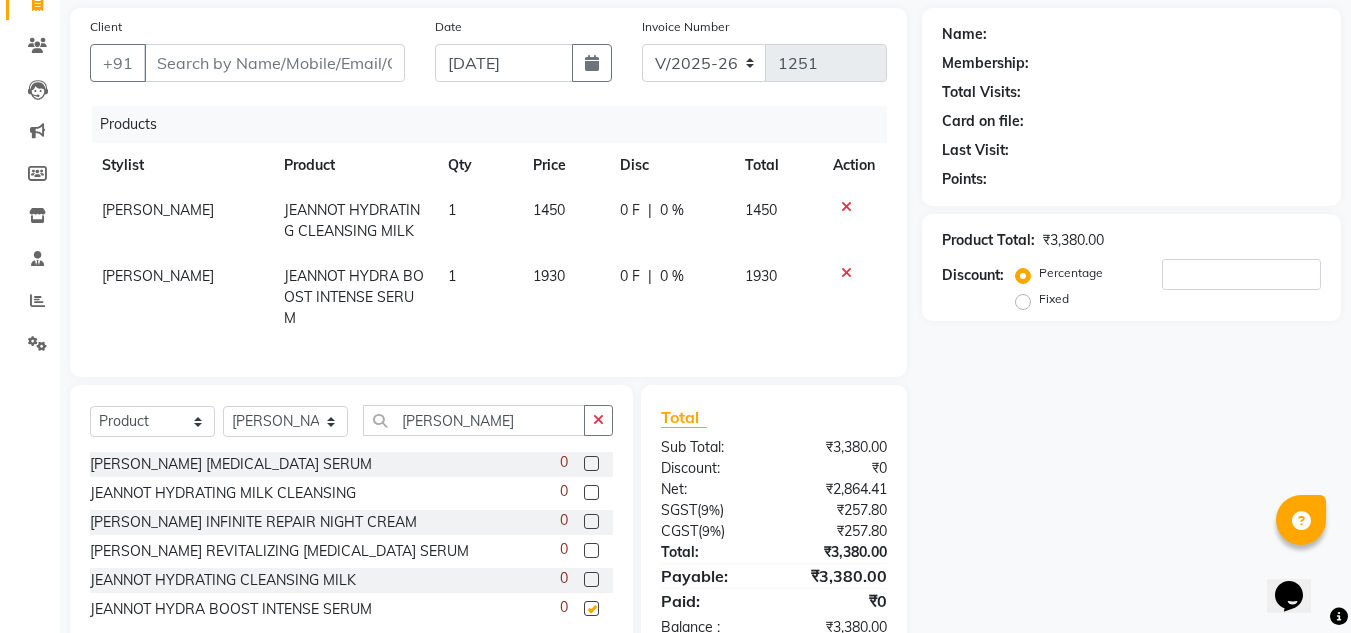checkbox on "false" 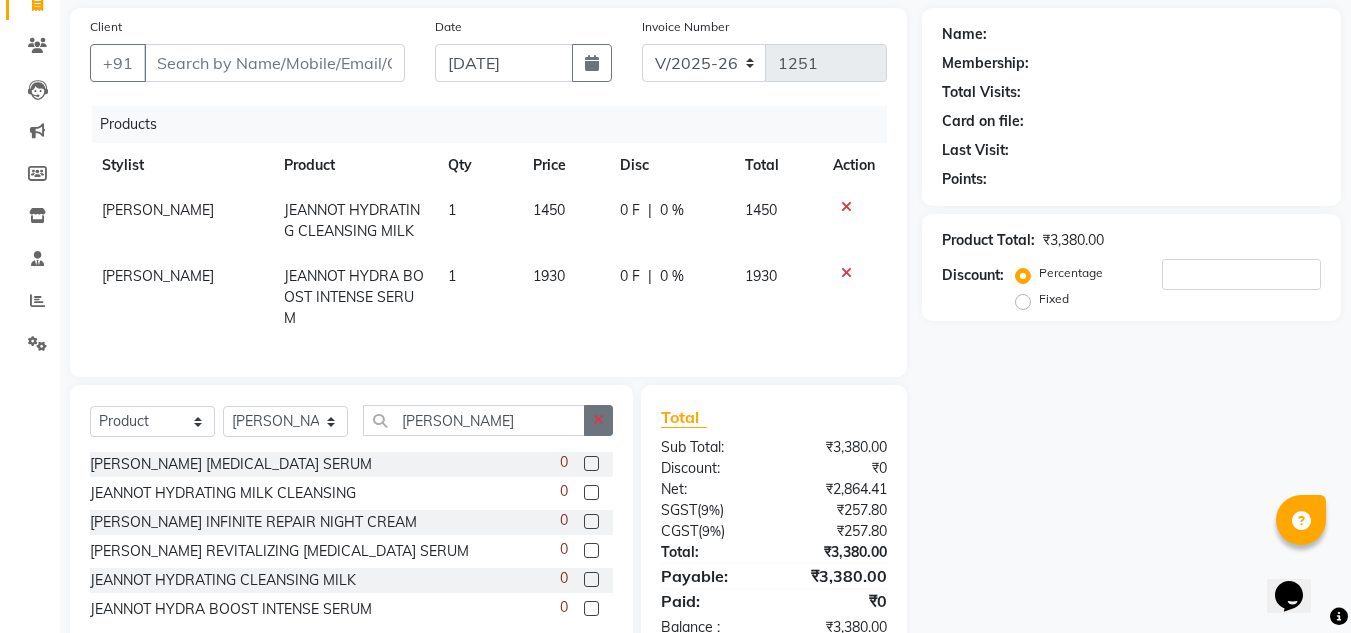 click 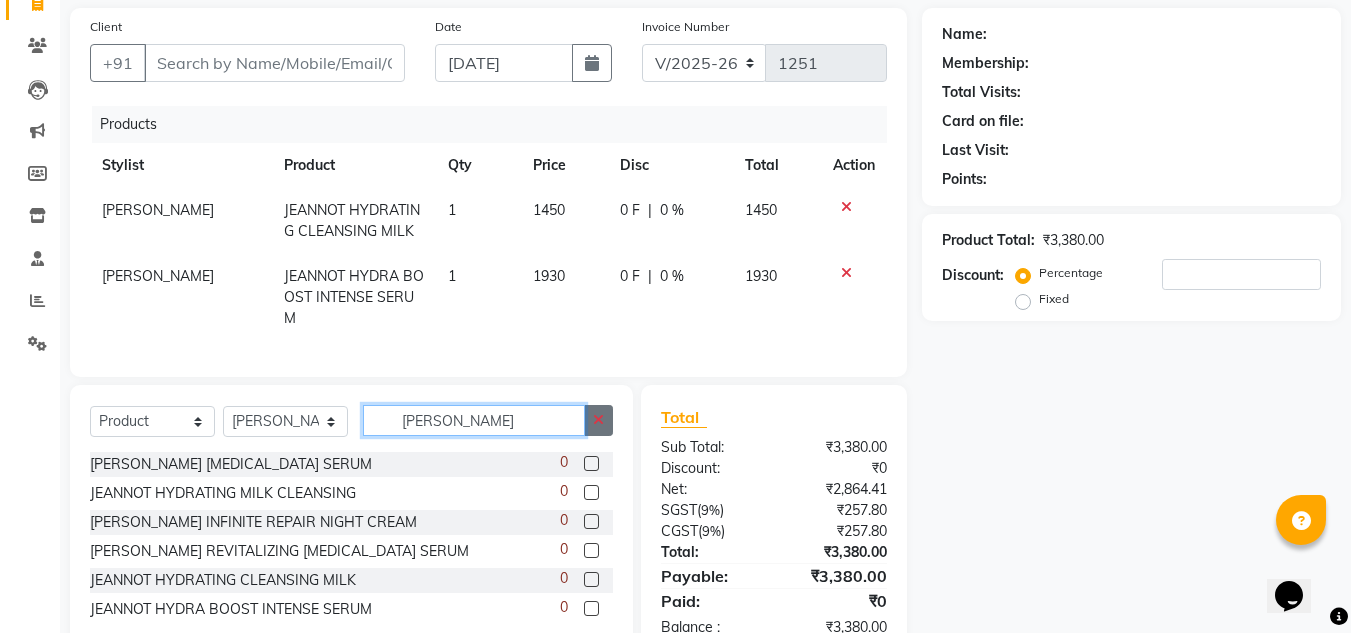 type 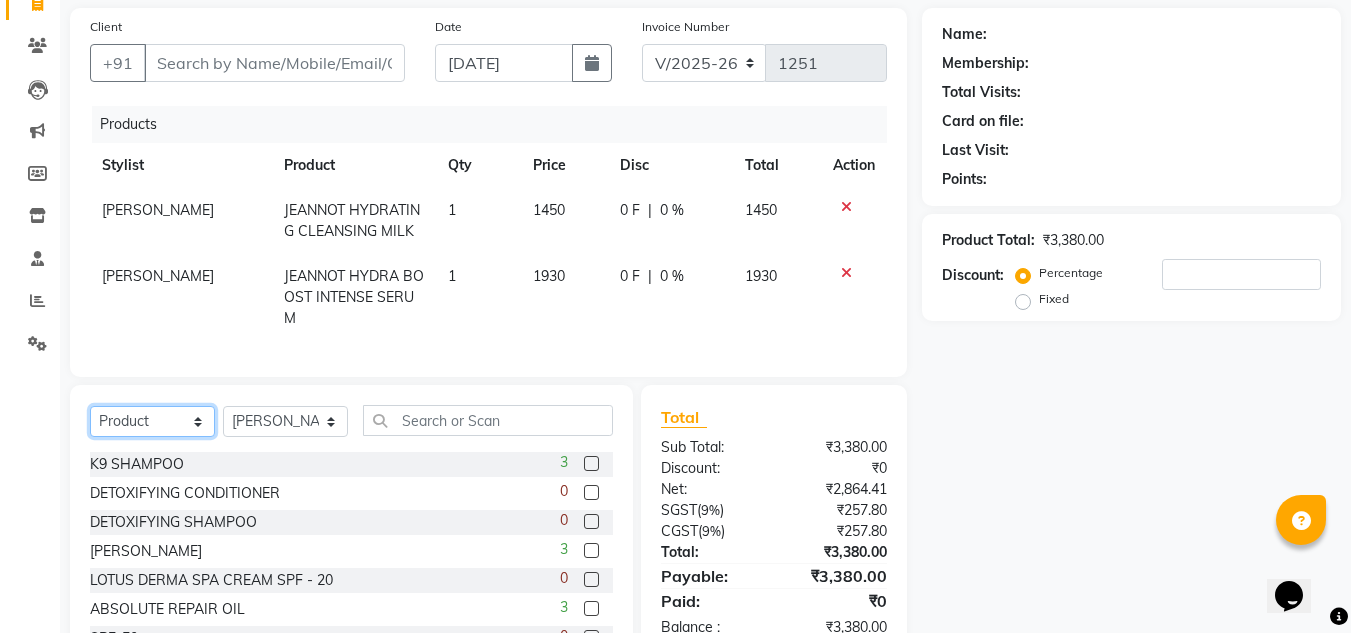 click on "Select  Service  Product  Membership  Package Voucher Prepaid Gift Card" 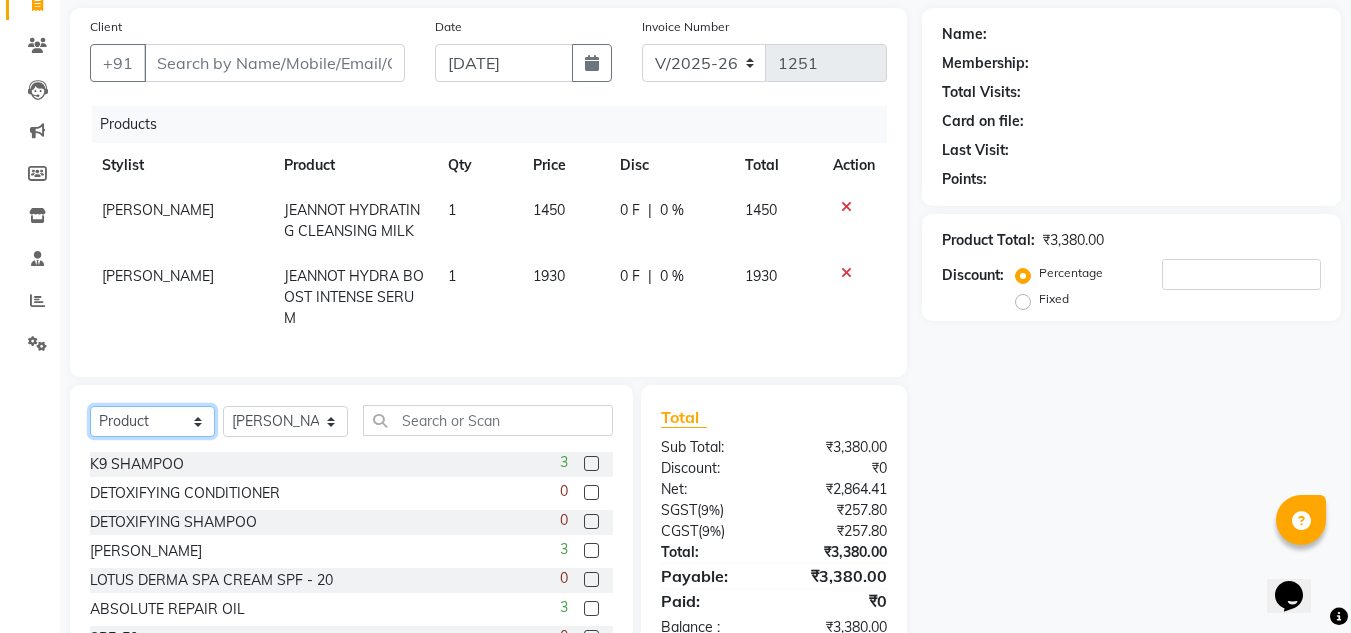 select on "service" 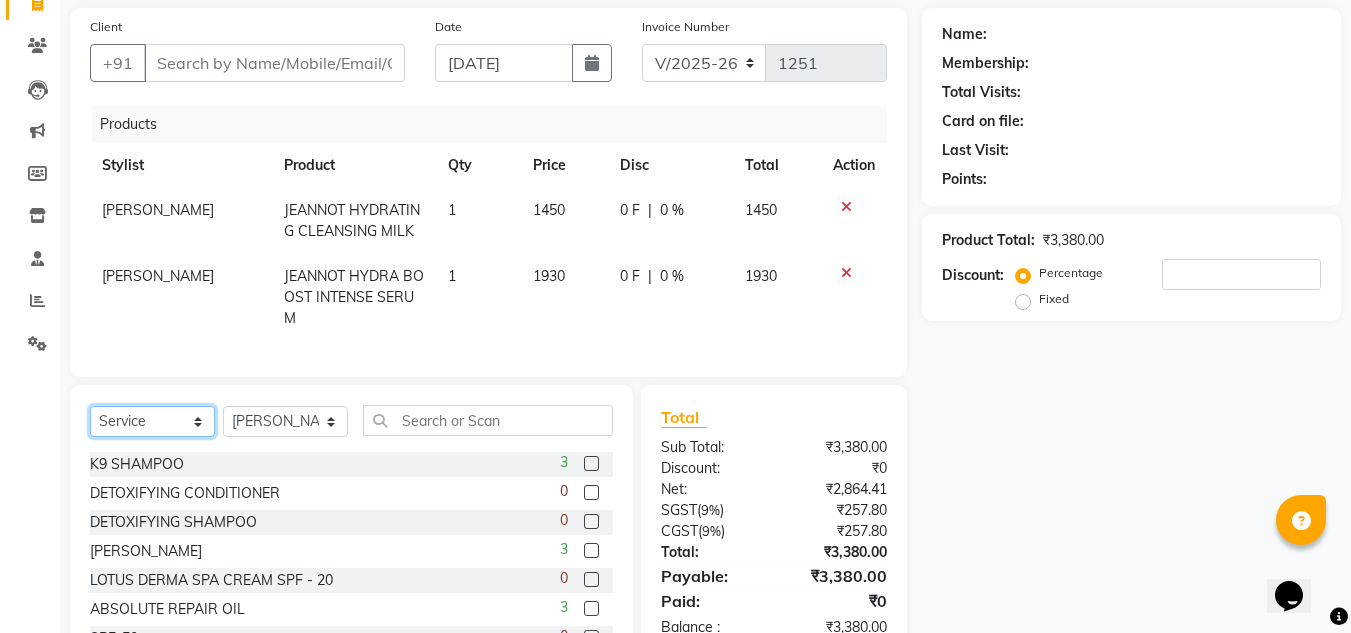 click on "Select  Service  Product  Membership  Package Voucher Prepaid Gift Card" 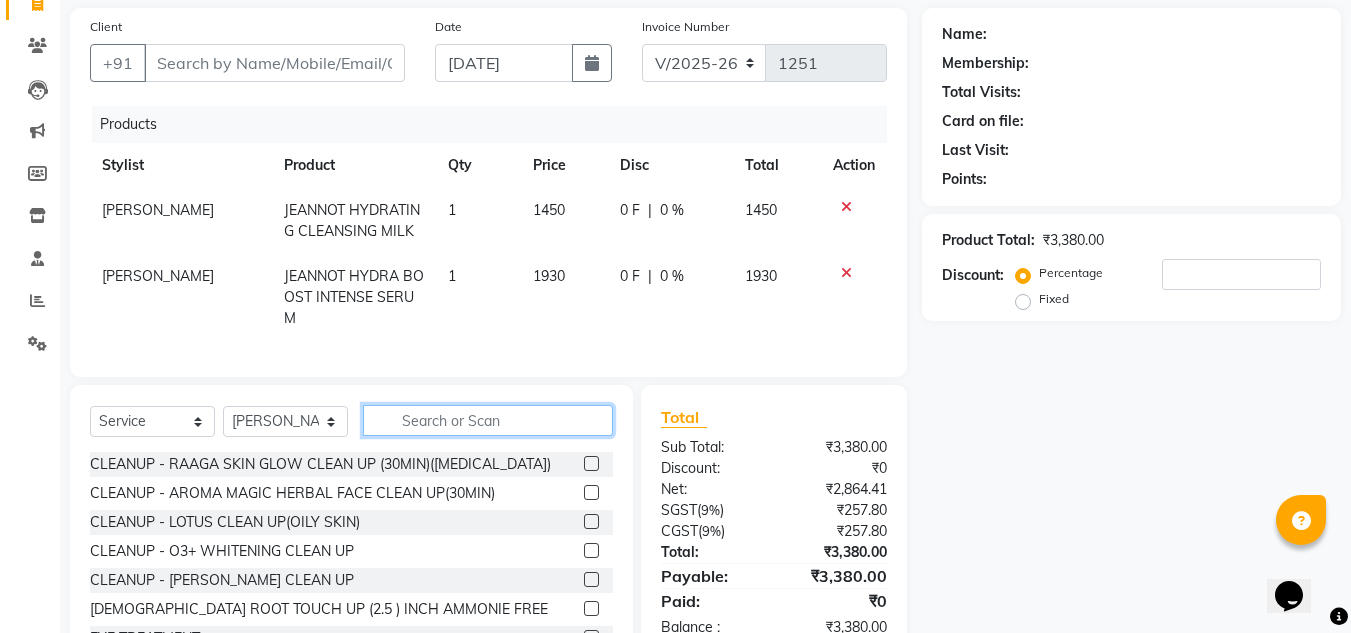 click 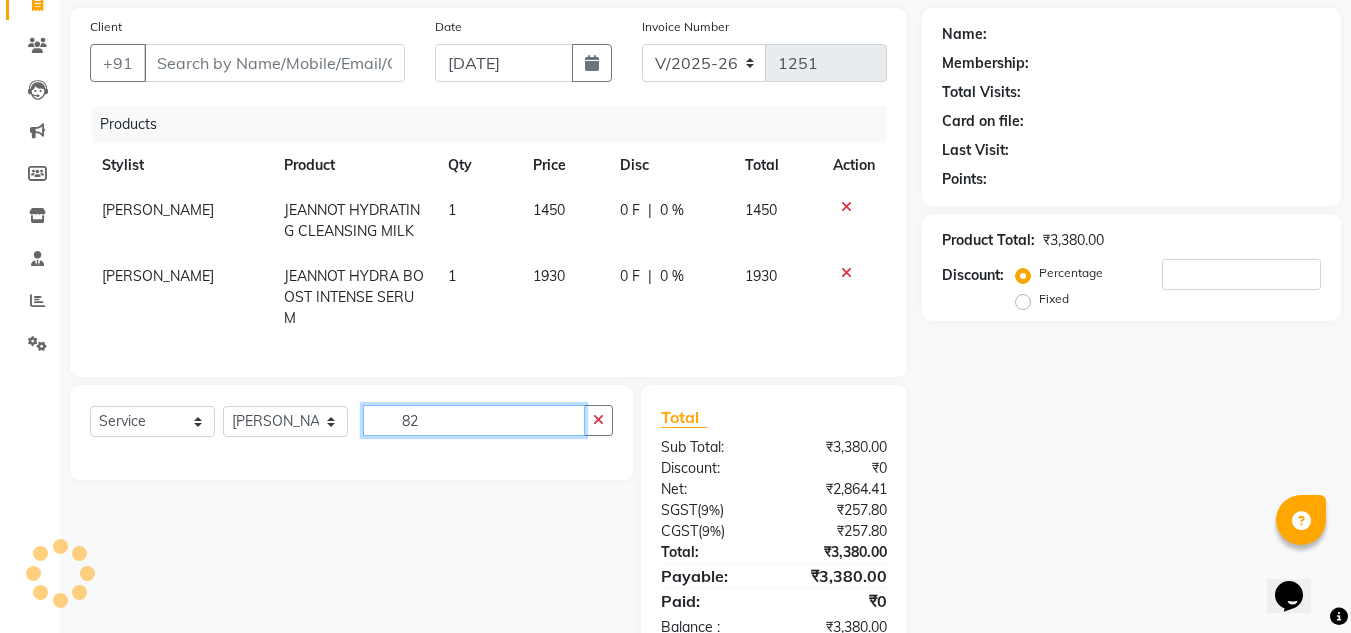 type on "8" 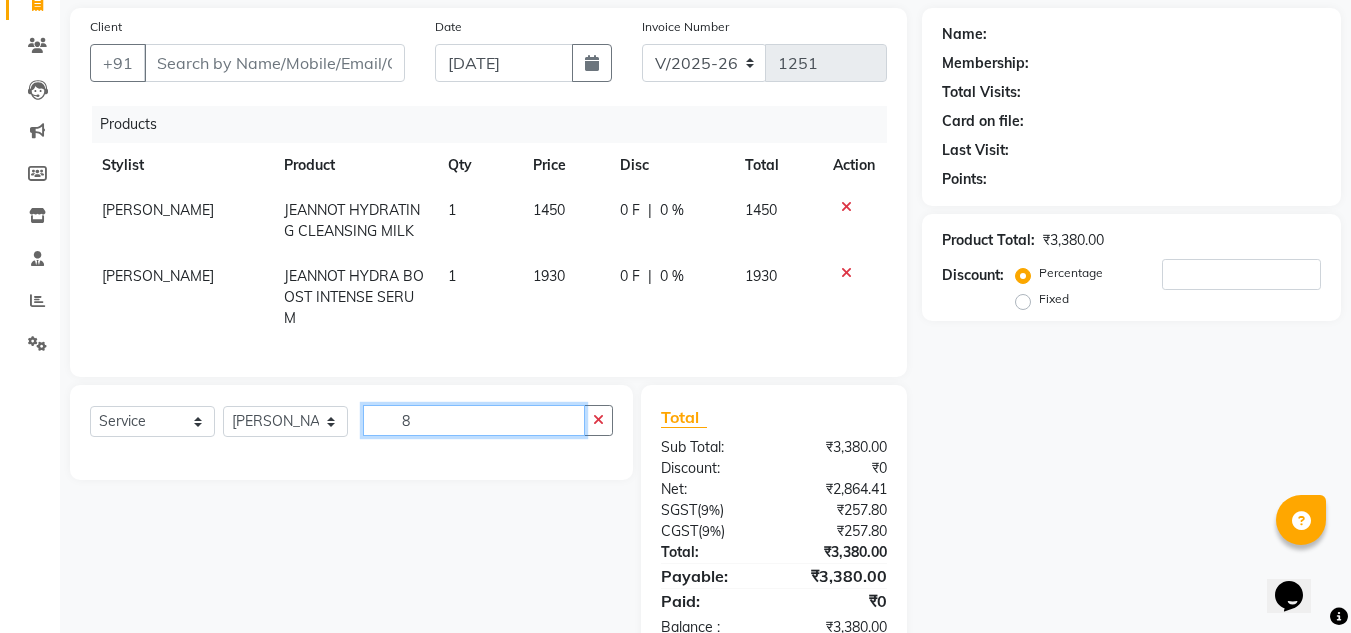 type 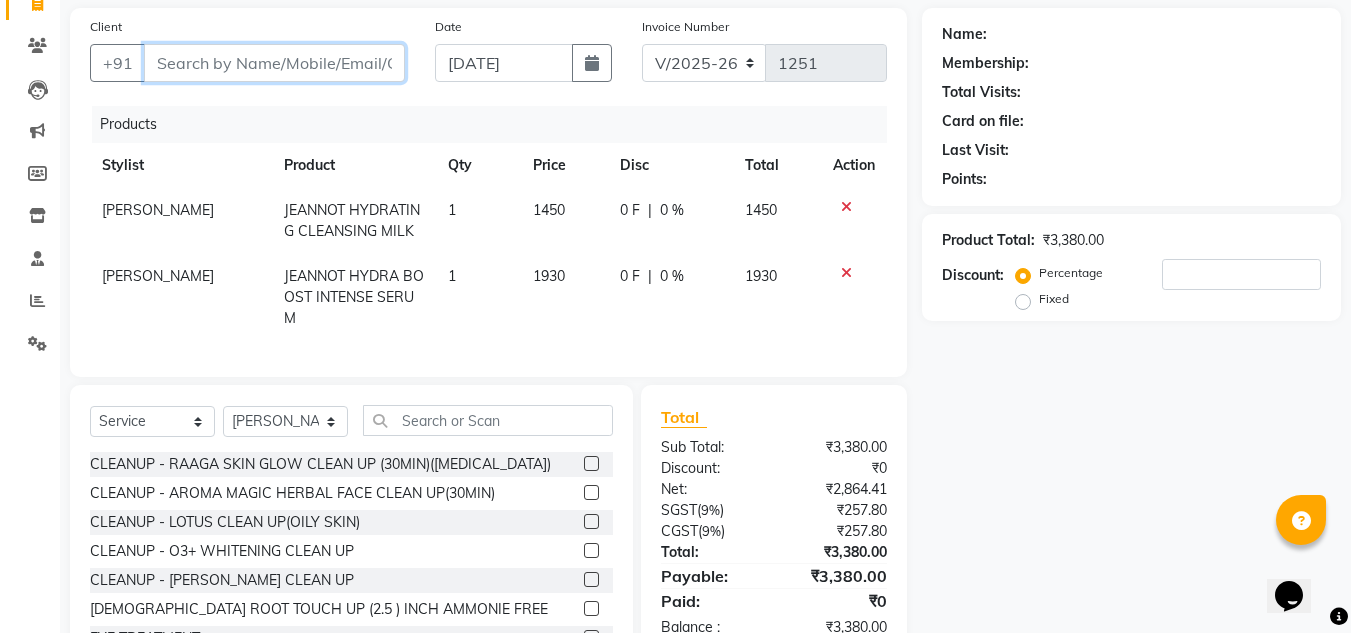 click on "Client" at bounding box center [274, 63] 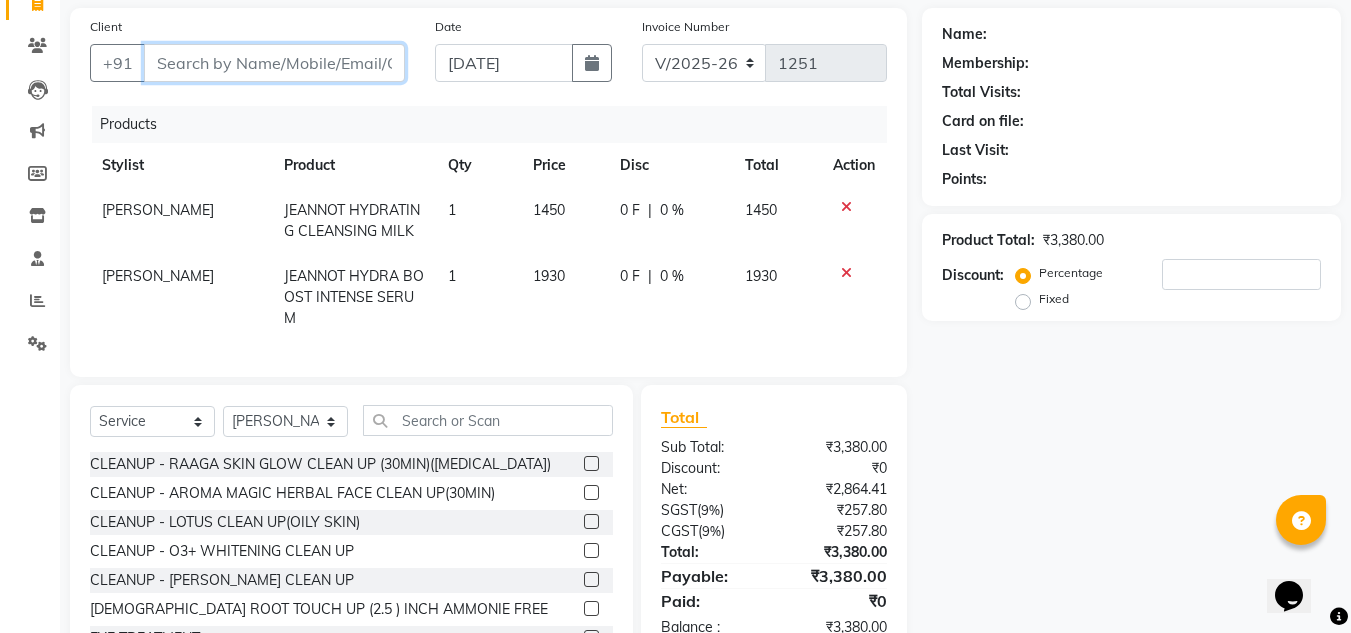 type on "8" 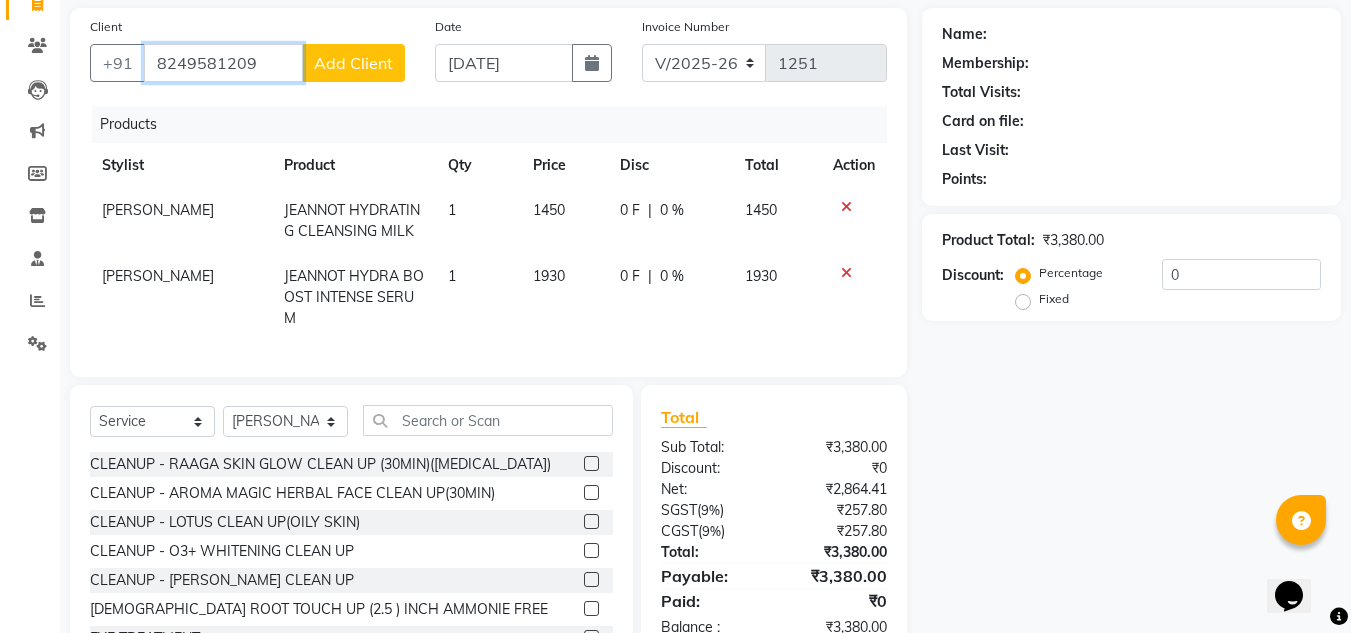 scroll, scrollTop: 0, scrollLeft: 0, axis: both 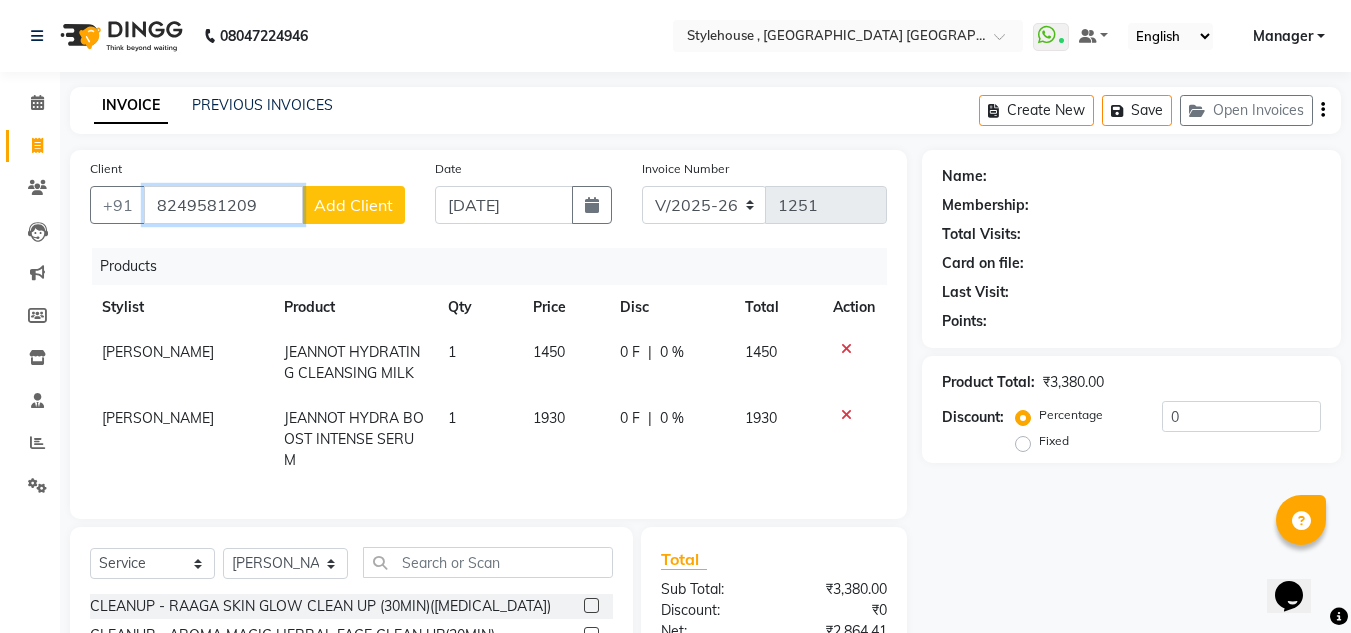 click on "8249581209" at bounding box center [223, 205] 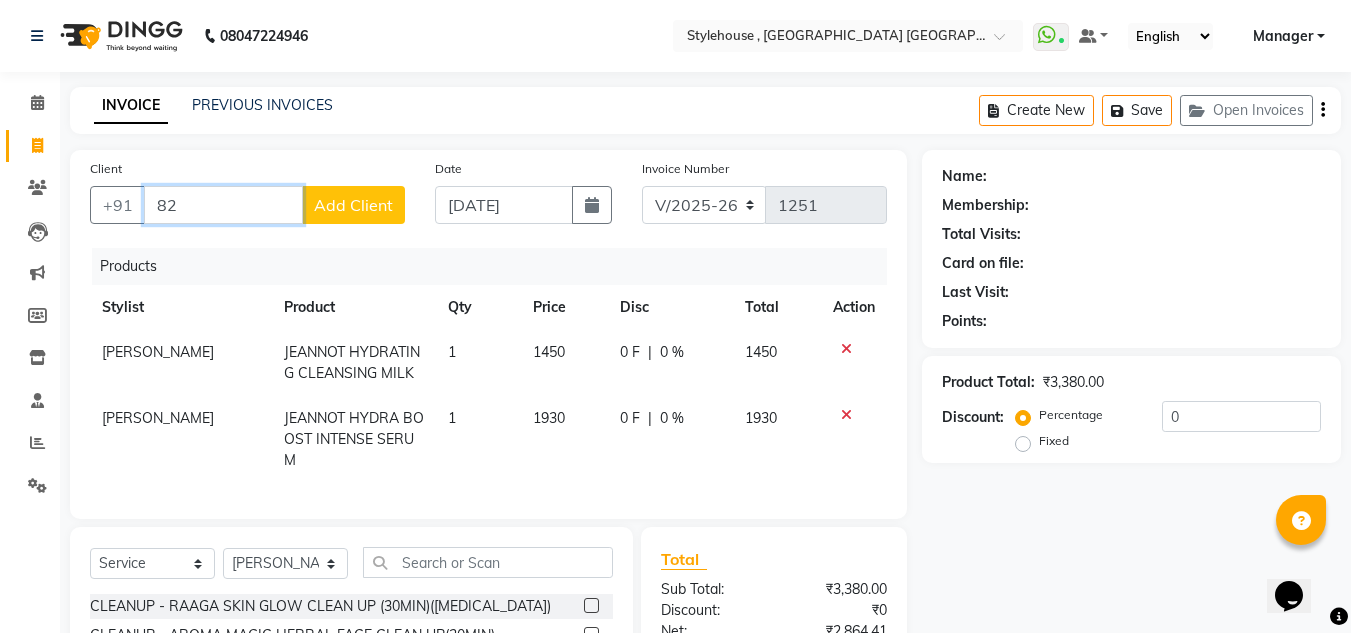 type on "8" 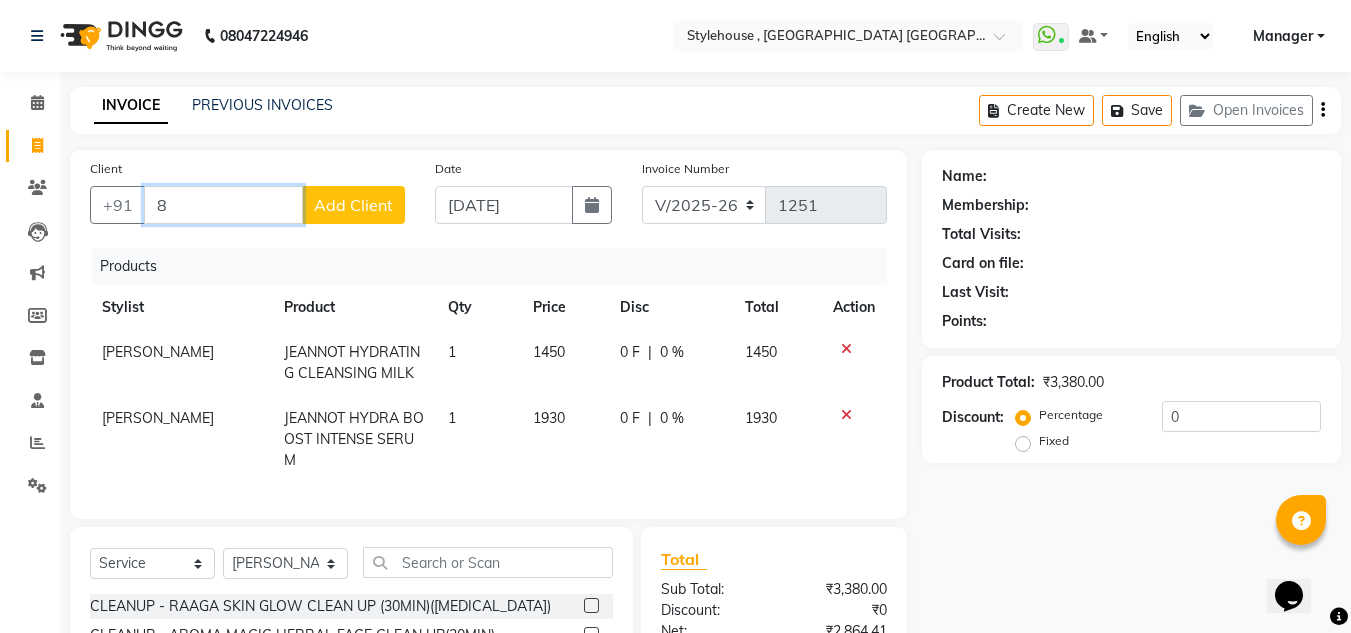 type 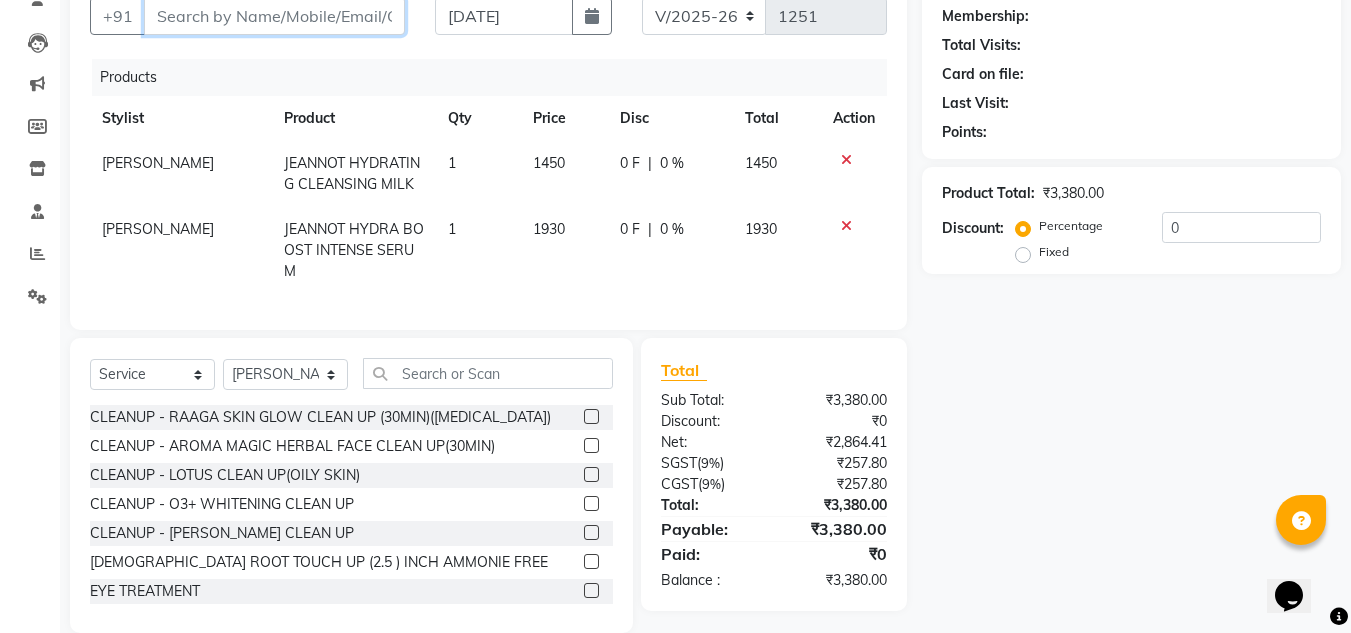 scroll, scrollTop: 200, scrollLeft: 0, axis: vertical 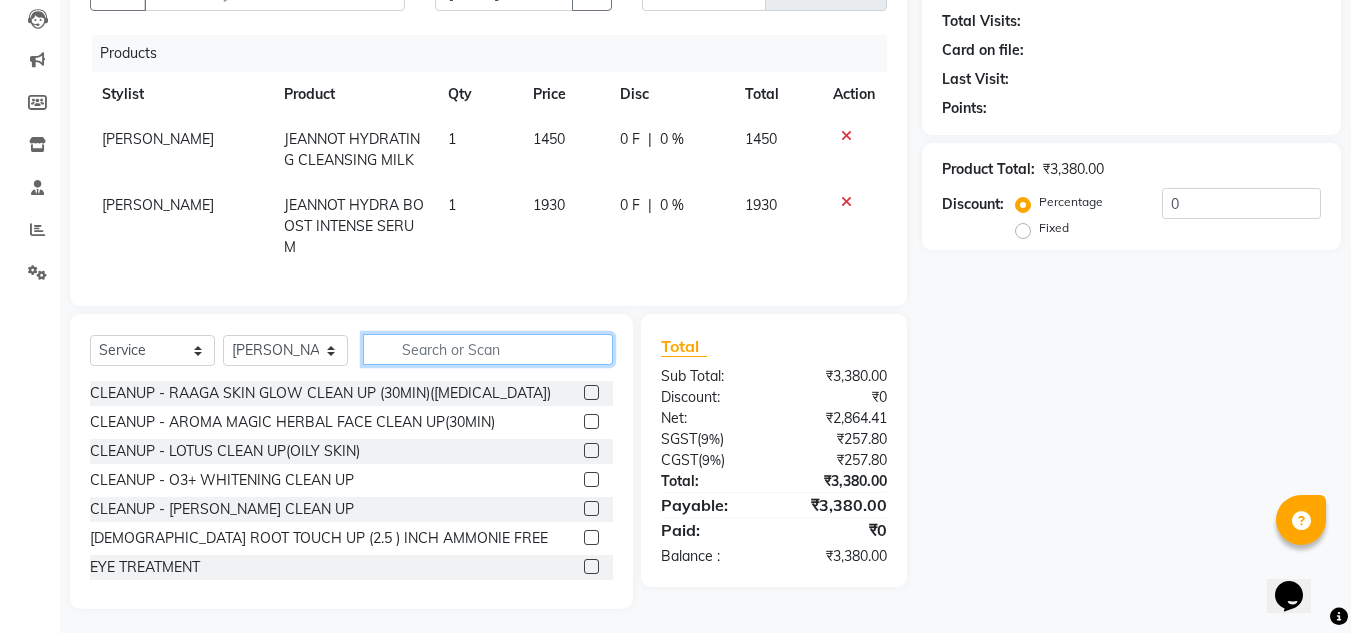 click 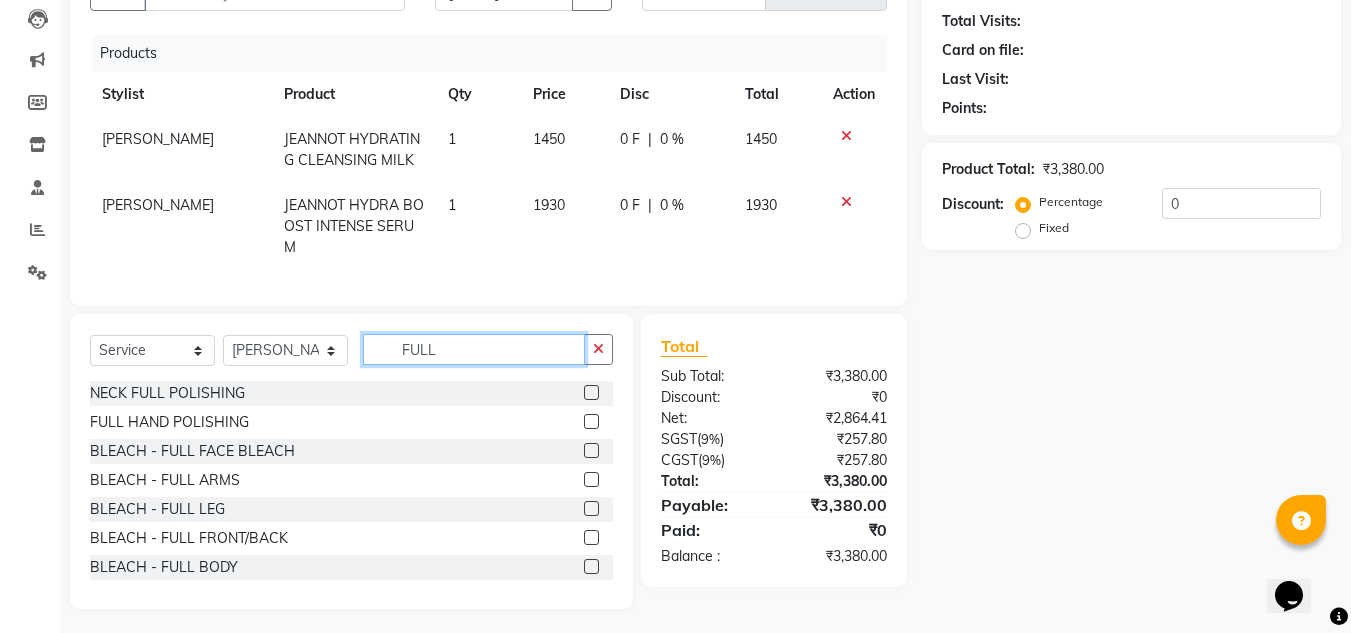 type on "FULL" 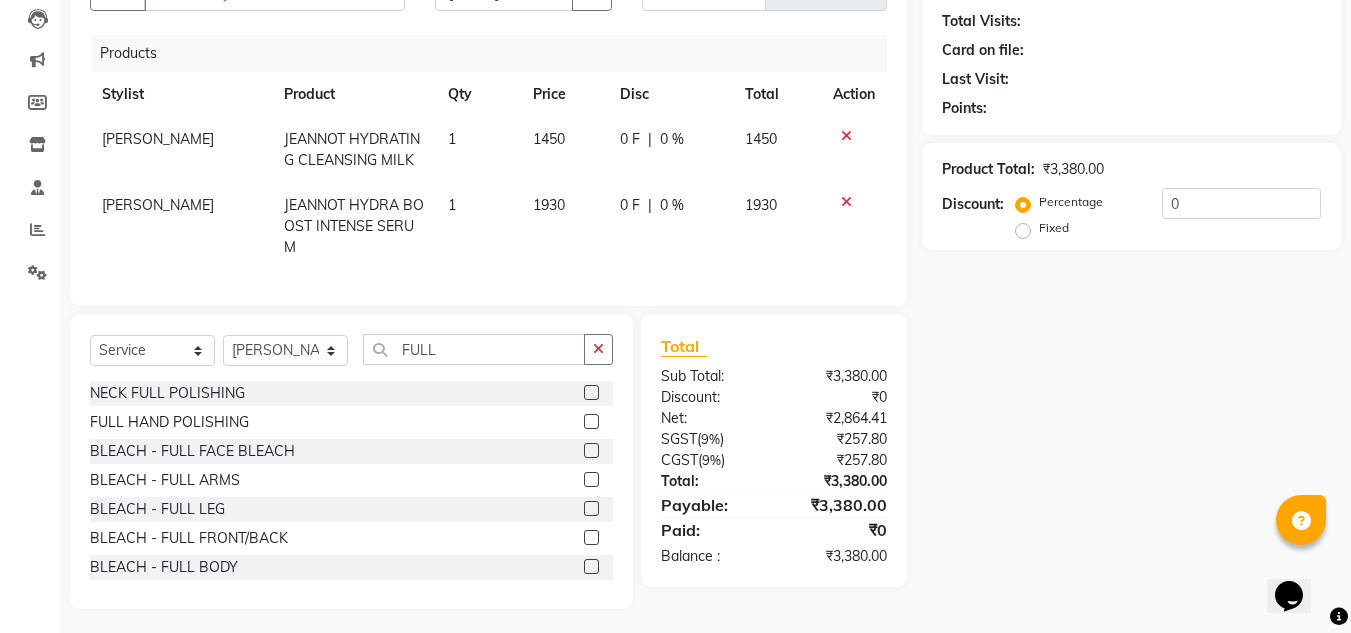 click 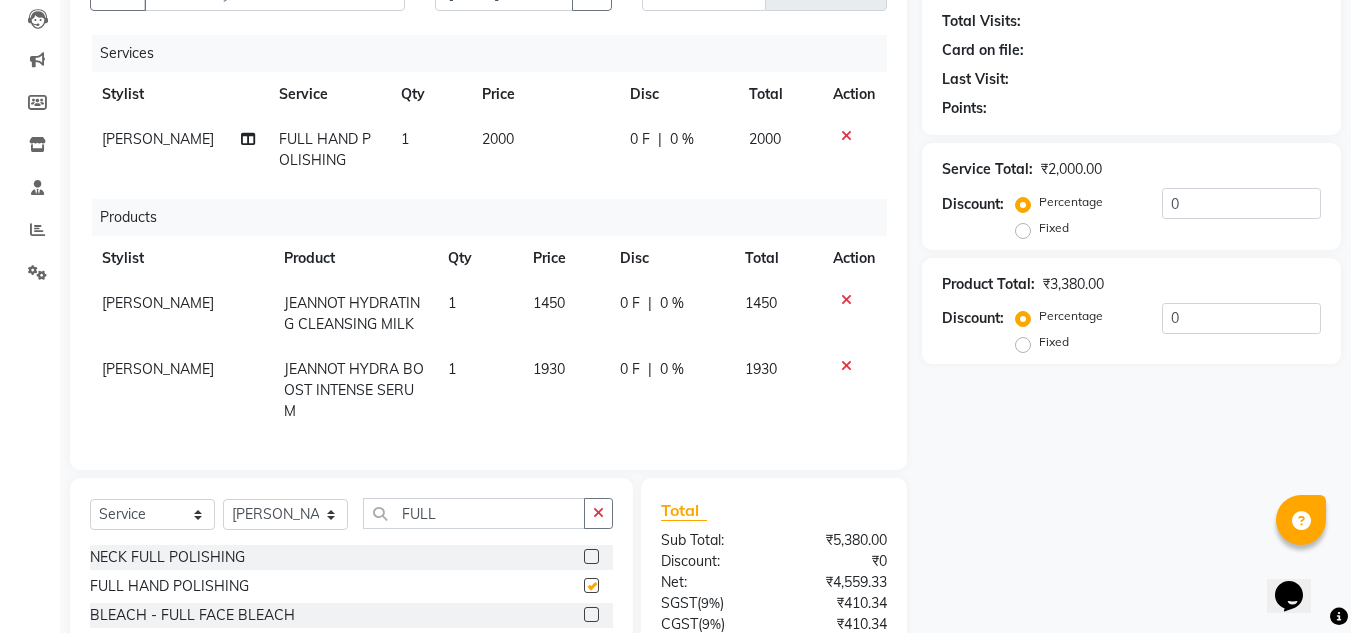 checkbox on "false" 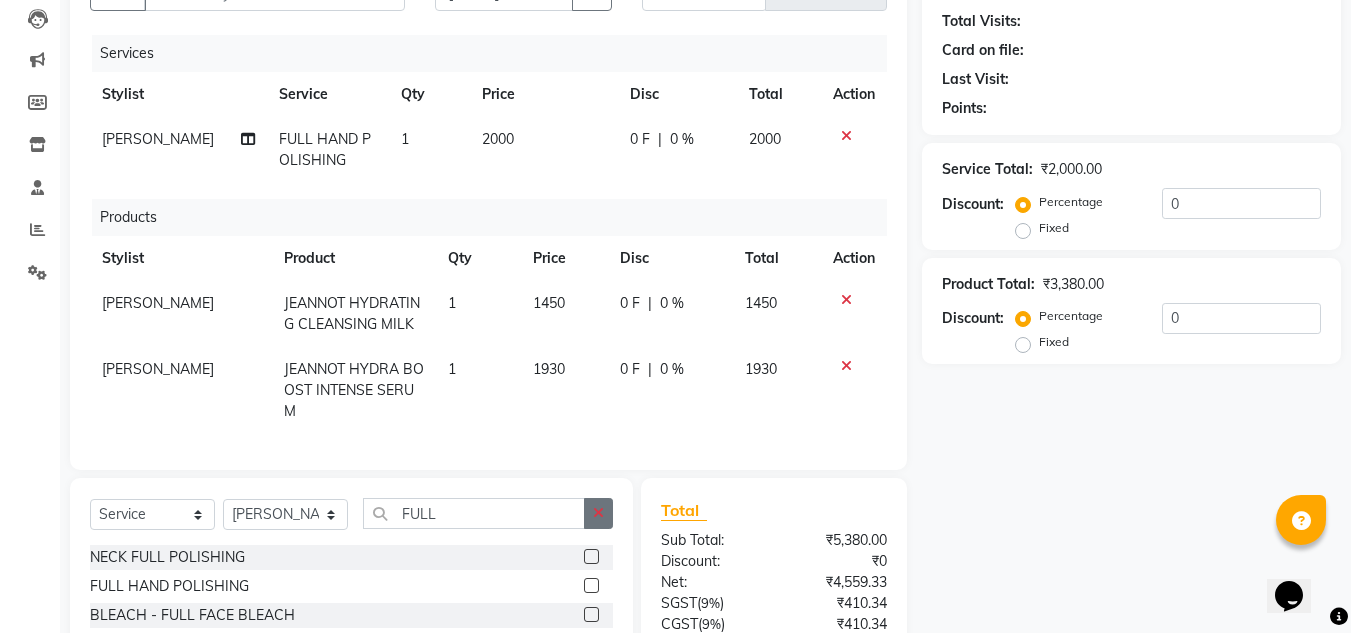 click 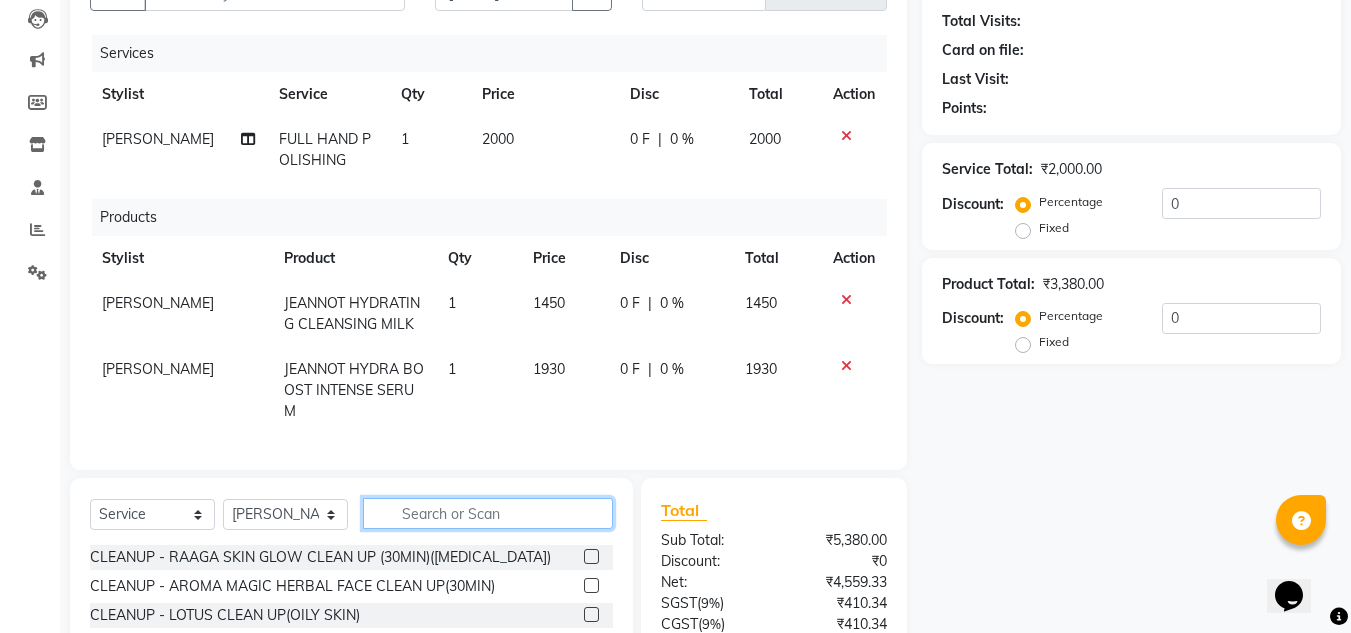 click 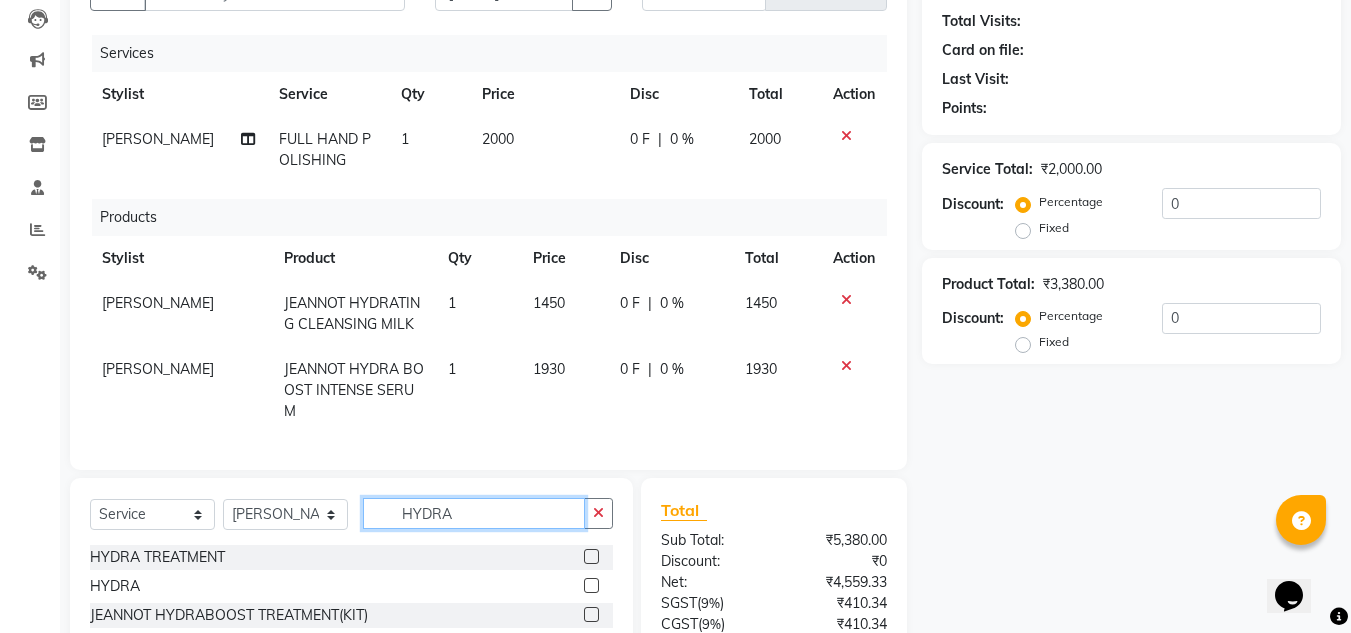 type on "HYDRA" 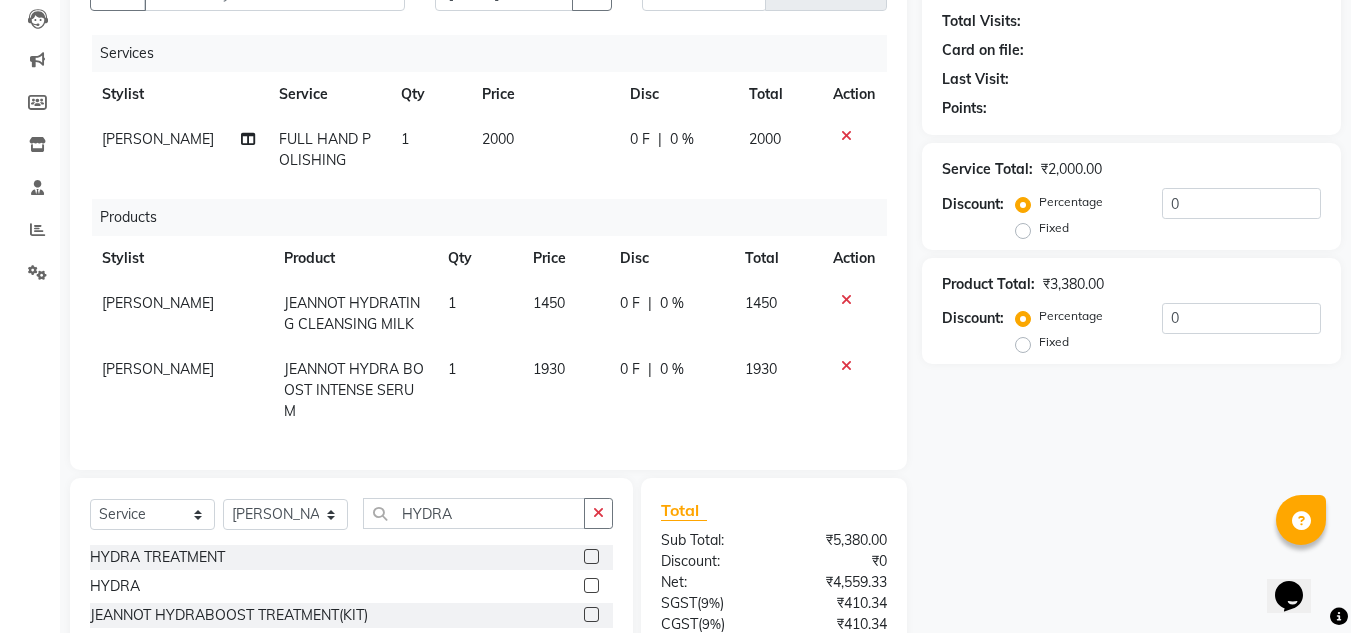 click 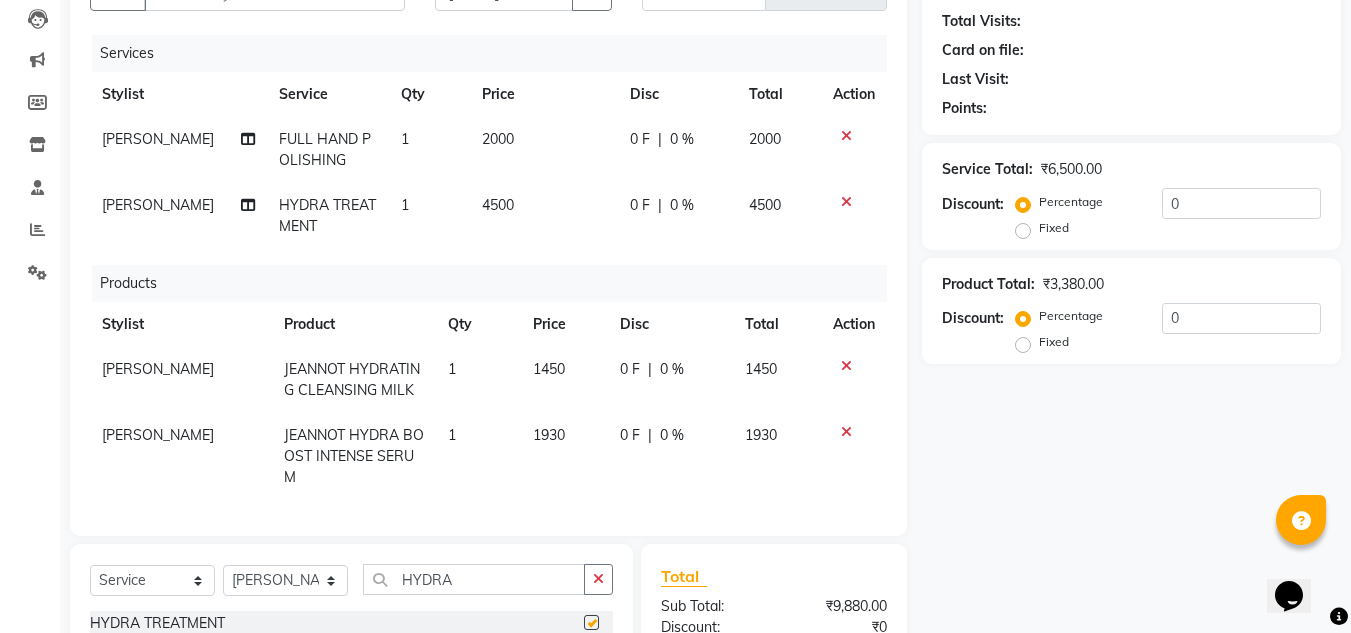 checkbox on "false" 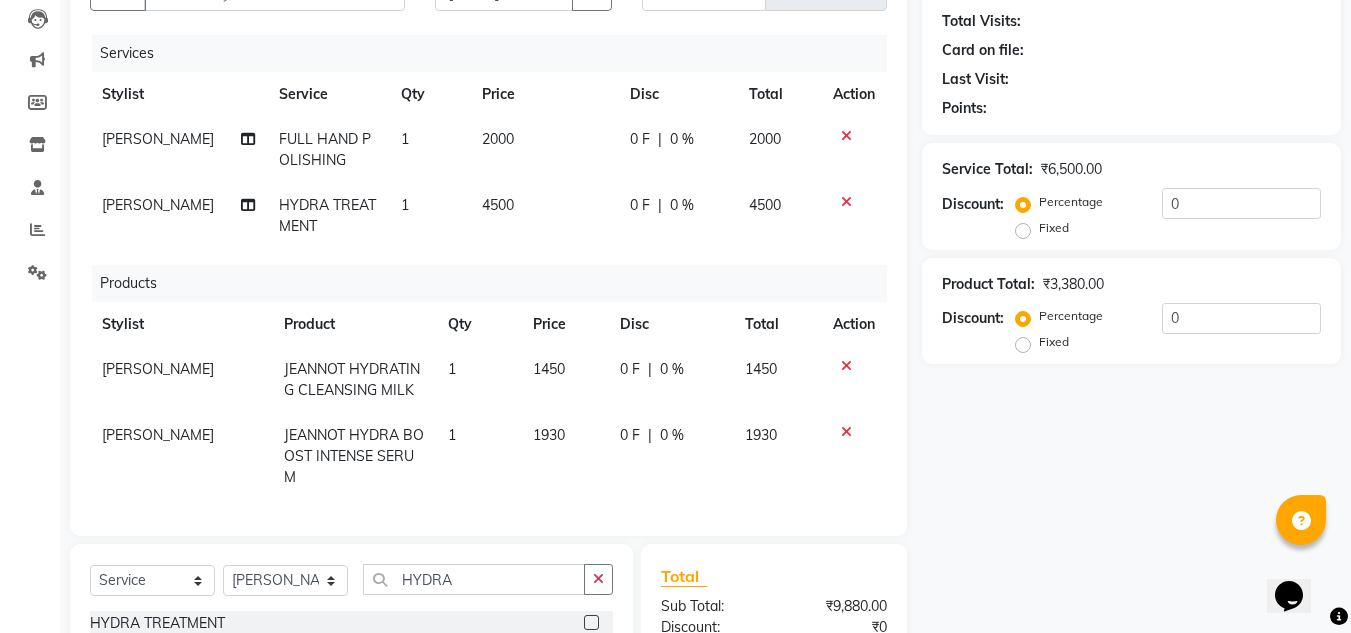 click on "4500" 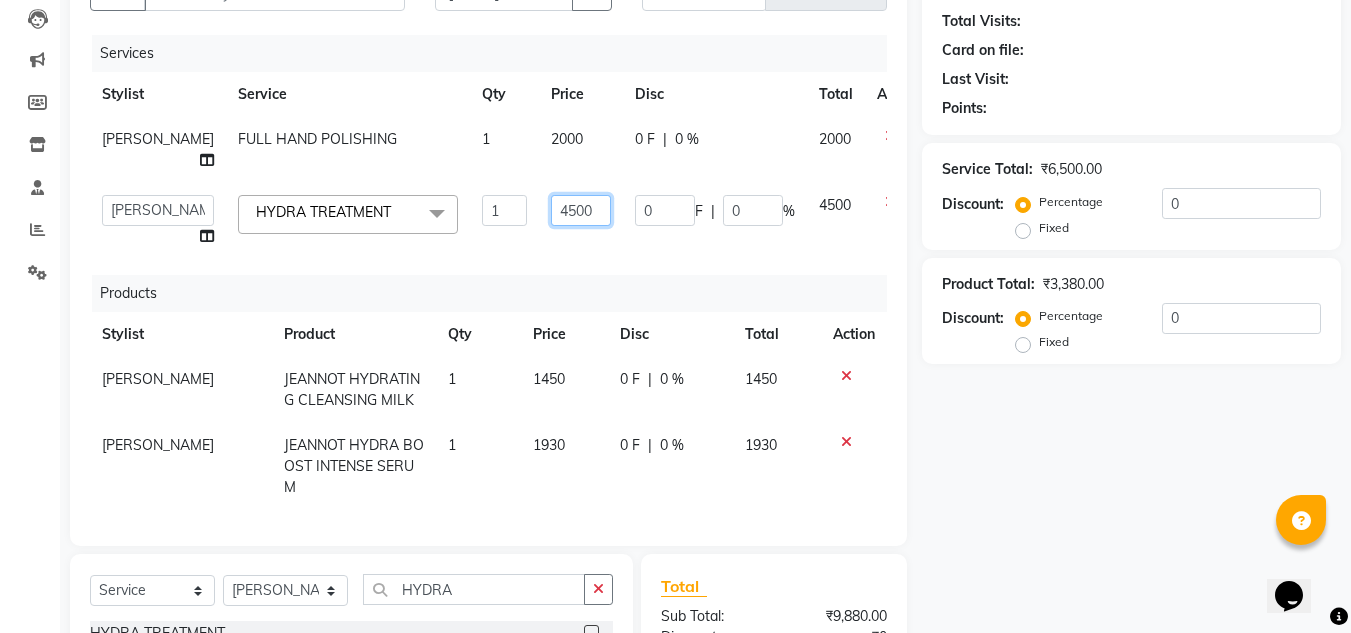 click on "4500" 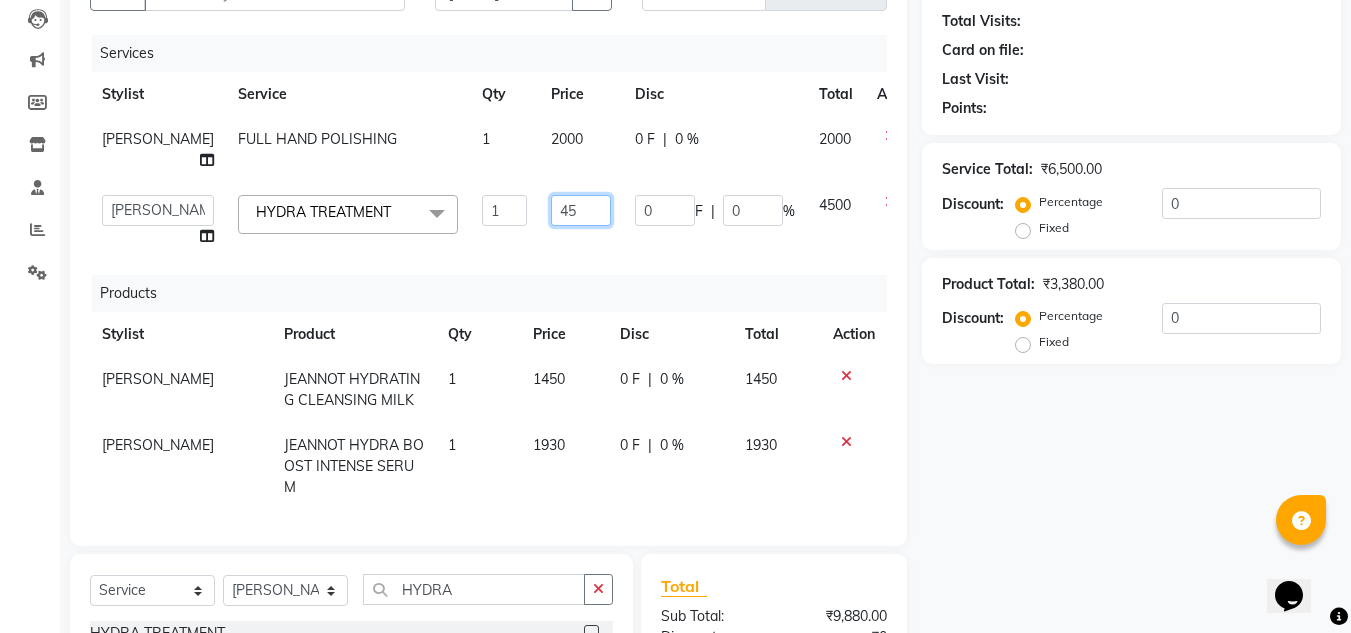 type on "4" 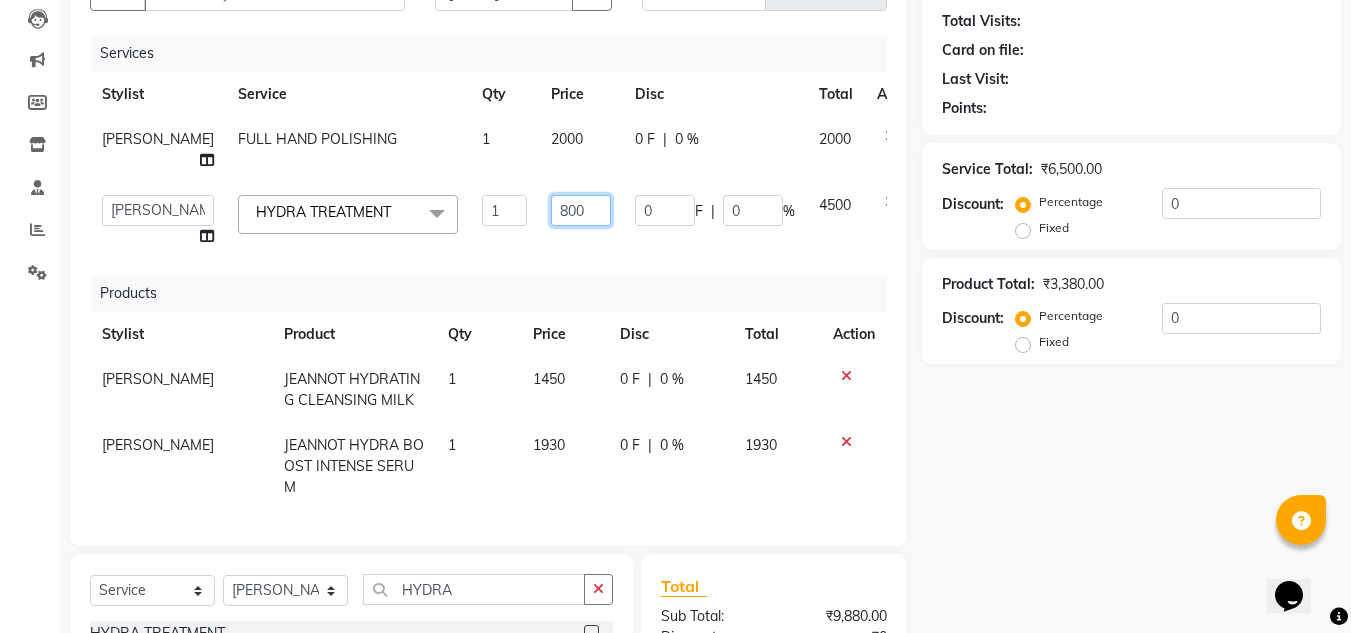 type on "8000" 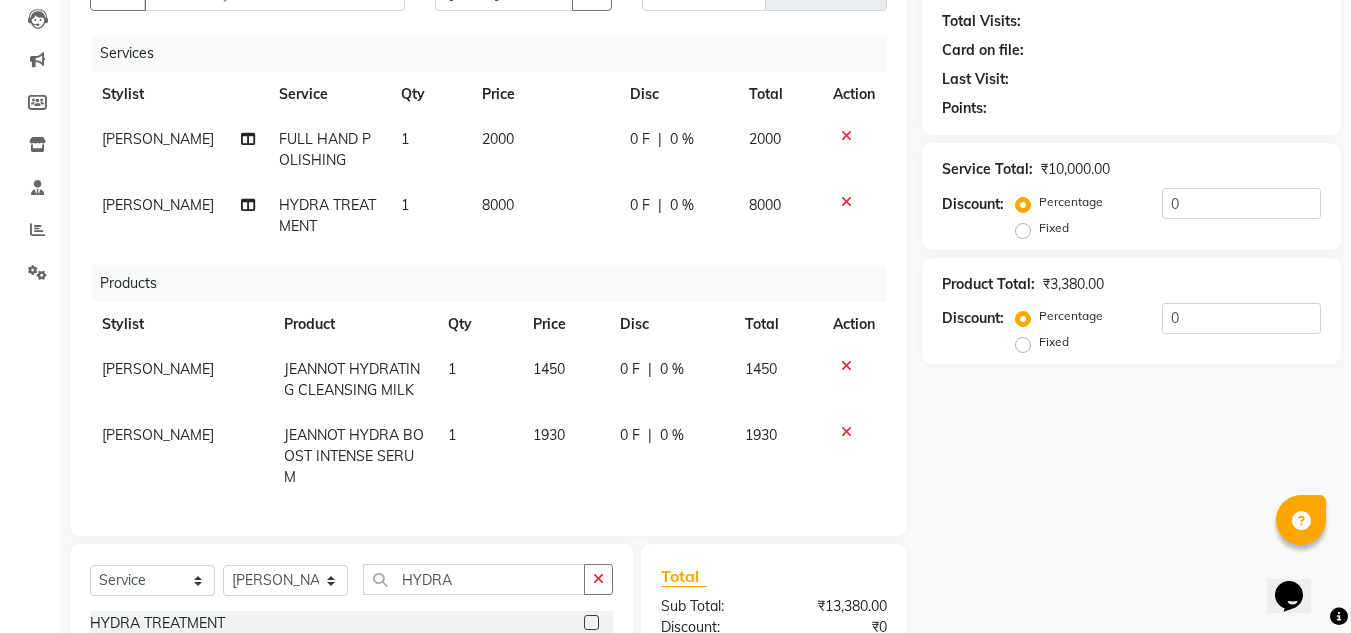 click on "Services Stylist Service Qty Price Disc Total Action [PERSON_NAME] FULL HAND POLISHING 1 2000 0 F | 0 % 2000 [PERSON_NAME] HYDRA TREATMENT 1 8000 0 F | 0 % 8000 Products Stylist Product Qty Price Disc Total Action [PERSON_NAME] HYDRATING CLEANSING MILK 1 1450 0 F | 0 % 1450 [PERSON_NAME] HYDRA BOOST INTENSE SERUM 1 1930 0 F | 0 % 1930" 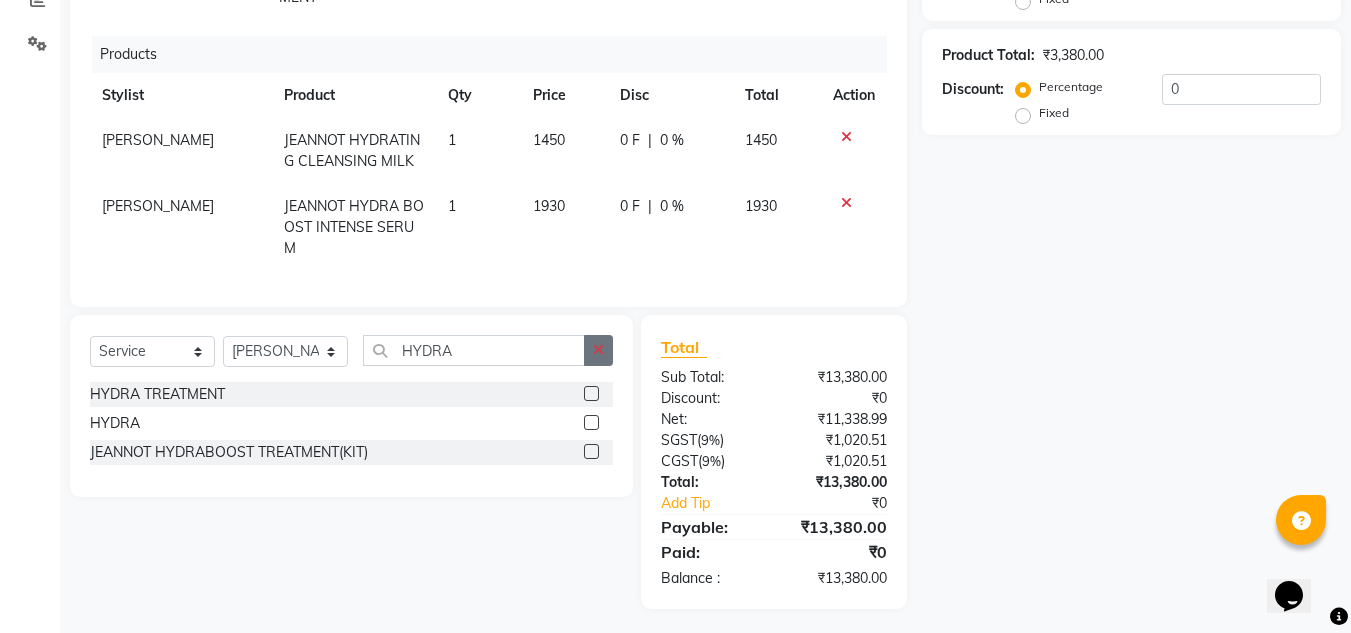 click 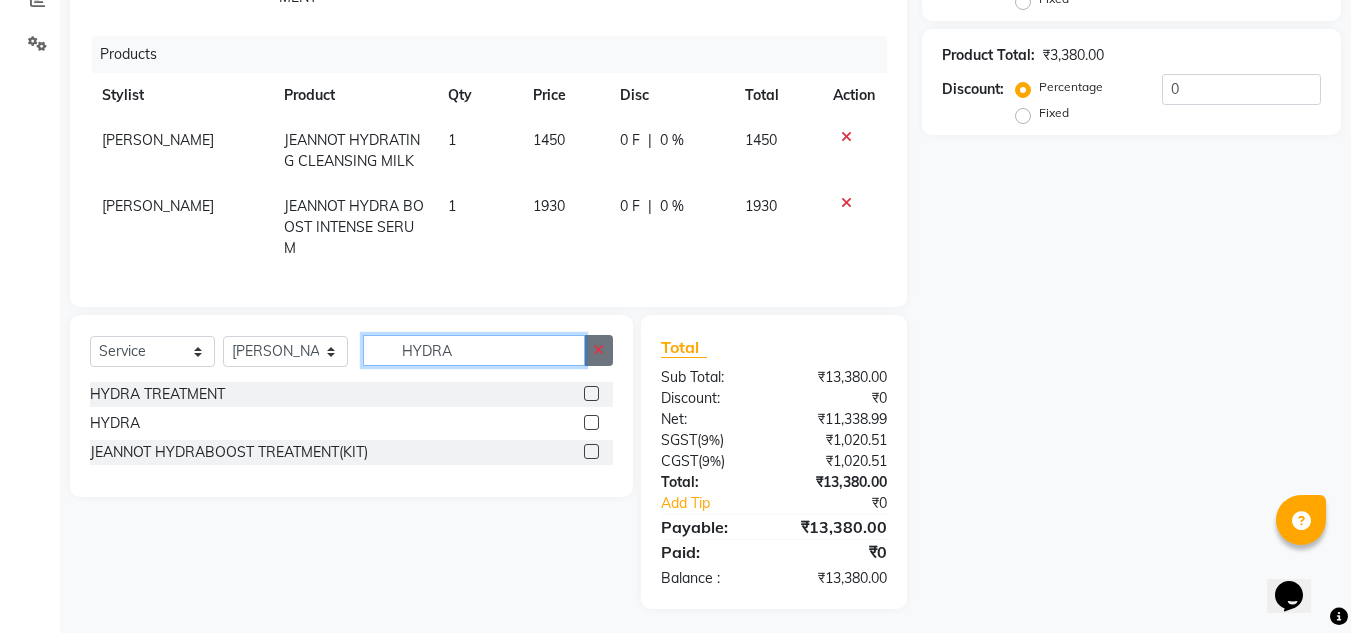 type 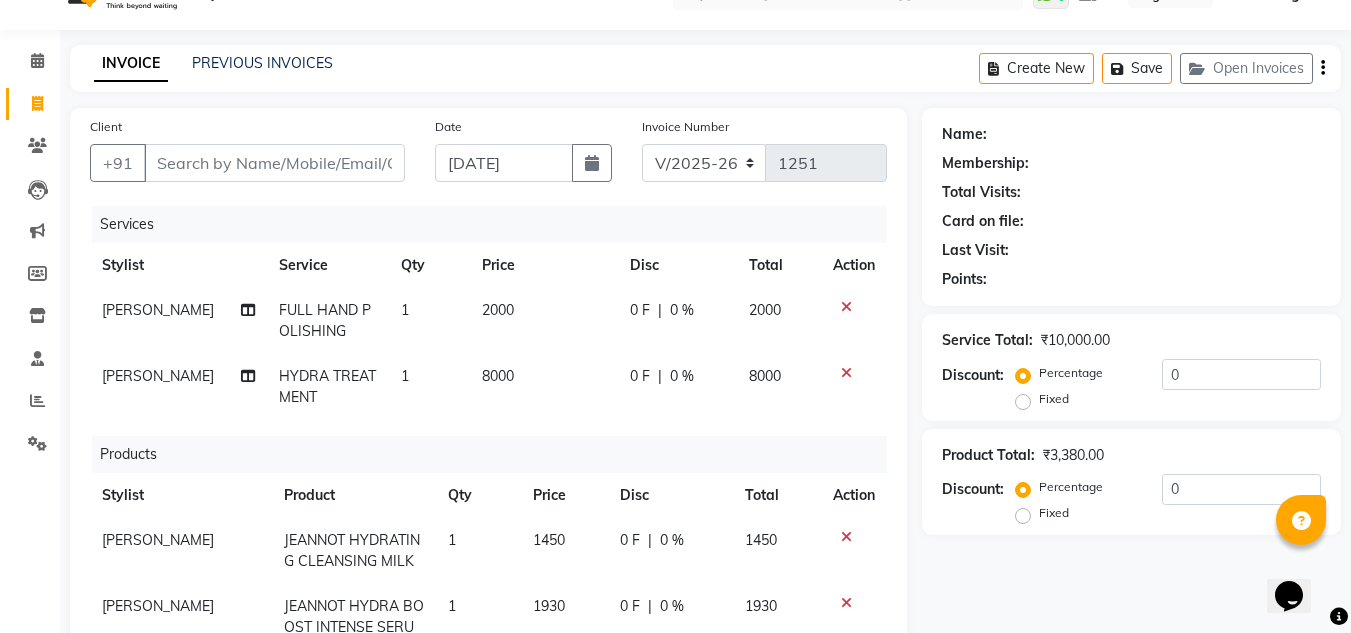 scroll, scrollTop: 242, scrollLeft: 0, axis: vertical 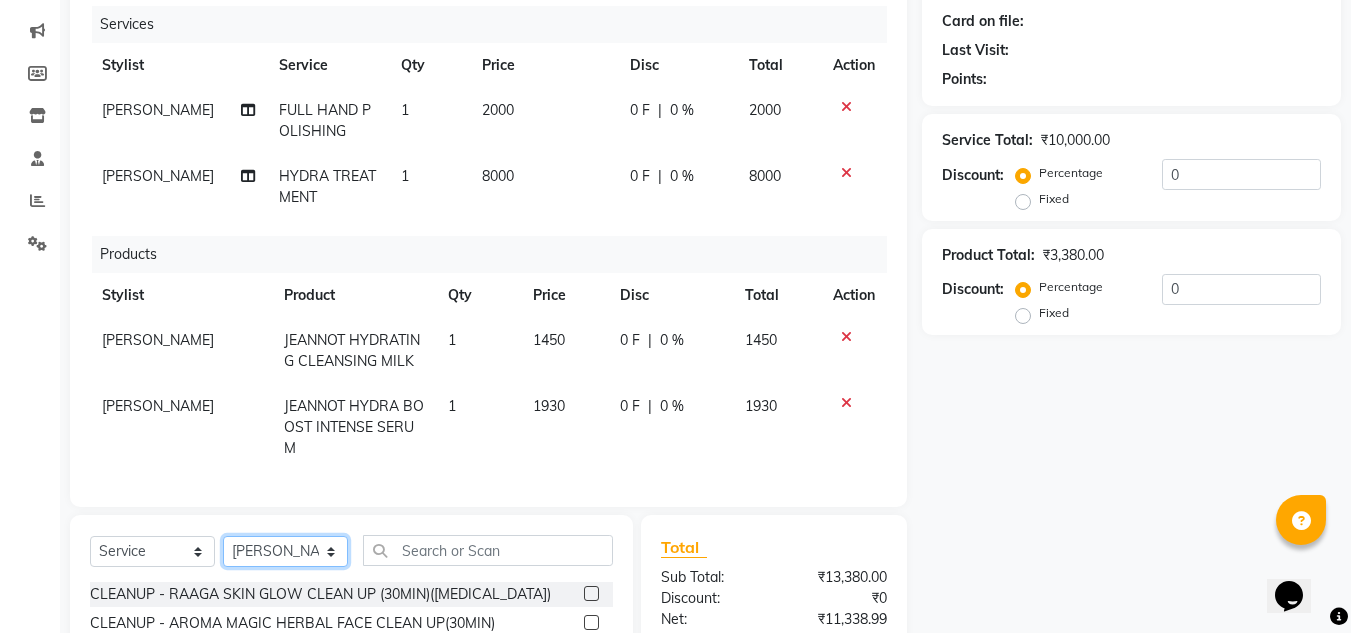 click on "Select Stylist [PERSON_NAME] [PERSON_NAME] [PERSON_NAME] [PERSON_NAME] PRIYA Manager [PERSON_NAME] [PERSON_NAME] [PERSON_NAME] PRIYANKA NANDA PUJA [PERSON_NAME] [PERSON_NAME] [PERSON_NAME] SAMEER [PERSON_NAME] [PERSON_NAME]" 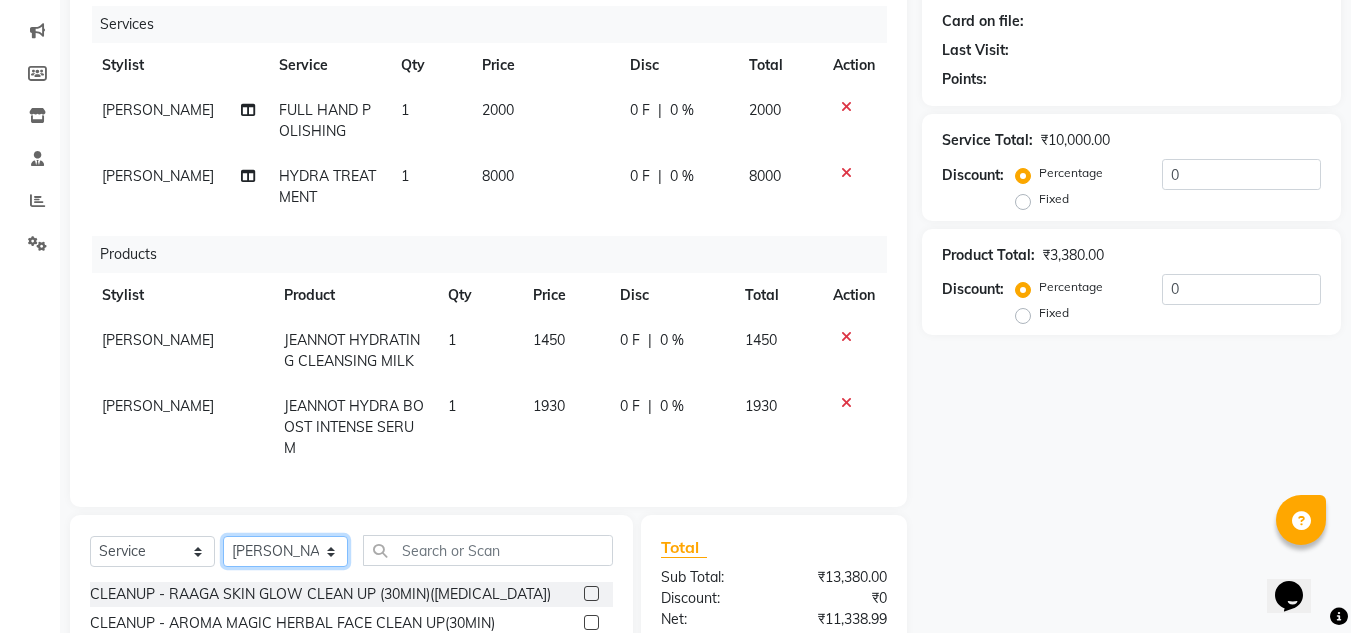 select on "69899" 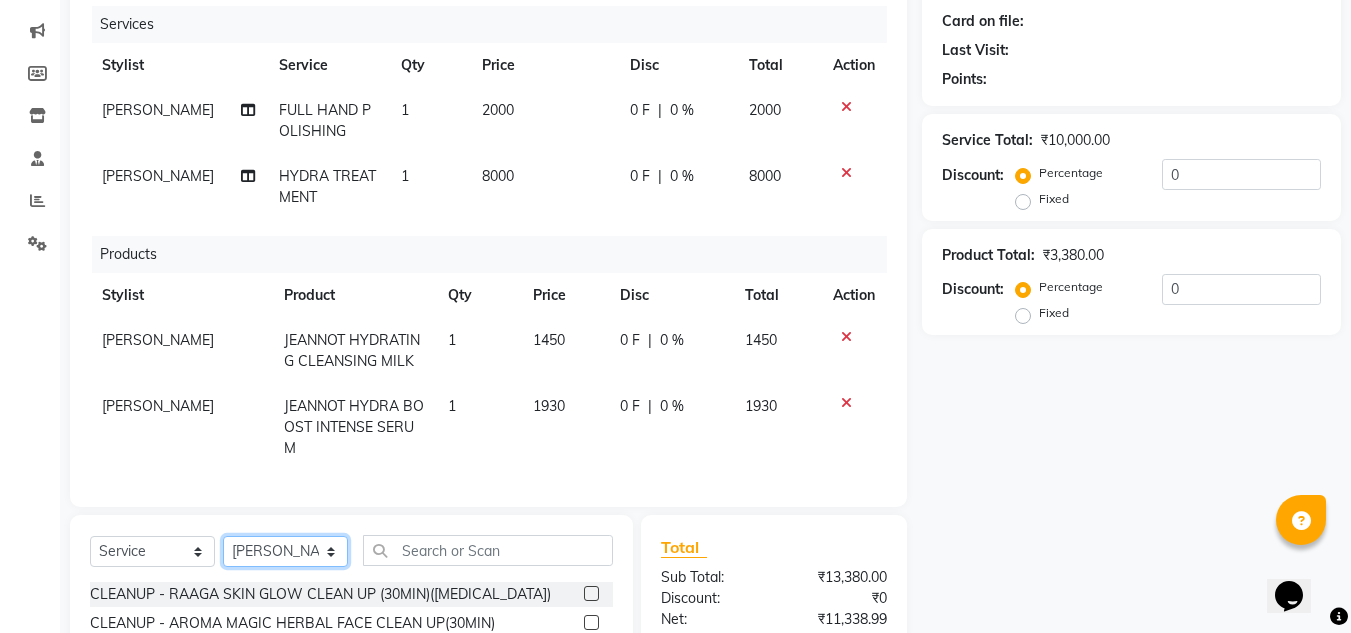 click on "Select Stylist [PERSON_NAME] [PERSON_NAME] [PERSON_NAME] [PERSON_NAME] PRIYA Manager [PERSON_NAME] [PERSON_NAME] [PERSON_NAME] PRIYANKA NANDA PUJA [PERSON_NAME] [PERSON_NAME] [PERSON_NAME] SAMEER [PERSON_NAME] [PERSON_NAME]" 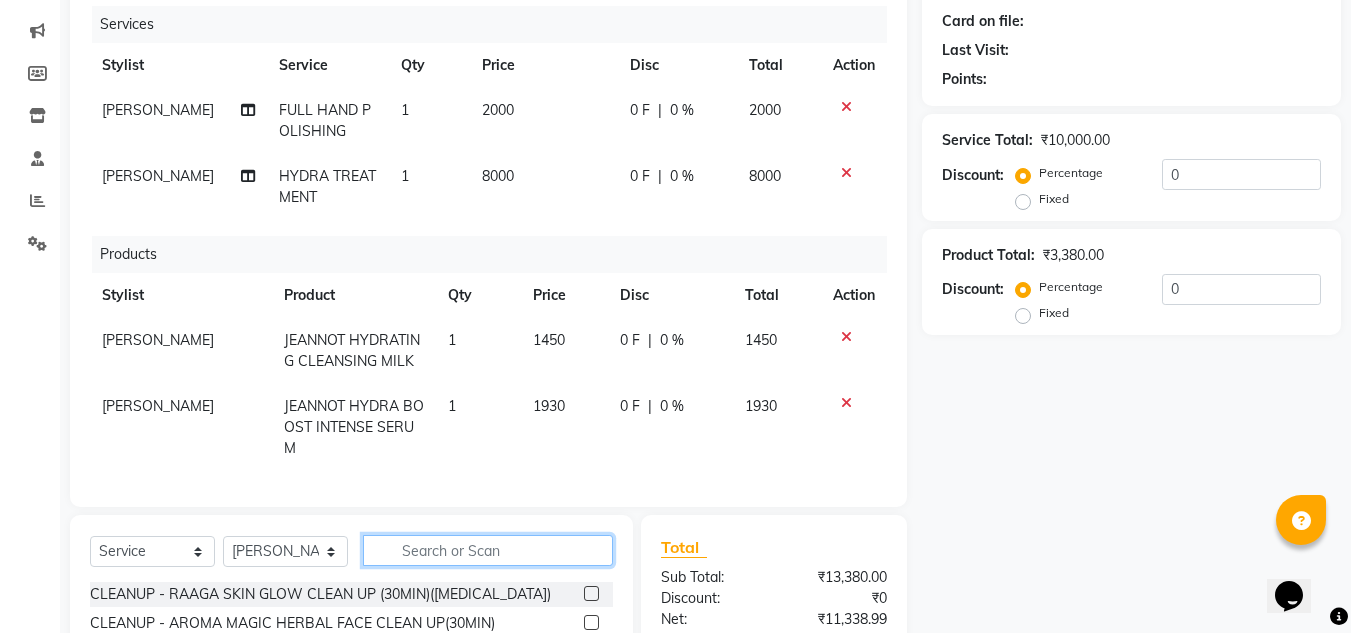 click 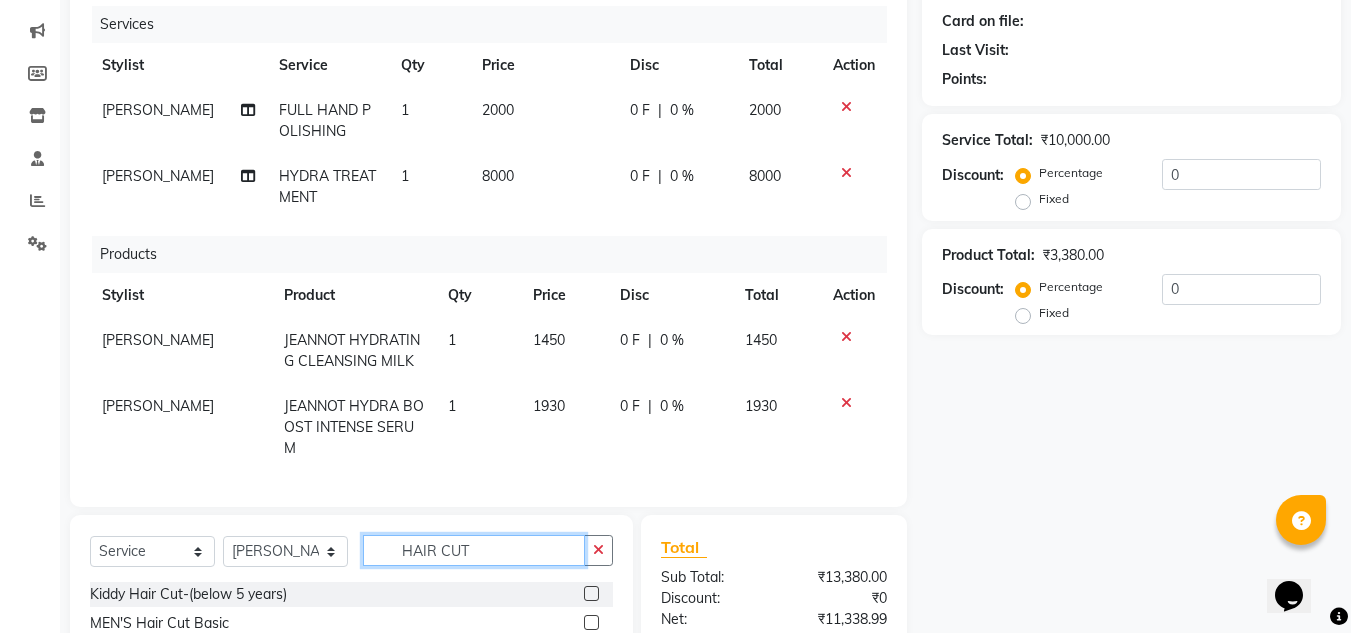 type on "HAIR CUT" 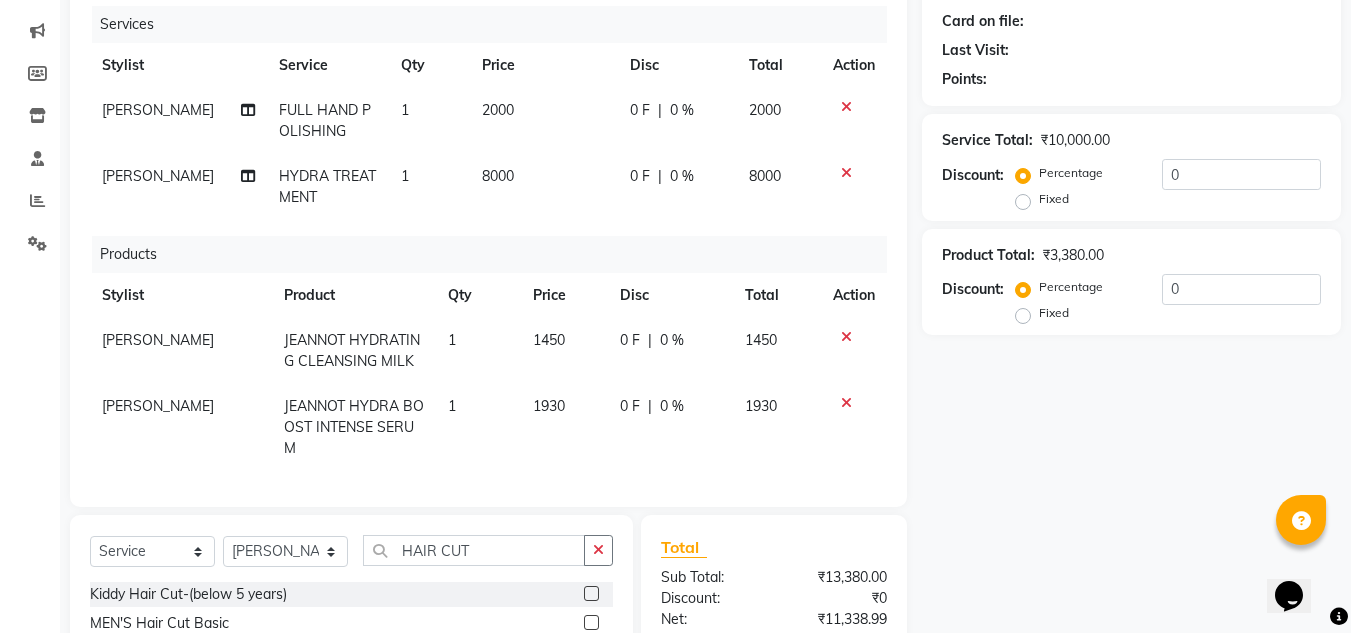 click 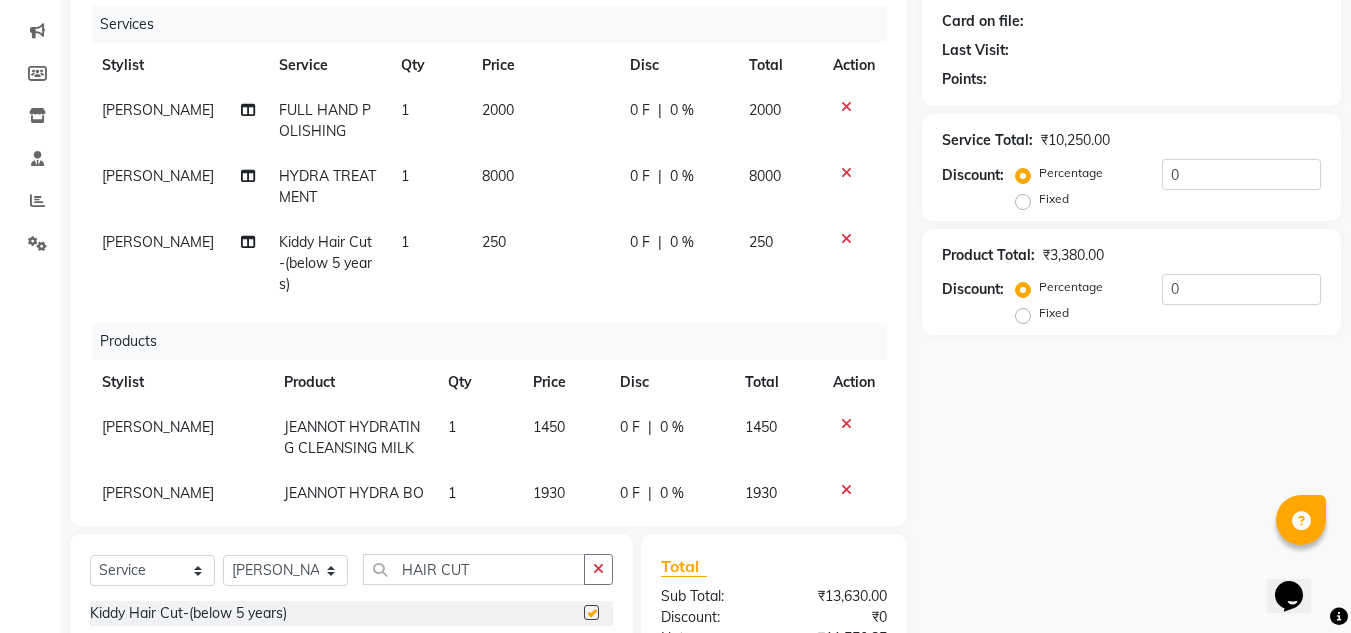checkbox on "false" 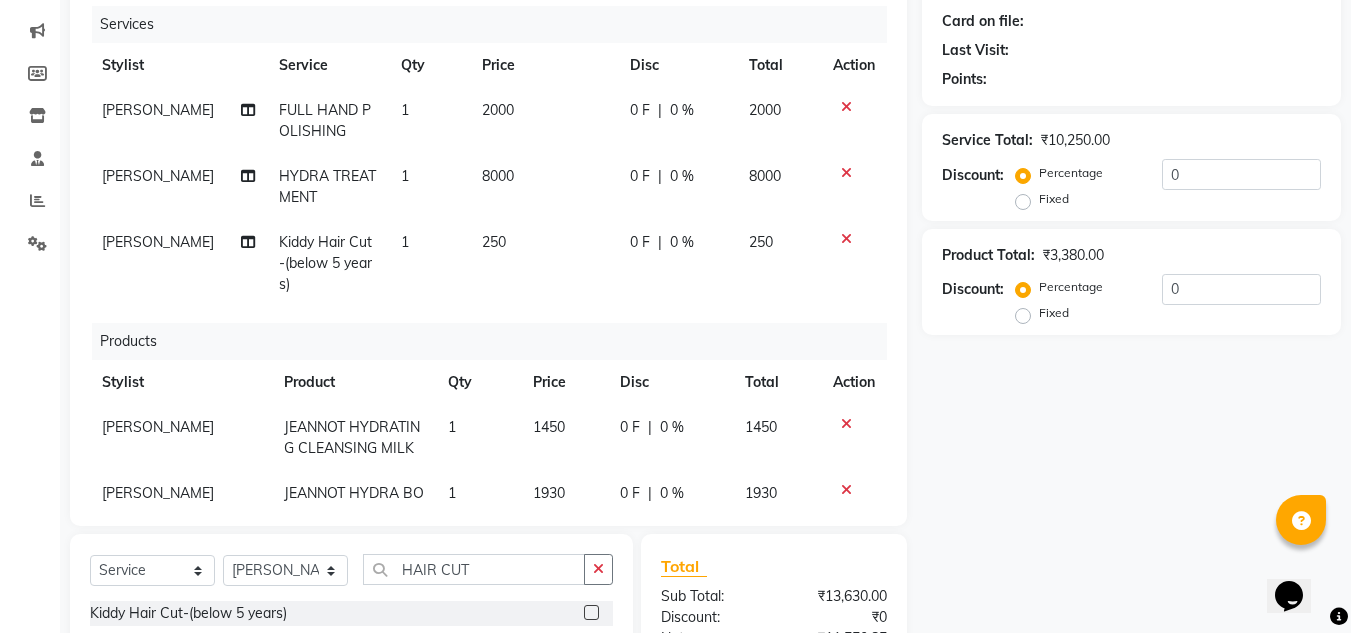 scroll, scrollTop: 0, scrollLeft: 0, axis: both 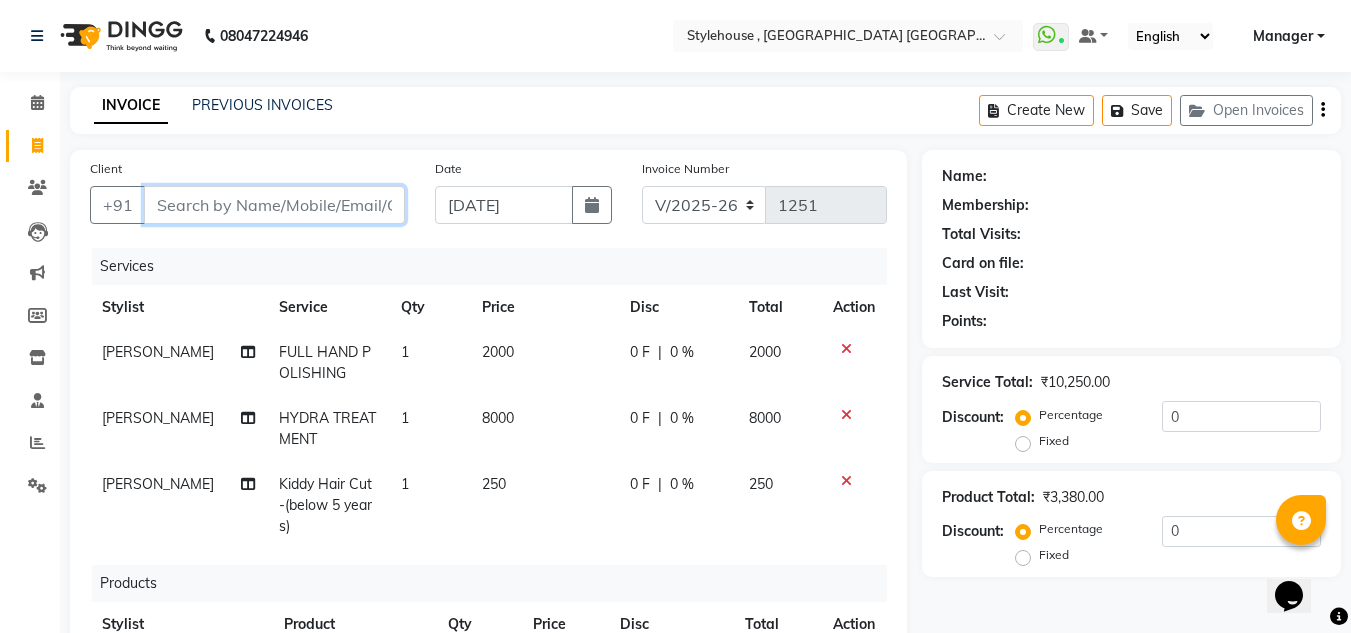click on "Client" at bounding box center (274, 205) 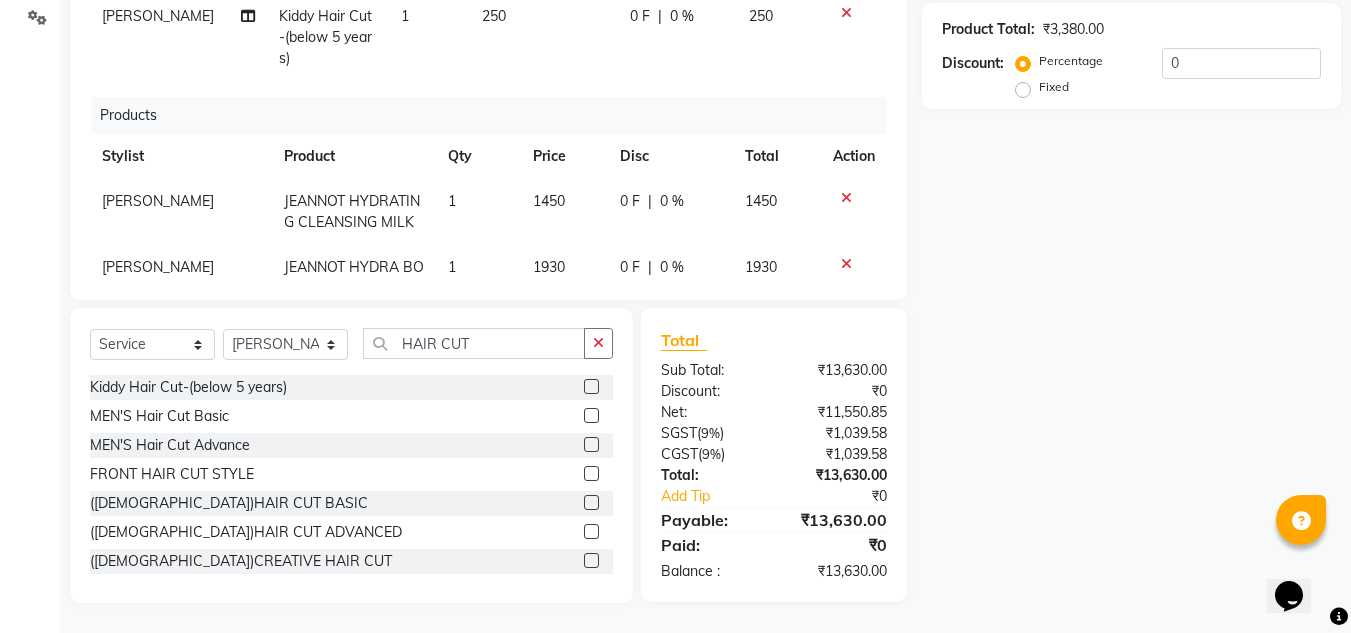 scroll, scrollTop: 0, scrollLeft: 0, axis: both 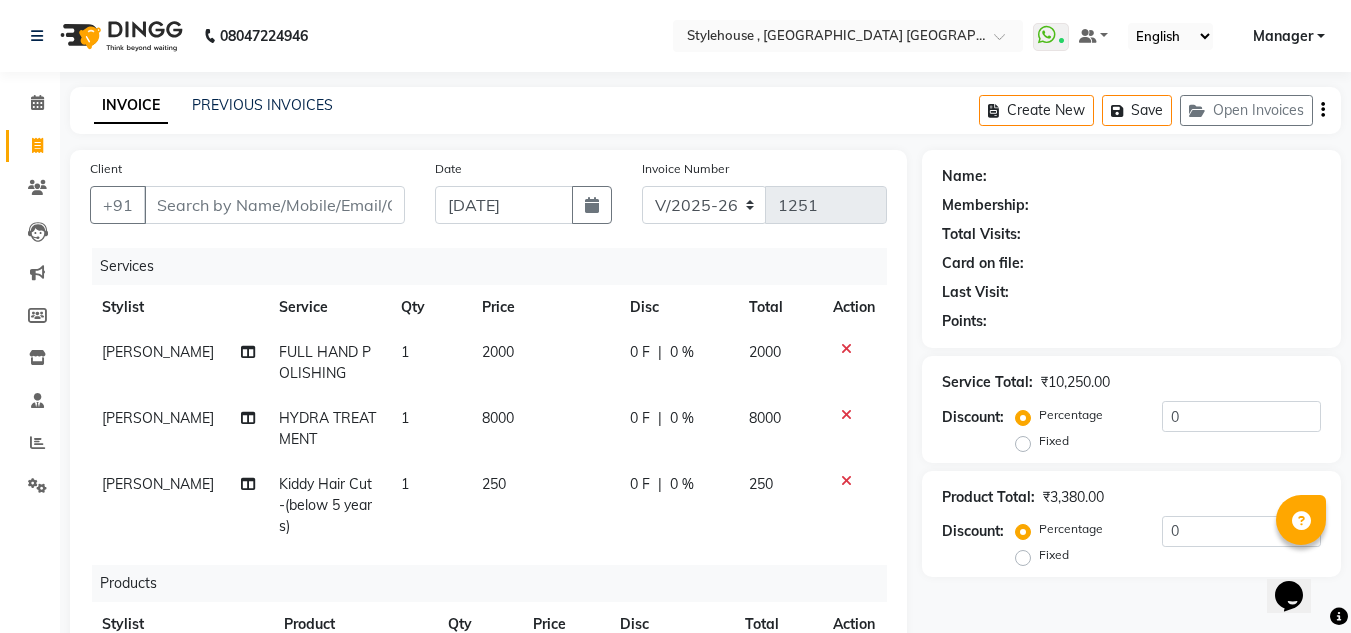 click 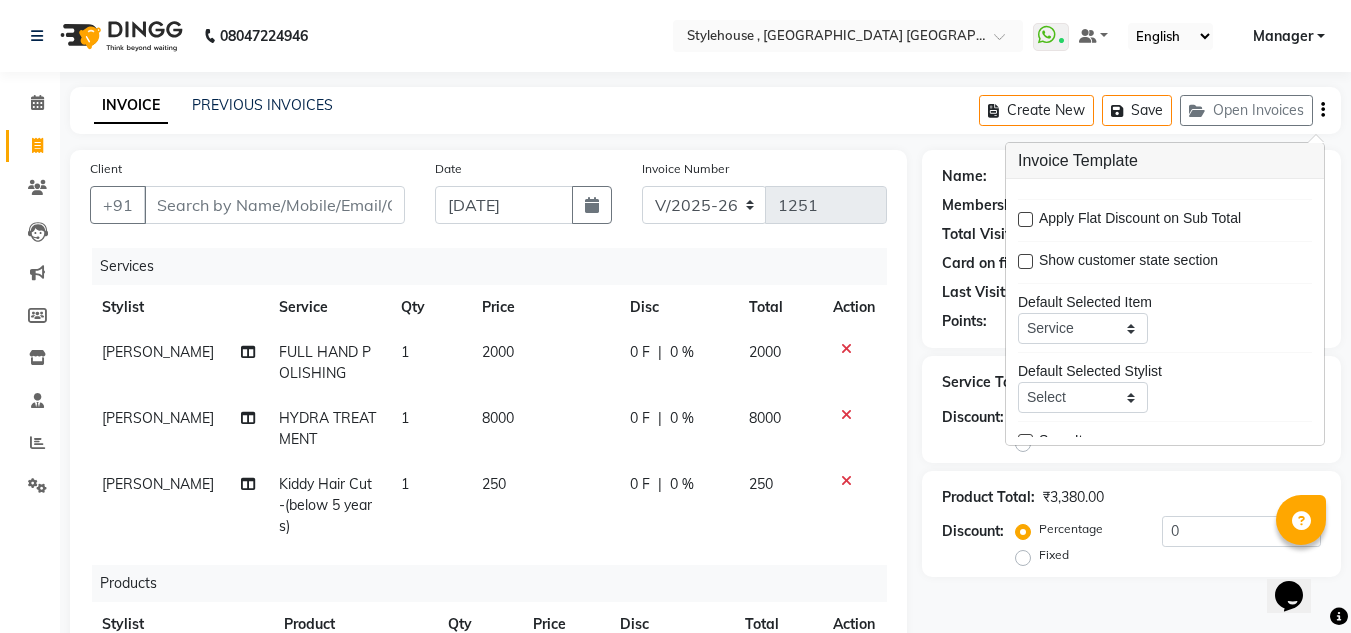scroll, scrollTop: 98, scrollLeft: 0, axis: vertical 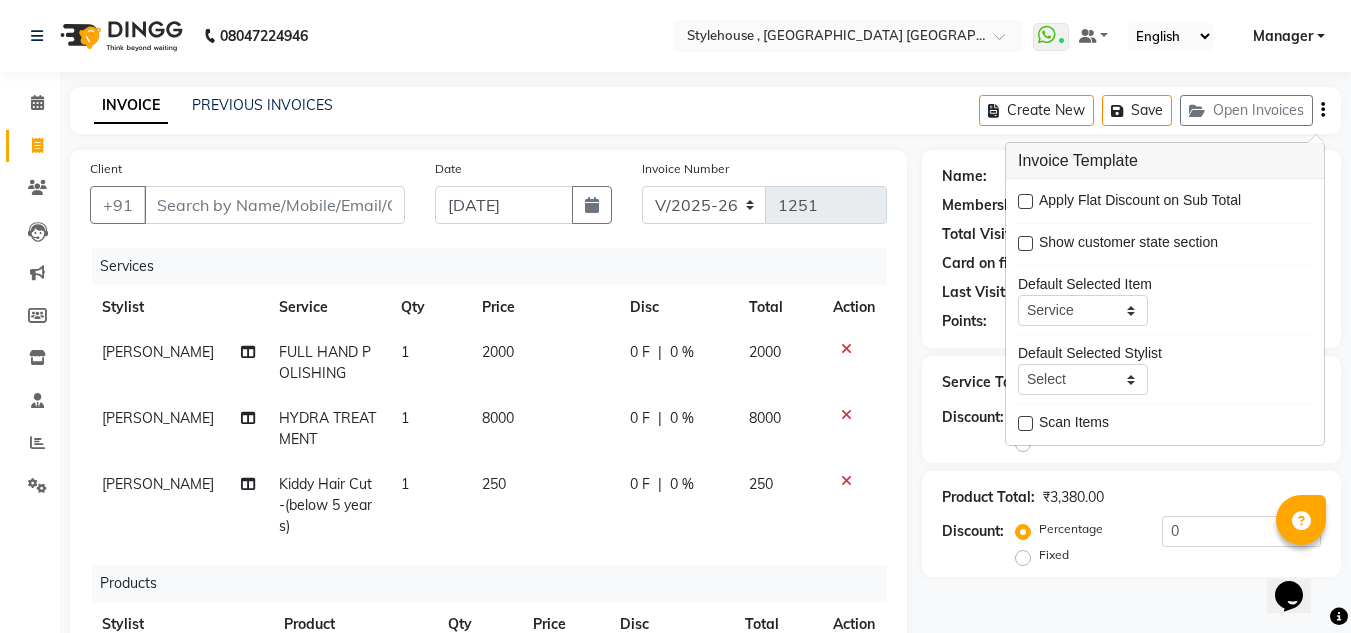 click on "Product Total:  ₹3,380.00  Discount:  Percentage   Fixed  0" 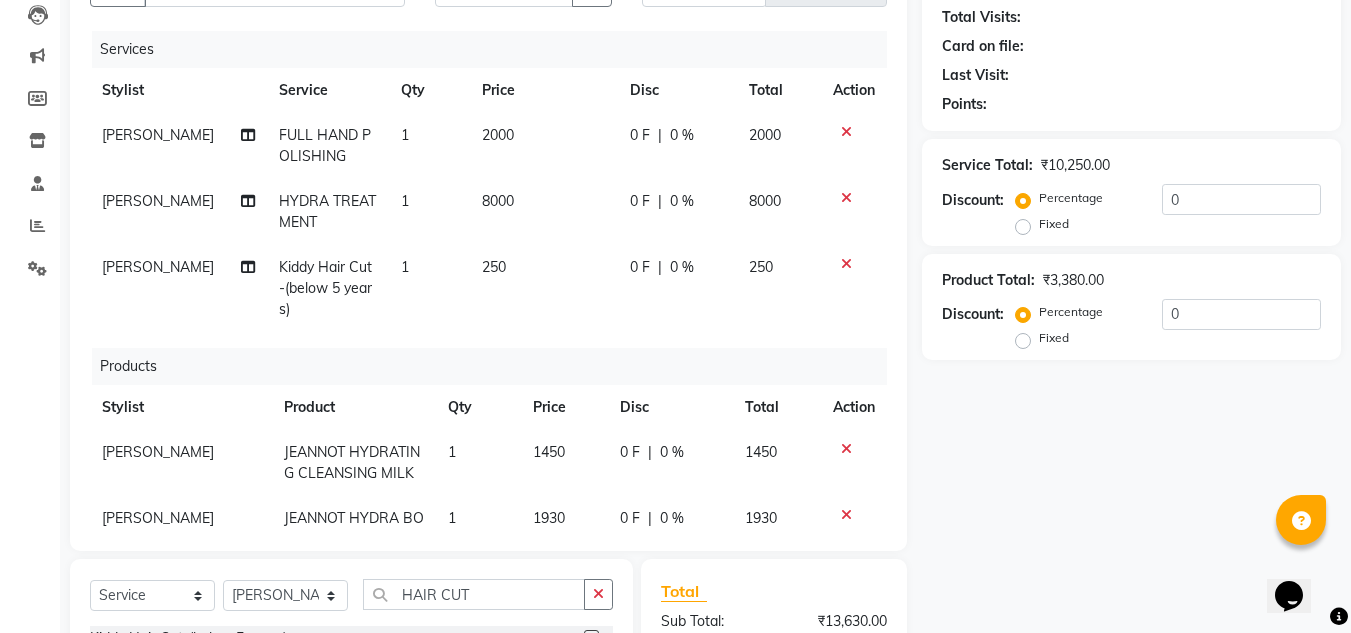 scroll, scrollTop: 468, scrollLeft: 0, axis: vertical 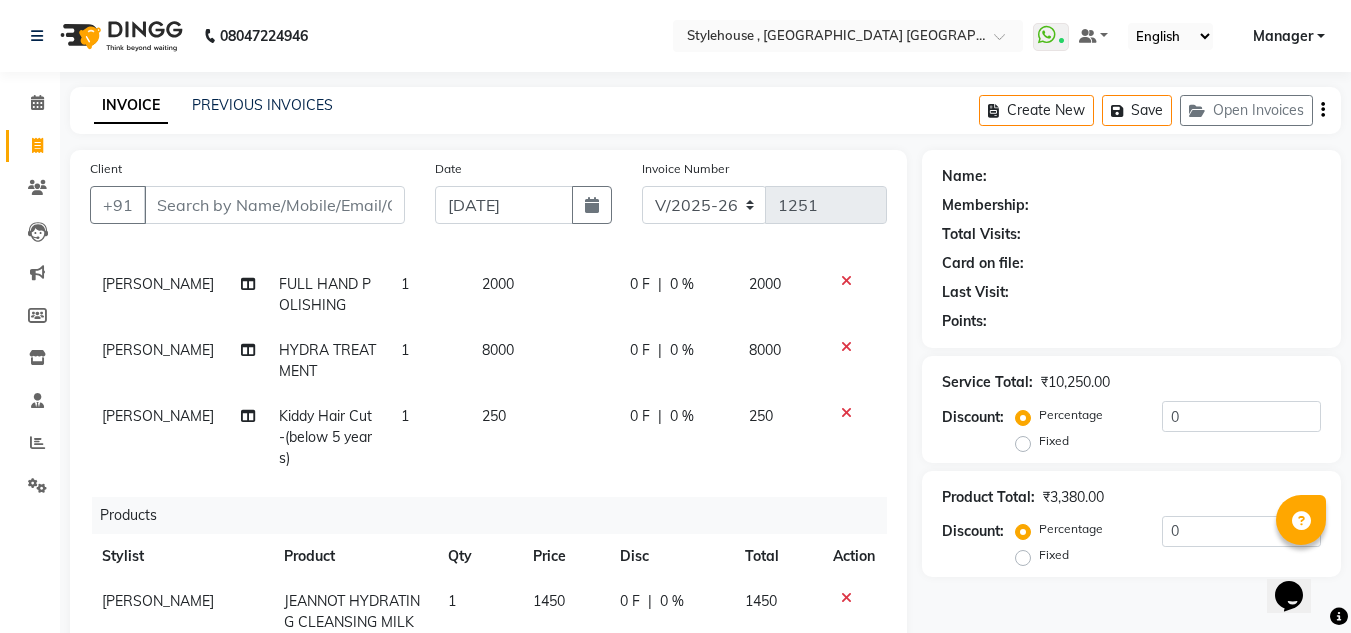 click 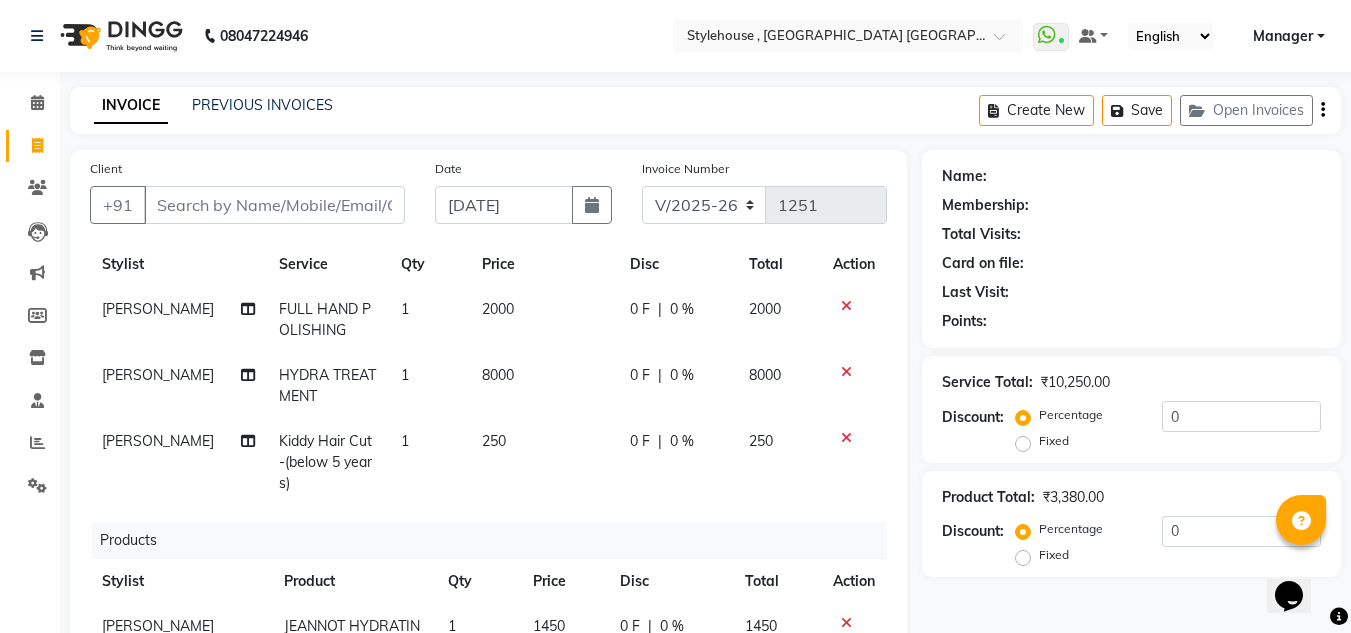scroll, scrollTop: 3, scrollLeft: 0, axis: vertical 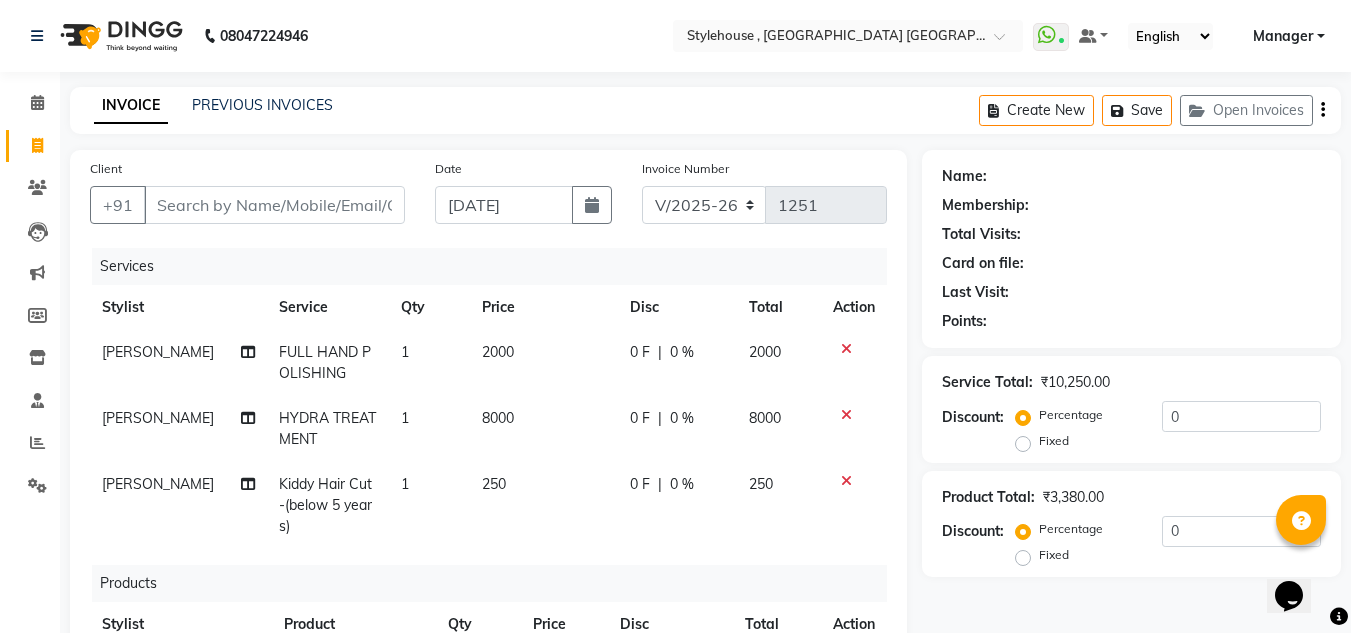 click on "0 F | 0 %" 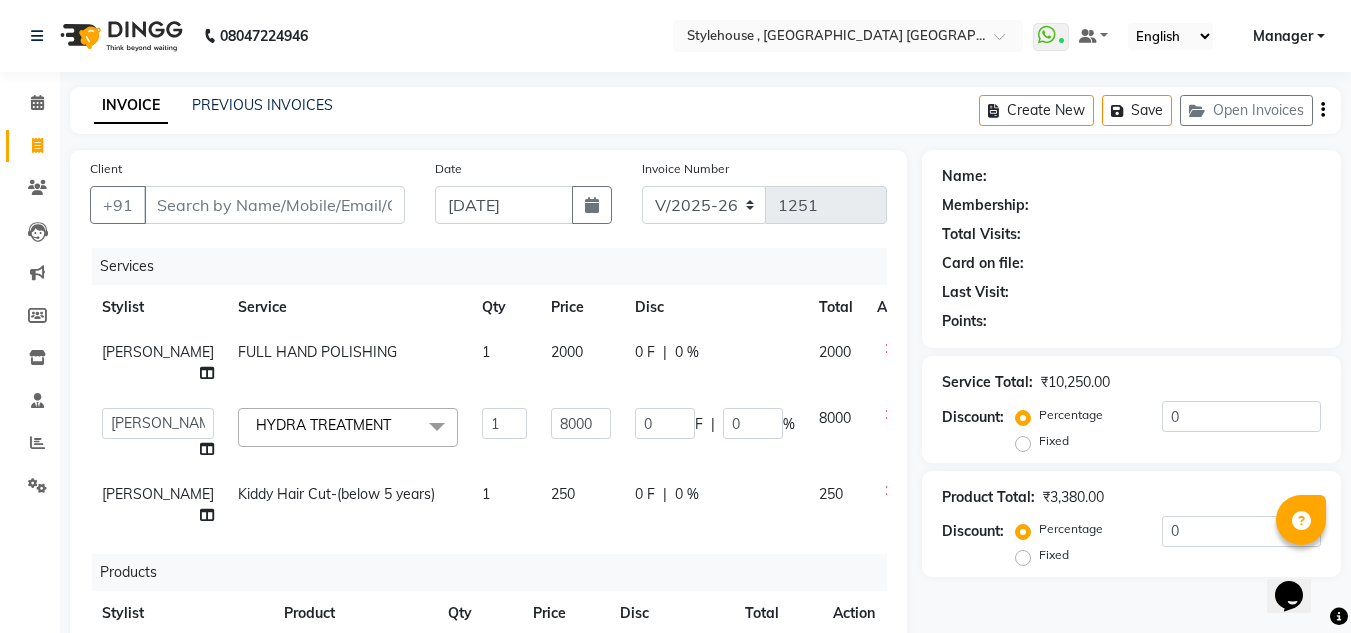 scroll, scrollTop: 93, scrollLeft: 0, axis: vertical 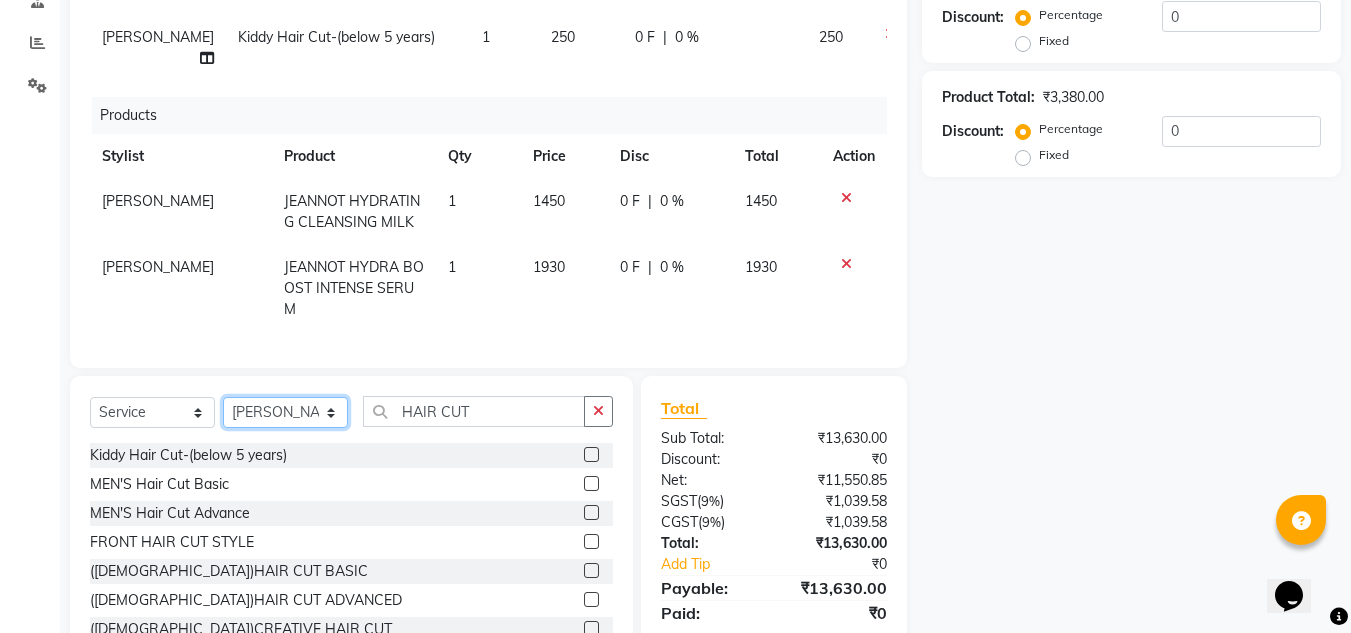 click on "Select Stylist [PERSON_NAME] [PERSON_NAME] [PERSON_NAME] [PERSON_NAME] PRIYA Manager [PERSON_NAME] [PERSON_NAME] [PERSON_NAME] PRIYANKA NANDA PUJA [PERSON_NAME] [PERSON_NAME] [PERSON_NAME] SAMEER [PERSON_NAME] [PERSON_NAME]" 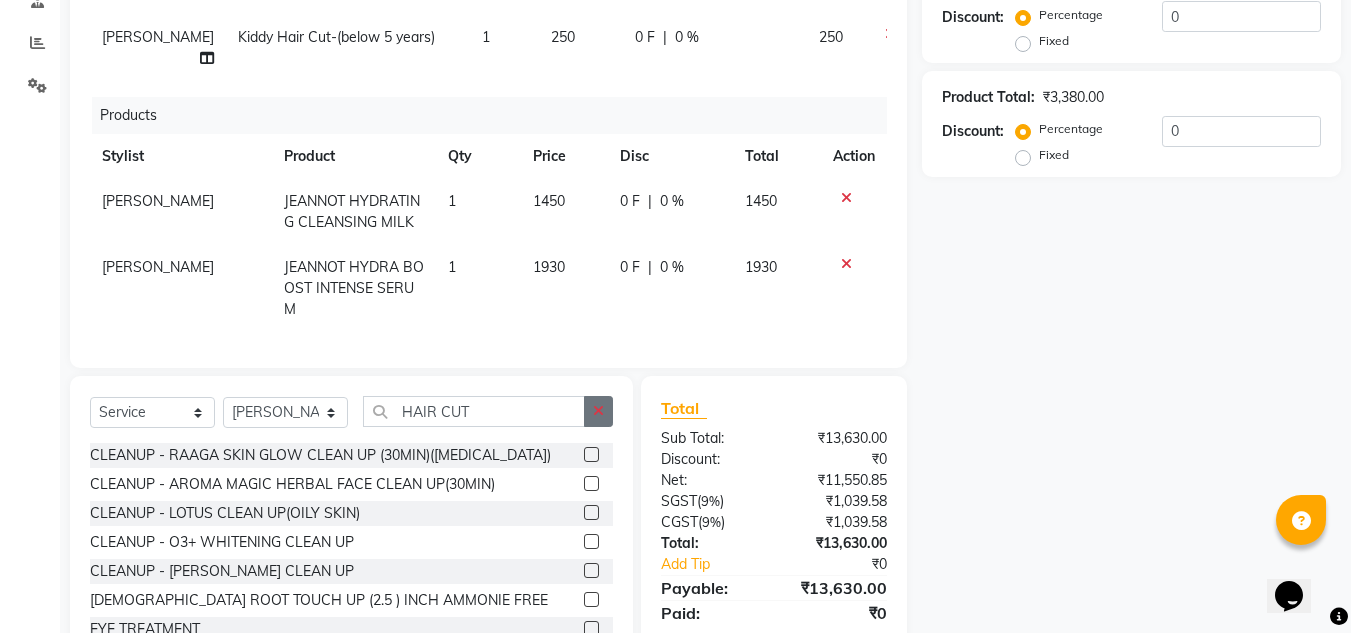 click 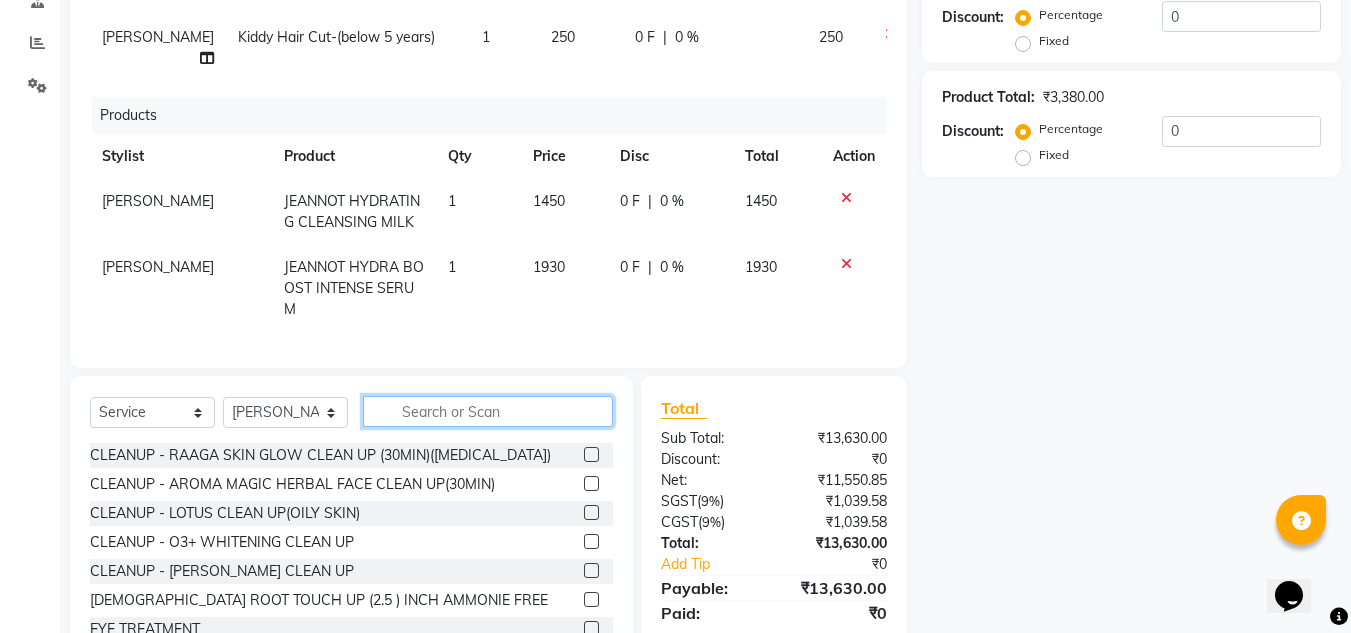click 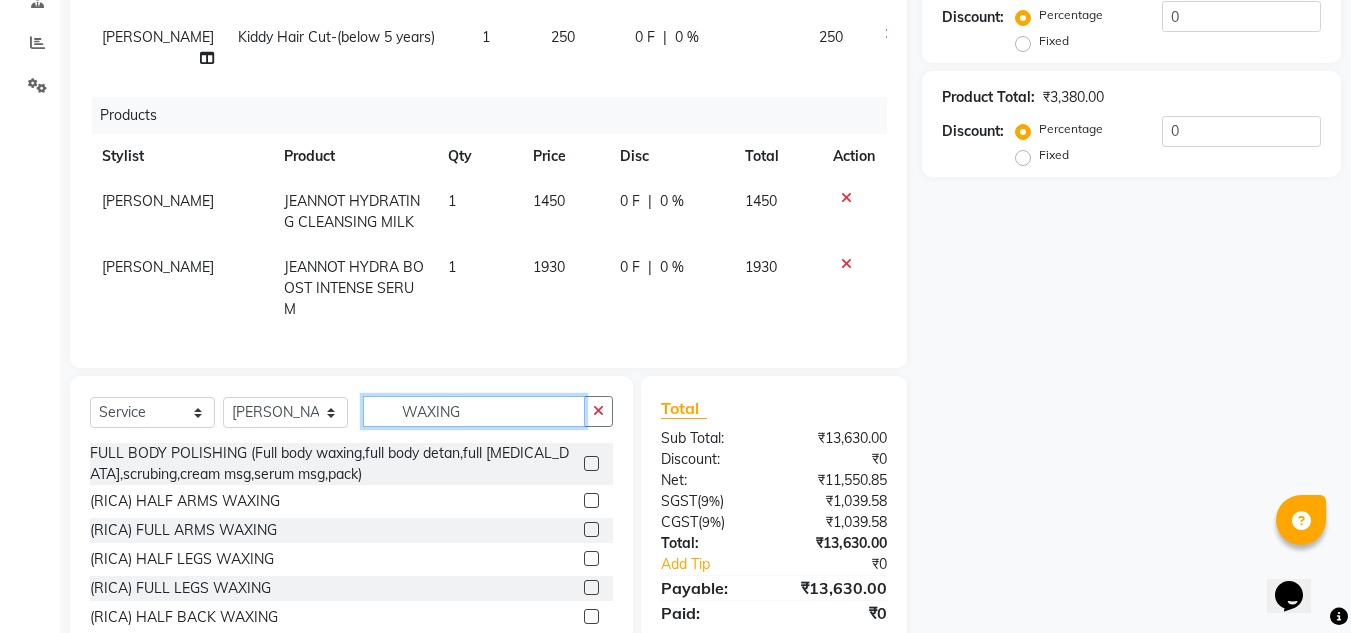 type on "WAXING" 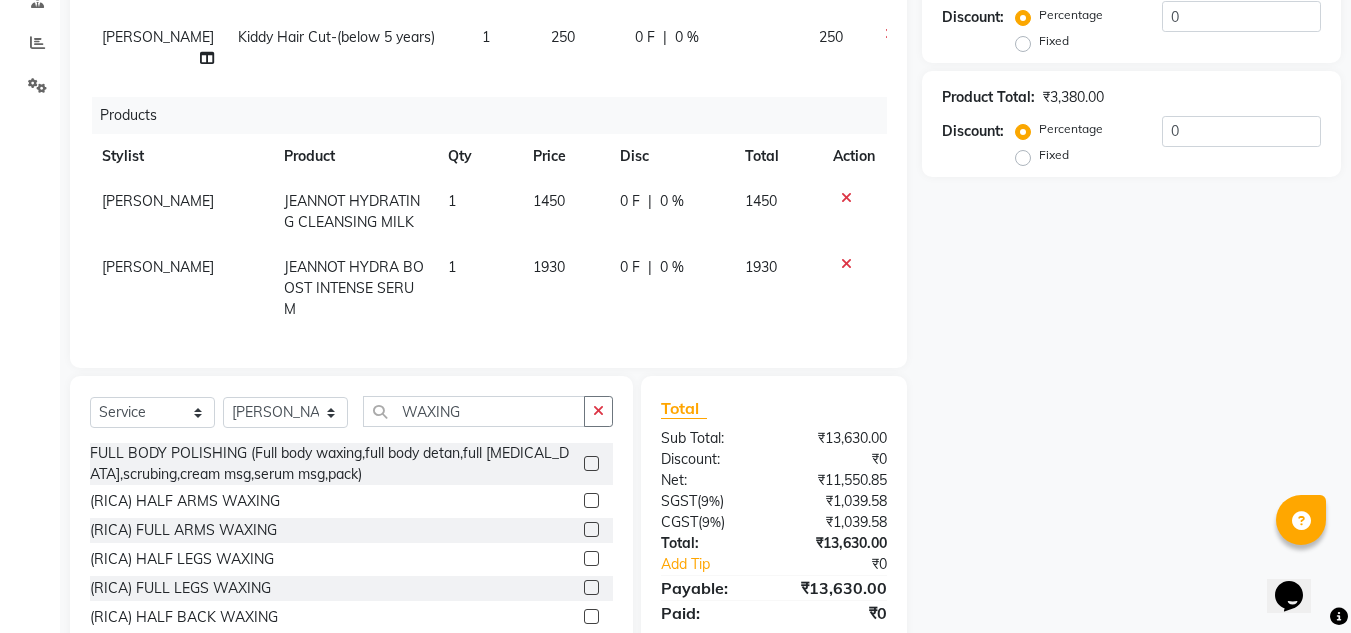 click 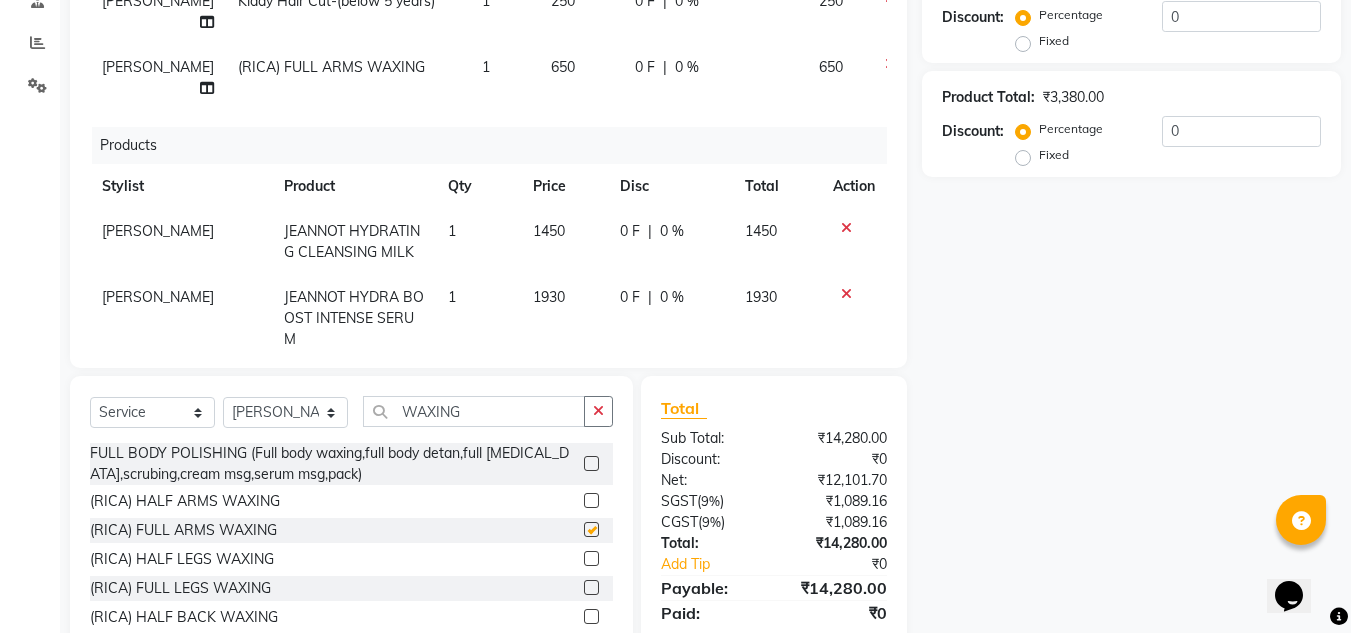 checkbox on "false" 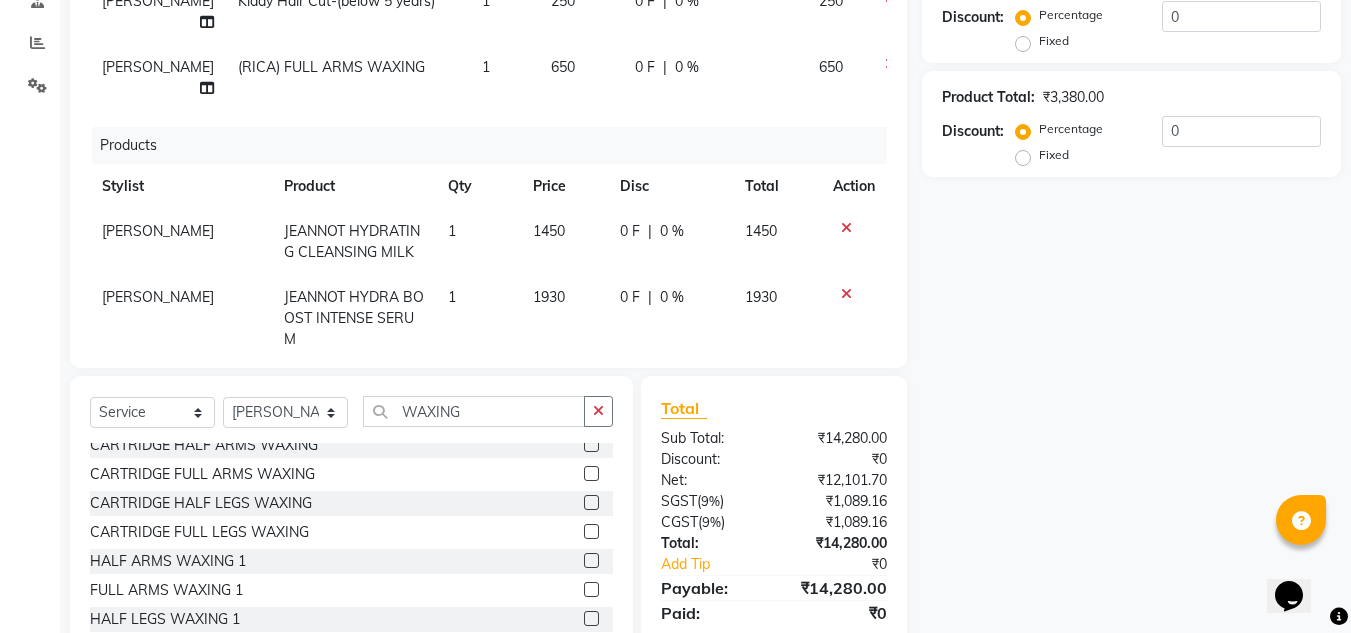 scroll, scrollTop: 281, scrollLeft: 0, axis: vertical 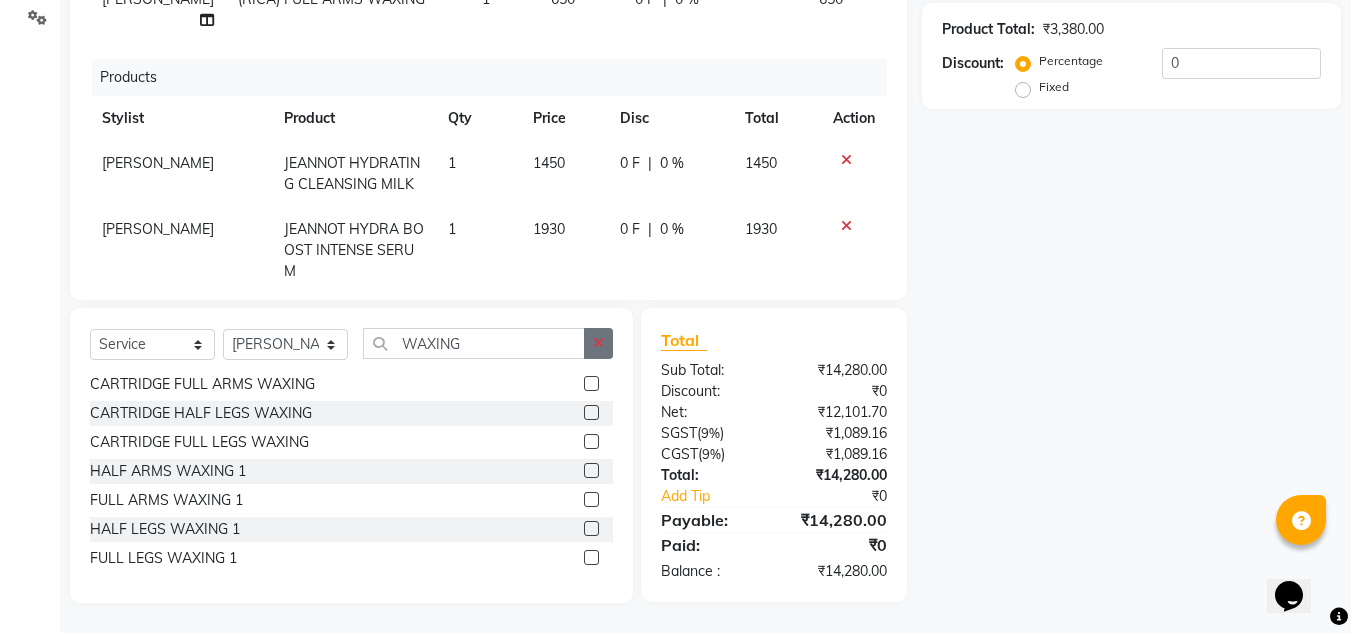 click 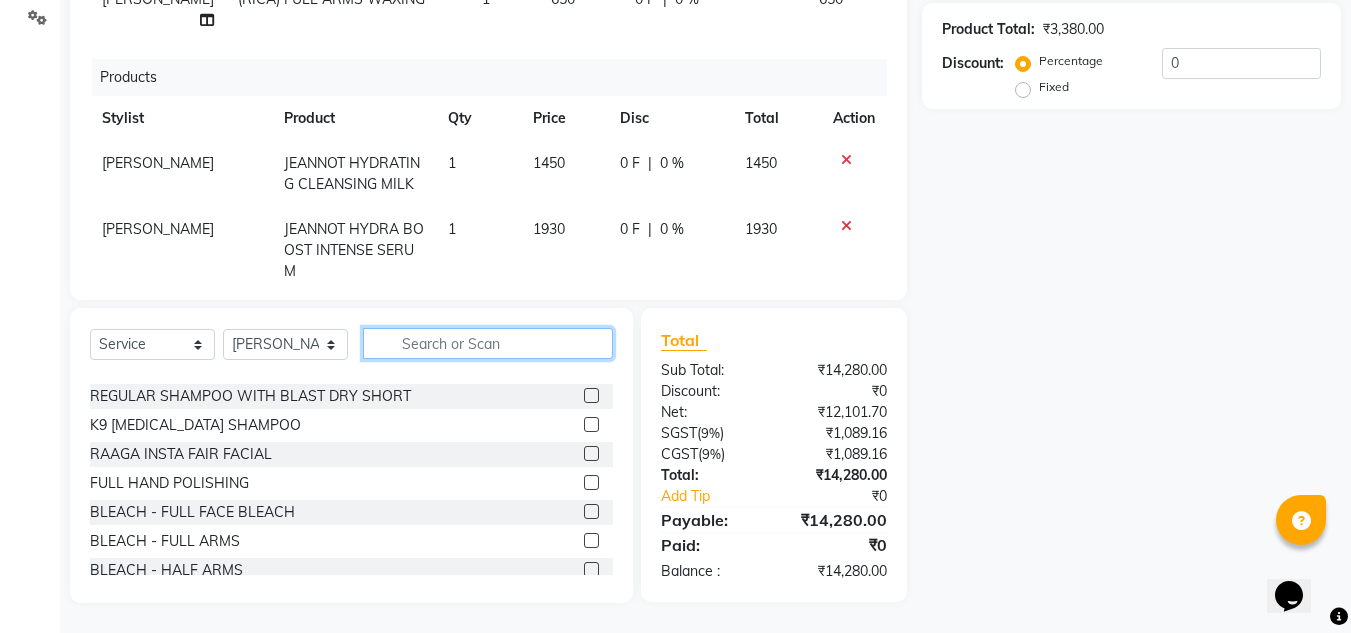 click 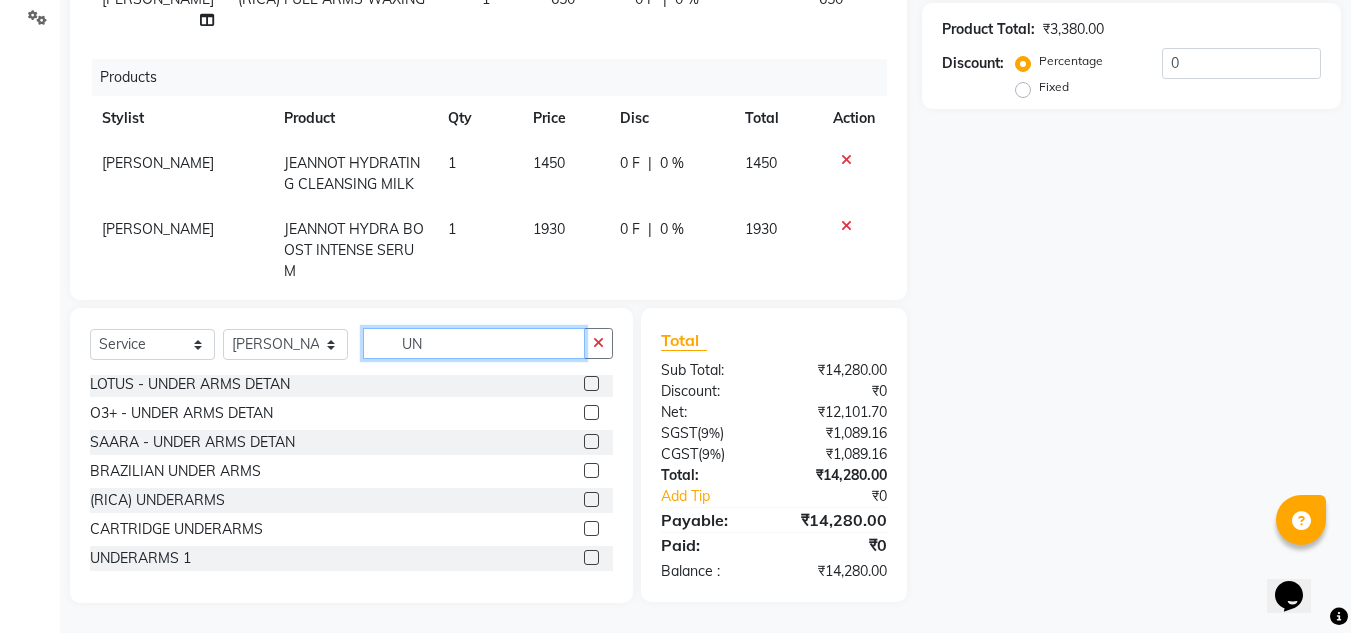 scroll, scrollTop: 0, scrollLeft: 0, axis: both 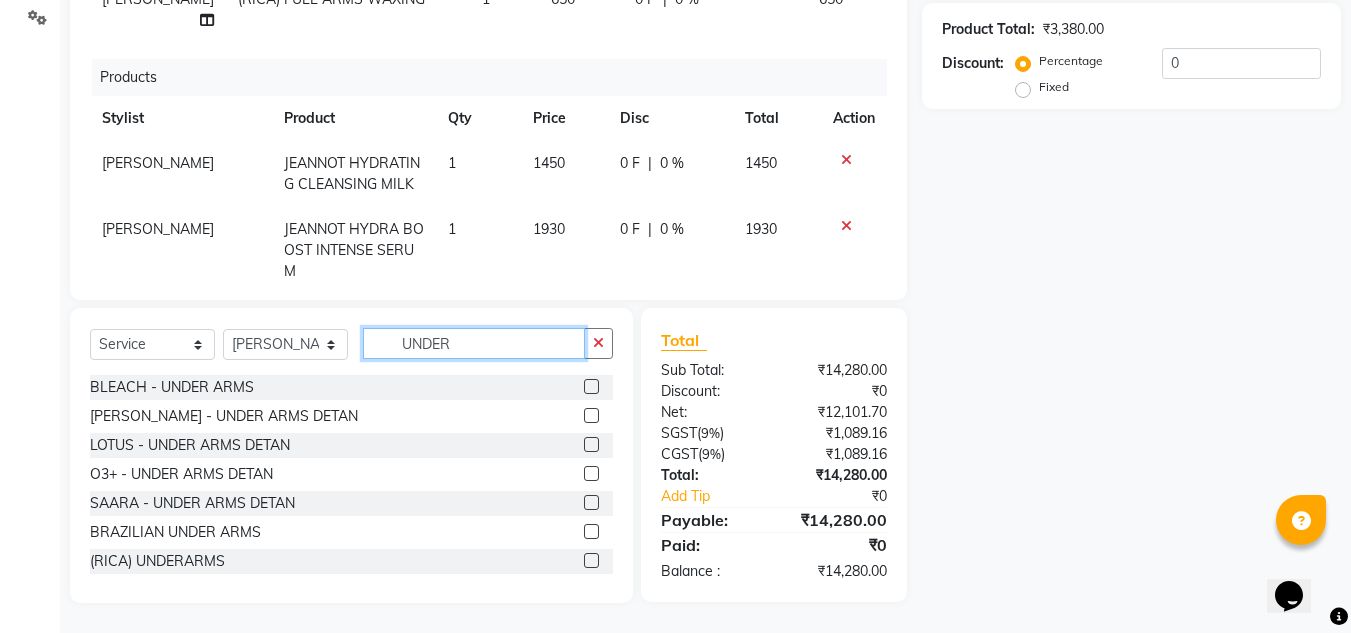 type on "UNDER" 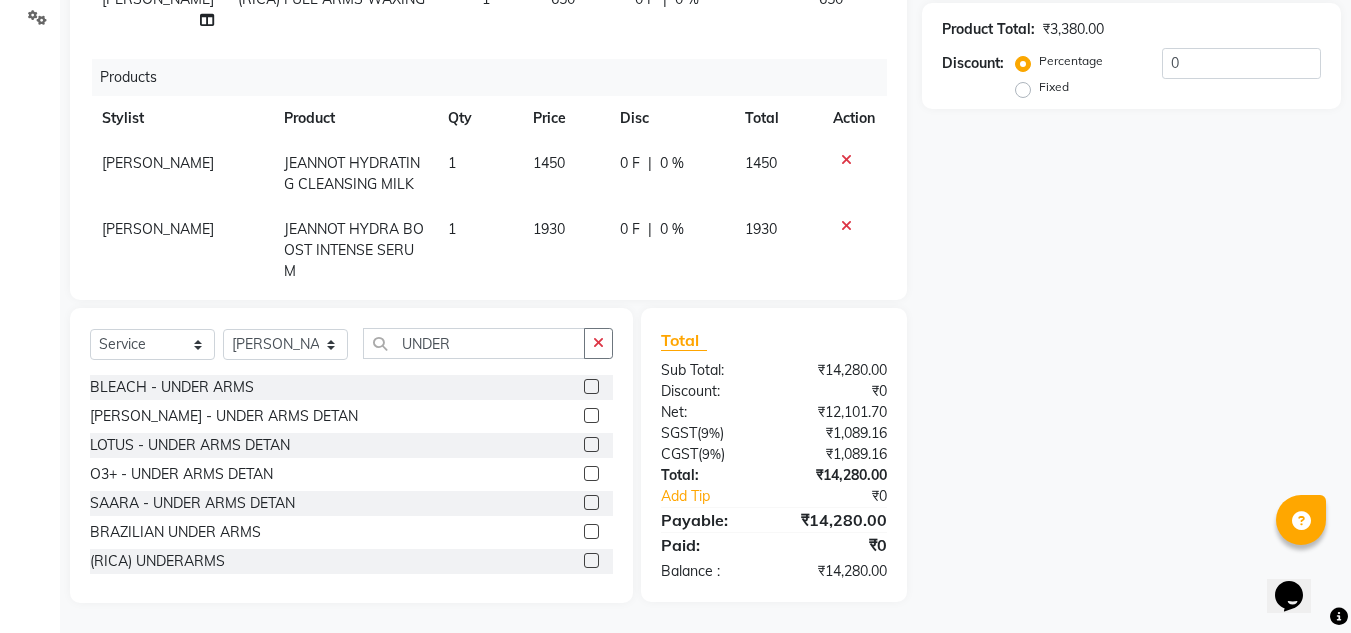 click 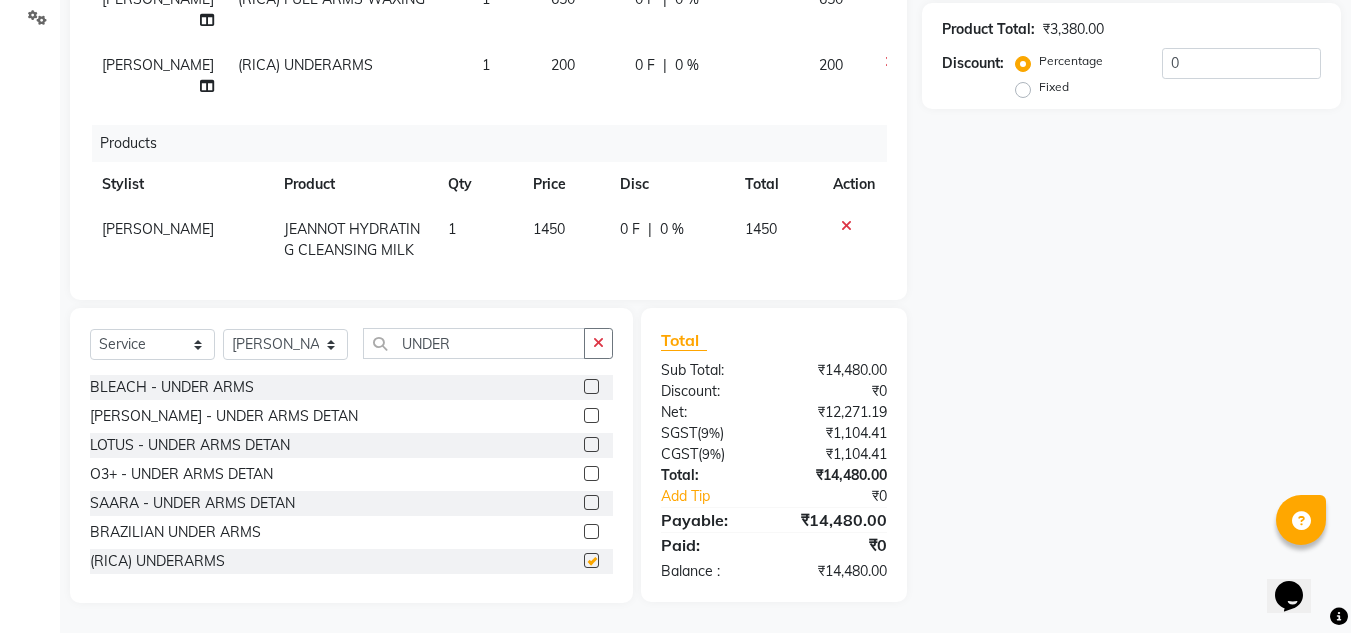 checkbox on "false" 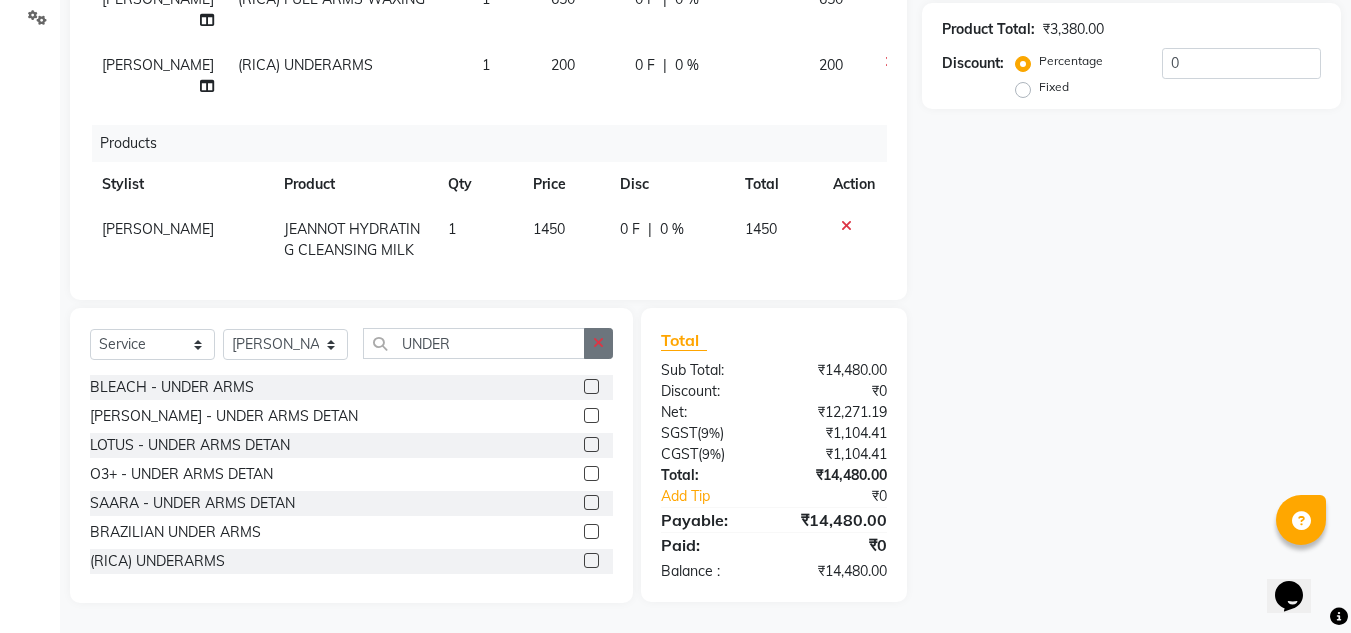 click 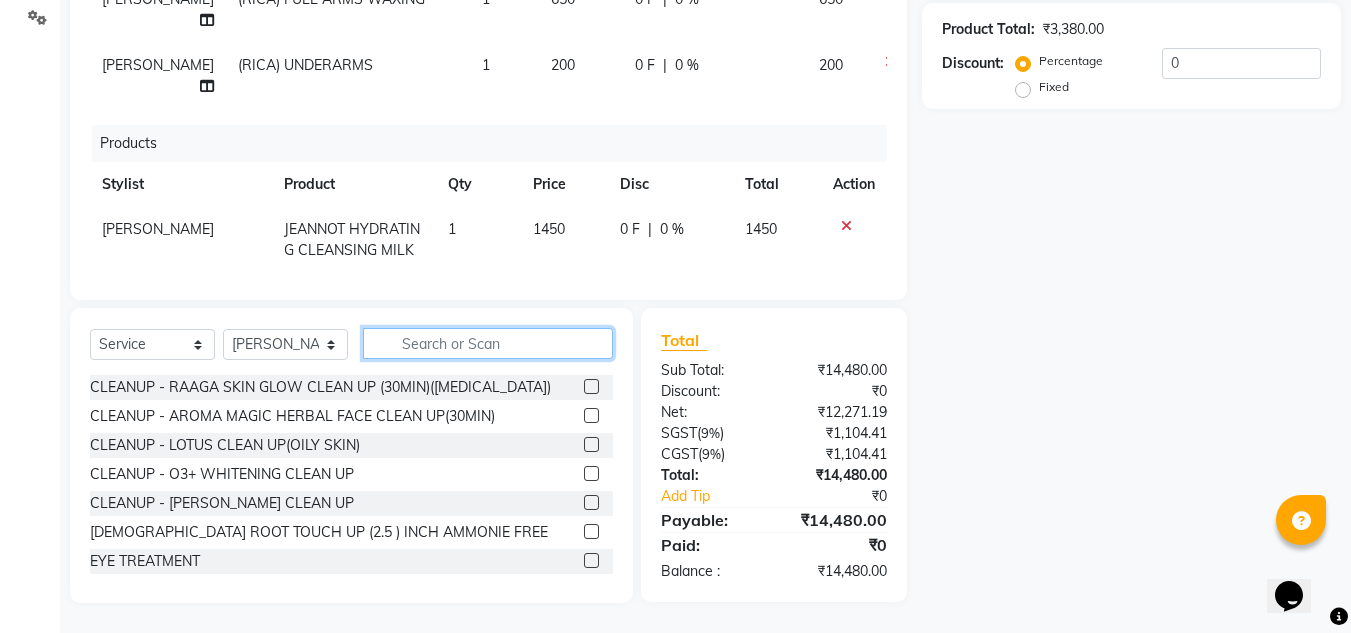 click 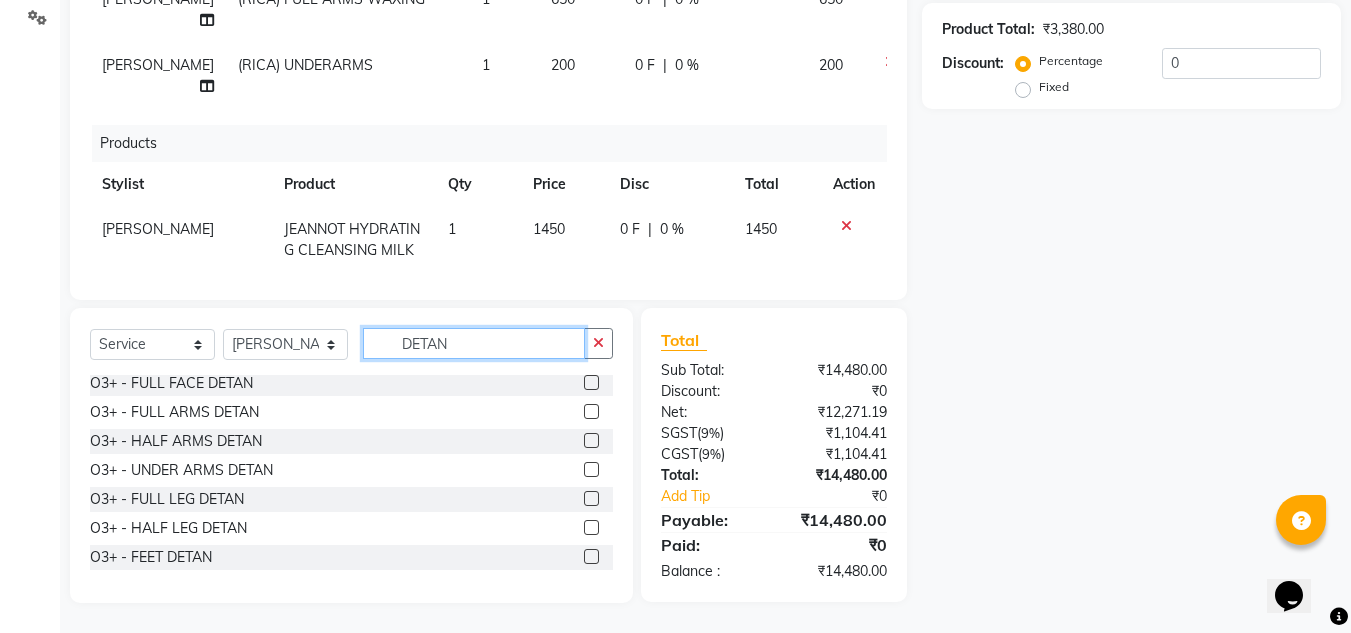 scroll, scrollTop: 600, scrollLeft: 0, axis: vertical 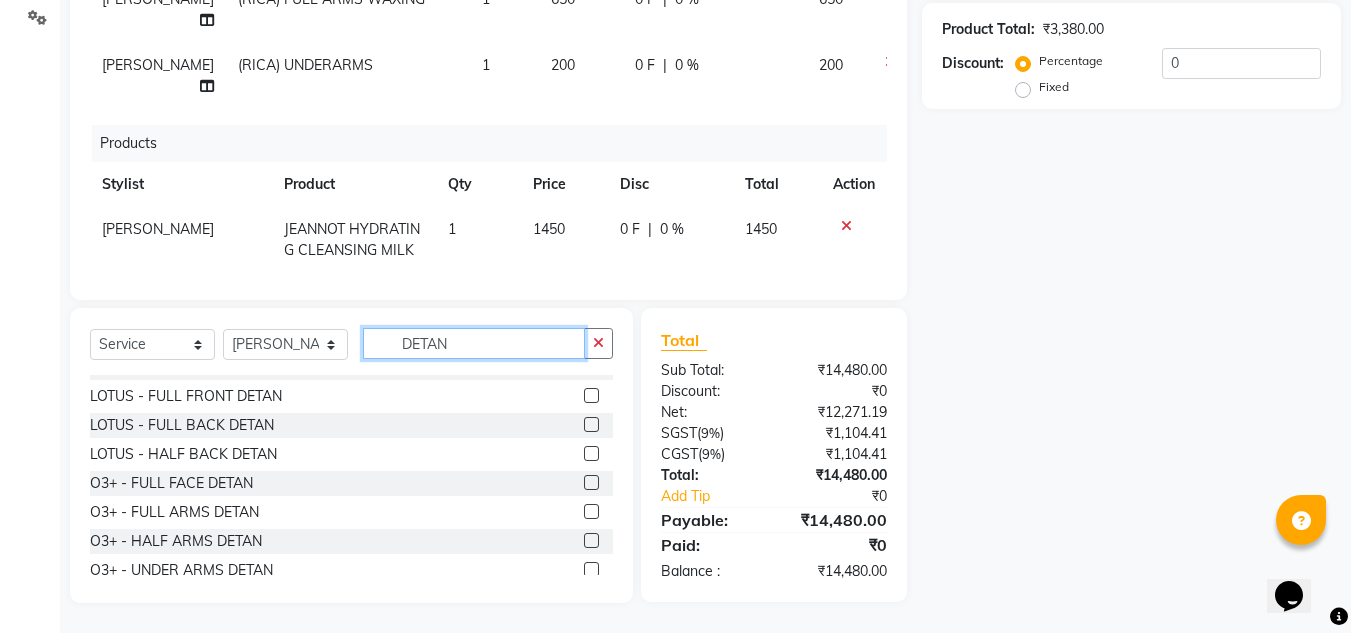type on "DETAN" 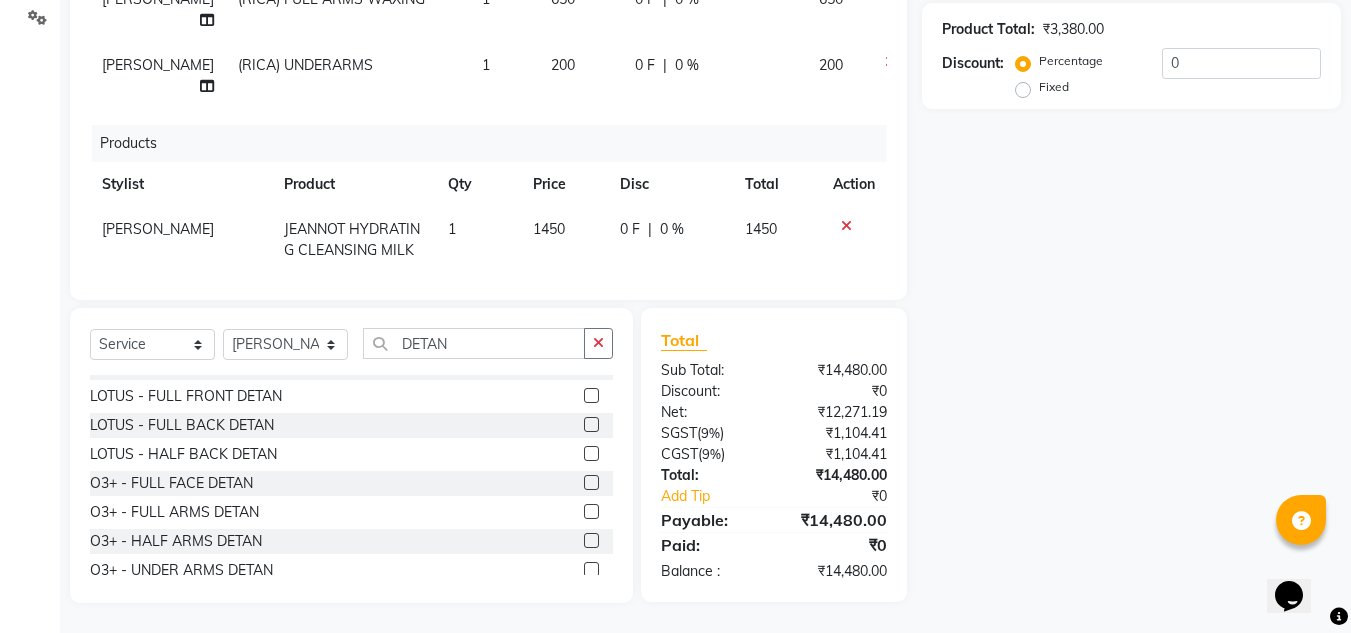 click 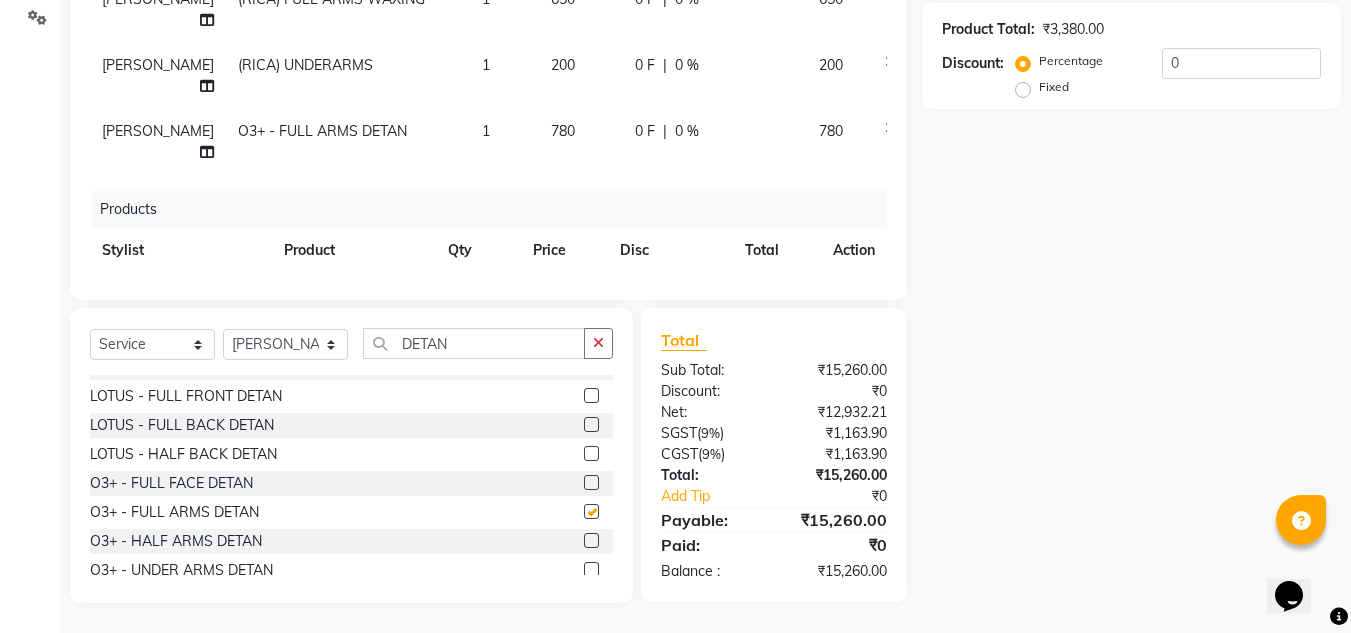 checkbox on "false" 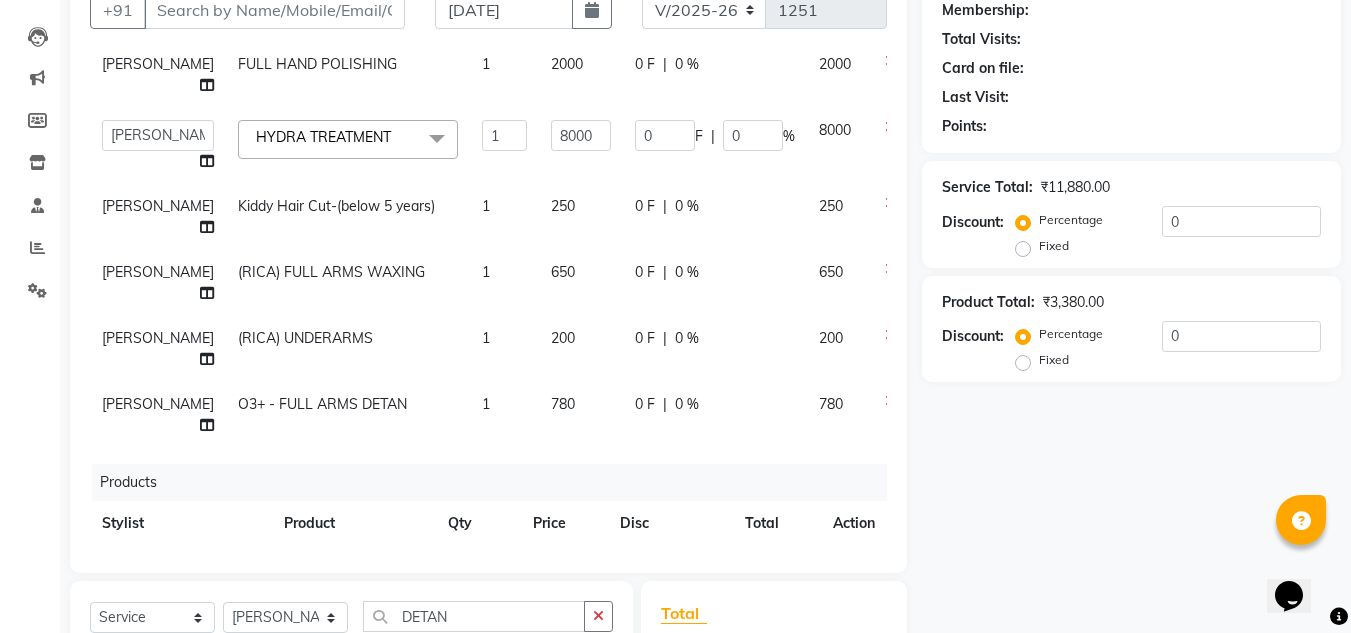 scroll, scrollTop: 168, scrollLeft: 0, axis: vertical 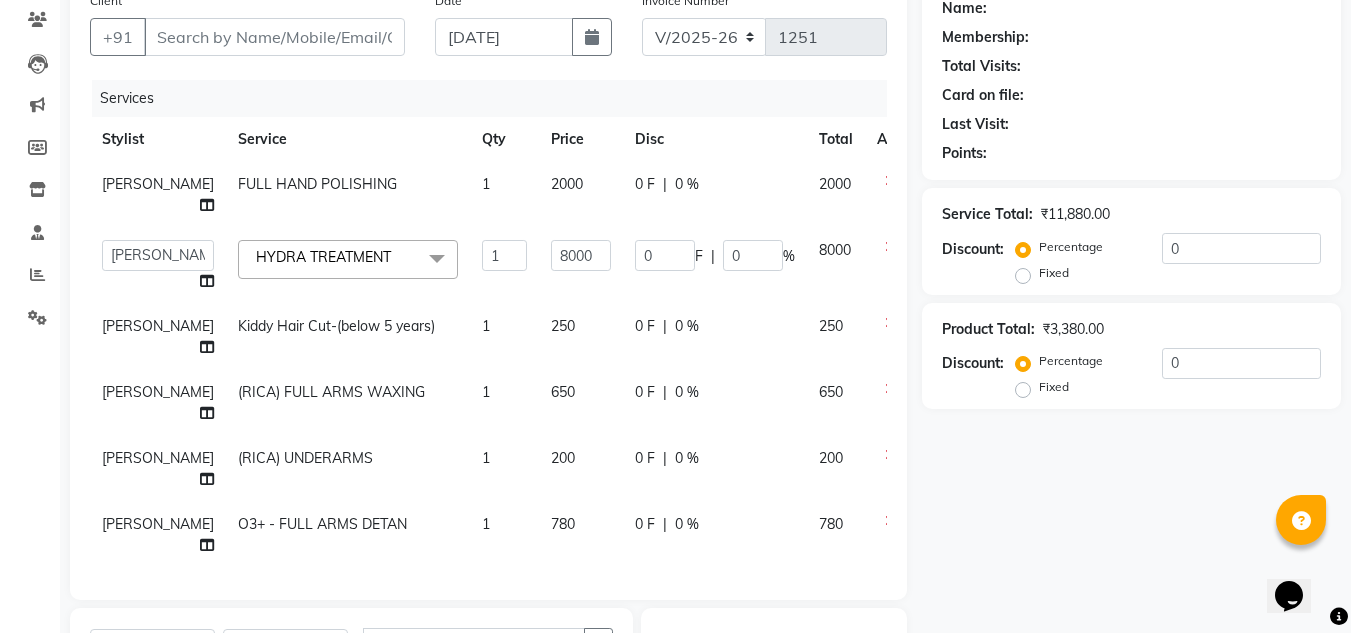 click on "Service Total:  ₹11,880.00  Discount:  Percentage   Fixed  0" 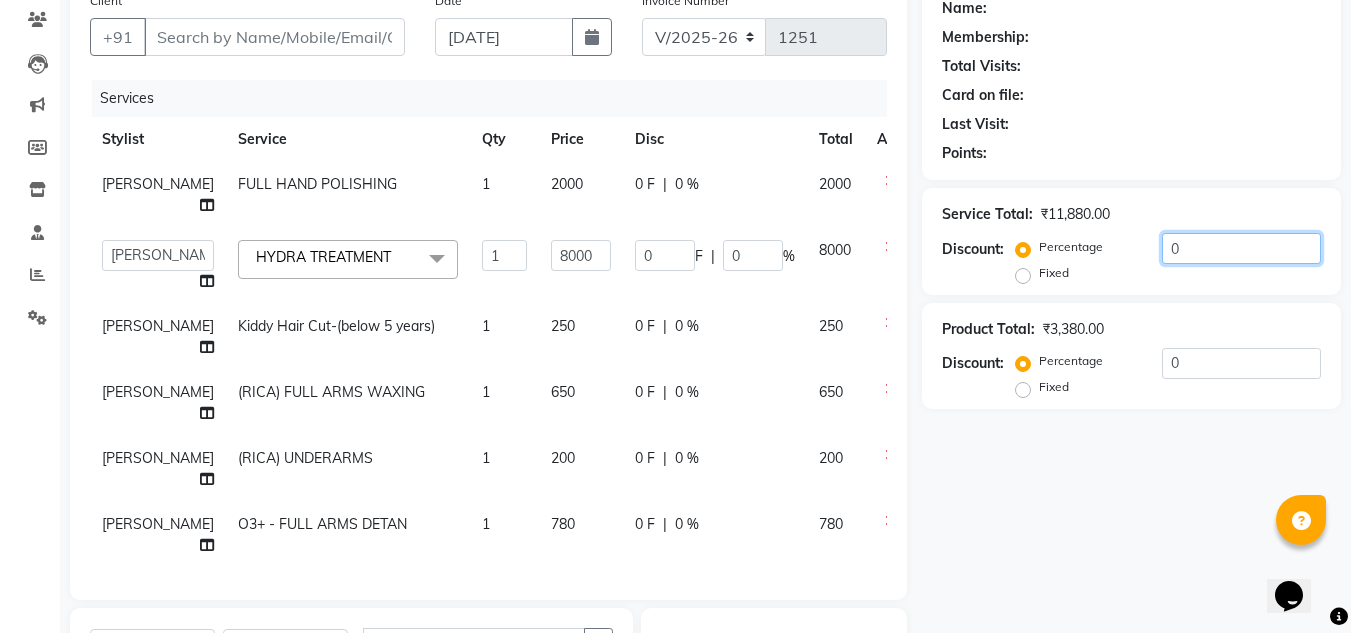 click on "0" 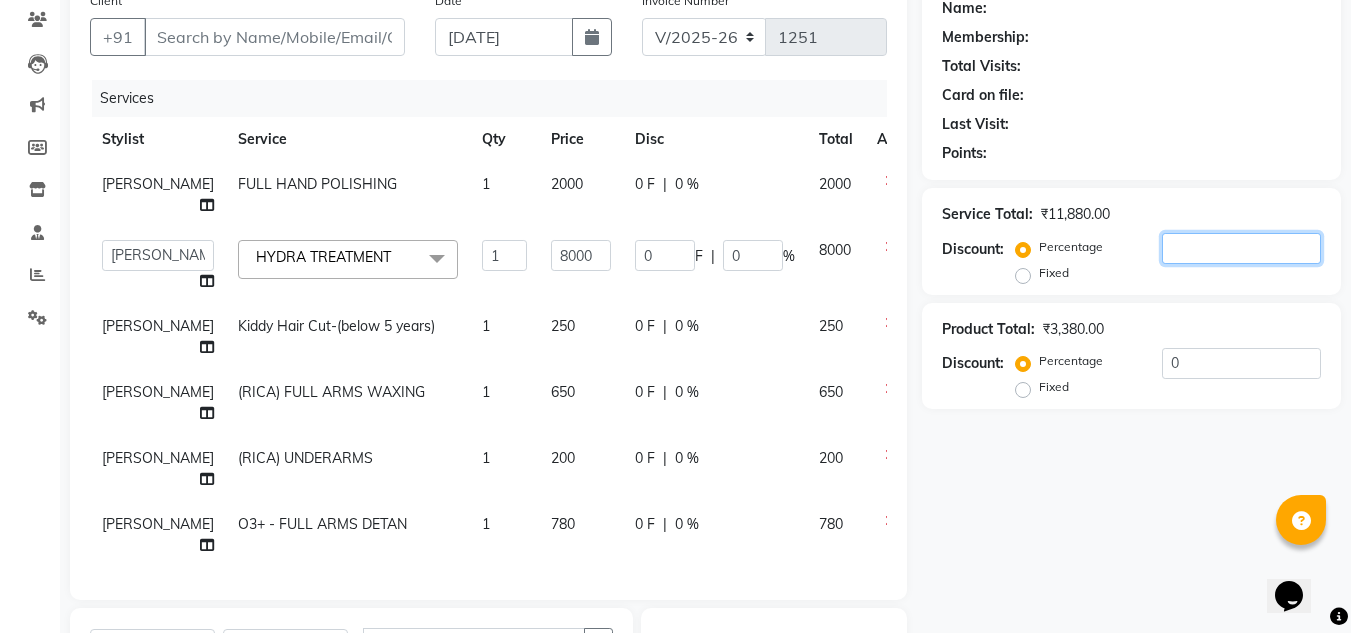 type on "2" 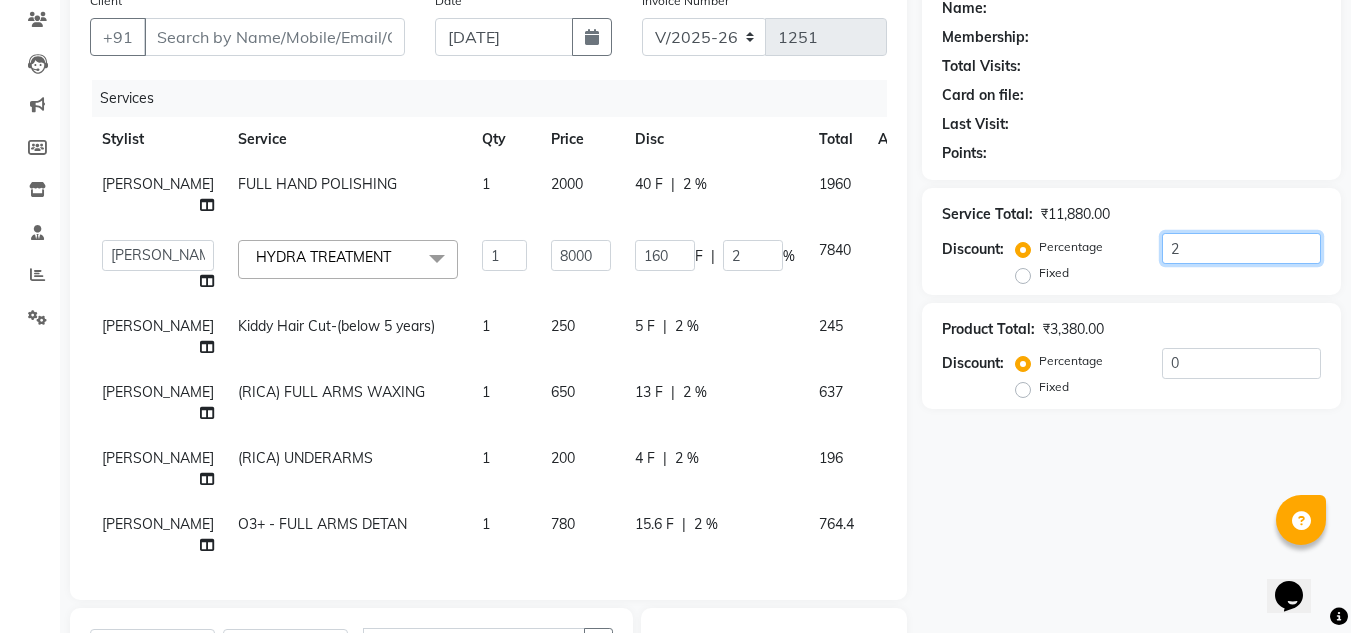 type on "20" 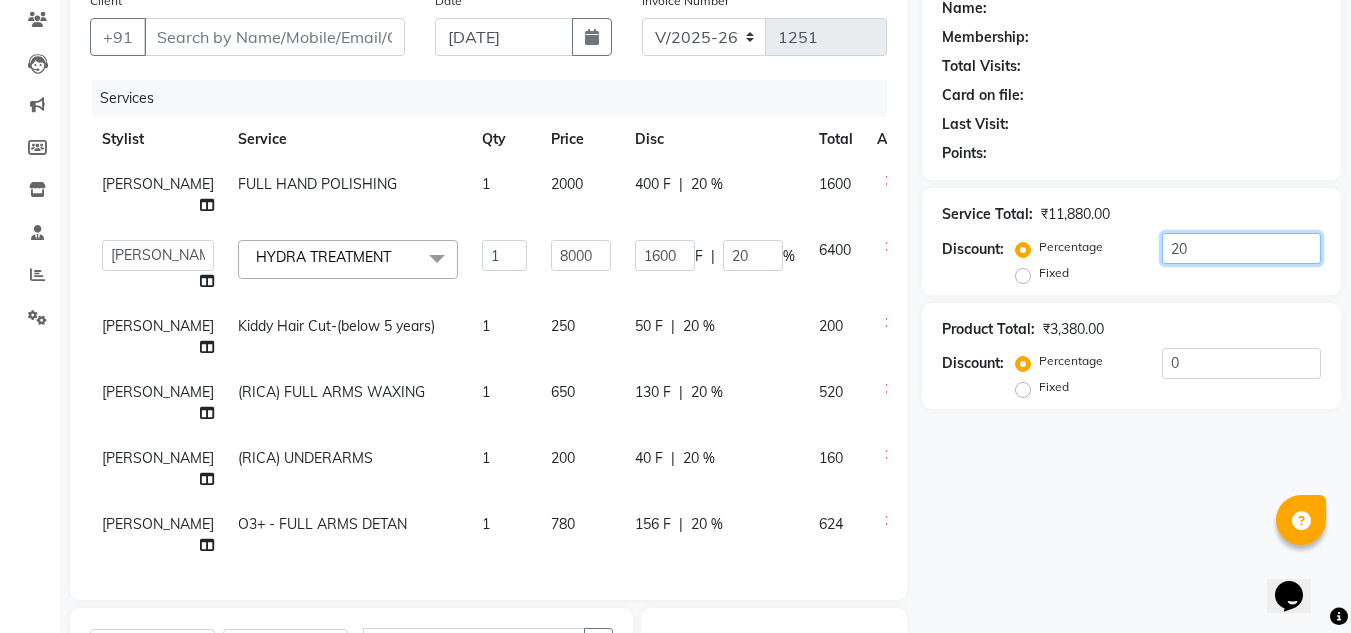 type on "20" 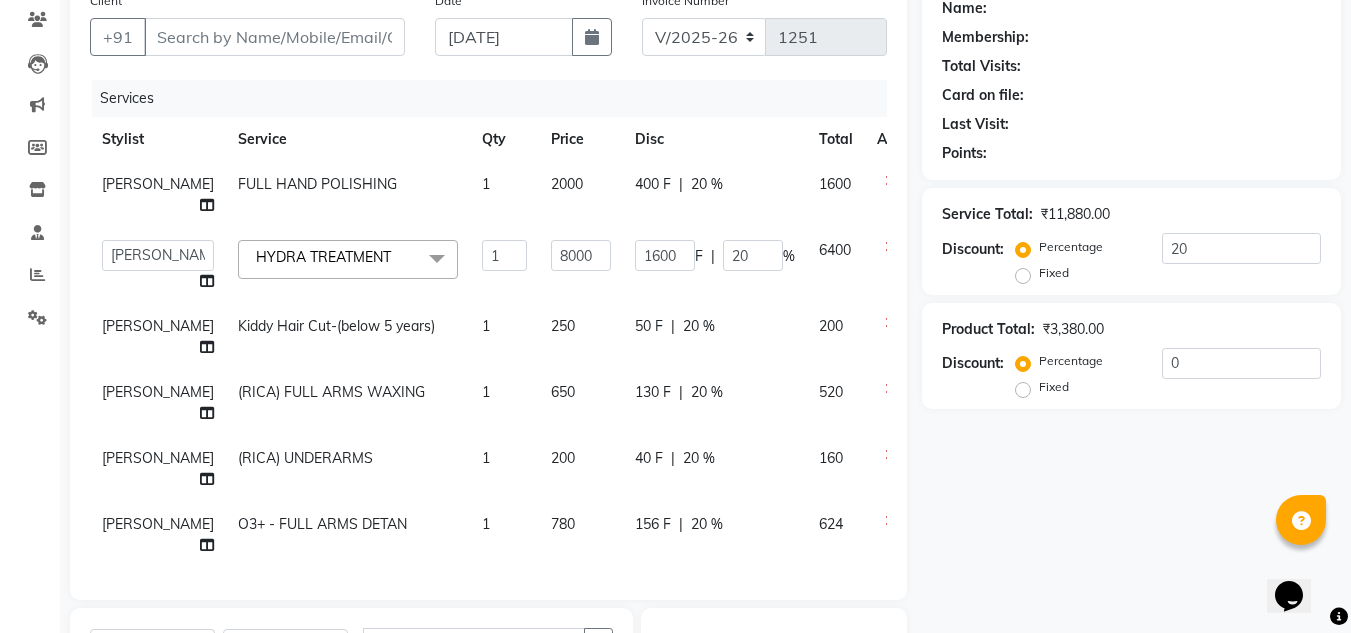 click on "Name: Membership: Total Visits: Card on file: Last Visit:  Points:  Service Total:  ₹11,880.00  Discount:  Percentage   Fixed  20 Product Total:  ₹3,380.00  Discount:  Percentage   Fixed  0" 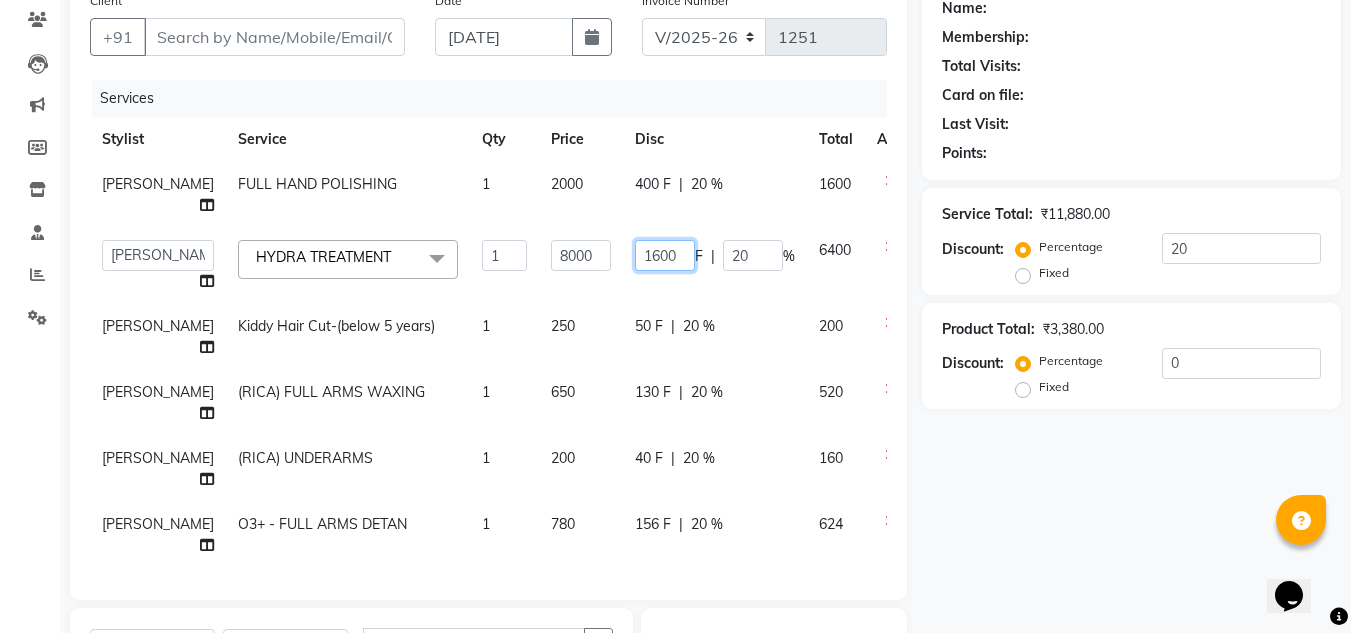 click on "1600" 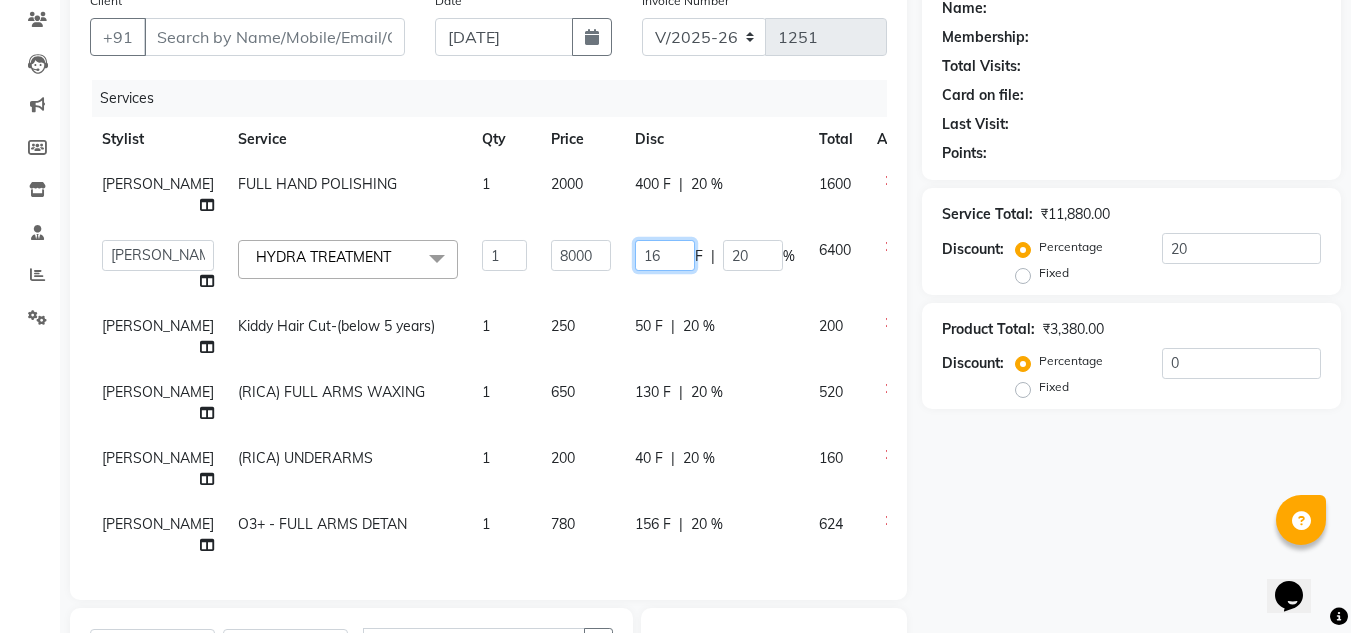 type on "1" 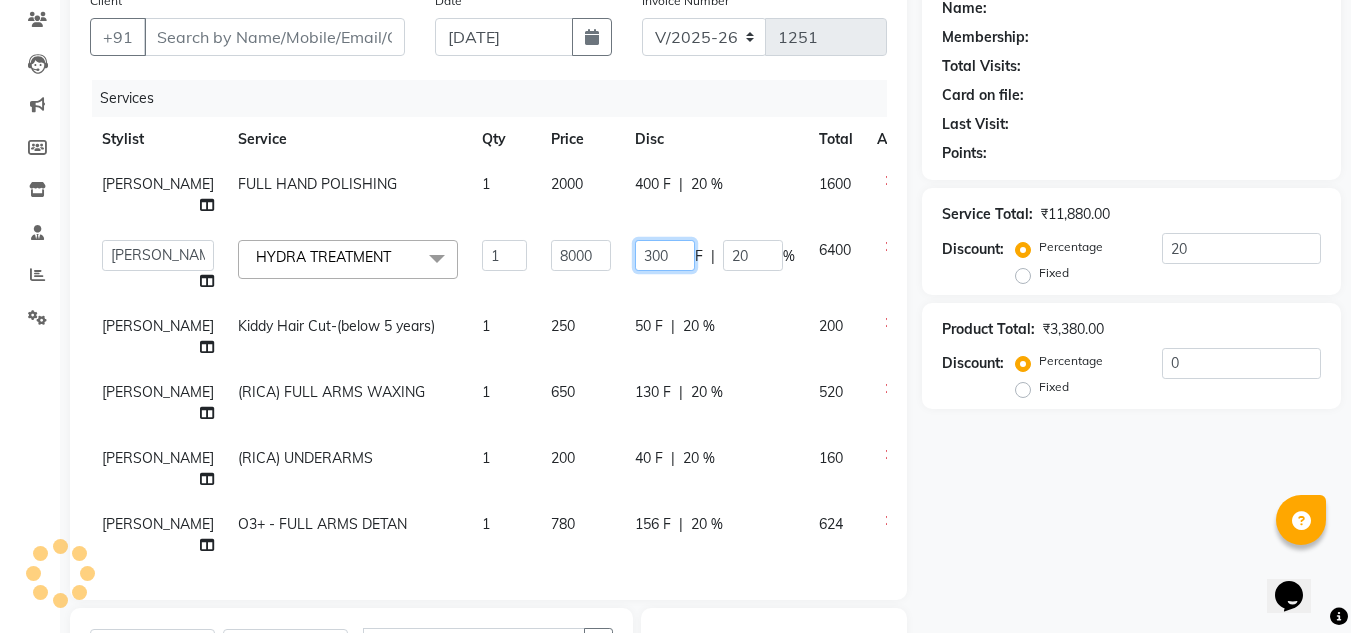 type on "3000" 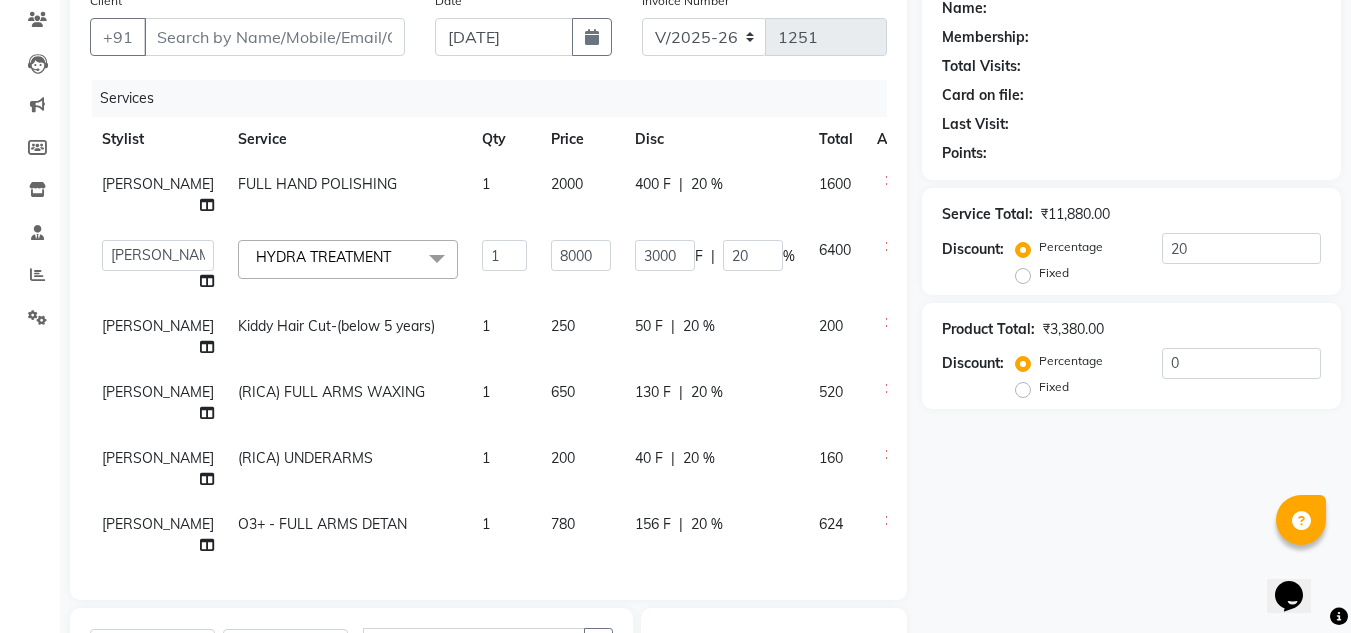 click on "Name: Membership: Total Visits: Card on file: Last Visit:  Points:  Service Total:  ₹11,880.00  Discount:  Percentage   Fixed  20 Product Total:  ₹3,380.00  Discount:  Percentage   Fixed  0" 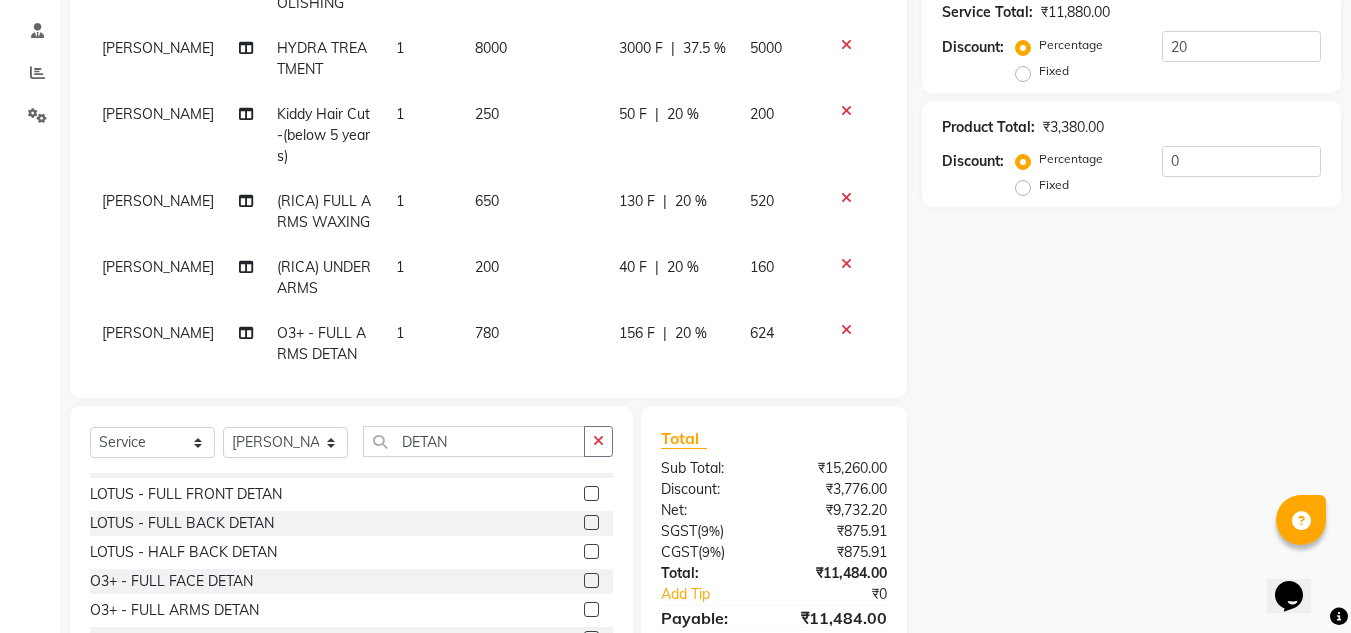 scroll, scrollTop: 468, scrollLeft: 0, axis: vertical 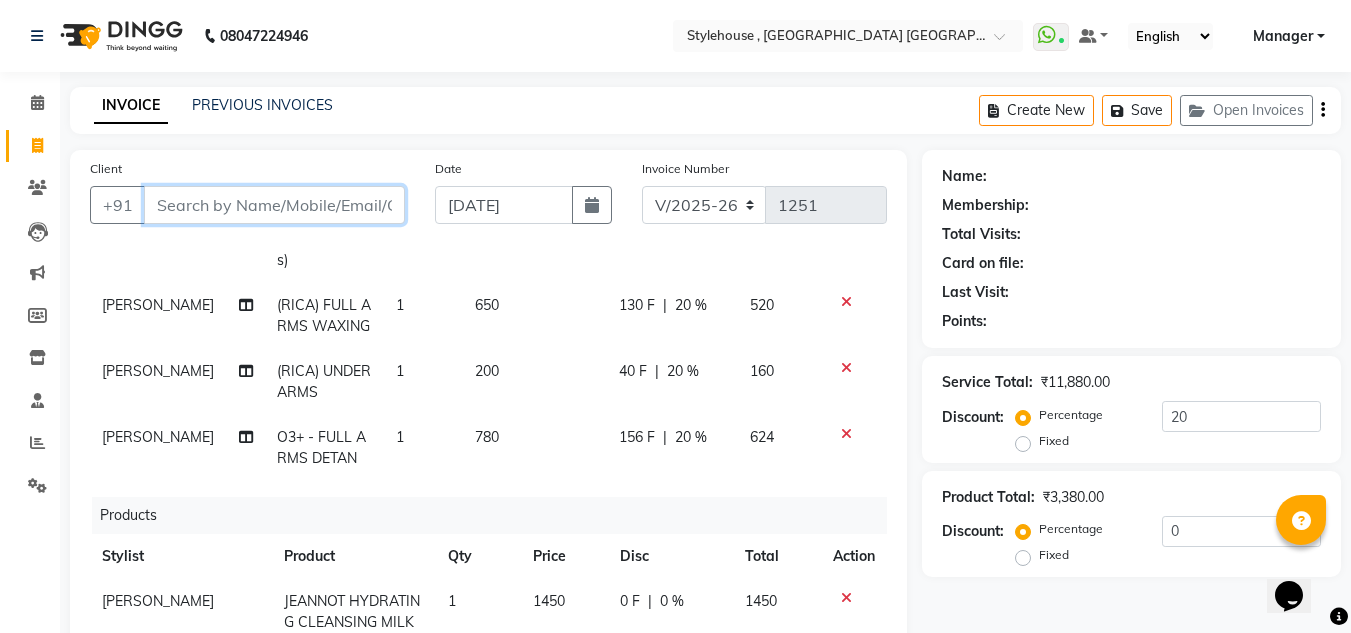click on "Client" at bounding box center (274, 205) 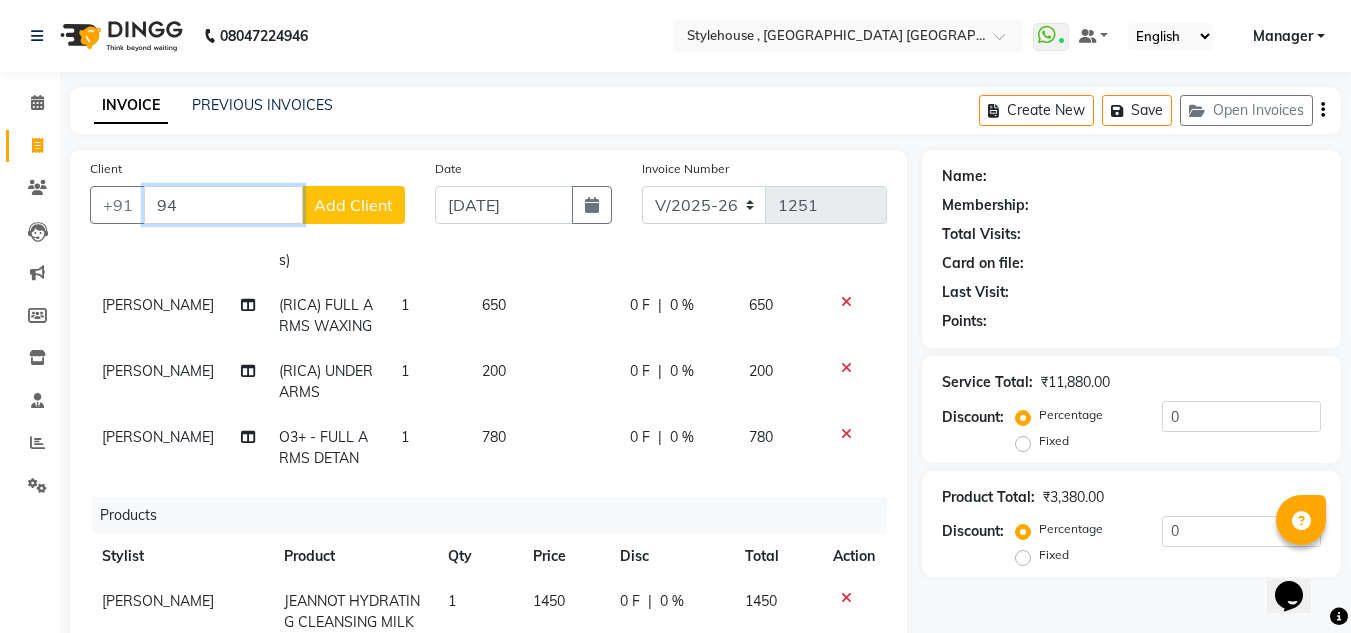 type on "9" 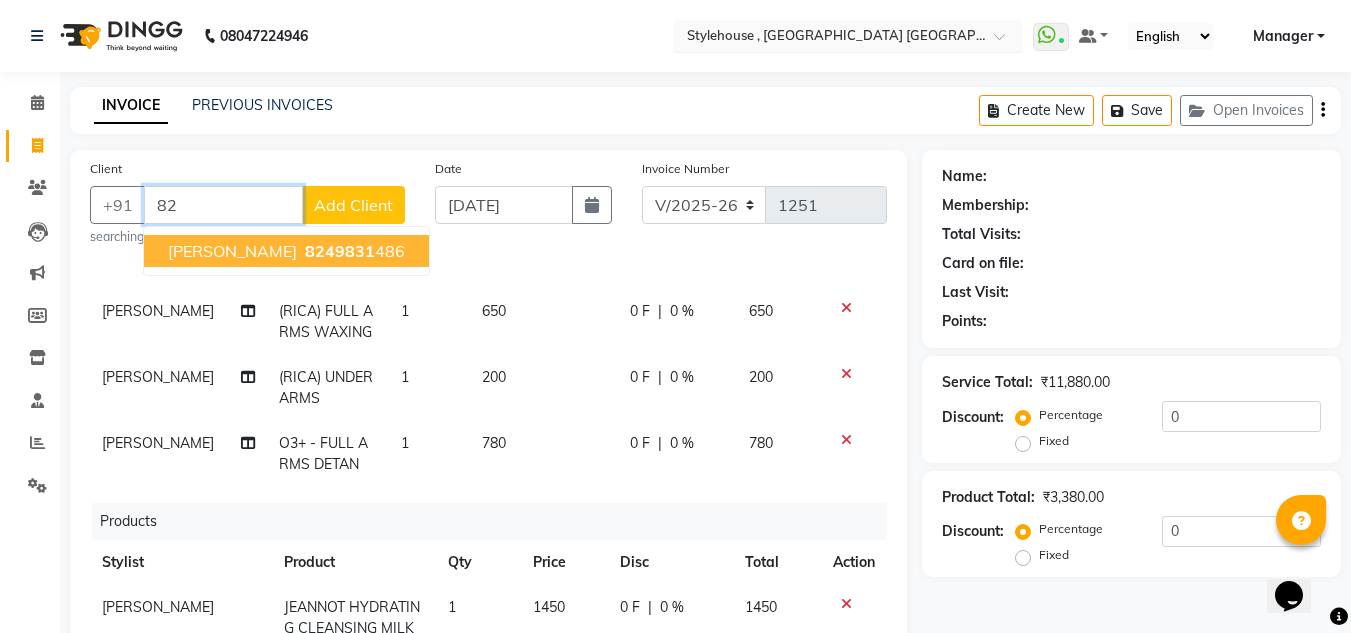 type on "8" 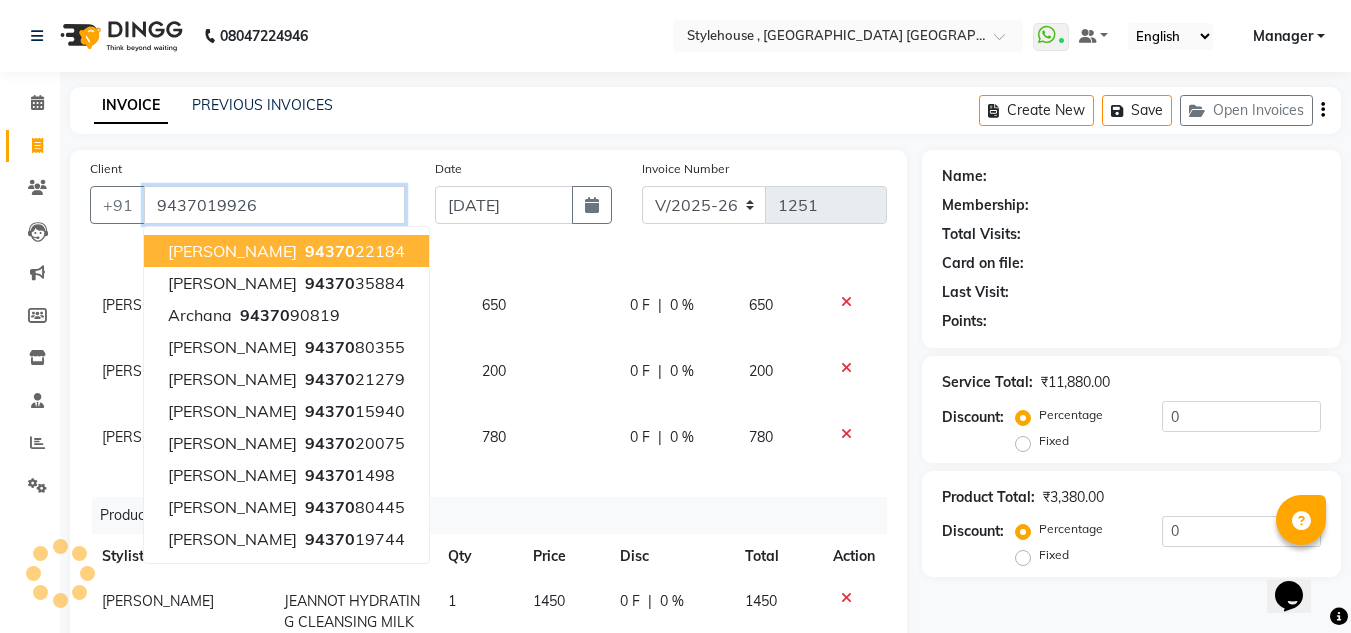 type on "9437019926" 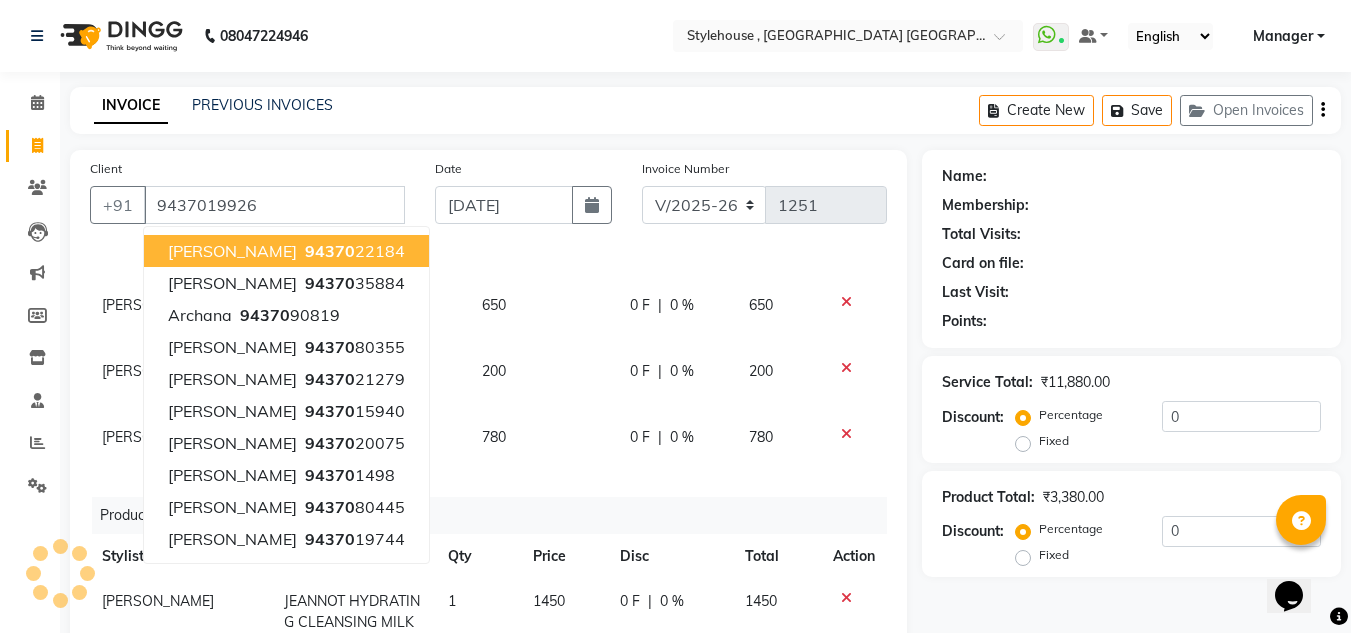 select on "1: Object" 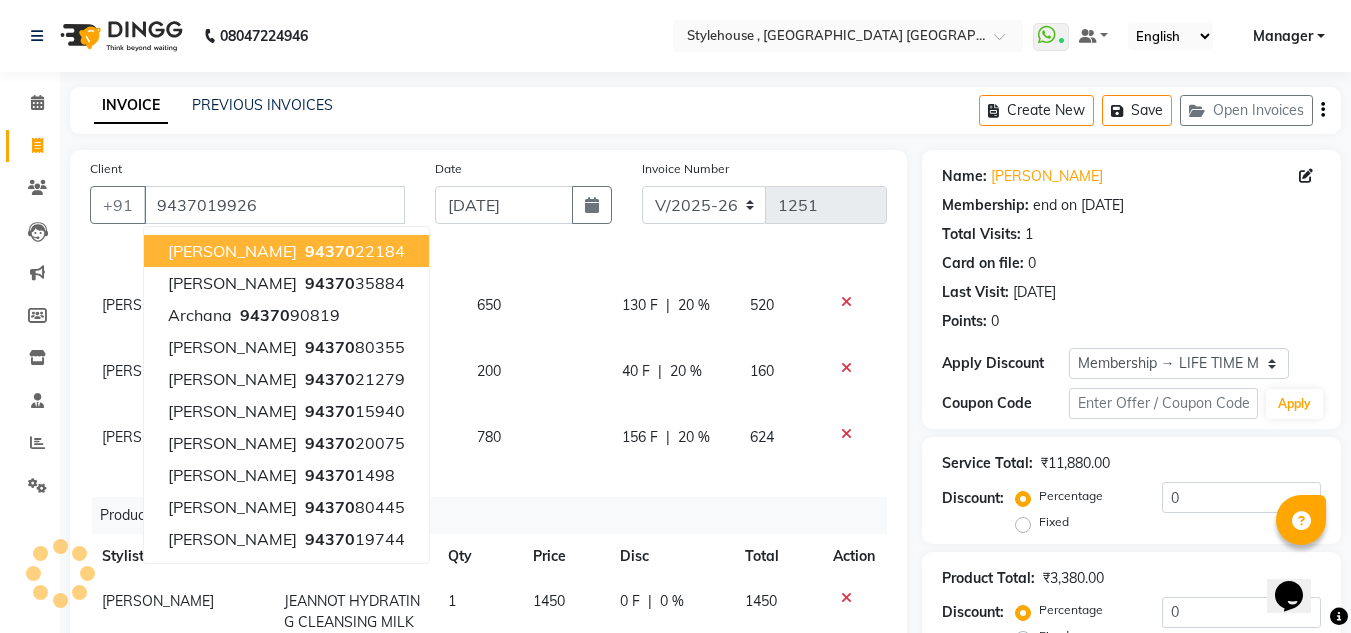 type on "20" 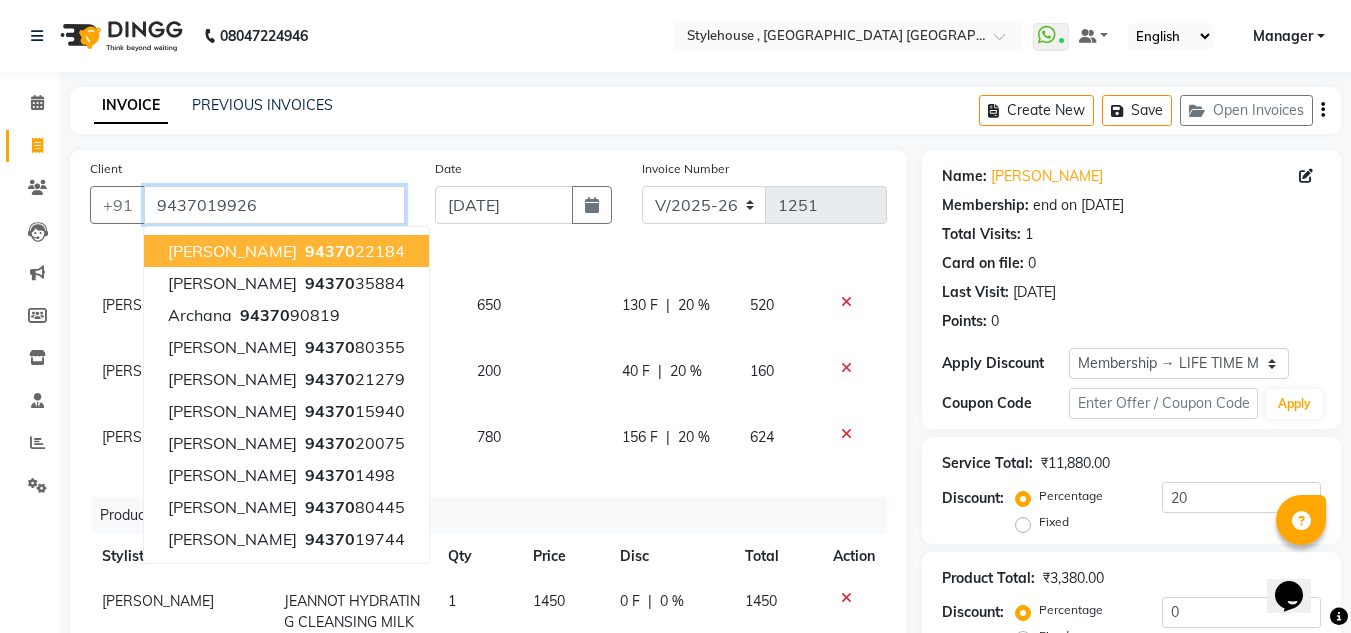 click on "9437019926" at bounding box center [274, 205] 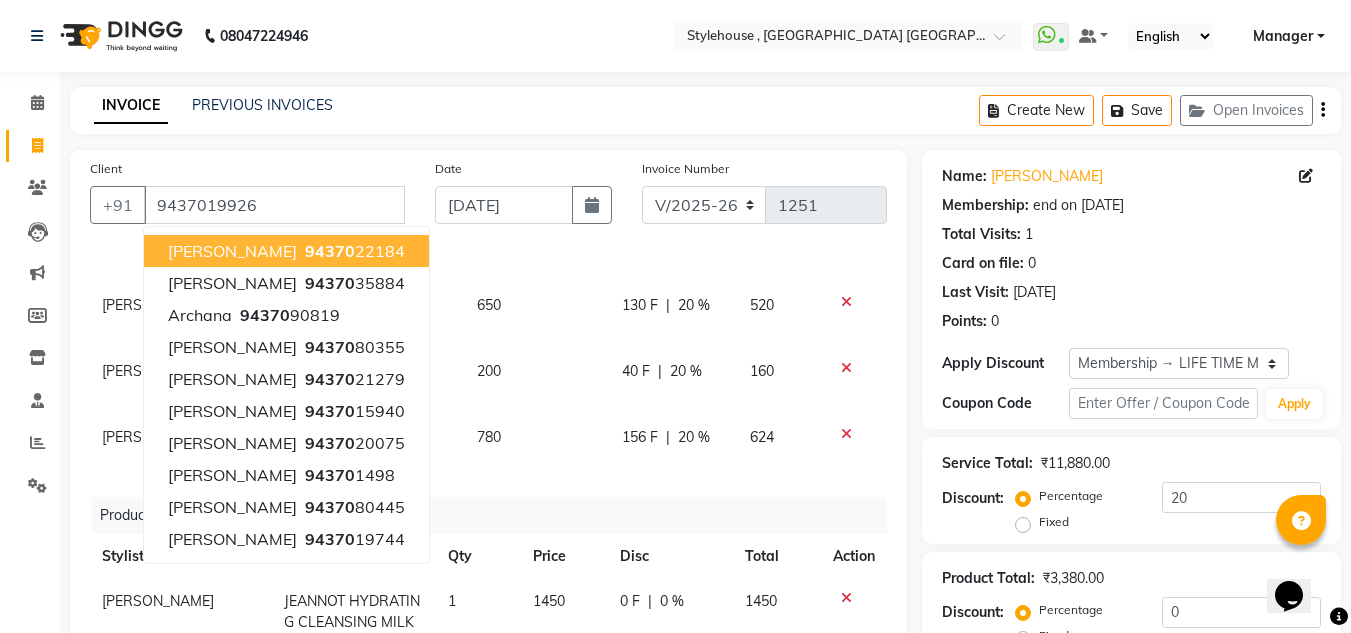 click on "Name: [PERSON_NAME] Membership: end on [DATE] Total Visits:  1 Card on file:  0 Last Visit:   [DATE] Points:   0" 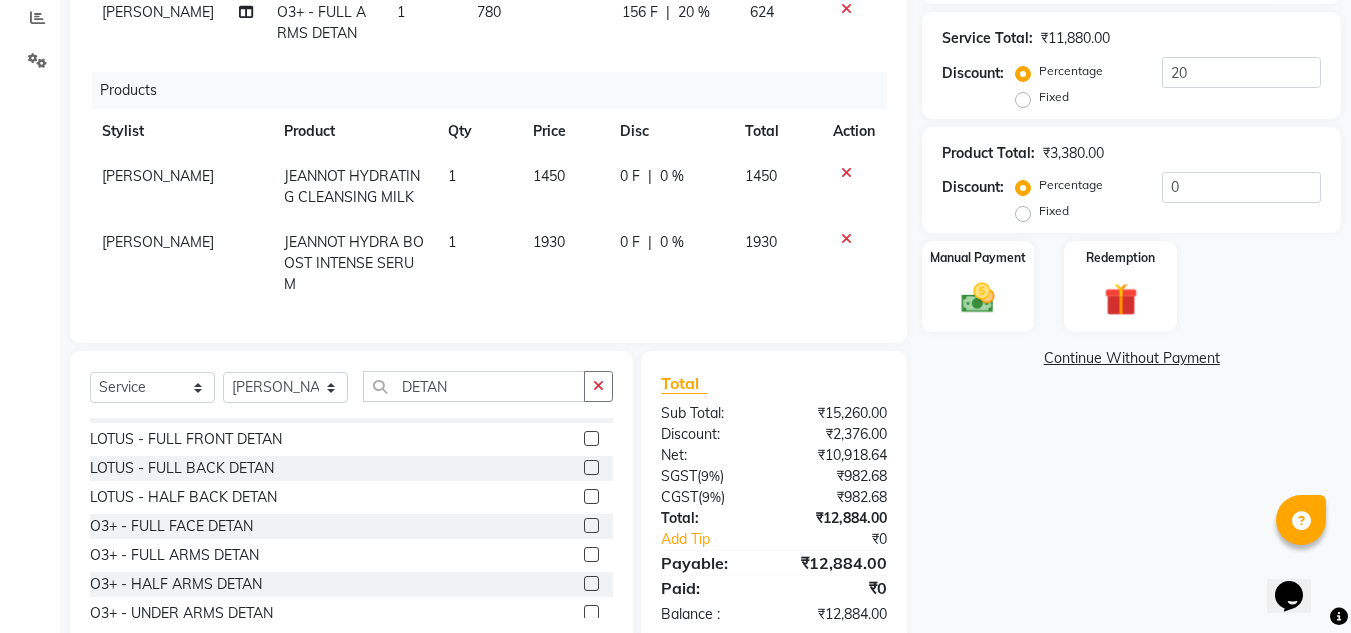 scroll, scrollTop: 468, scrollLeft: 0, axis: vertical 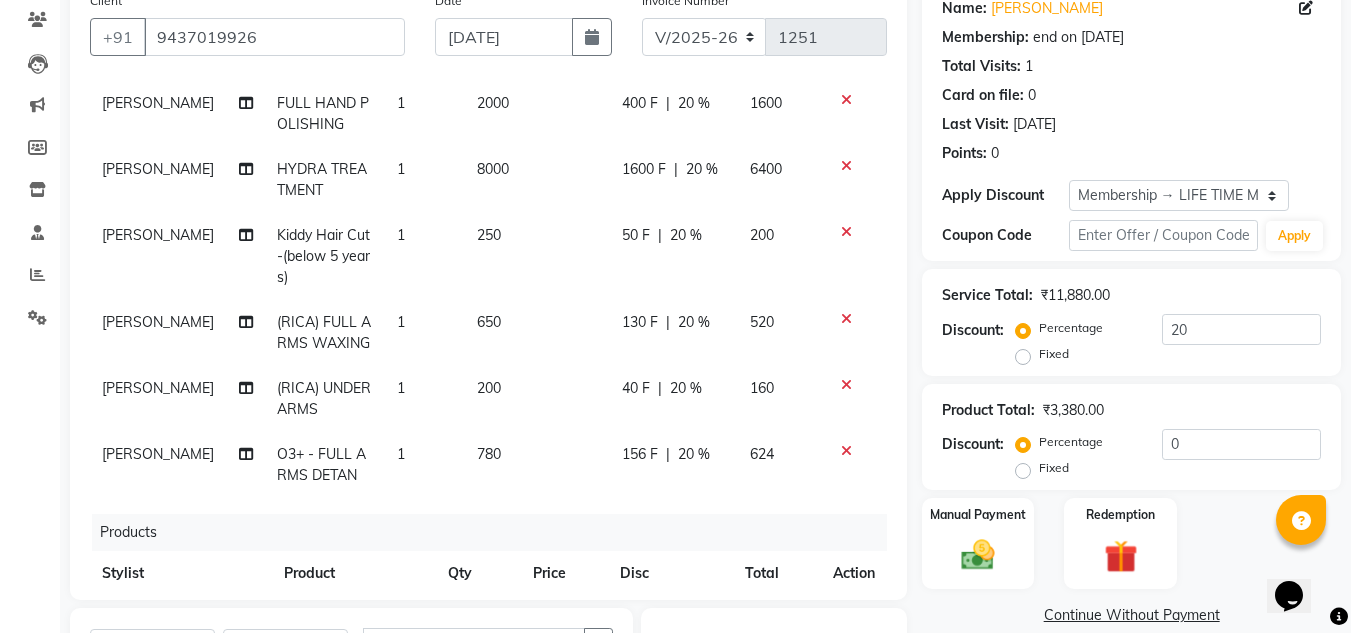 click on "1600 F | 20 %" 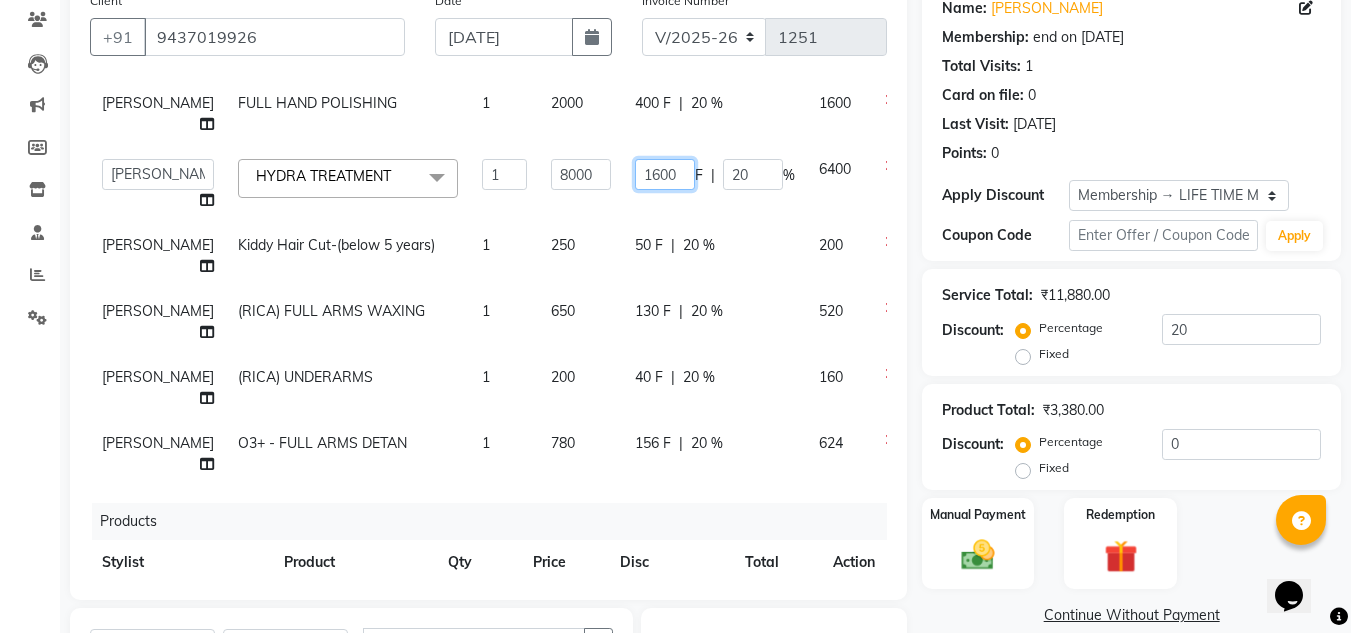 click on "1600" 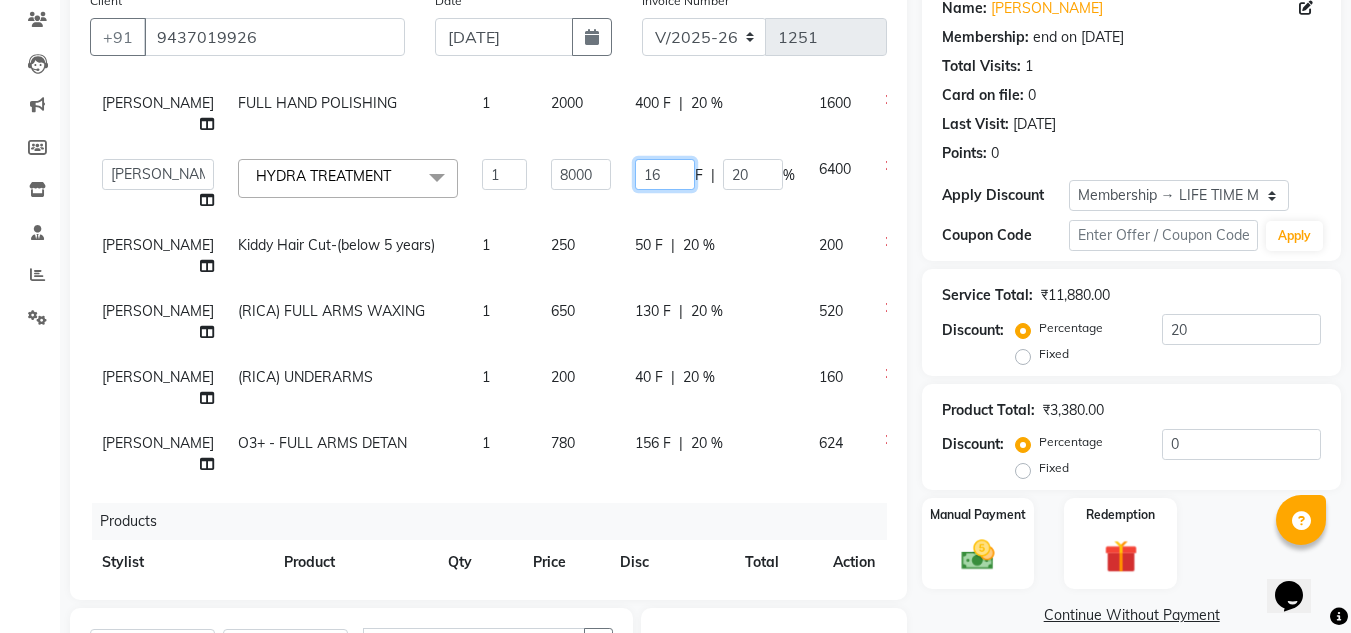 type on "1" 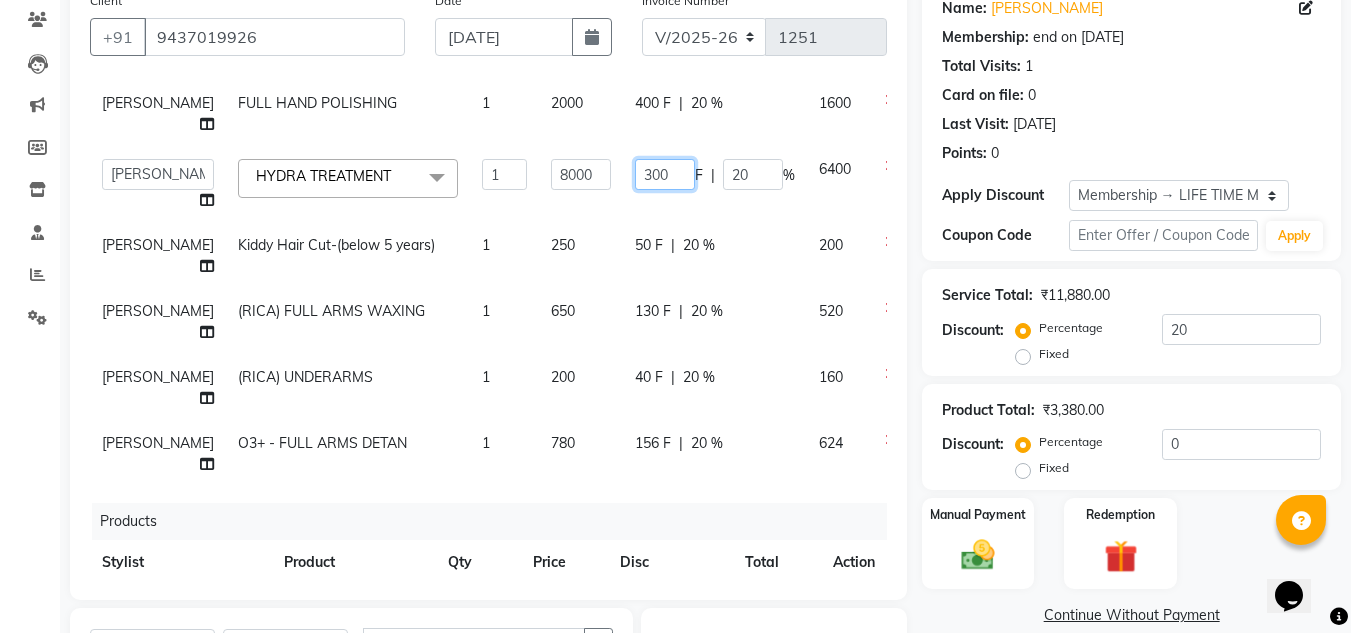 type on "3000" 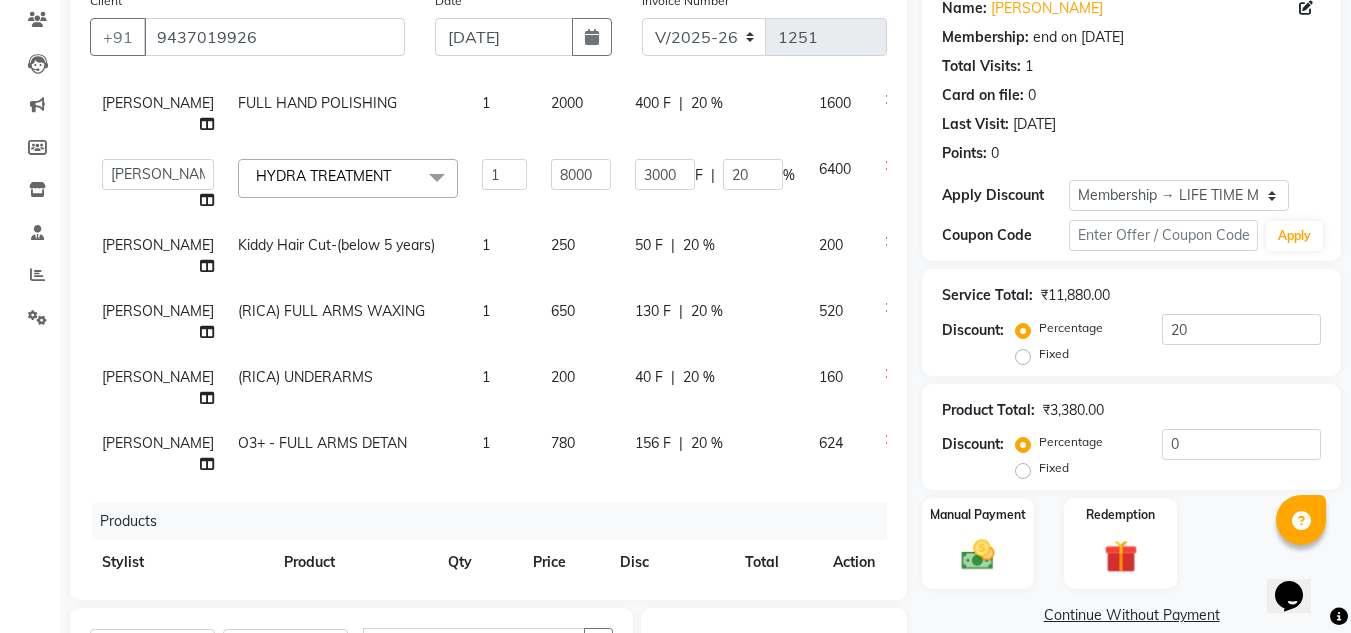 click on "3000 F | 20 %" 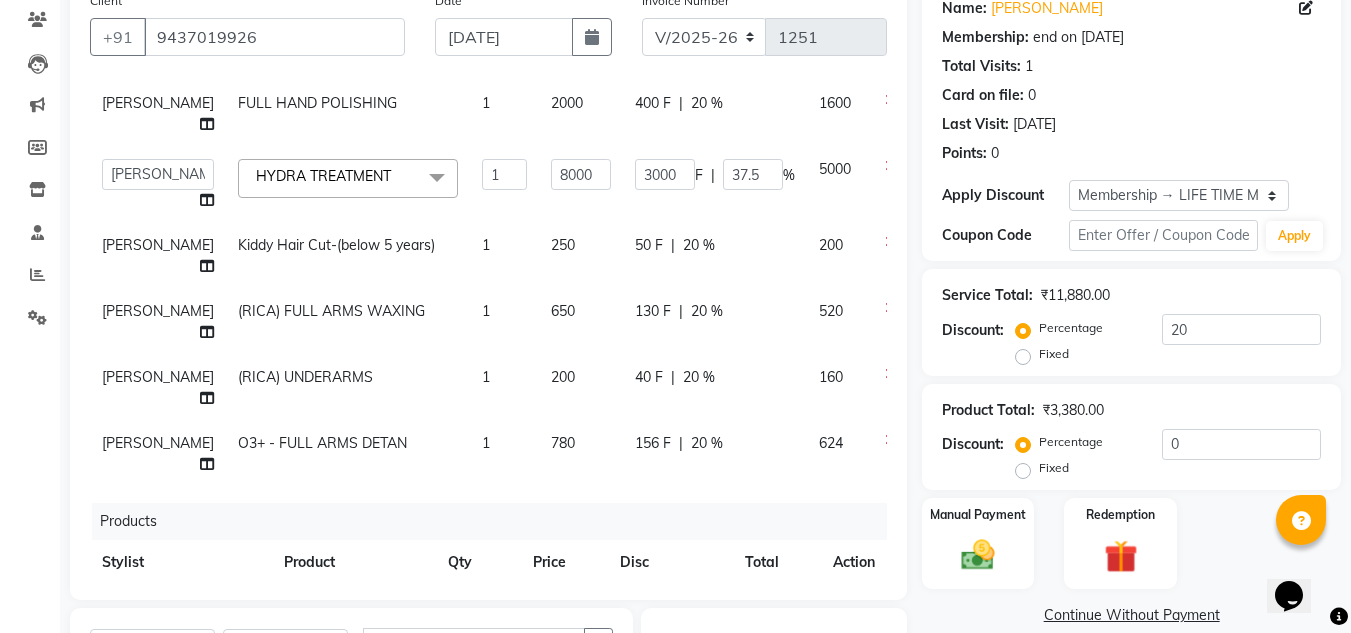 click on "650" 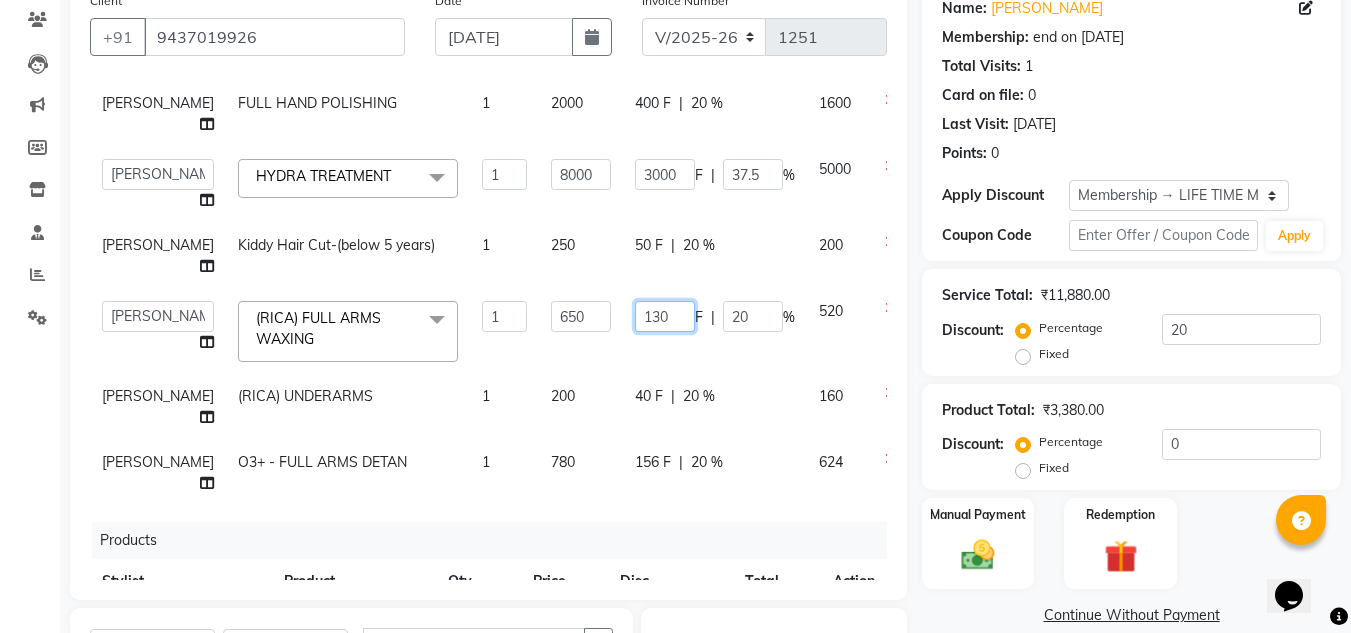 click on "130" 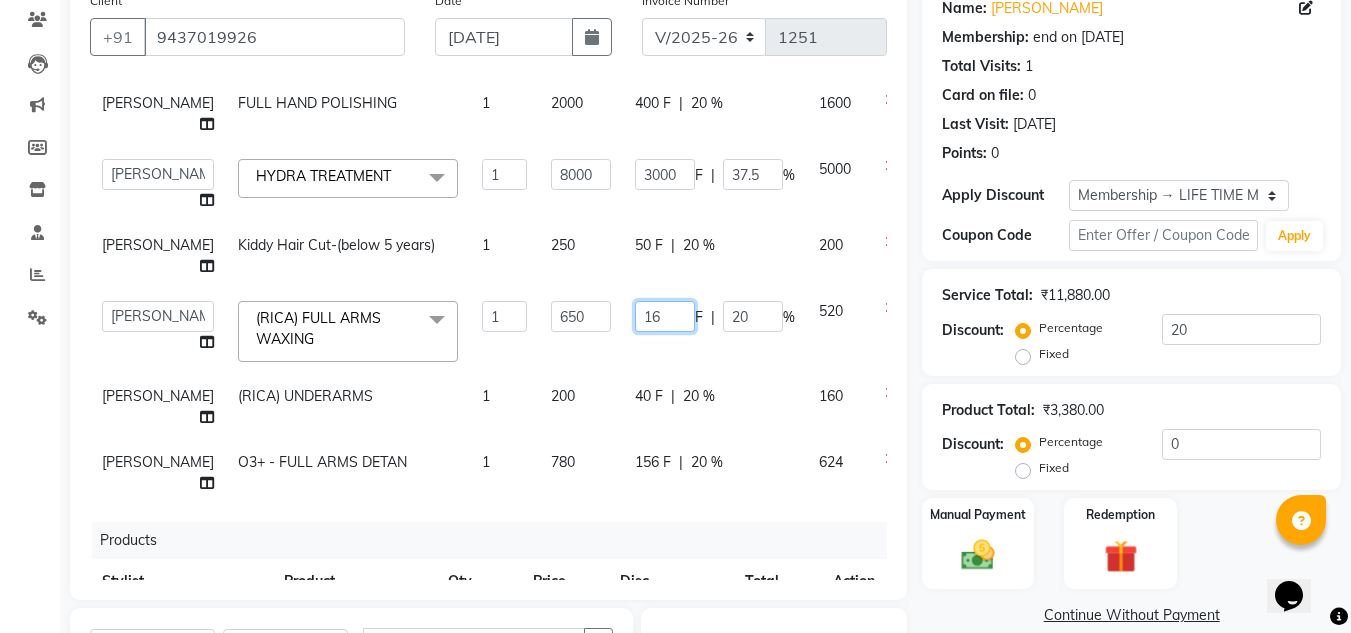 type on "160" 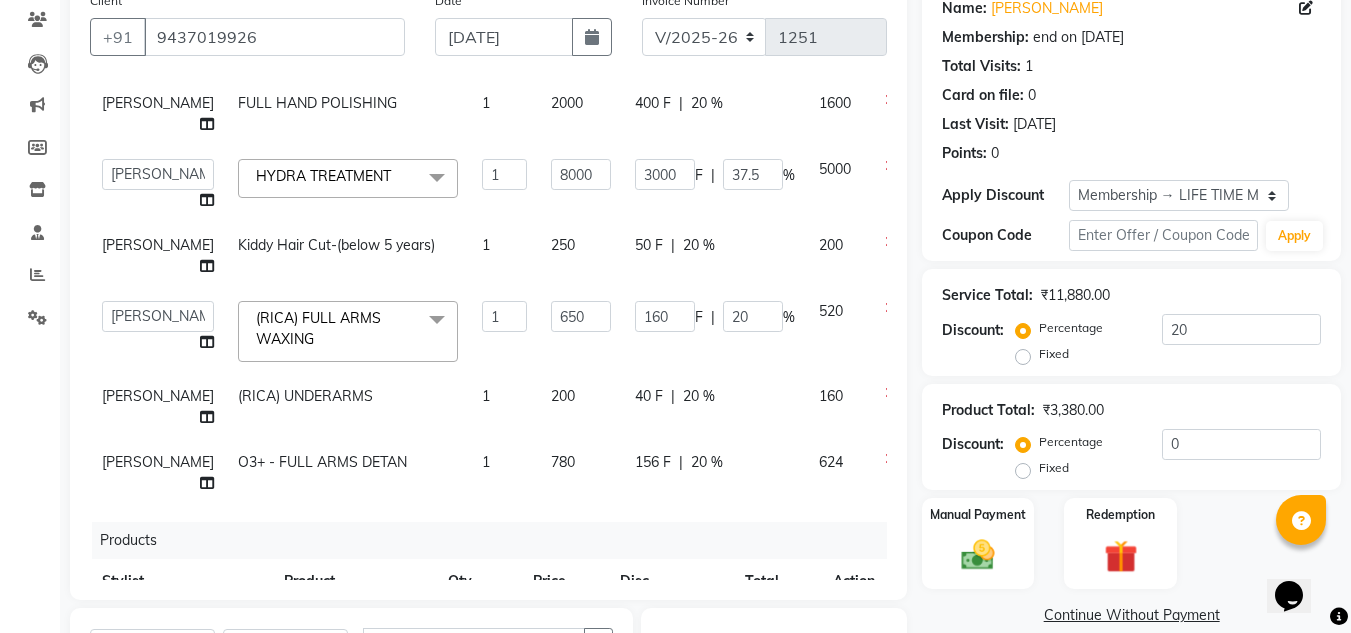 click on "50 F | 20 %" 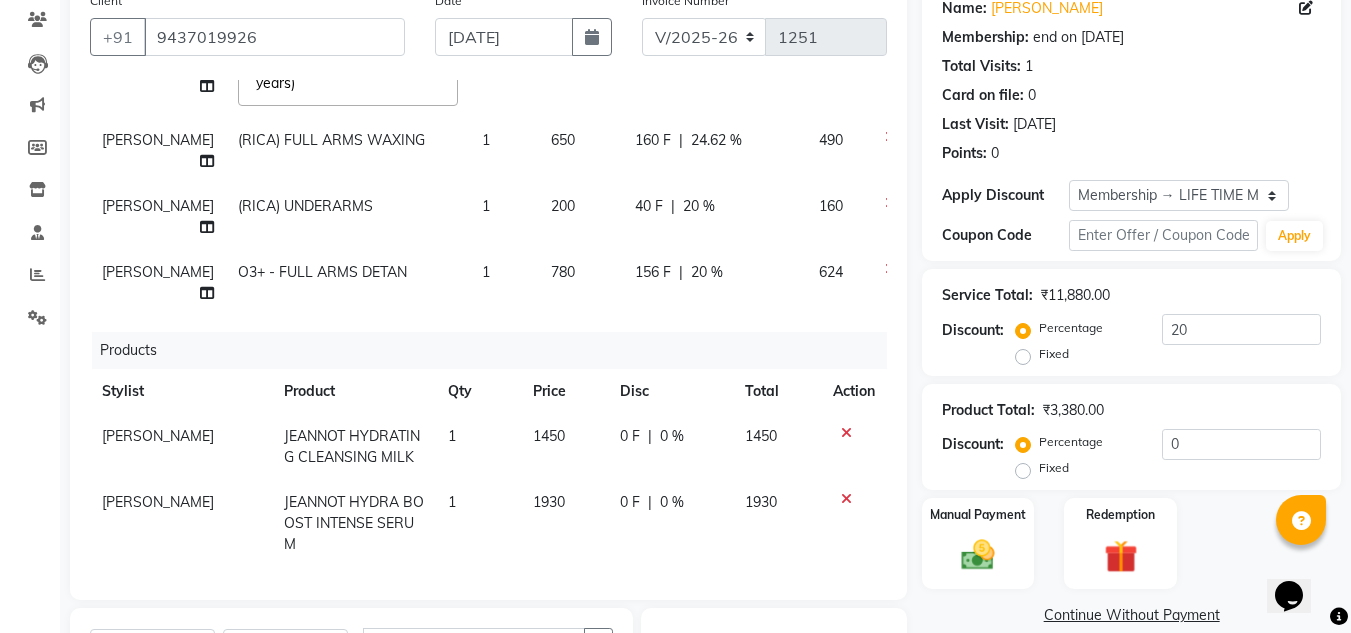 scroll, scrollTop: 289, scrollLeft: 0, axis: vertical 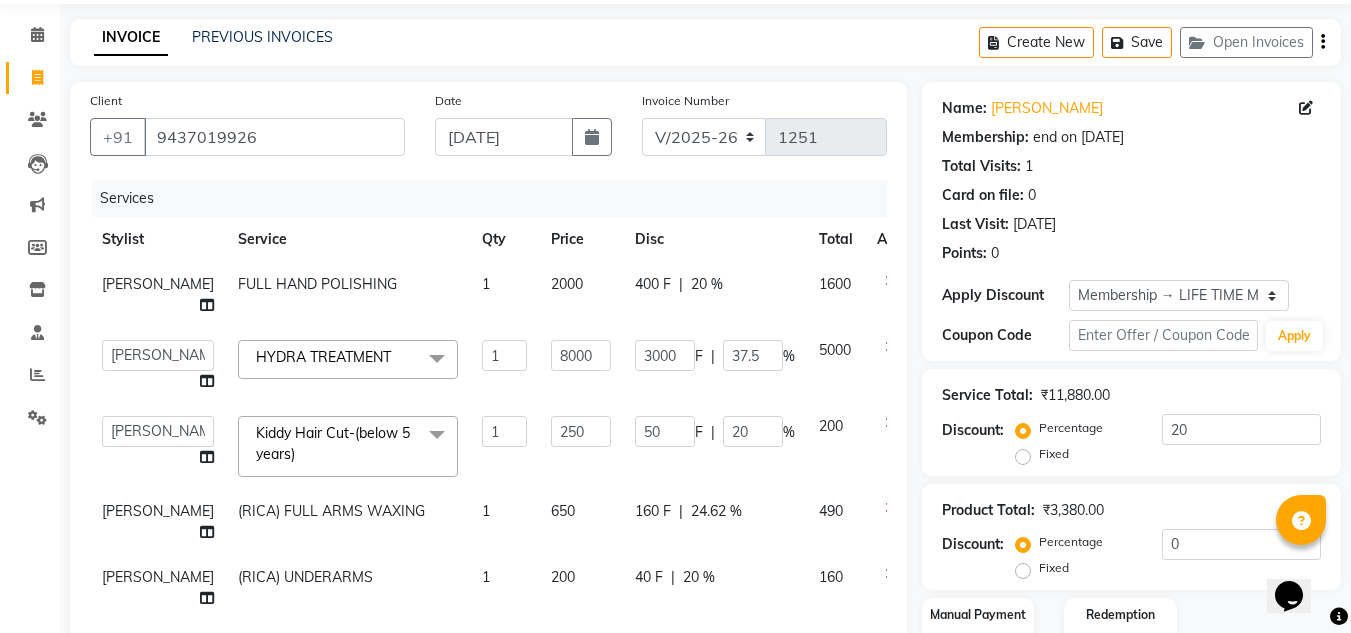 click on "400 F" 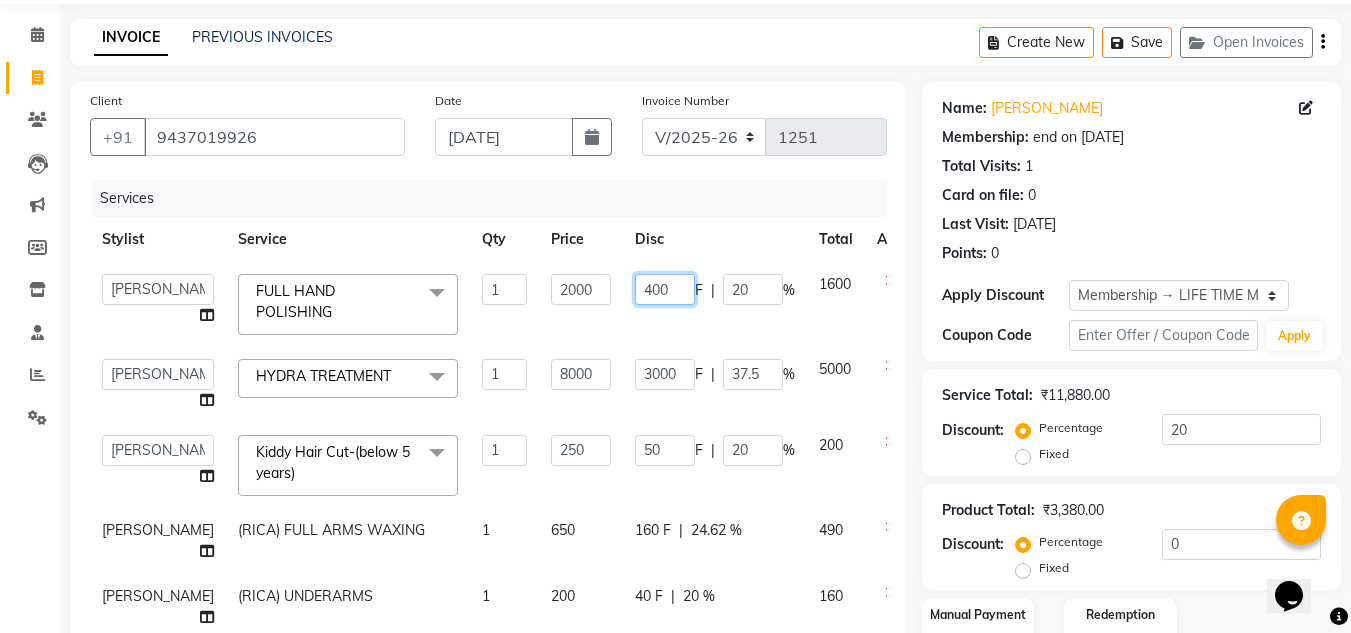 click on "400" 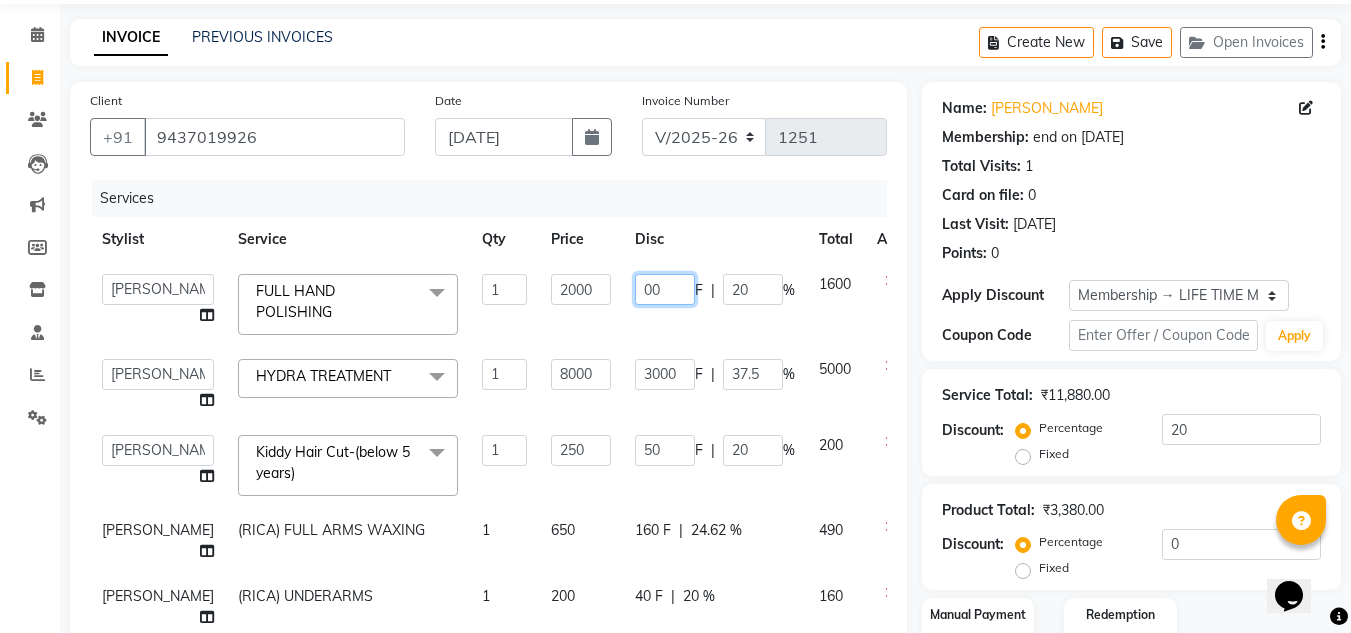 type on "500" 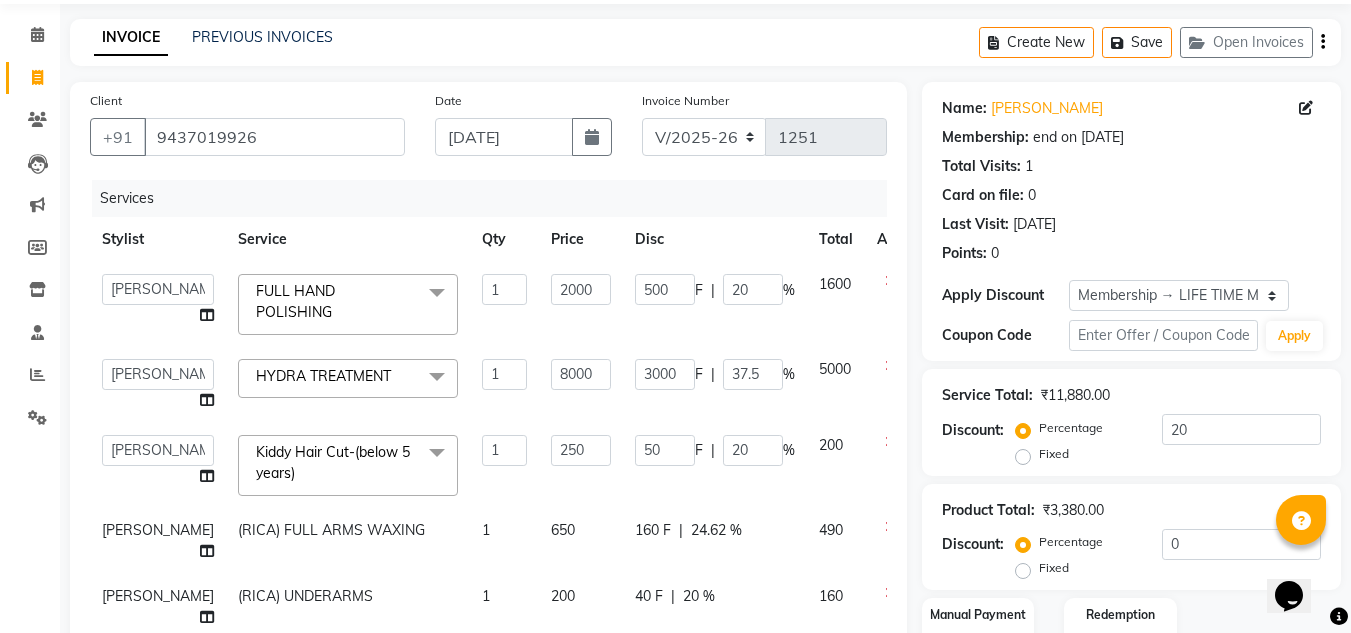 click on "[PERSON_NAME]   [PERSON_NAME]   [PERSON_NAME]   [PERSON_NAME] PRIYA   Manager   [PERSON_NAME]   [PERSON_NAME]   [PERSON_NAME]   PRIYANKA NANDA   PUJA [PERSON_NAME]   [PERSON_NAME]   [PERSON_NAME] [PERSON_NAME] [PERSON_NAME]  FULL HAND POLISHING  x CLEANUP - RAAGA SKIN GLOW CLEAN UP (30MIN)([MEDICAL_DATA]) CLEANUP - AROMA MAGIC HERBAL FACE CLEAN UP(30MIN) CLEANUP - LOTUS CLEAN UP(OILY SKIN) CLEANUP - O3+ [MEDICAL_DATA] CLEAN UP CLEANUP - JEANNOT CLEAN UP [DEMOGRAPHIC_DATA] ROOT TOUCH UP (2.5 ) INCH AMMONIE FREE EYE TREATMENT NECK FULL POLISHING REGULAR SHAMPOO WITH BLAST DRY MID REGULAR SHAMPOO WITH BLAST DRY LONG REGULAR SHAMPOO WITH BLAST DRY SHORT K9 [MEDICAL_DATA] SHAMPOO RAAGA INSTA FAIR FACIAL FULL HAND POLISHING BLEACH - FULL FACE BLEACH BLEACH - FULL ARMS BLEACH - HALF ARMS BLEACH - UNDER ARMS BLEACH - FULL LEG BLEACH - HALF LEG BLEACH - FEET BLEACH - HALF FRONT/BACK BLEACH - FULL FRONT/BACK BLEACH - FULL BODY [PERSON_NAME] - FULL FACE DETAN DETAN RAAGA - HALF ARMS DETAN DETAN RAAGA - FULL ARMS DETAN DETAN RAAGA - UNDER ARMS DETAN O3+ NECK DETAN" 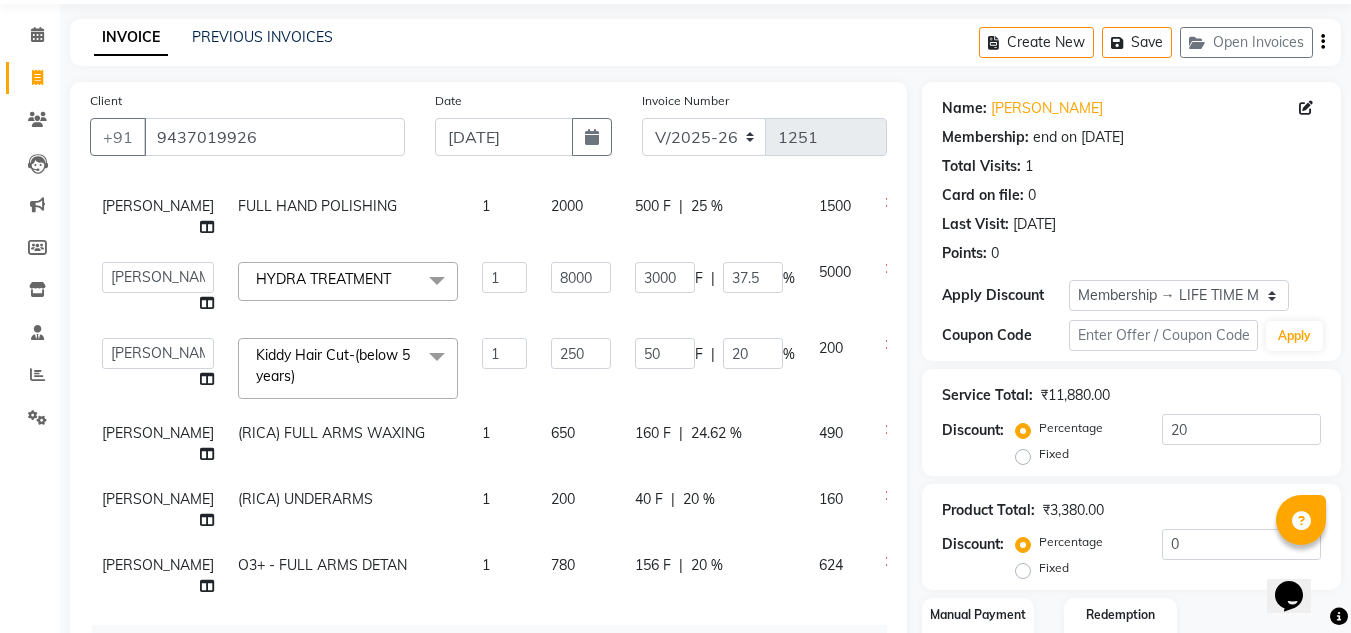 scroll, scrollTop: 289, scrollLeft: 0, axis: vertical 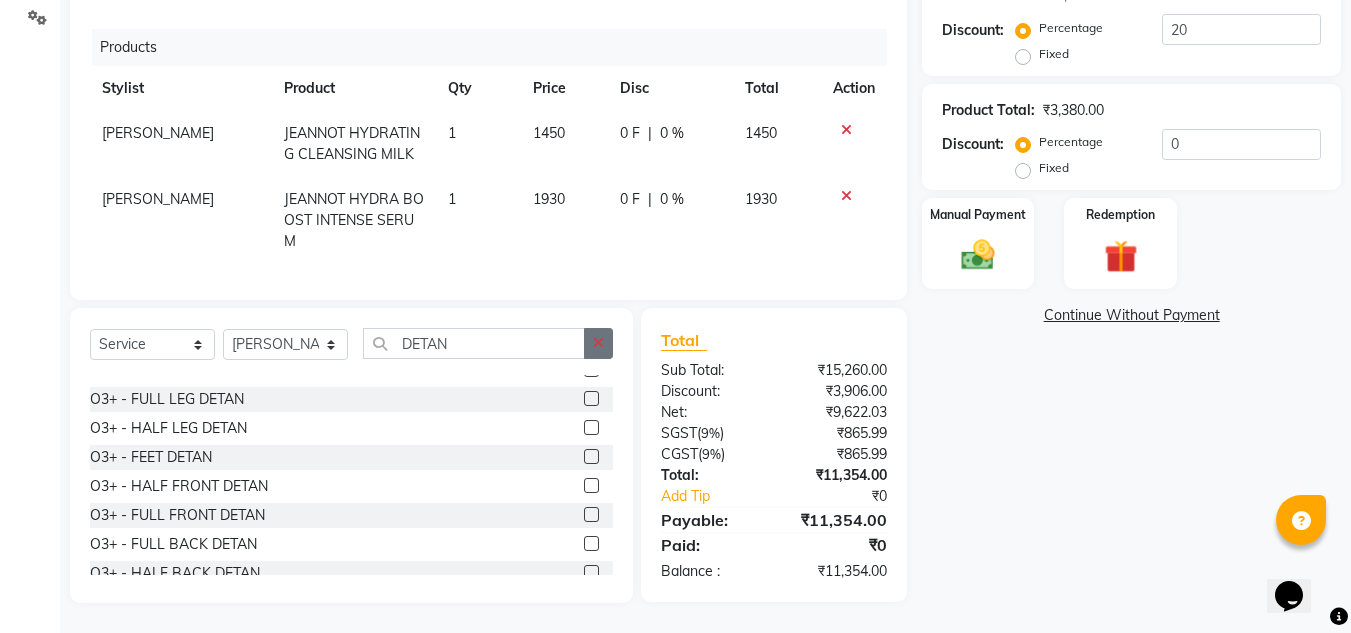 click 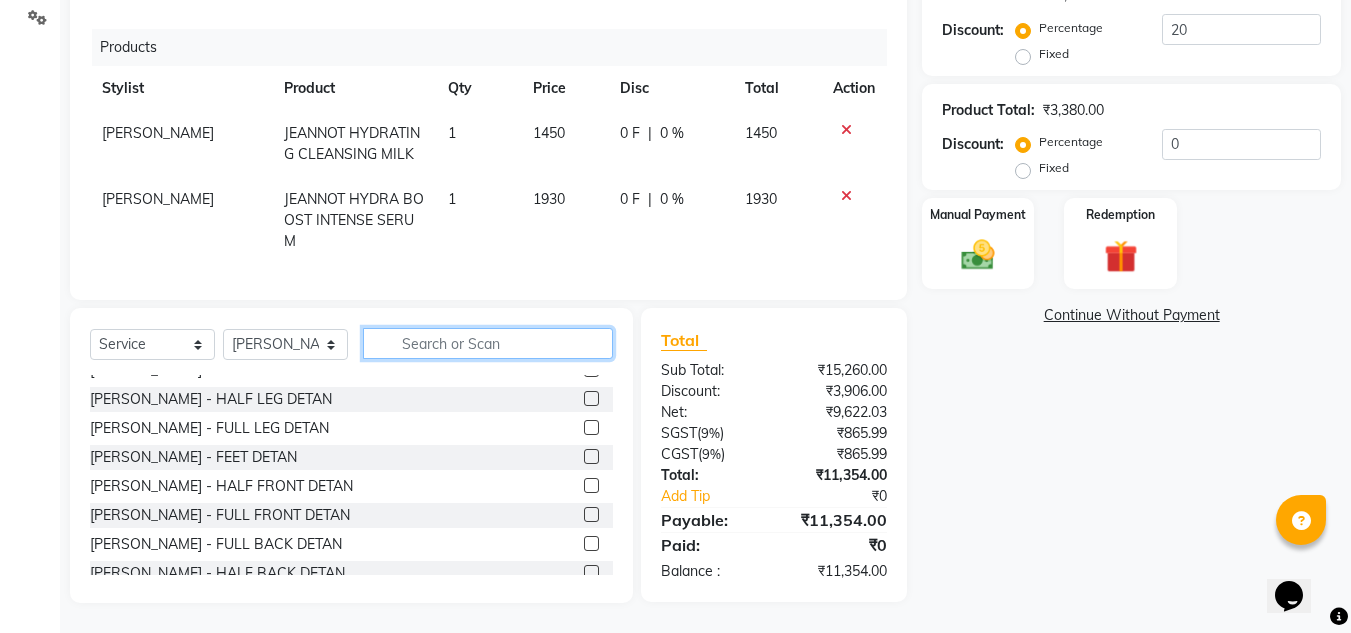 click 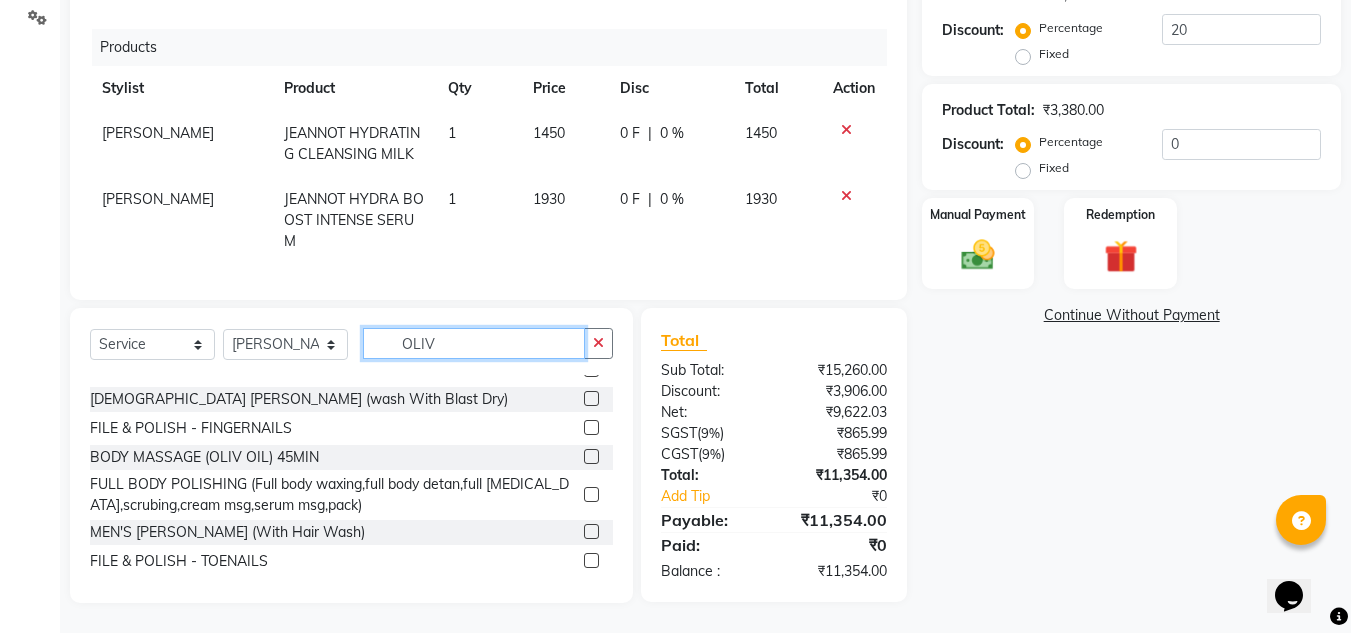 scroll, scrollTop: 0, scrollLeft: 0, axis: both 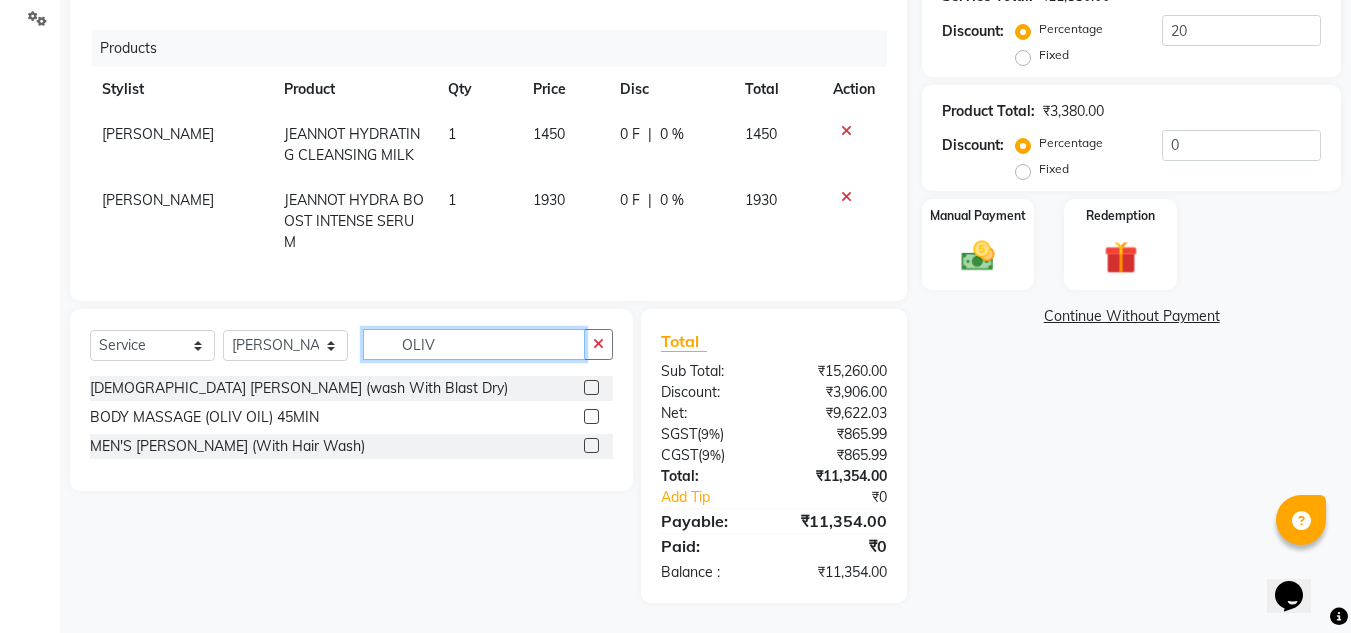 type on "OLIV" 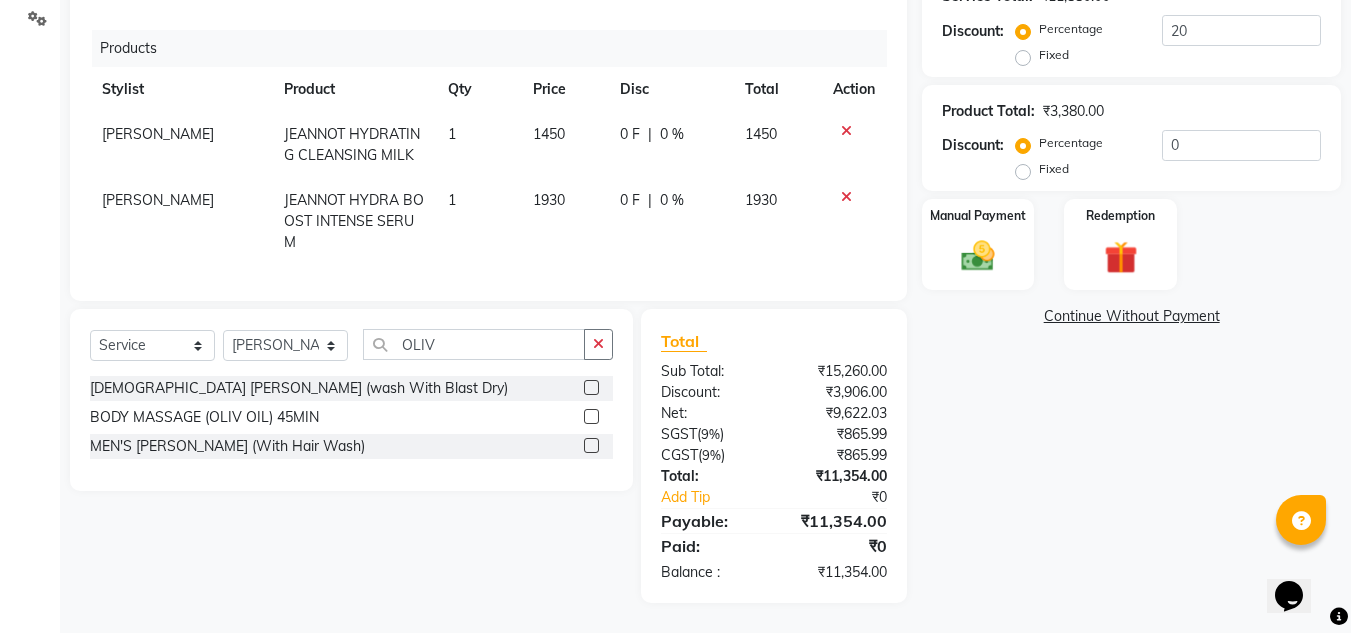click 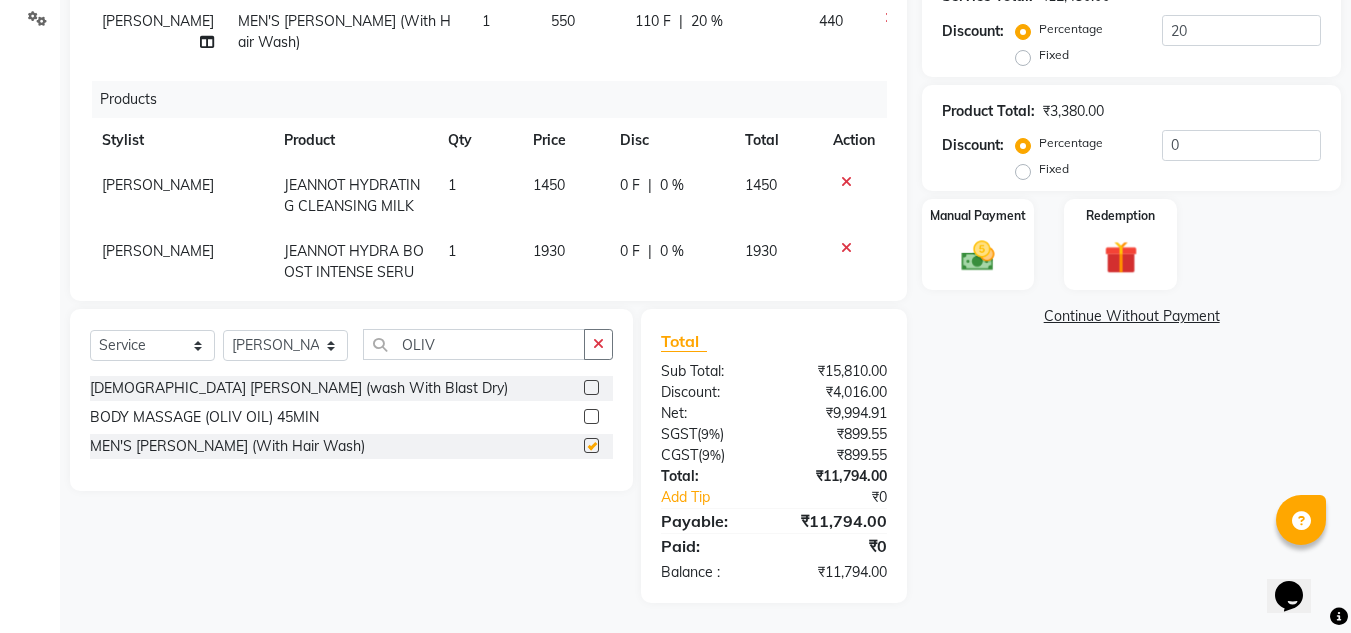 checkbox on "false" 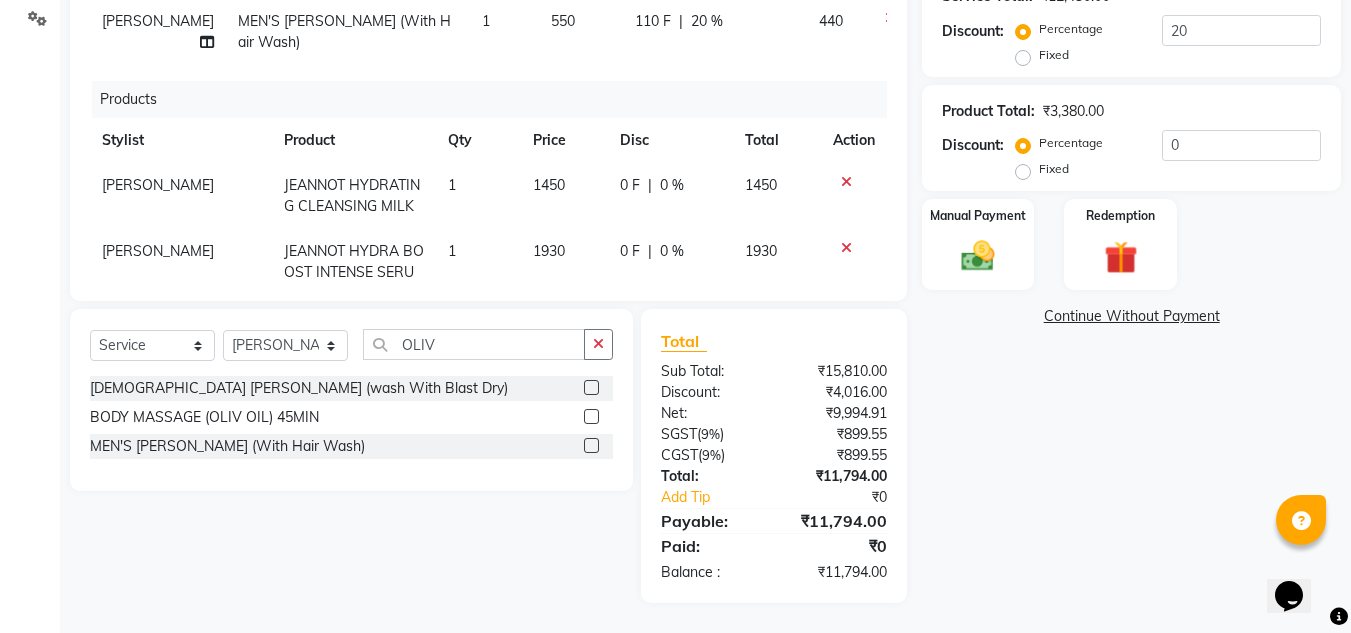 click 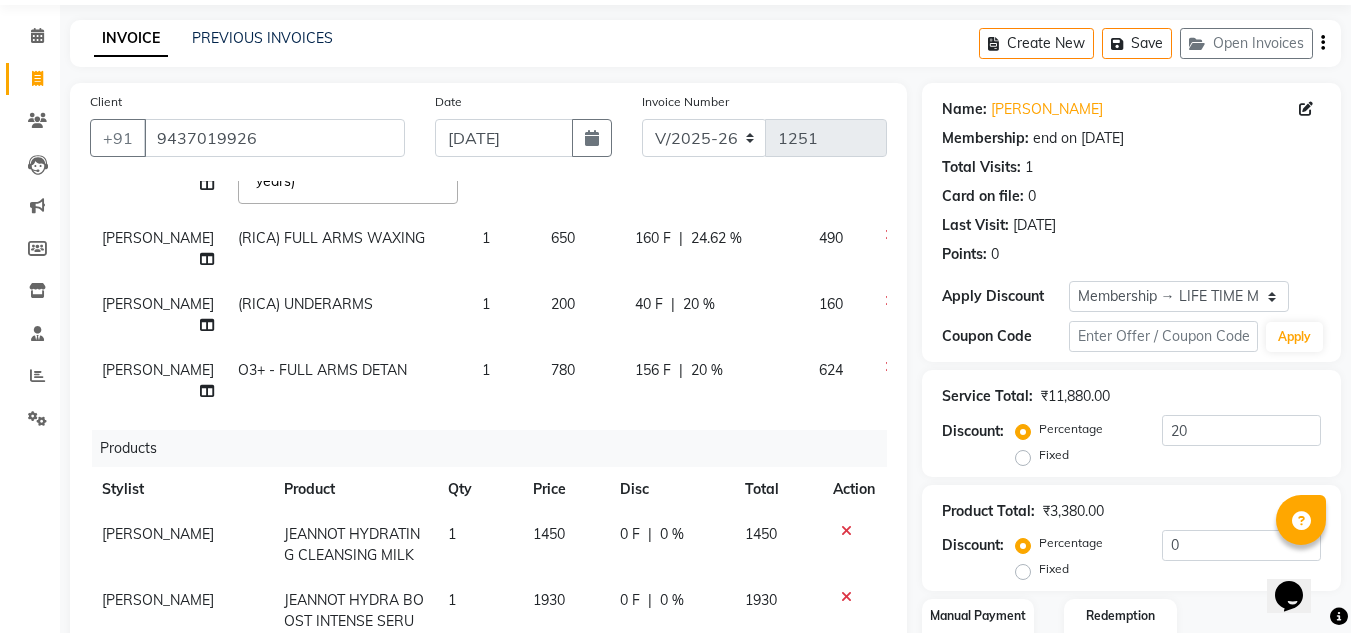 scroll, scrollTop: 467, scrollLeft: 0, axis: vertical 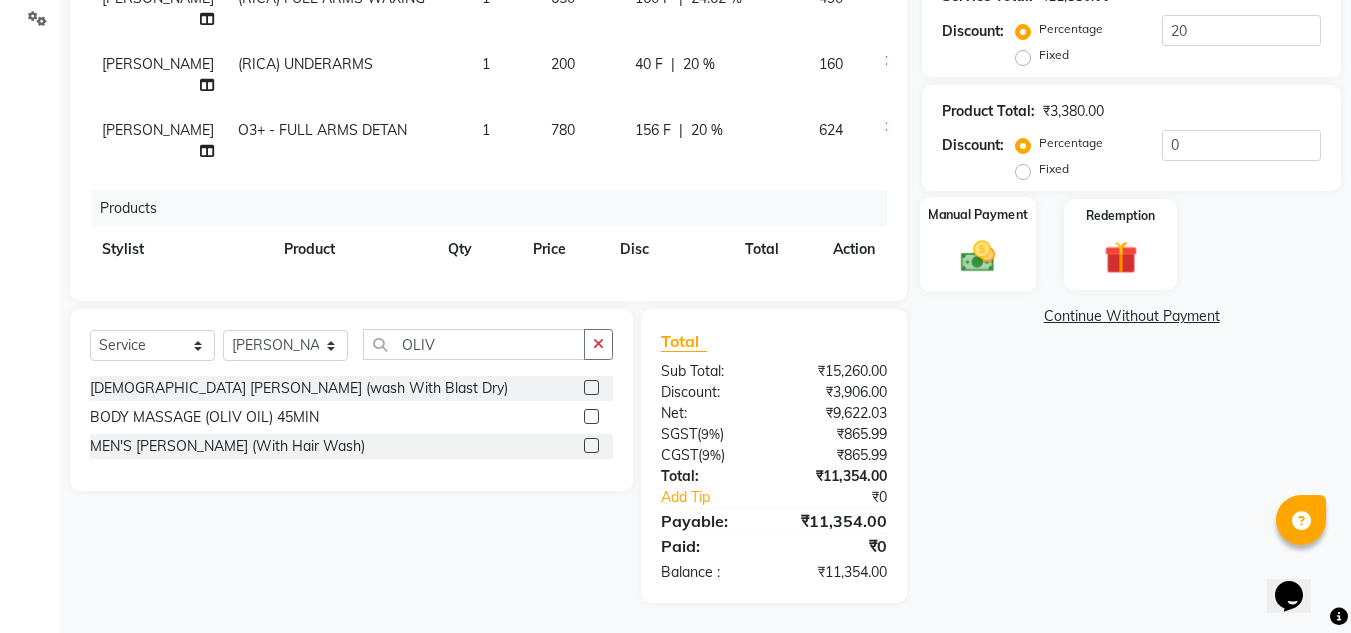 click on "Manual Payment" 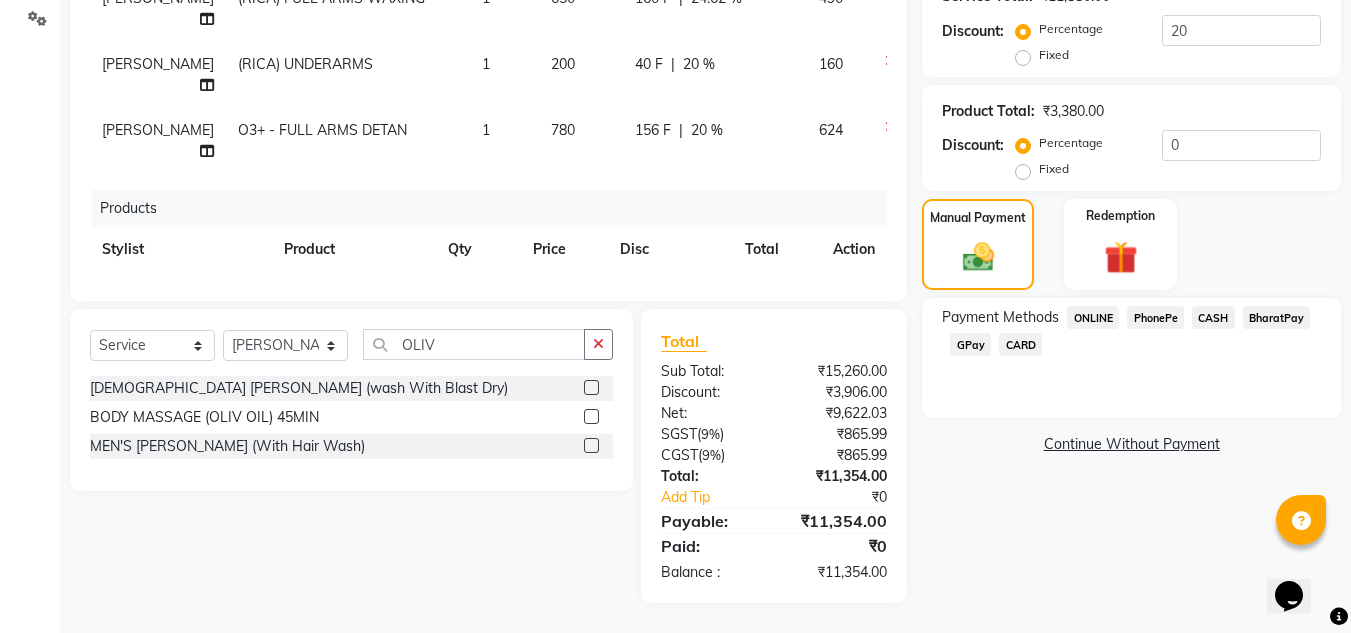click on "Manual Payment Redemption" 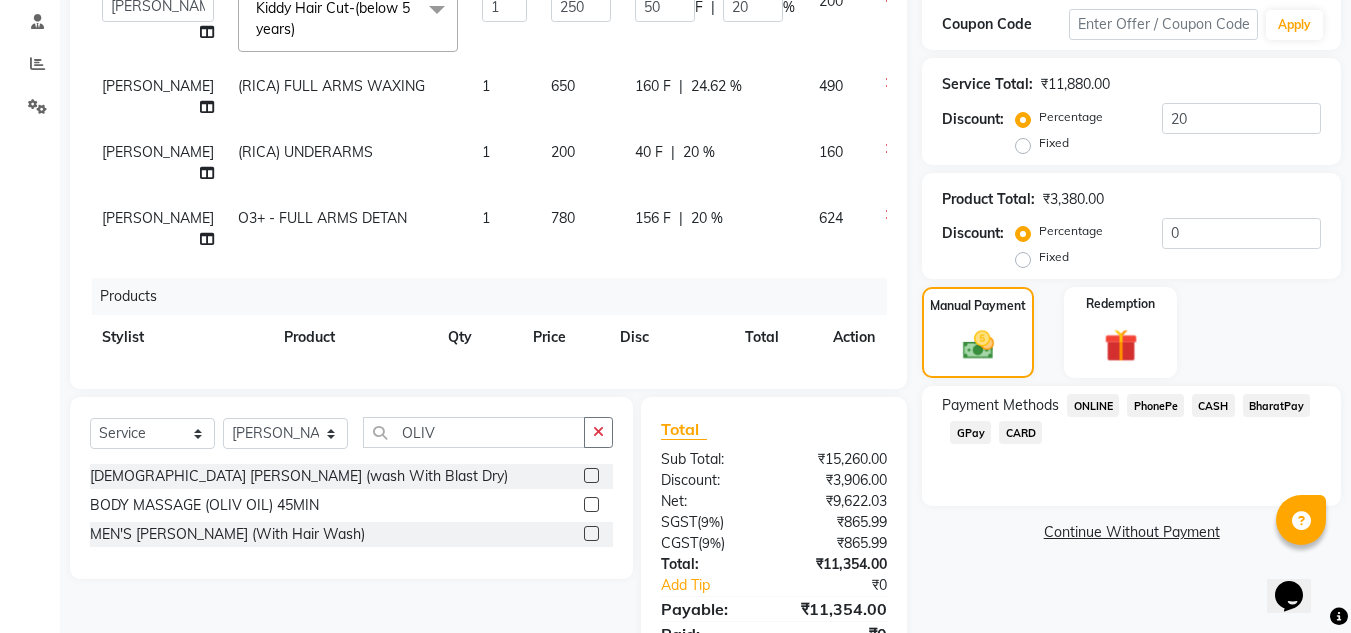scroll, scrollTop: 367, scrollLeft: 0, axis: vertical 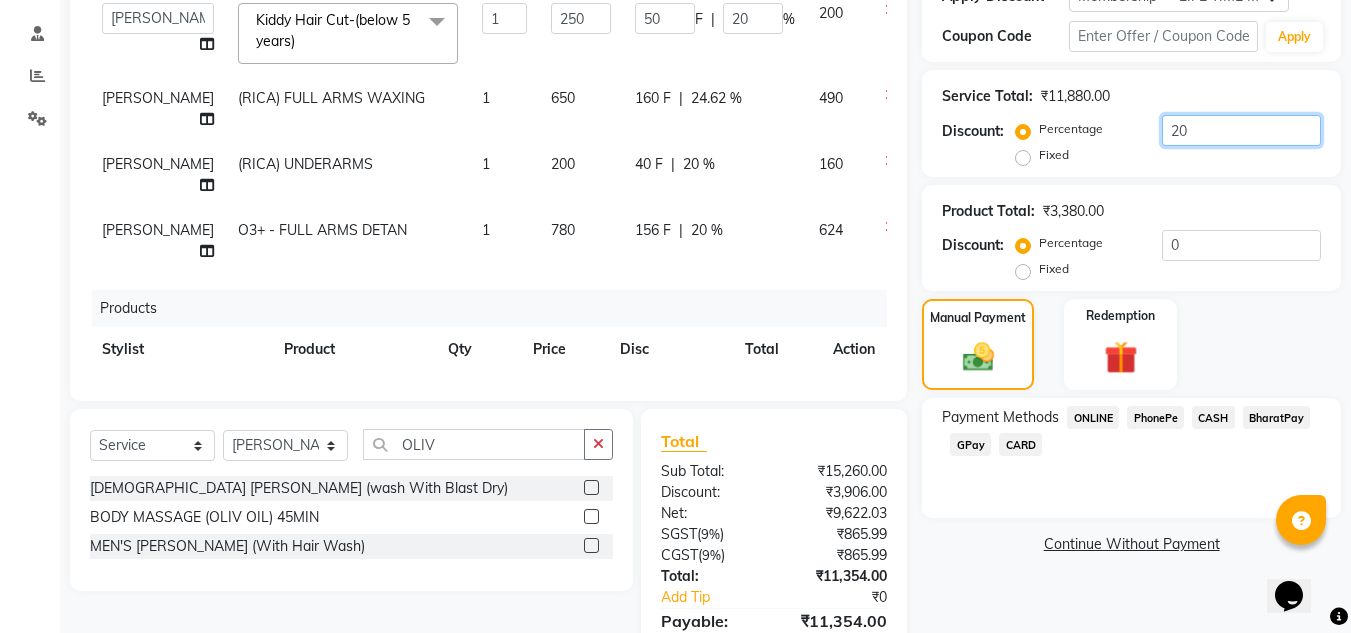 click on "20" 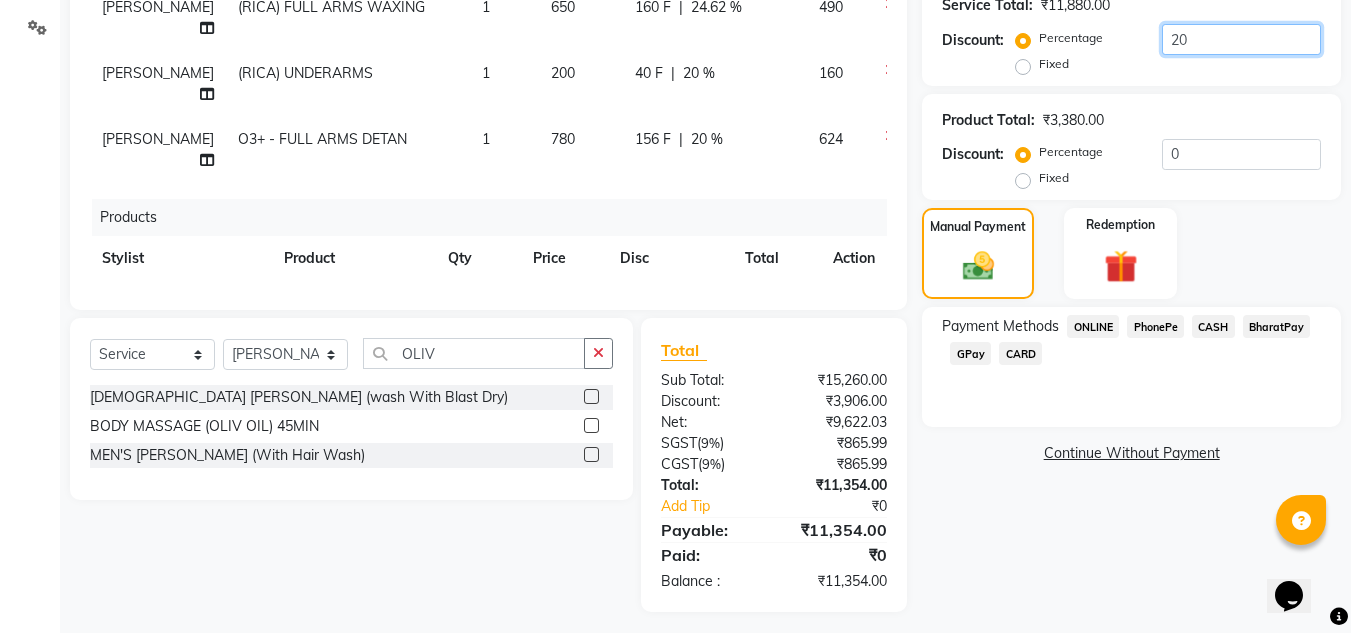 scroll, scrollTop: 467, scrollLeft: 0, axis: vertical 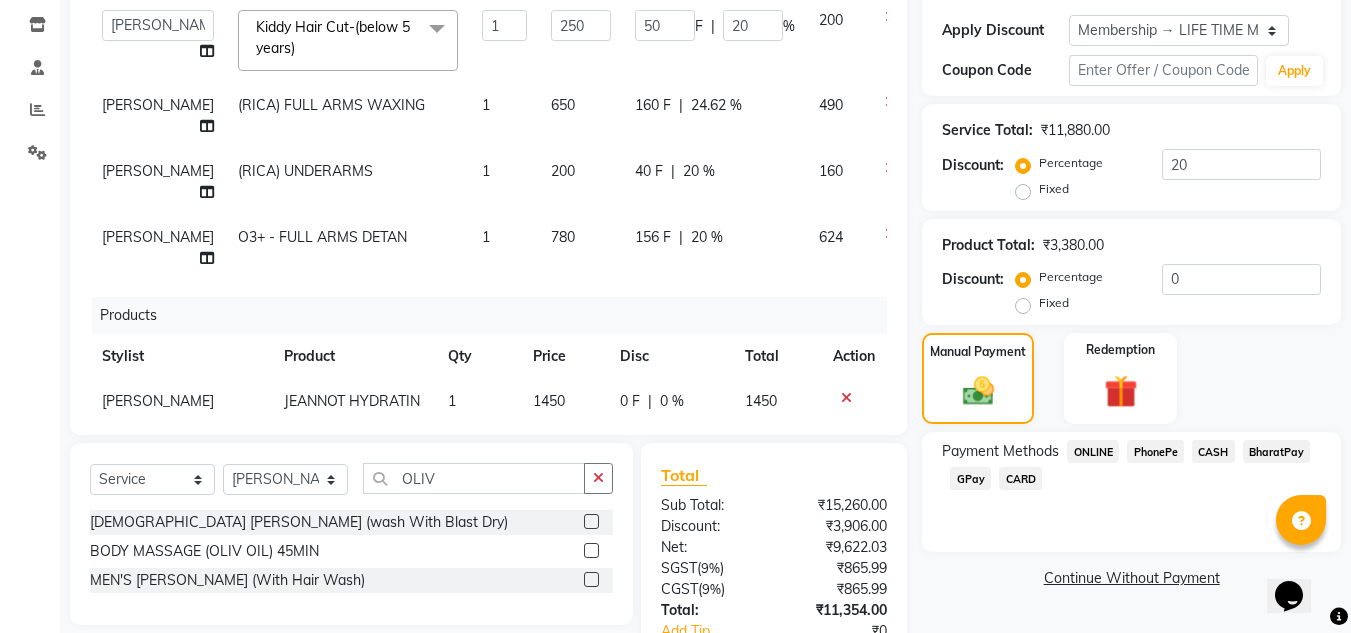 click on "156 F" 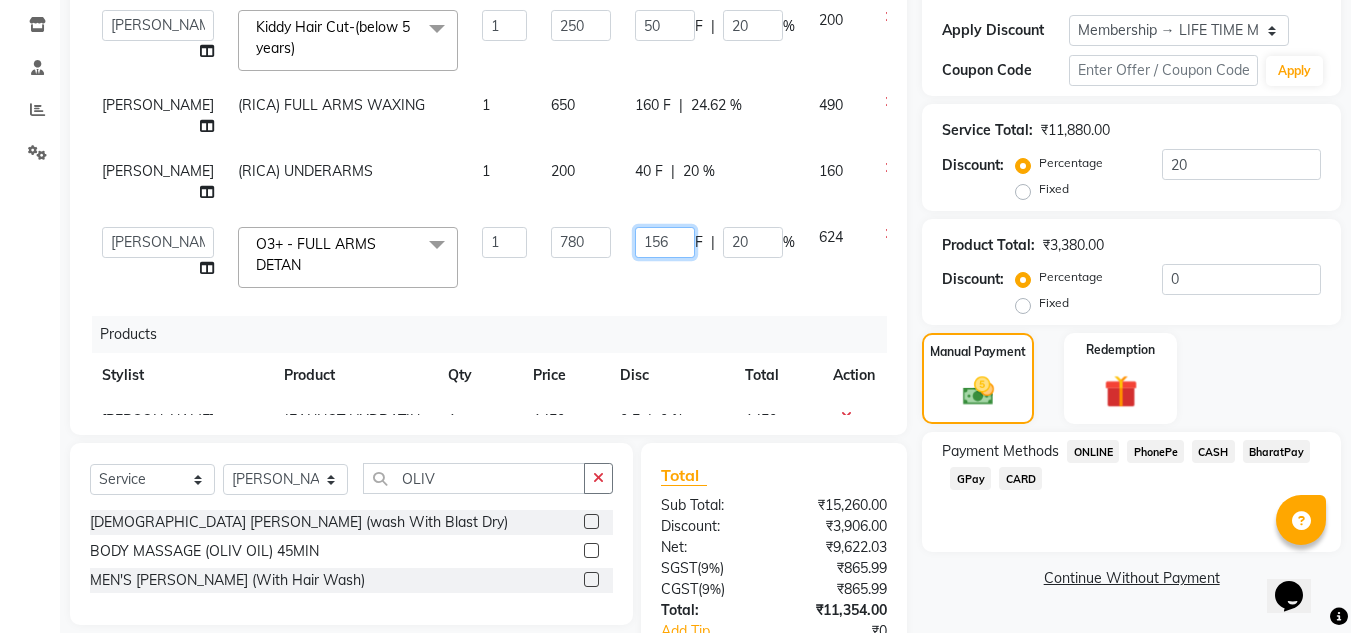 click on "156" 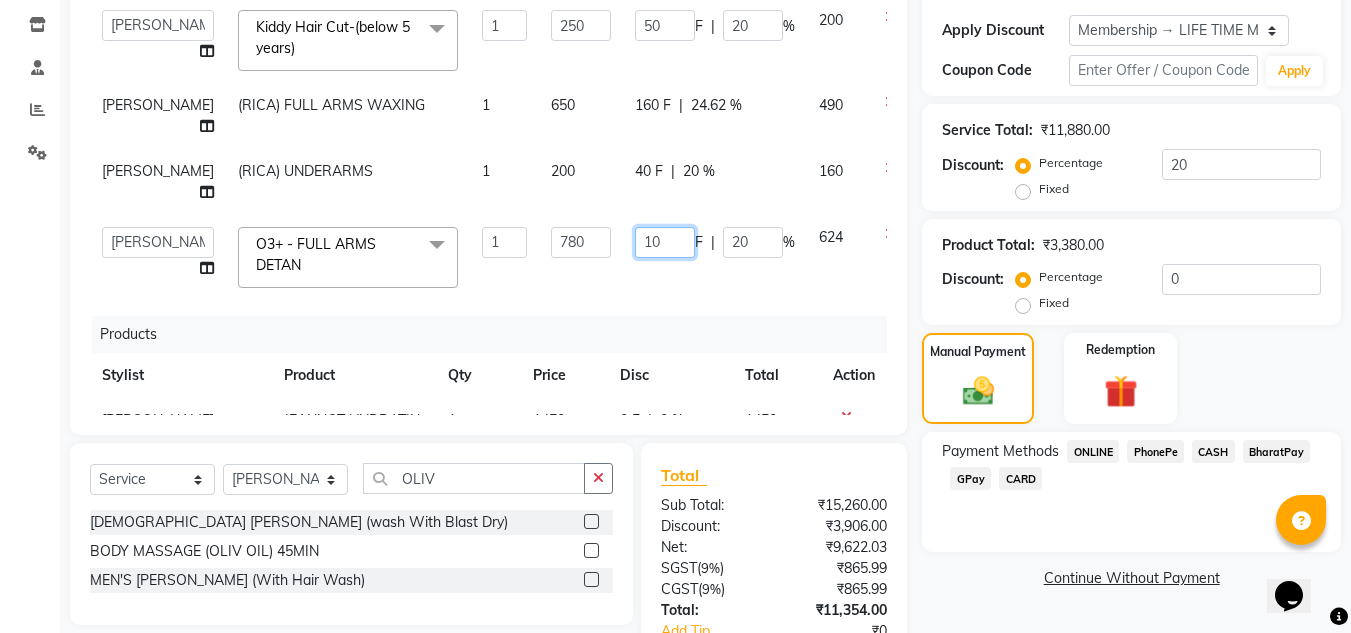 type on "100" 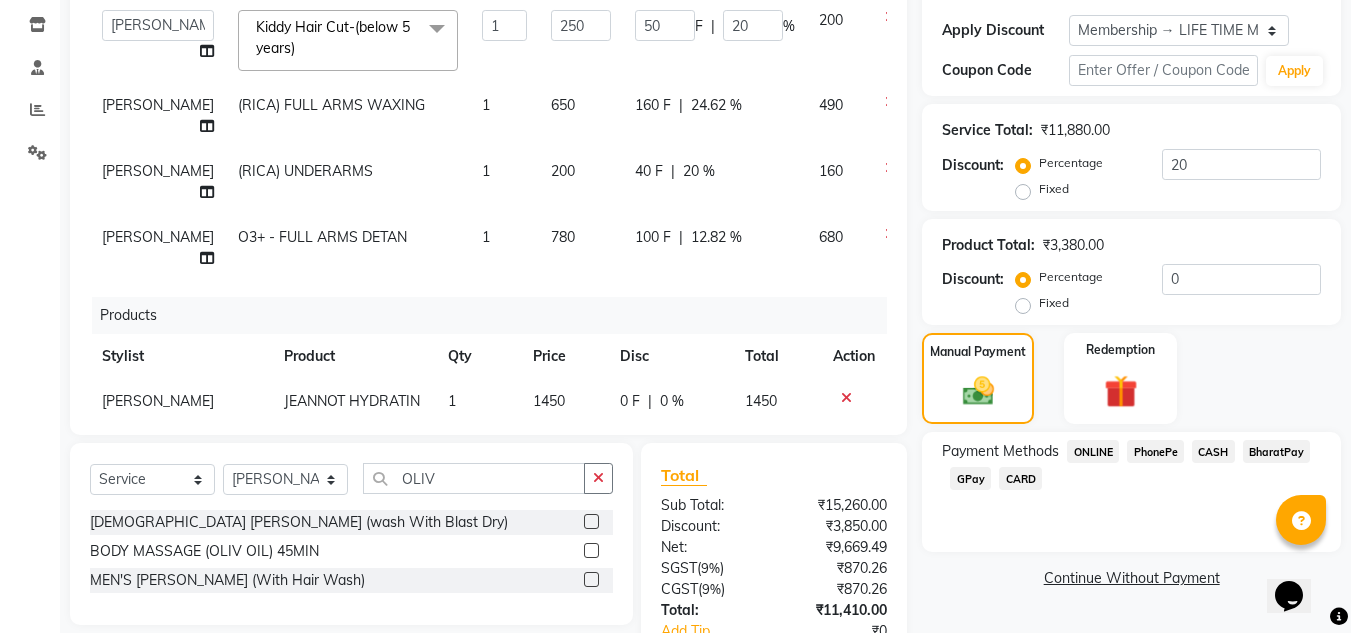 click on "Services Stylist Service Qty Price Disc Total Action [PERSON_NAME] FULL HAND POLISHING 1 2000 500 F | 25 % 1500  [PERSON_NAME]   [PERSON_NAME]   [PERSON_NAME]   [PERSON_NAME] PRIYA   Manager   [PERSON_NAME]   [PERSON_NAME]   [PERSON_NAME]   PRIYANKA NANDA   PUJA [PERSON_NAME]   [PERSON_NAME]   [PERSON_NAME] [PERSON_NAME] [PERSON_NAME]  HYDRA TREATMENT  x CLEANUP - RAAGA SKIN GLOW CLEAN UP (30MIN)([MEDICAL_DATA]) CLEANUP - AROMA MAGIC HERBAL FACE CLEAN UP(30MIN) CLEANUP - LOTUS CLEAN UP(OILY SKIN) CLEANUP - O3+ [MEDICAL_DATA] CLEAN UP CLEANUP - JEANNOT CLEAN UP [DEMOGRAPHIC_DATA] ROOT TOUCH UP (2.5 ) INCH AMMONIE FREE EYE TREATMENT NECK FULL POLISHING REGULAR SHAMPOO WITH BLAST DRY MID REGULAR SHAMPOO WITH BLAST DRY LONG REGULAR SHAMPOO WITH BLAST DRY SHORT K9 [MEDICAL_DATA] SHAMPOO RAAGA INSTA FAIR FACIAL FULL HAND POLISHING BLEACH - FULL FACE BLEACH BLEACH - FULL ARMS BLEACH - HALF ARMS BLEACH - UNDER ARMS BLEACH - FULL LEG BLEACH - HALF LEG BLEACH - FEET BLEACH - HALF FRONT/BACK BLEACH - FULL FRONT/BACK BLEACH - FULL BODY [PERSON_NAME] - FULL FACE DETAN 1 F" 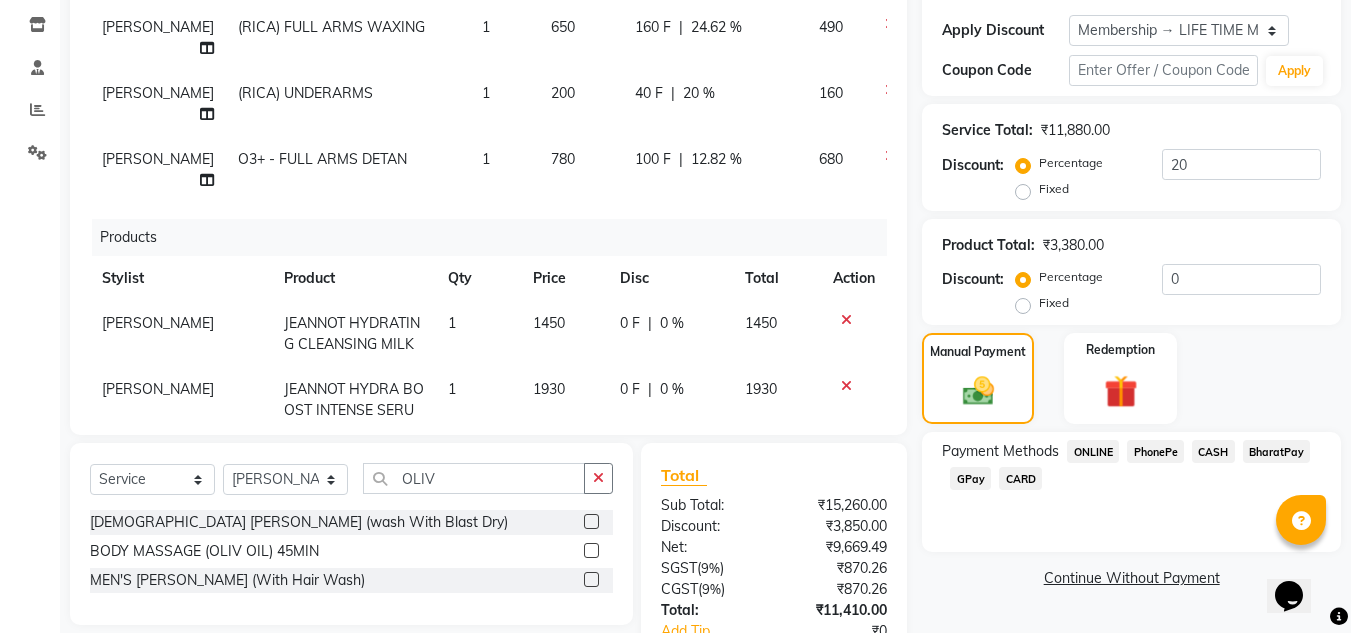 scroll, scrollTop: 289, scrollLeft: 0, axis: vertical 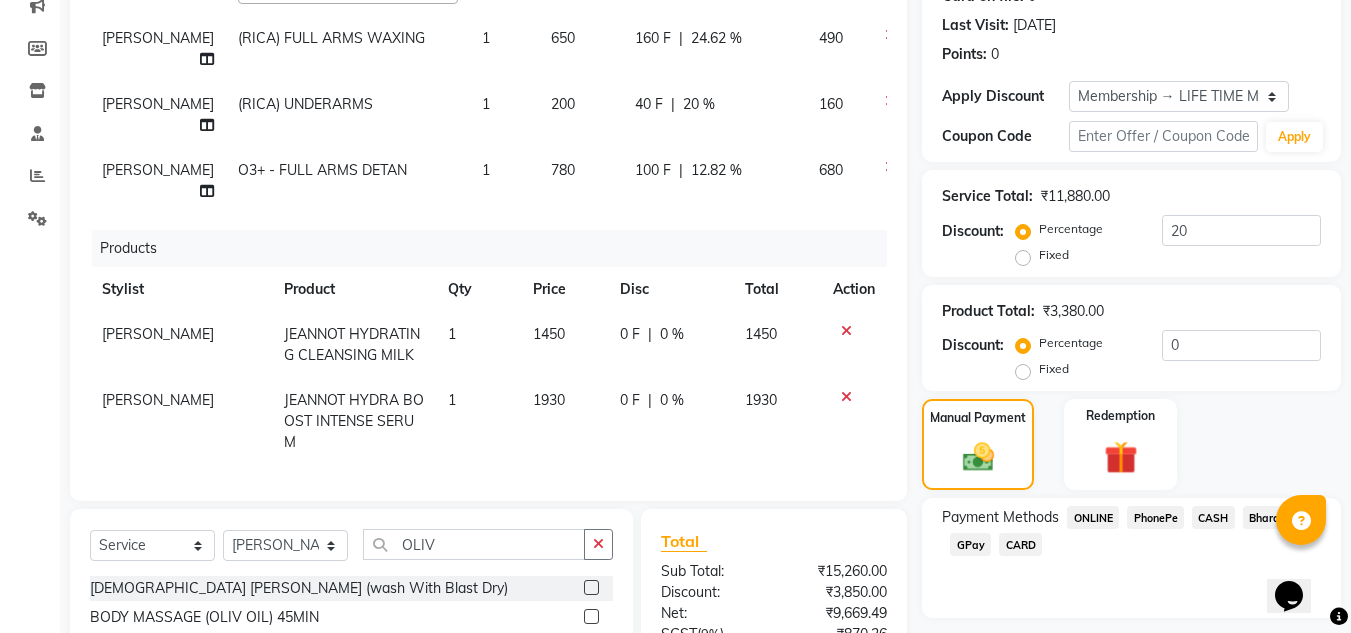 click on "100 F | 12.82 %" 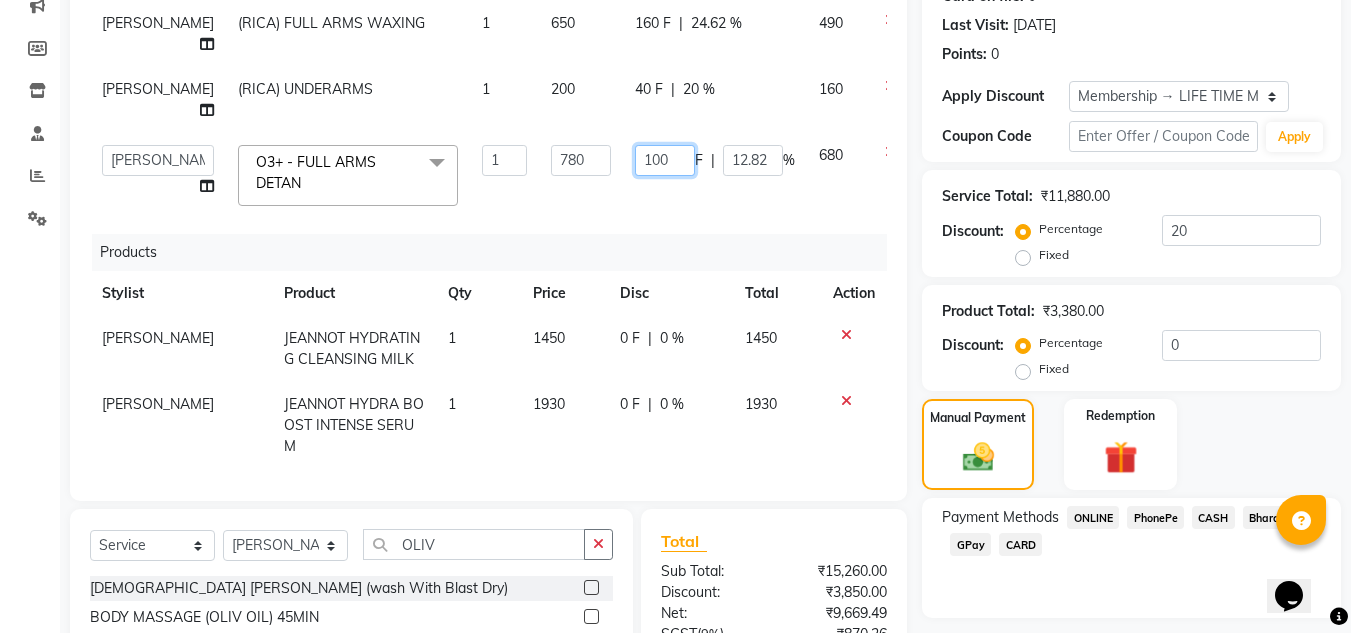click on "100" 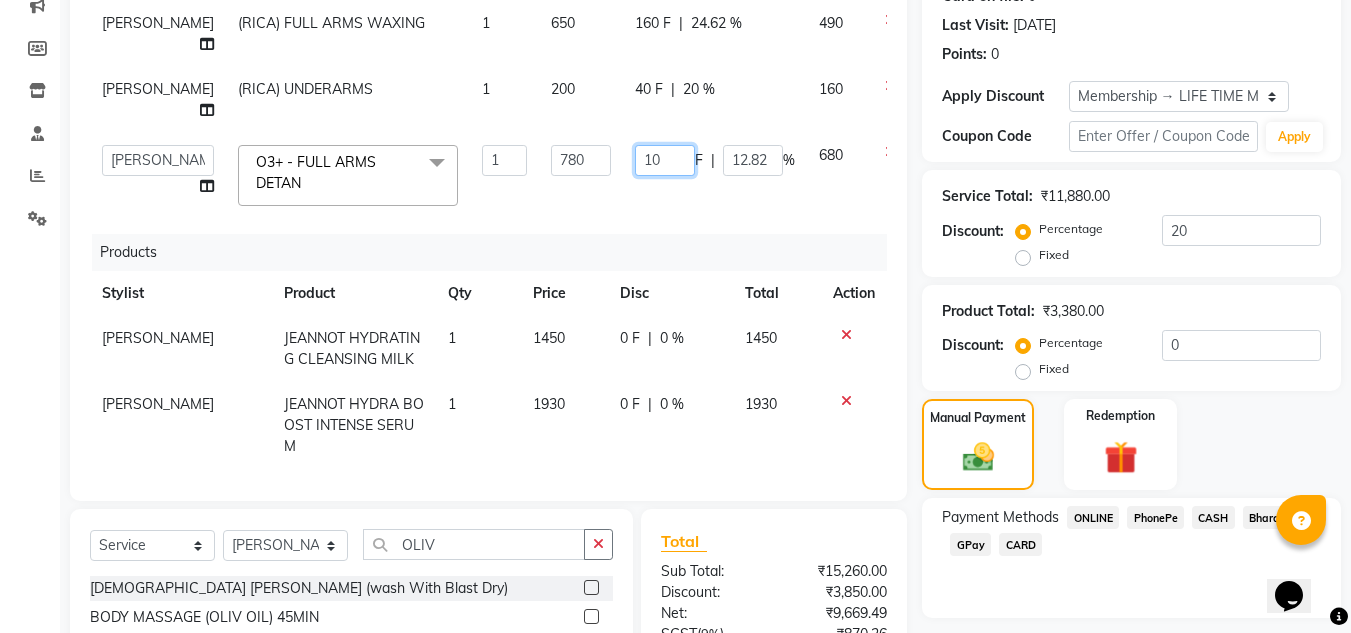 type on "1" 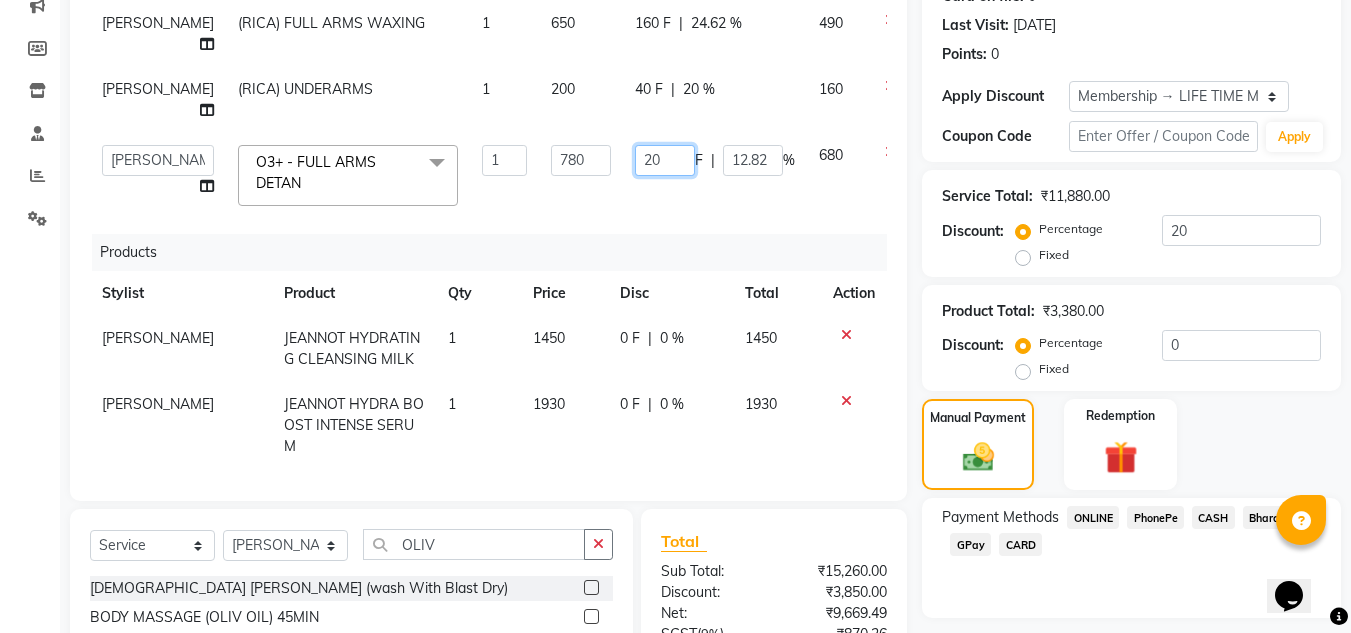 type on "200" 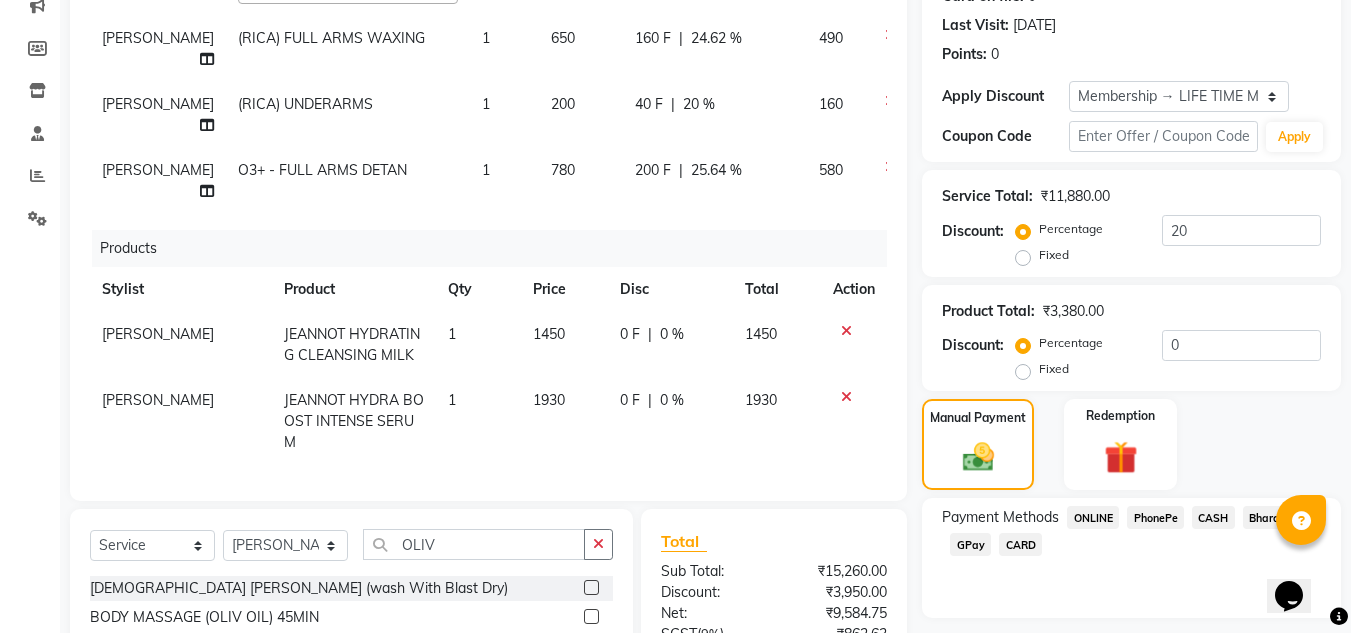 click on "200 F | 25.64 %" 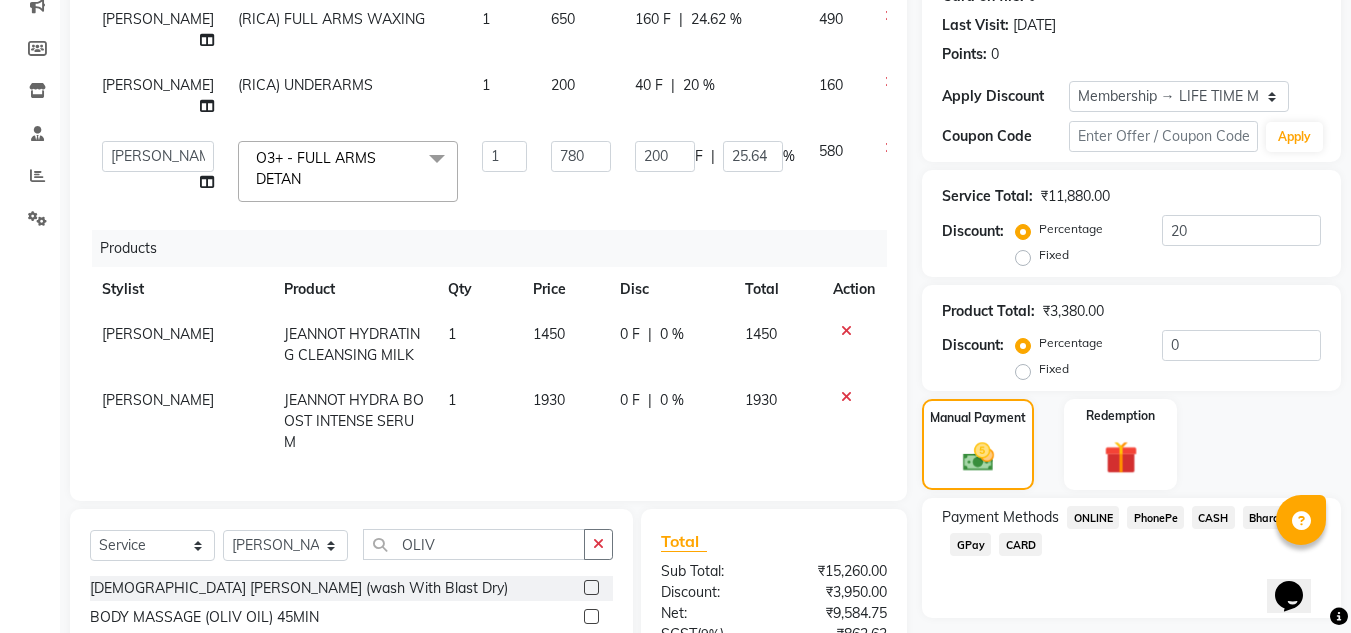 scroll, scrollTop: 308, scrollLeft: 0, axis: vertical 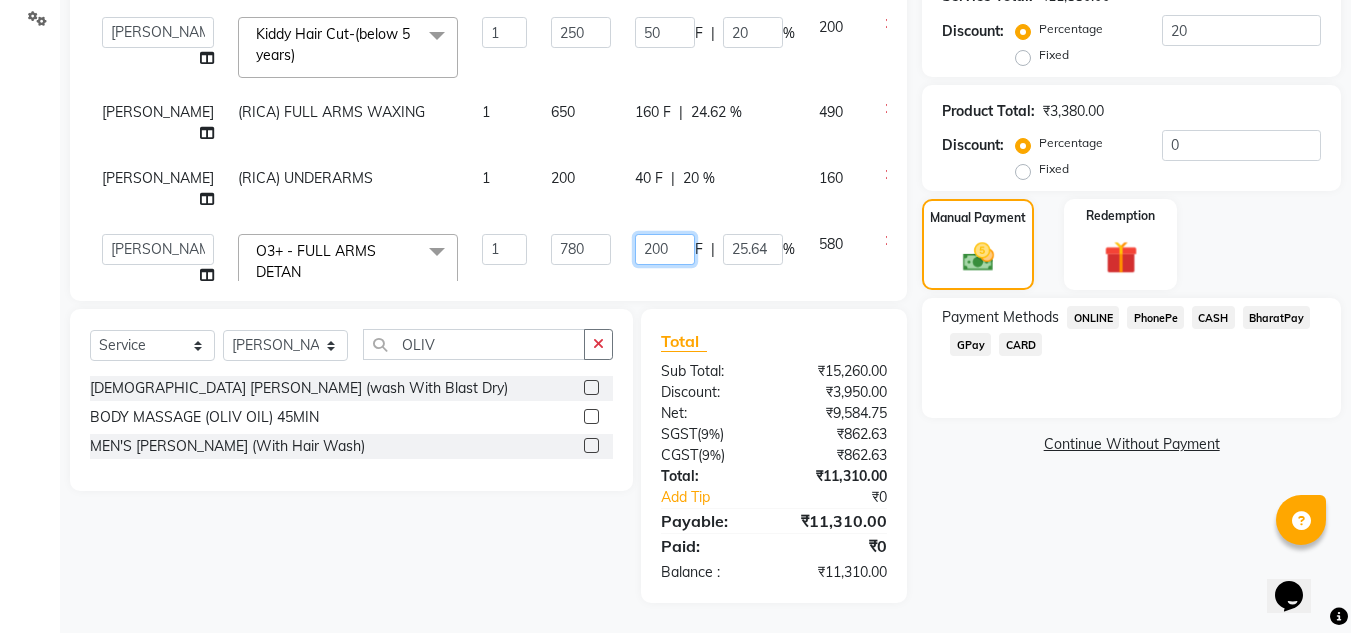 click on "200" 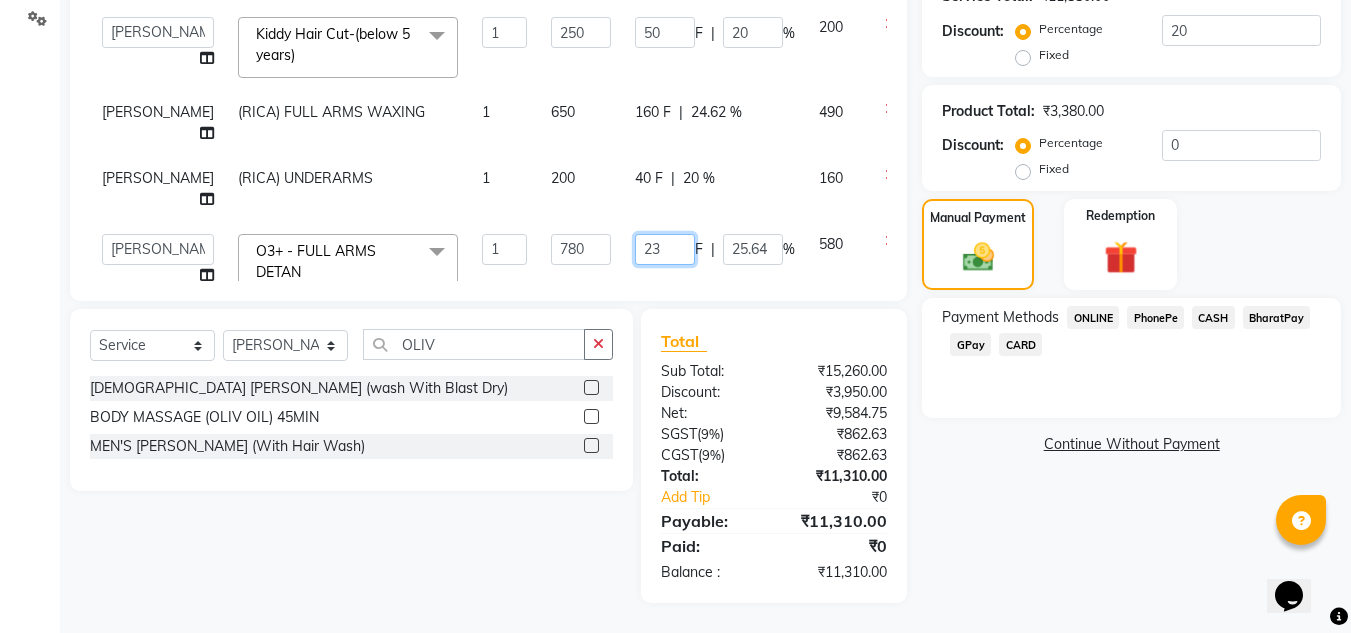 type on "230" 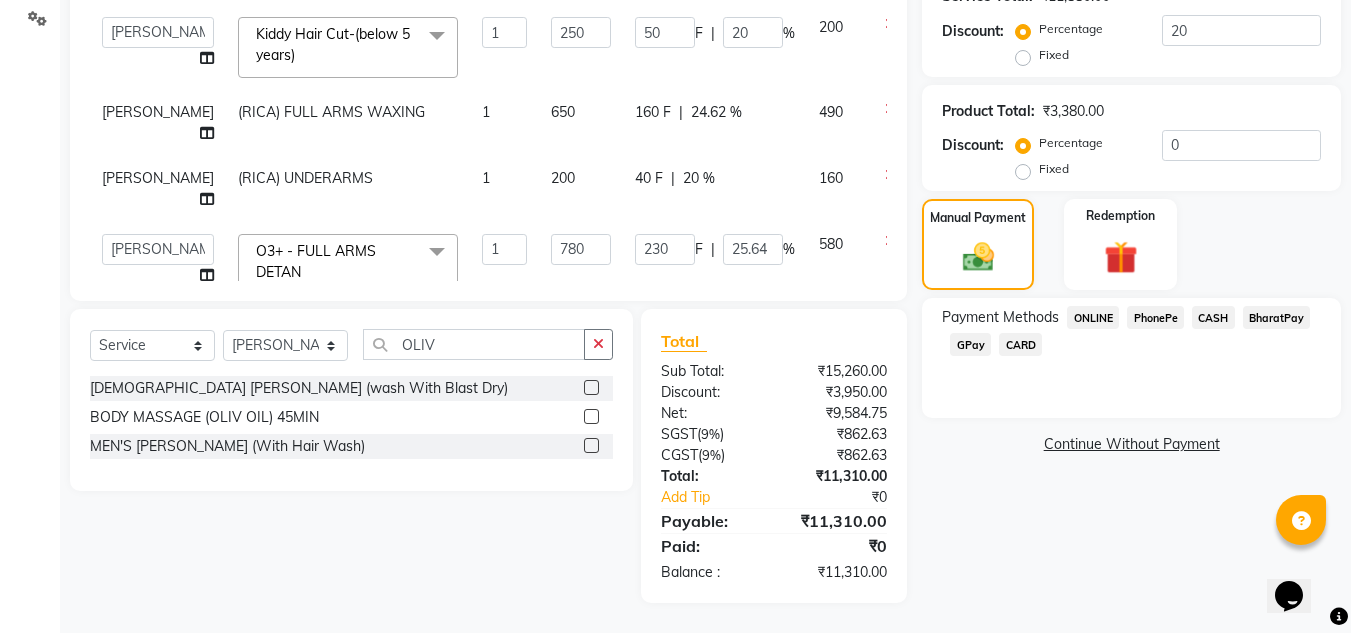 click on "40 F | 20 %" 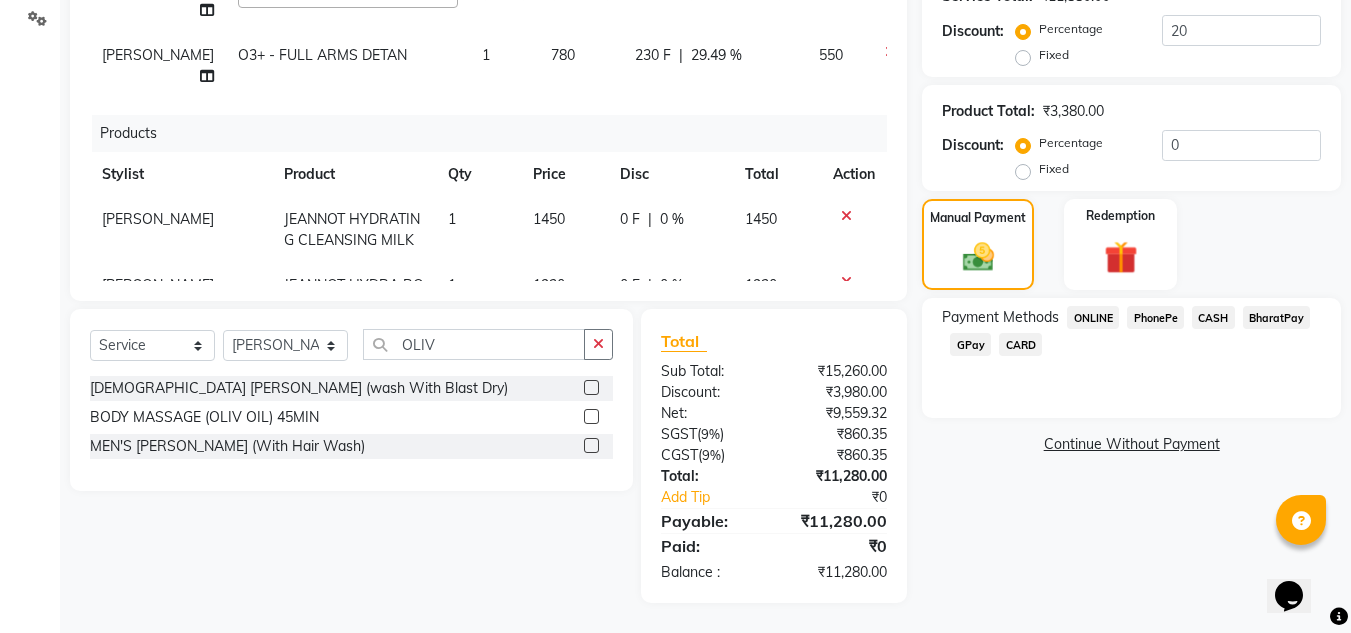 scroll, scrollTop: 99, scrollLeft: 0, axis: vertical 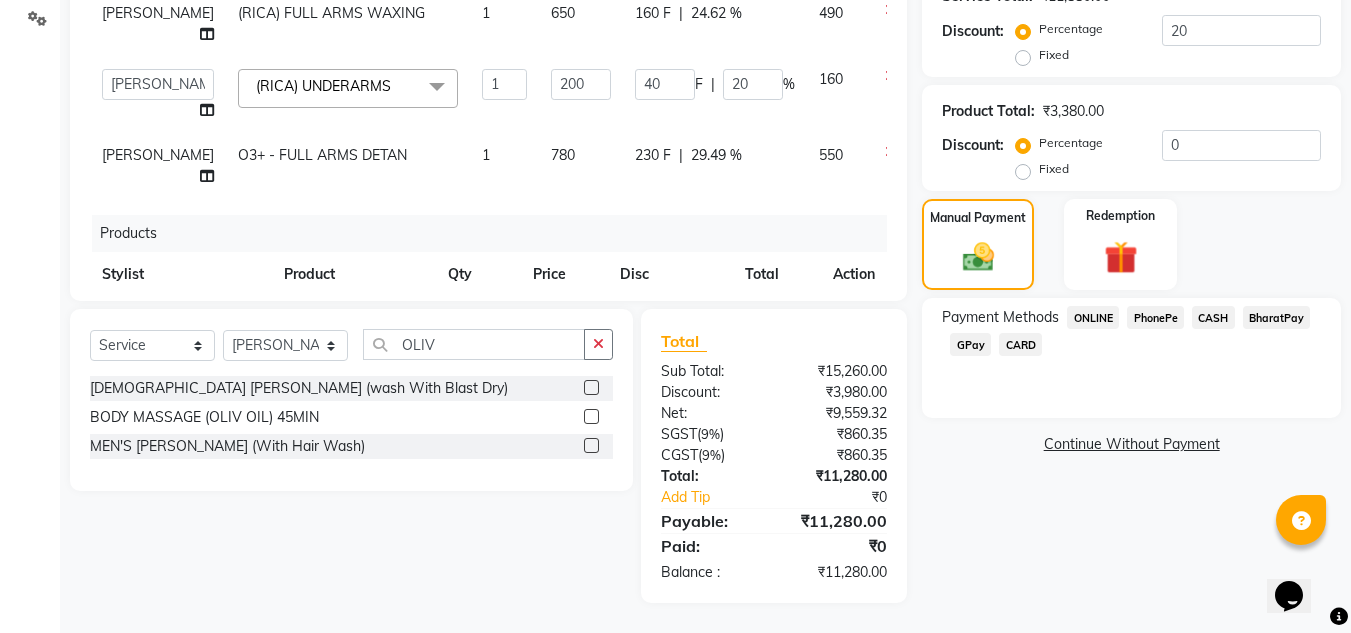 click on "230 F" 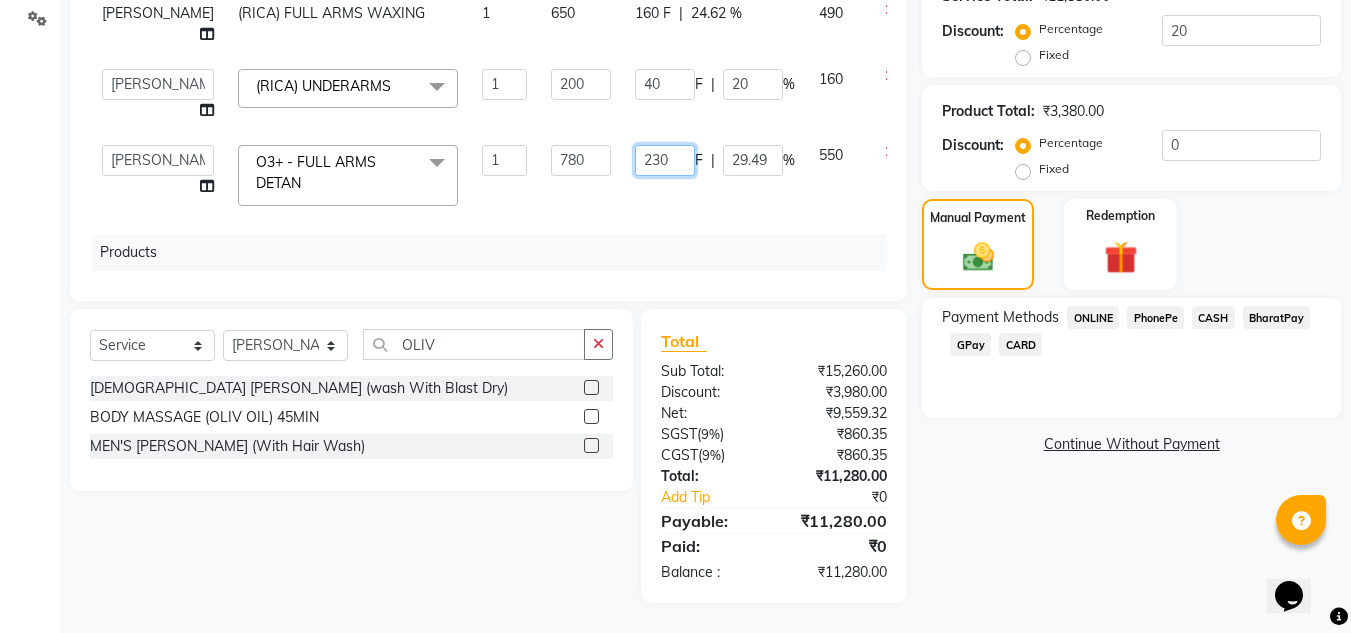 click on "230" 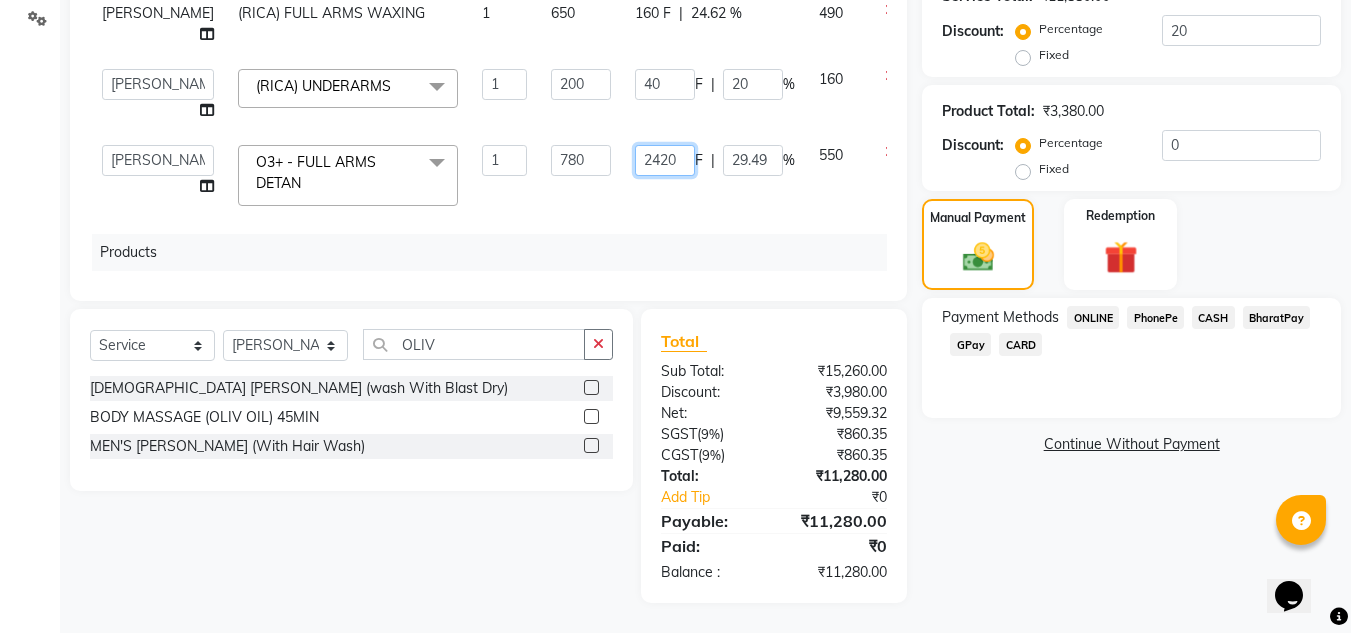 click on "2420" 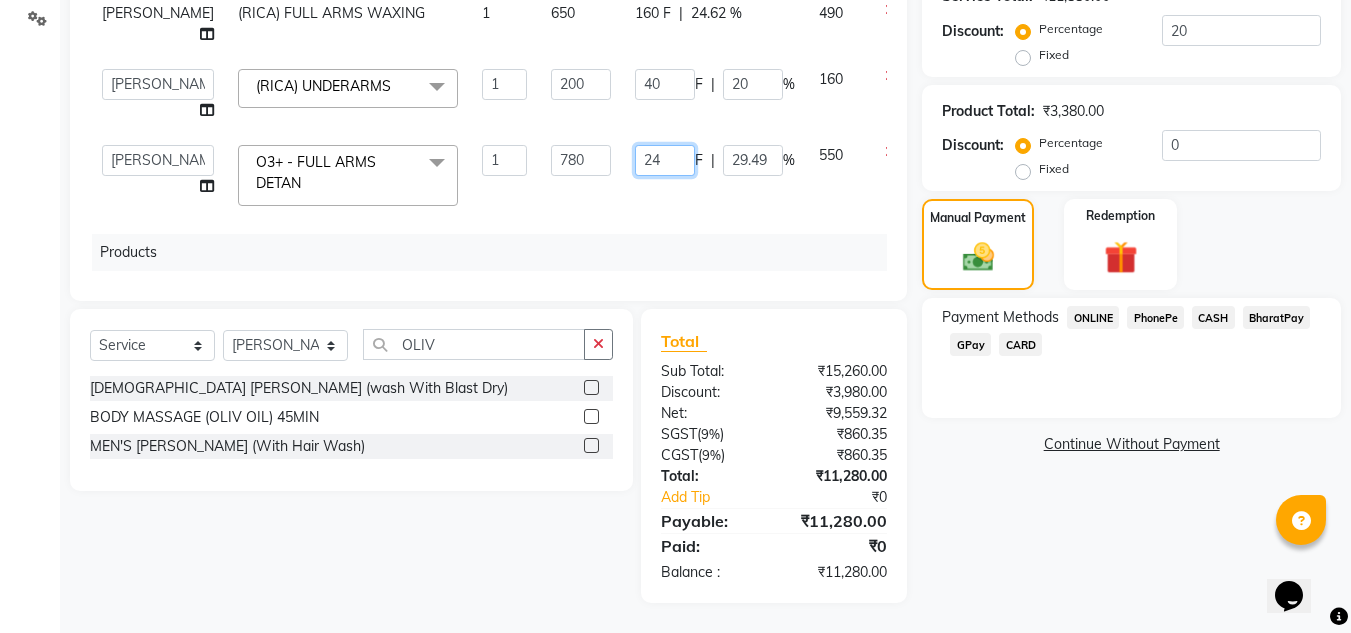 type on "240" 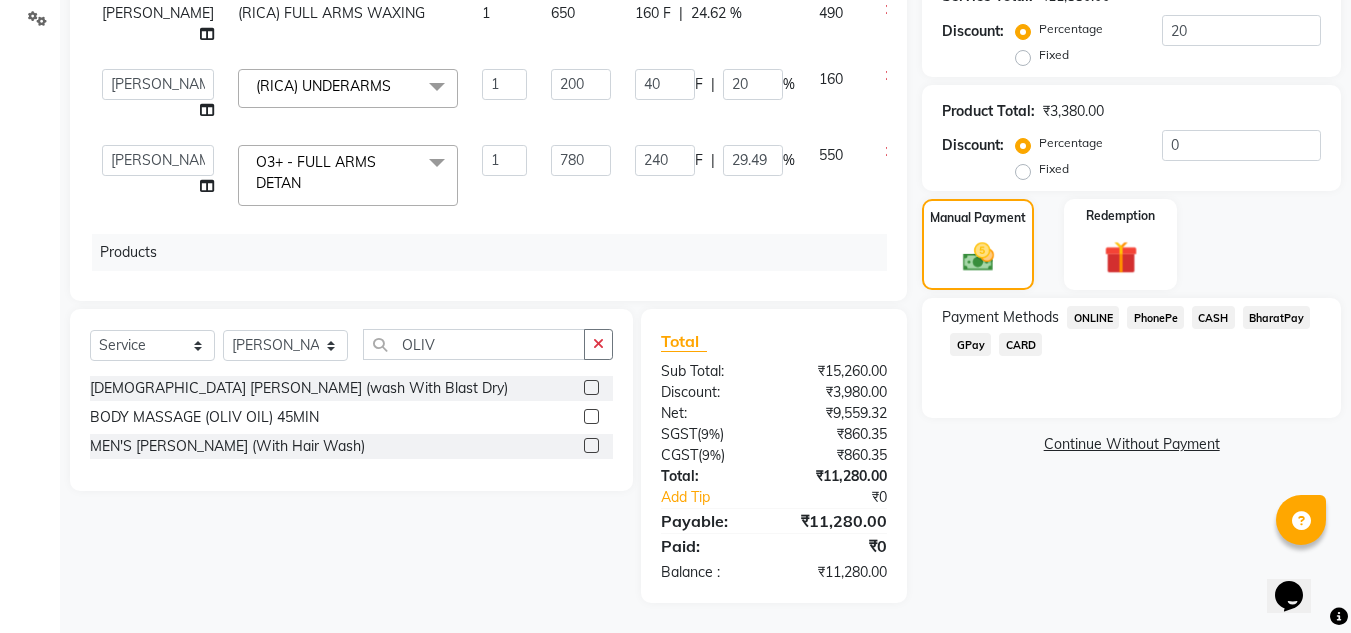 click on "Services Stylist Service Qty Price Disc Total Action [PERSON_NAME] FULL HAND POLISHING 1 2000 500 F | 25 % 1500  [PERSON_NAME]   [PERSON_NAME]   [PERSON_NAME]   [PERSON_NAME] PRIYA   Manager   [PERSON_NAME]   [PERSON_NAME]   [PERSON_NAME]   PRIYANKA NANDA   PUJA [PERSON_NAME]   [PERSON_NAME]   [PERSON_NAME] [PERSON_NAME] [PERSON_NAME]  HYDRA TREATMENT  x CLEANUP - RAAGA SKIN GLOW CLEAN UP (30MIN)([MEDICAL_DATA]) CLEANUP - AROMA MAGIC HERBAL FACE CLEAN UP(30MIN) CLEANUP - LOTUS CLEAN UP(OILY SKIN) CLEANUP - O3+ [MEDICAL_DATA] CLEAN UP CLEANUP - JEANNOT CLEAN UP [DEMOGRAPHIC_DATA] ROOT TOUCH UP (2.5 ) INCH AMMONIE FREE EYE TREATMENT NECK FULL POLISHING REGULAR SHAMPOO WITH BLAST DRY MID REGULAR SHAMPOO WITH BLAST DRY LONG REGULAR SHAMPOO WITH BLAST DRY SHORT K9 [MEDICAL_DATA] SHAMPOO RAAGA INSTA FAIR FACIAL FULL HAND POLISHING BLEACH - FULL FACE BLEACH BLEACH - FULL ARMS BLEACH - HALF ARMS BLEACH - UNDER ARMS BLEACH - FULL LEG BLEACH - HALF LEG BLEACH - FEET BLEACH - HALF FRONT/BACK BLEACH - FULL FRONT/BACK BLEACH - FULL BODY [PERSON_NAME] - FULL FACE DETAN 1 F" 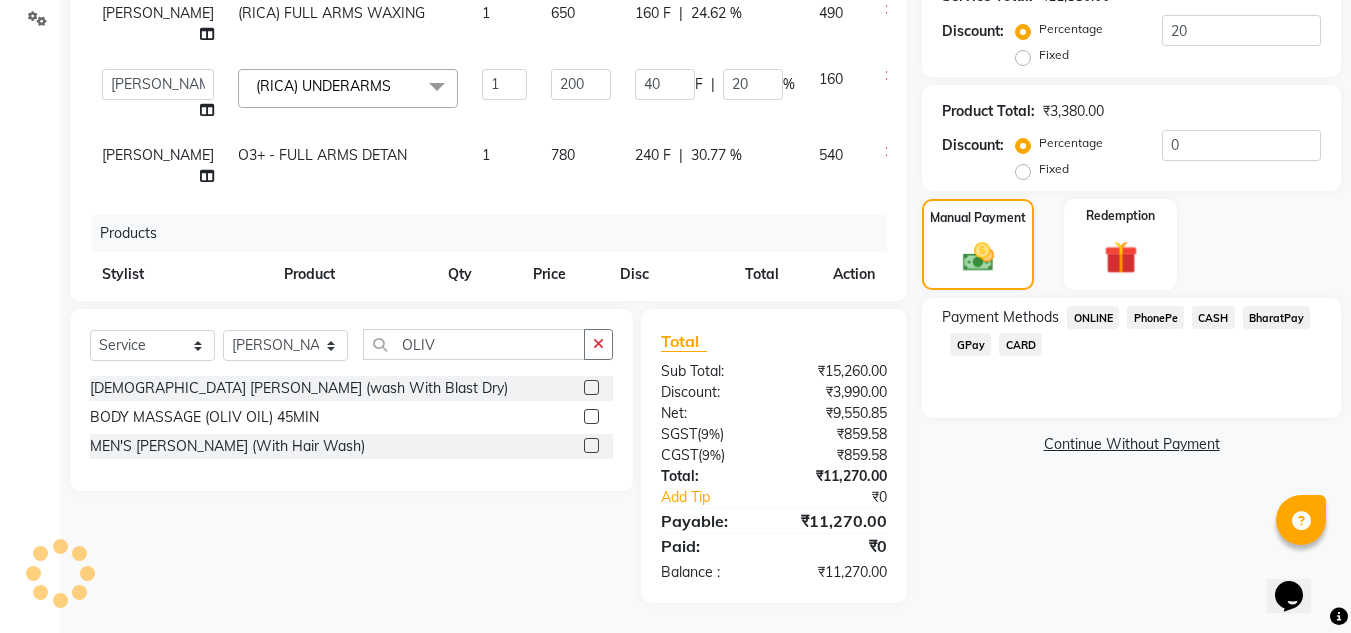 scroll, scrollTop: 0, scrollLeft: 0, axis: both 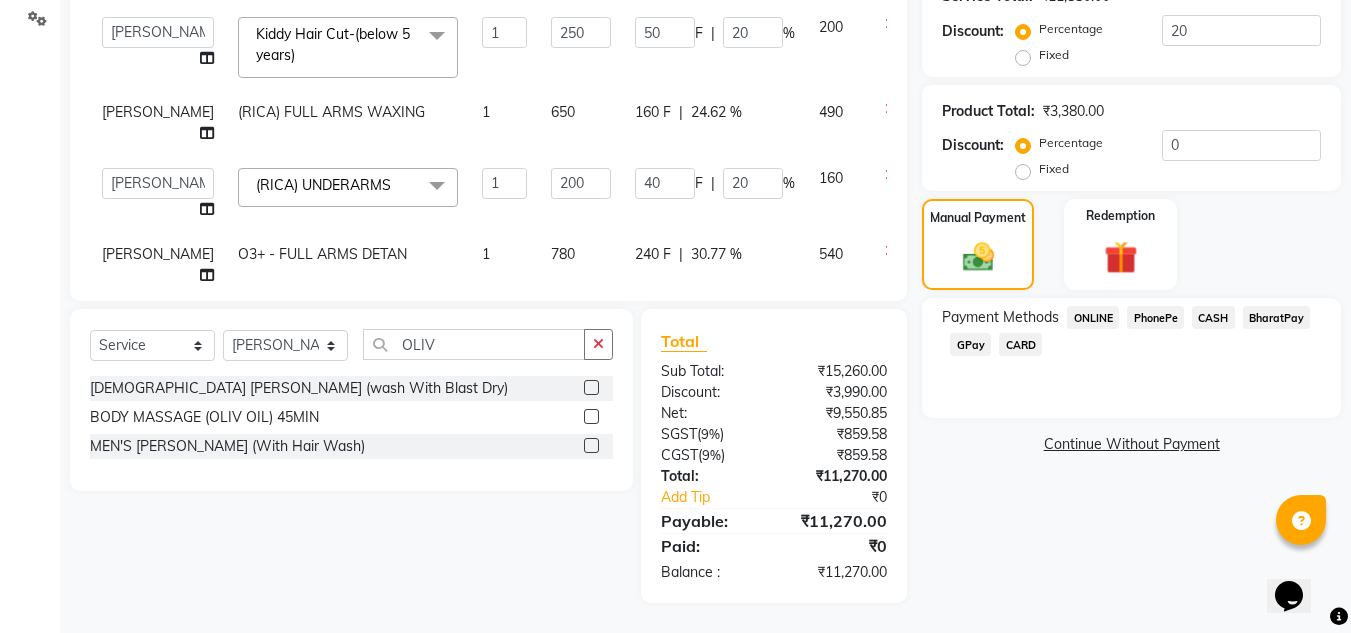 click on "160 F | 24.62 %" 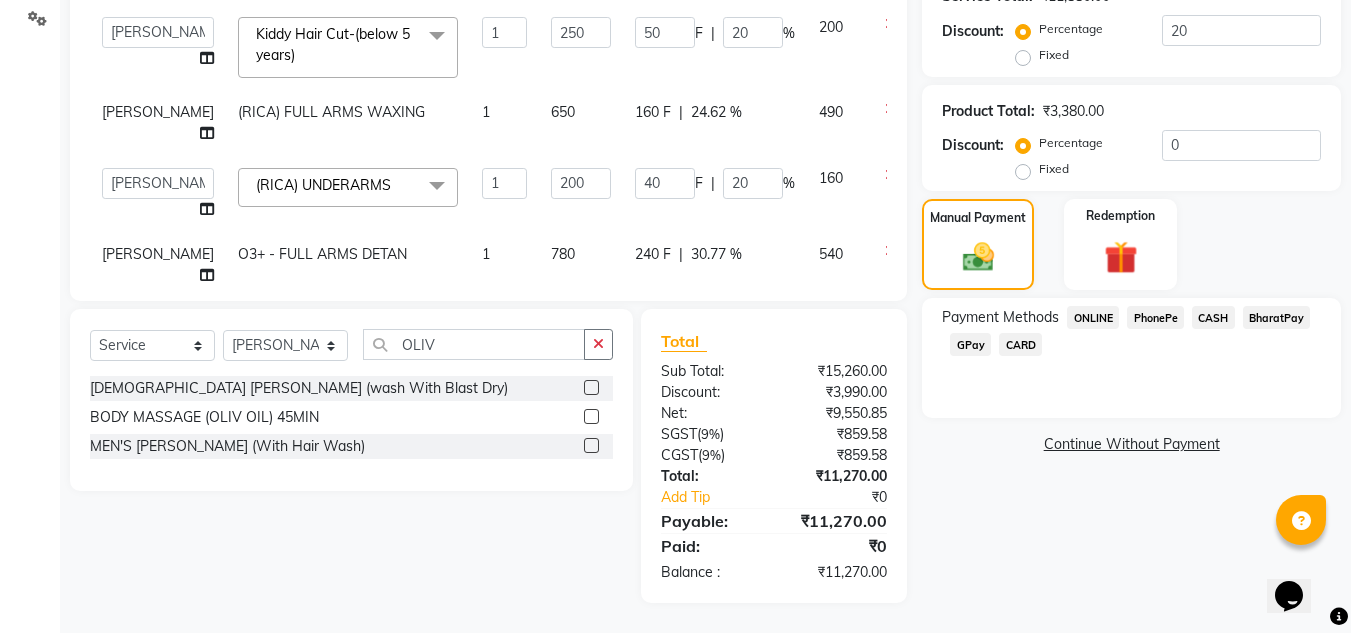 select on "79627" 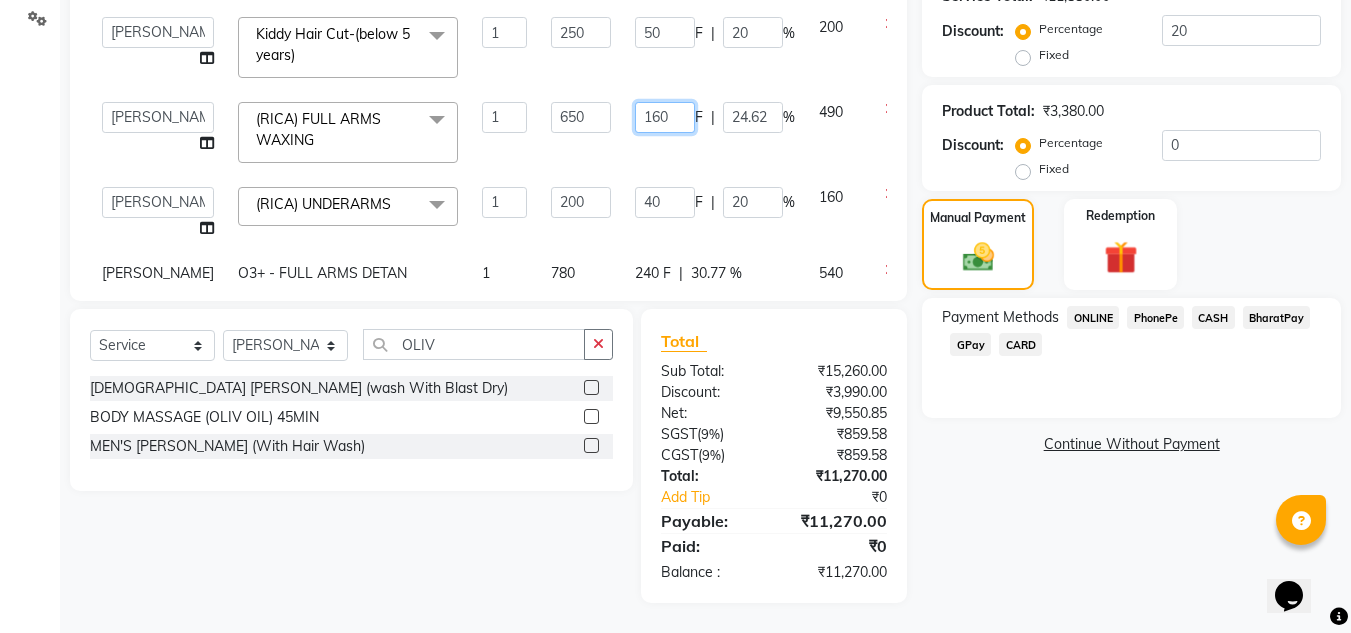 click on "160" 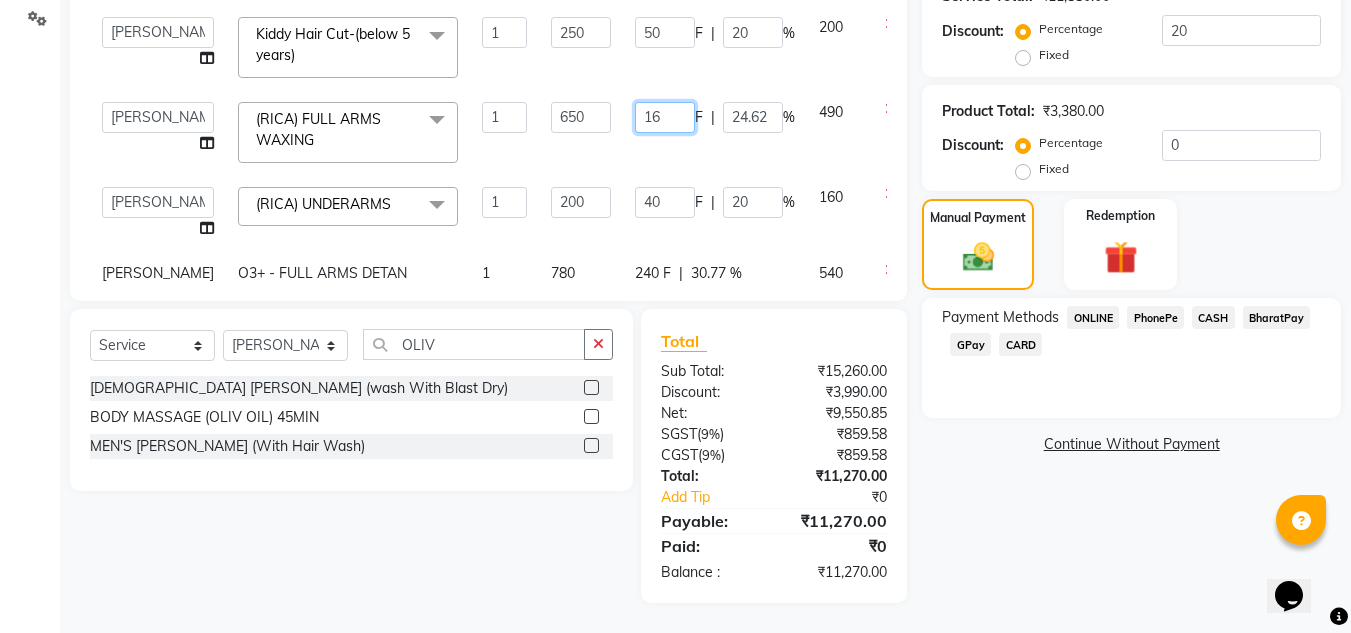 type on "1" 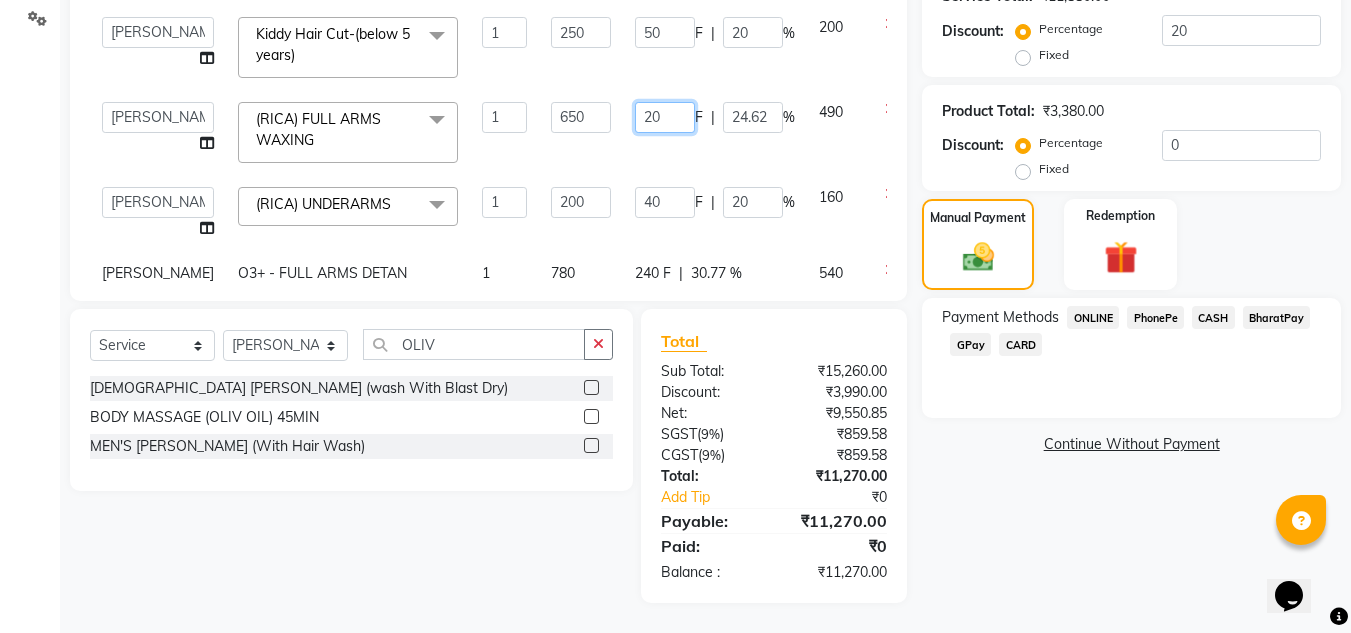 type on "200" 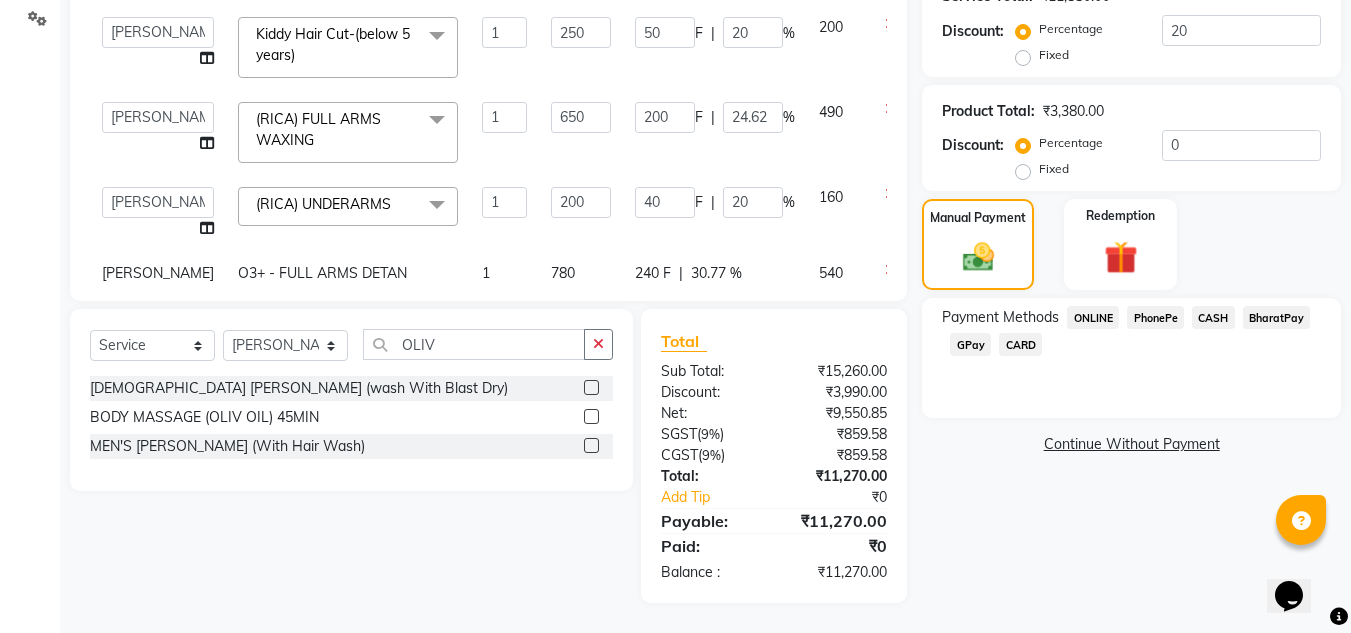 click on "[PERSON_NAME] FULL HAND POLISHING 1 2000 500 F | 25 % 1500  [PERSON_NAME]   [PERSON_NAME]   [PERSON_NAME]   [PERSON_NAME] PRIYA   Manager   [PERSON_NAME]   [PERSON_NAME]   [PERSON_NAME]   PRIYANKA NANDA   PUJA [PERSON_NAME]   [PERSON_NAME]   [PERSON_NAME] [PERSON_NAME] [PERSON_NAME]  HYDRA TREATMENT  x CLEANUP - RAAGA SKIN GLOW CLEAN UP (30MIN)([MEDICAL_DATA]) CLEANUP - AROMA MAGIC HERBAL FACE CLEAN UP(30MIN) CLEANUP - LOTUS CLEAN UP(OILY SKIN) CLEANUP - O3+ [MEDICAL_DATA] CLEAN UP CLEANUP - JEANNOT CLEAN UP [DEMOGRAPHIC_DATA] ROOT TOUCH UP (2.5 ) INCH AMMONIE FREE EYE TREATMENT NECK FULL POLISHING REGULAR SHAMPOO WITH BLAST DRY MID REGULAR SHAMPOO WITH BLAST DRY LONG REGULAR SHAMPOO WITH BLAST DRY SHORT K9 [MEDICAL_DATA] SHAMPOO RAAGA INSTA FAIR FACIAL FULL HAND POLISHING BLEACH - FULL FACE BLEACH BLEACH - FULL ARMS BLEACH - HALF ARMS BLEACH - UNDER ARMS BLEACH - FULL LEG BLEACH - HALF LEG BLEACH - FEET BLEACH - HALF FRONT/BACK BLEACH - FULL FRONT/BACK BLEACH - FULL BODY [PERSON_NAME] - FULL FACE [PERSON_NAME] - HALF ARMS DETAN DETAN RAAGA - FEET DETAN 1" 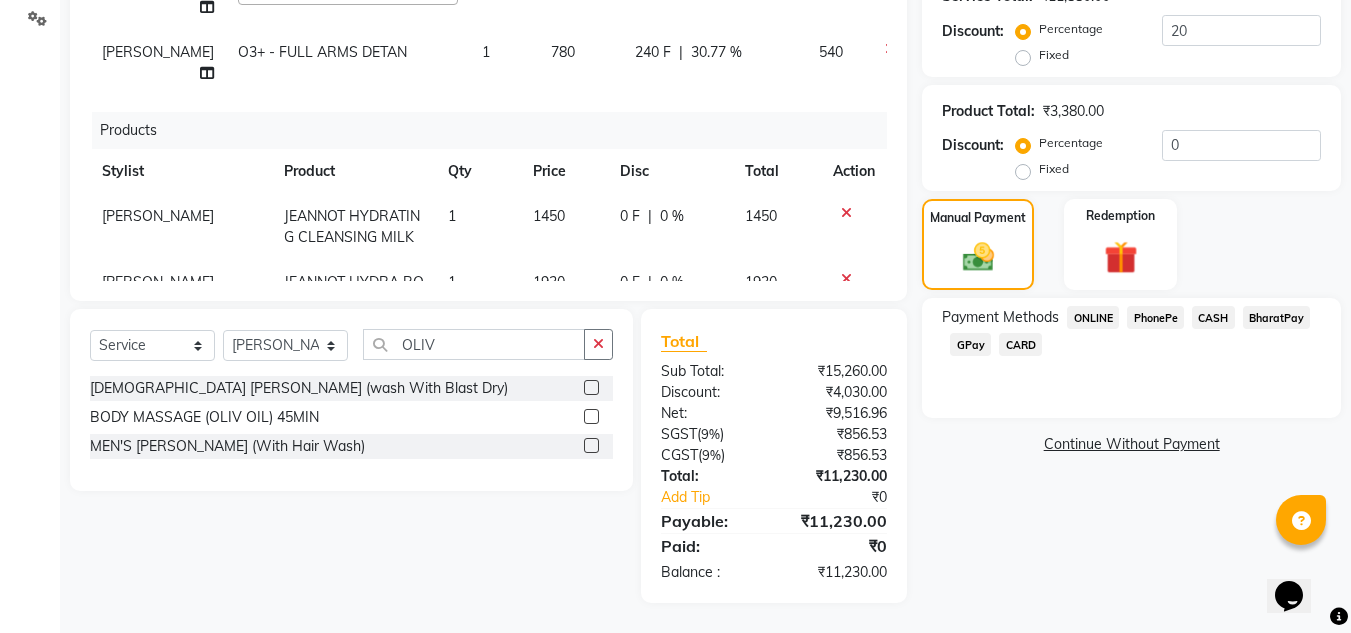 scroll, scrollTop: 0, scrollLeft: 0, axis: both 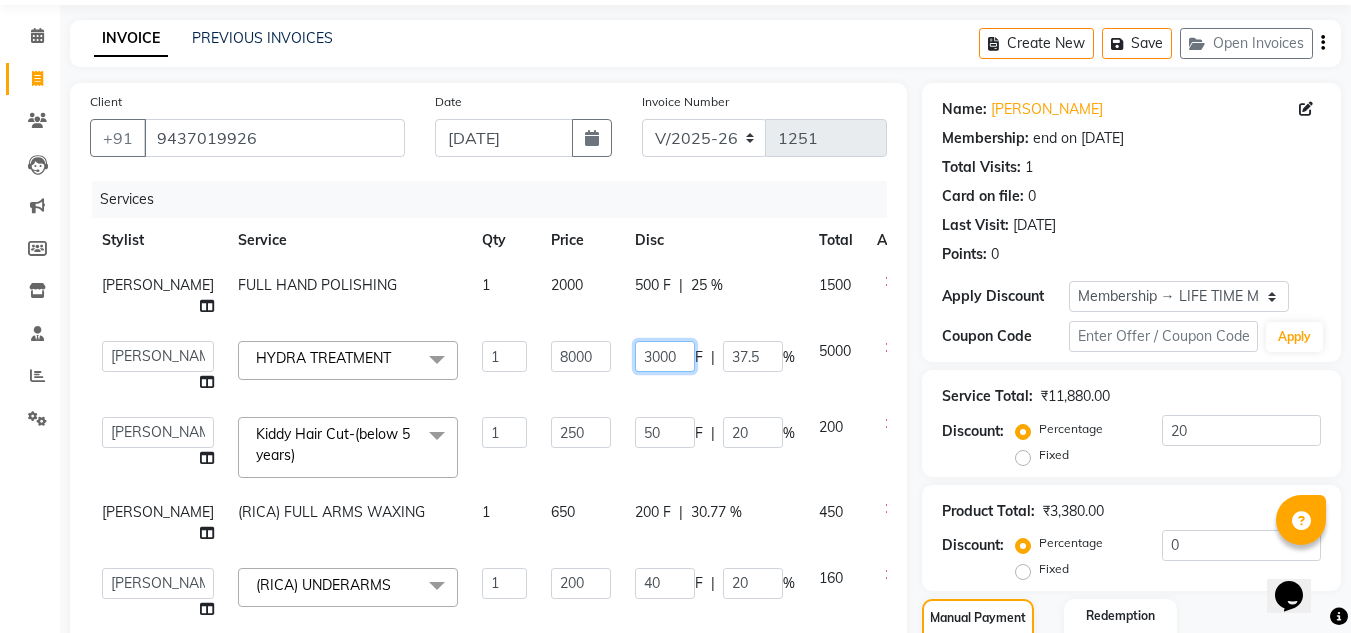 click on "3000" 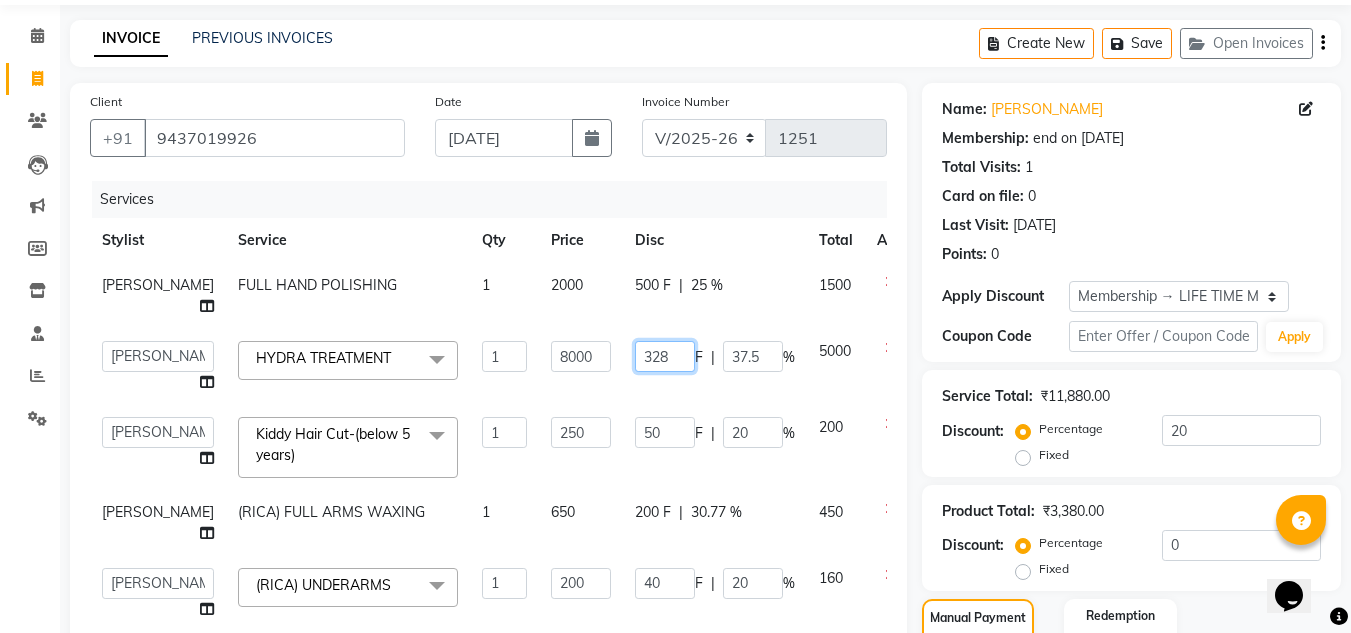 type on "3280" 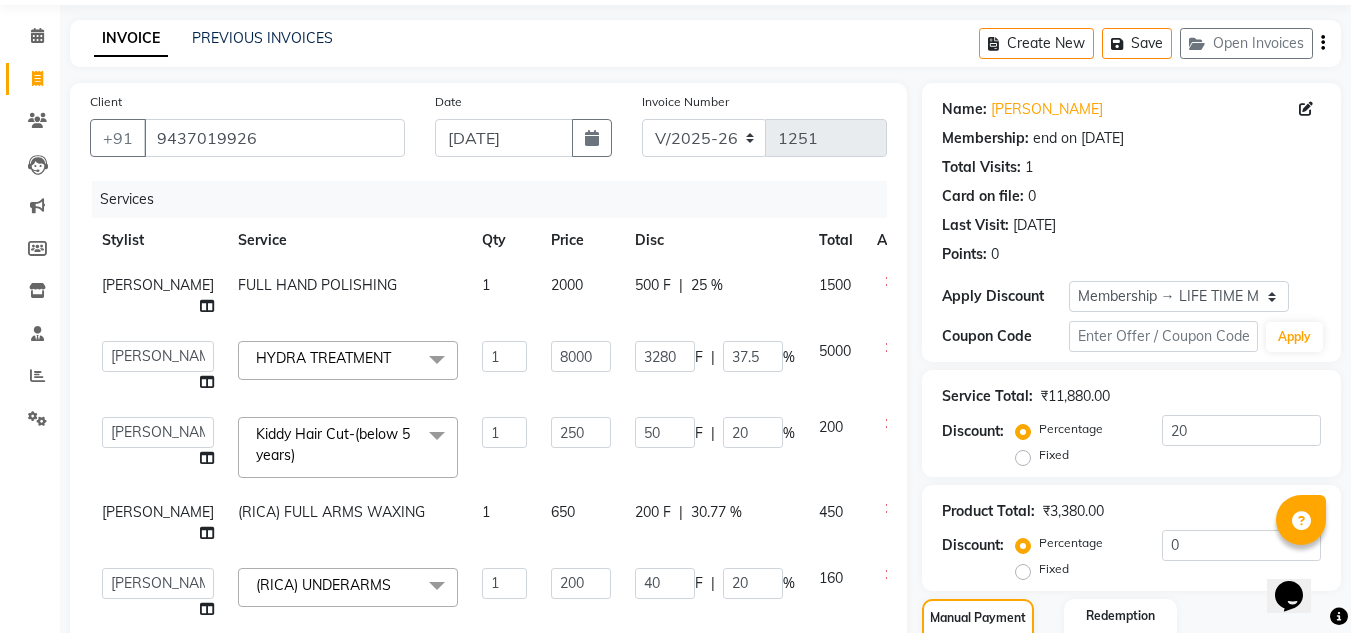 click on "500 F | 25 %" 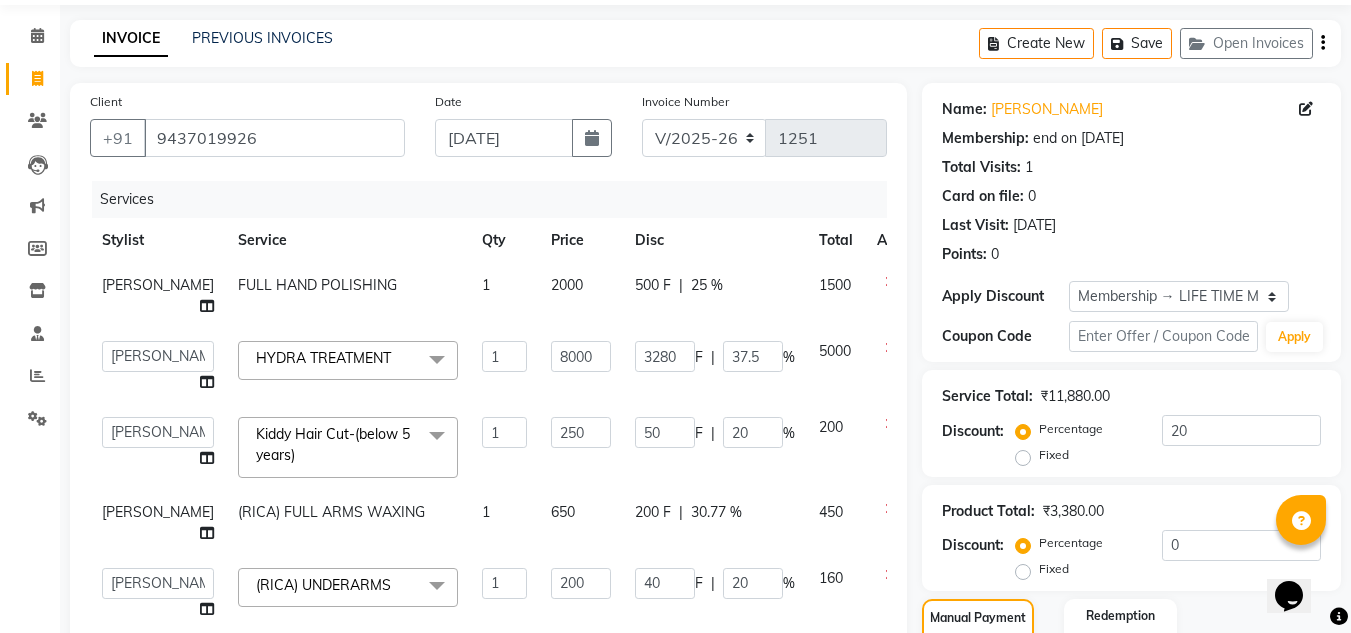 select on "79627" 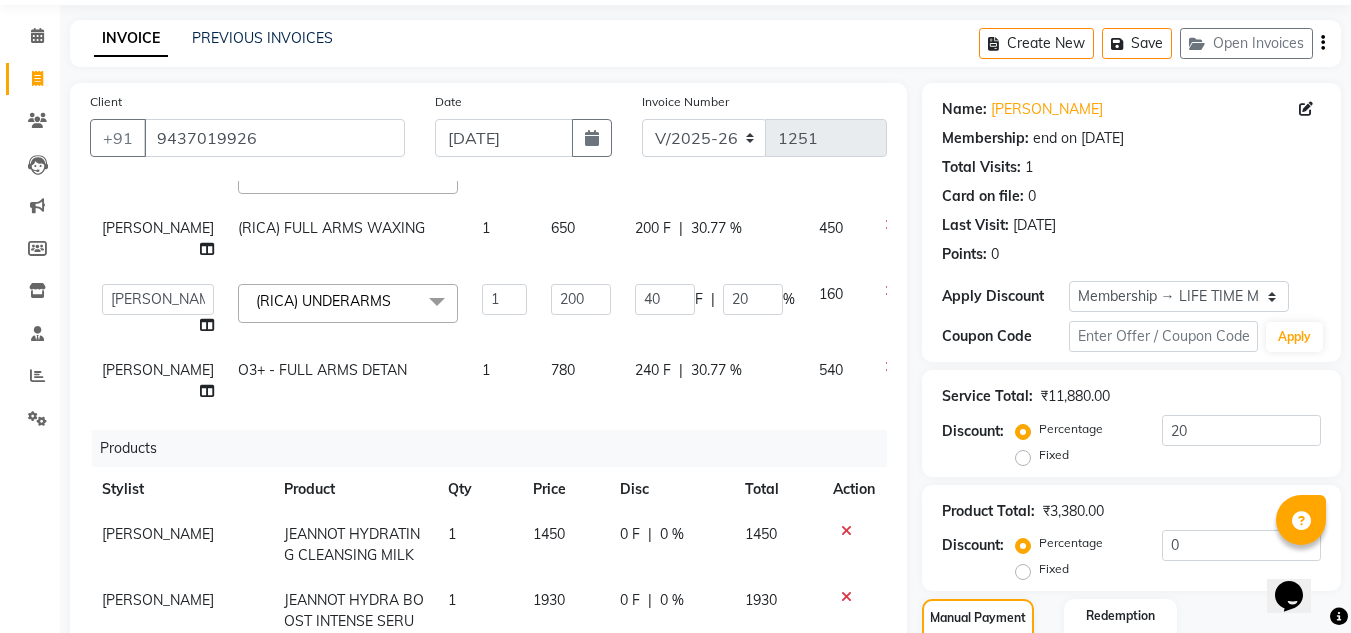scroll, scrollTop: 308, scrollLeft: 0, axis: vertical 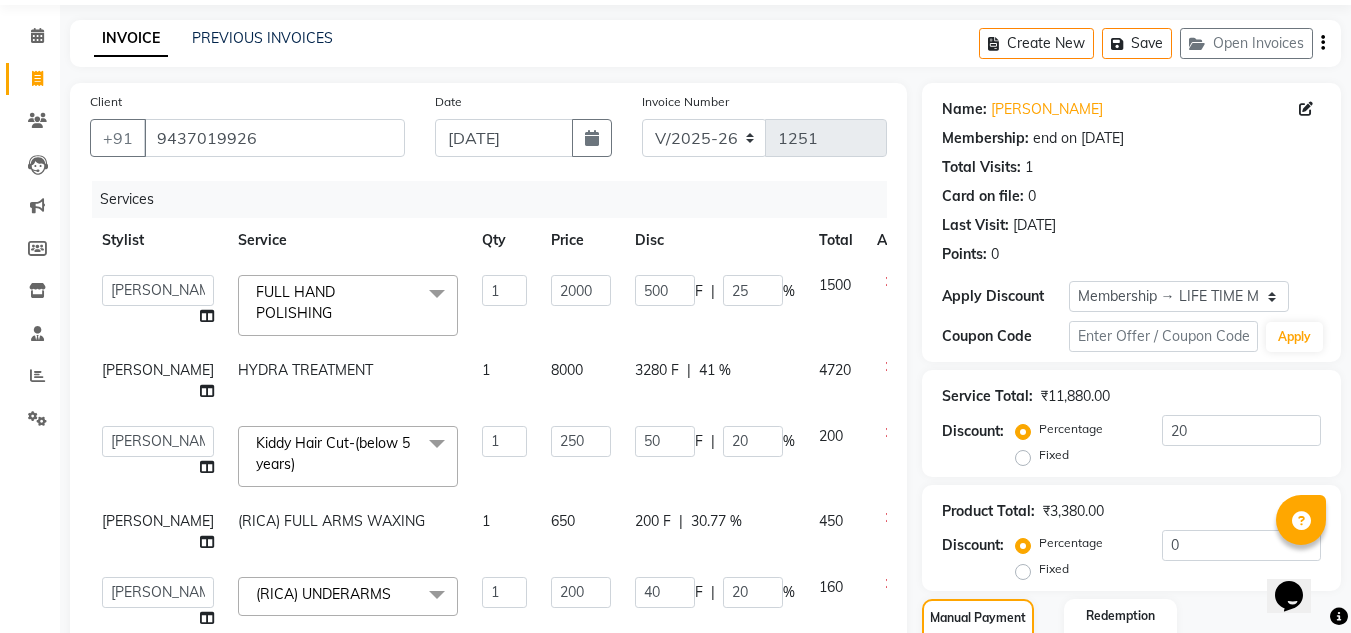 click on "3280 F" 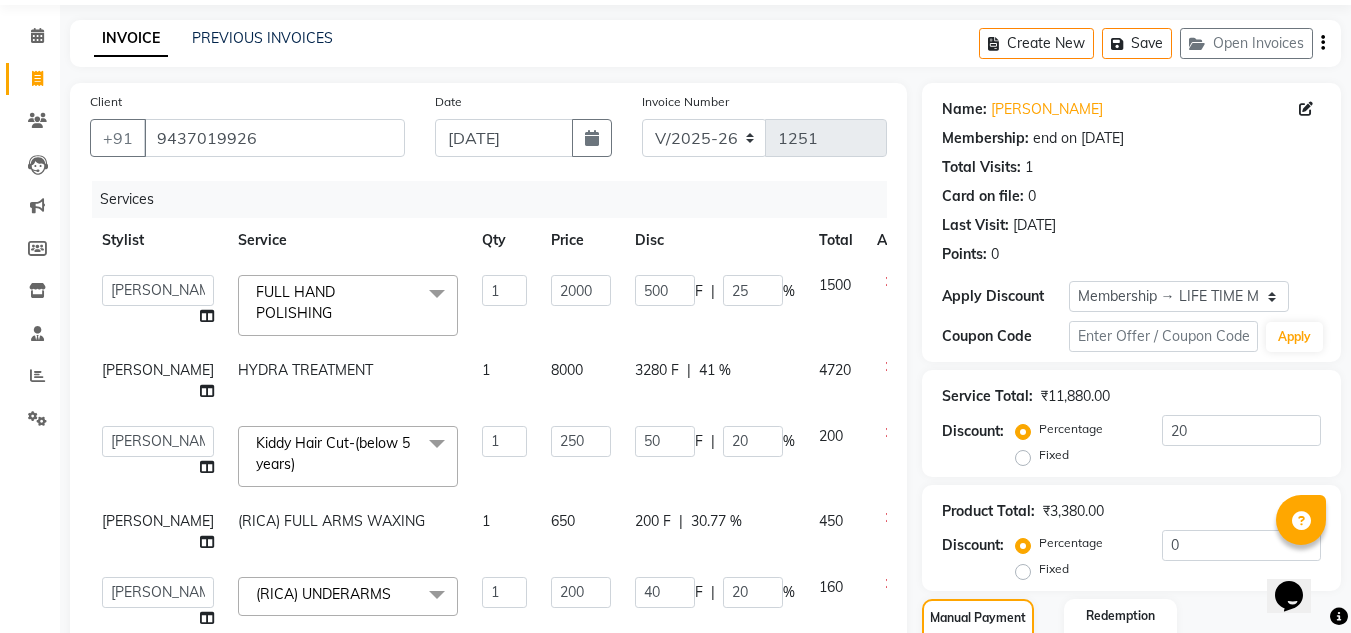 select on "79627" 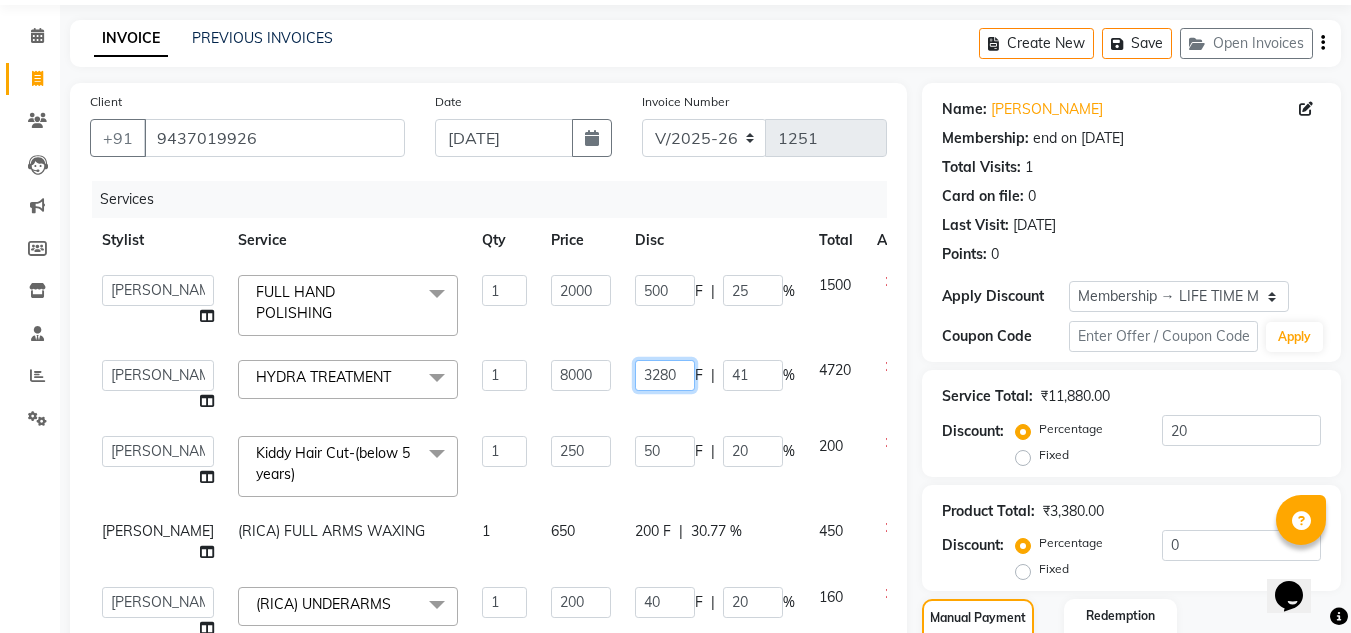 click on "3280" 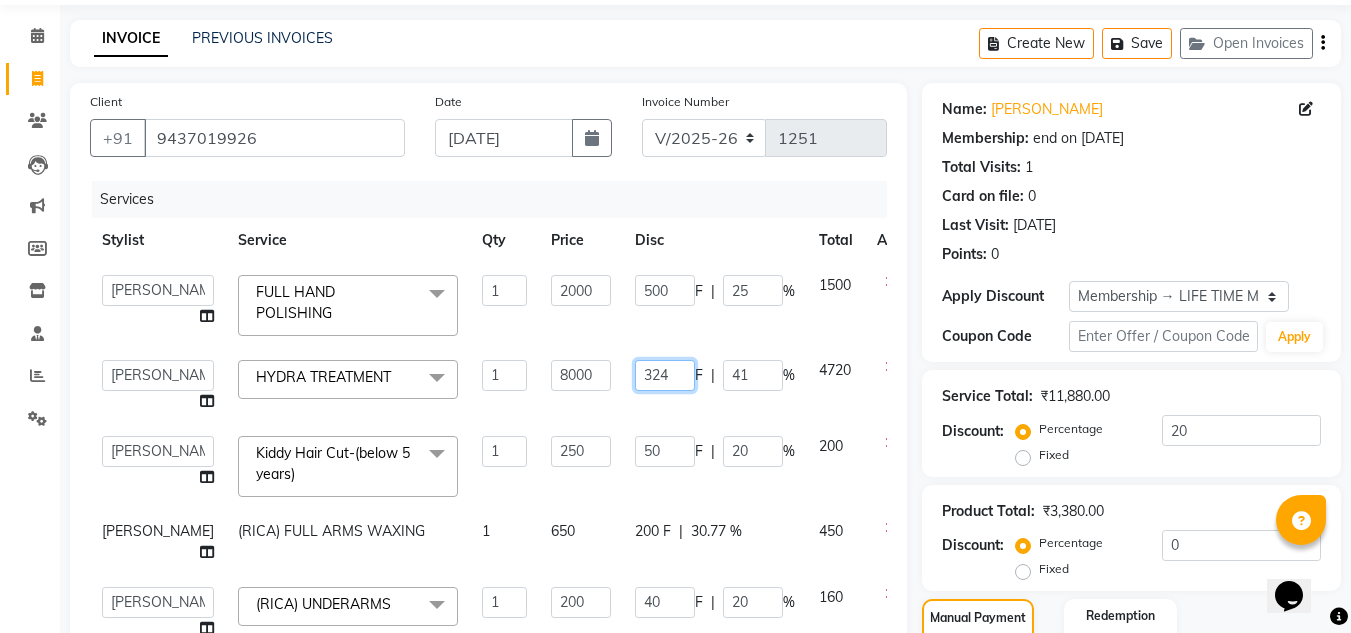 type on "3240" 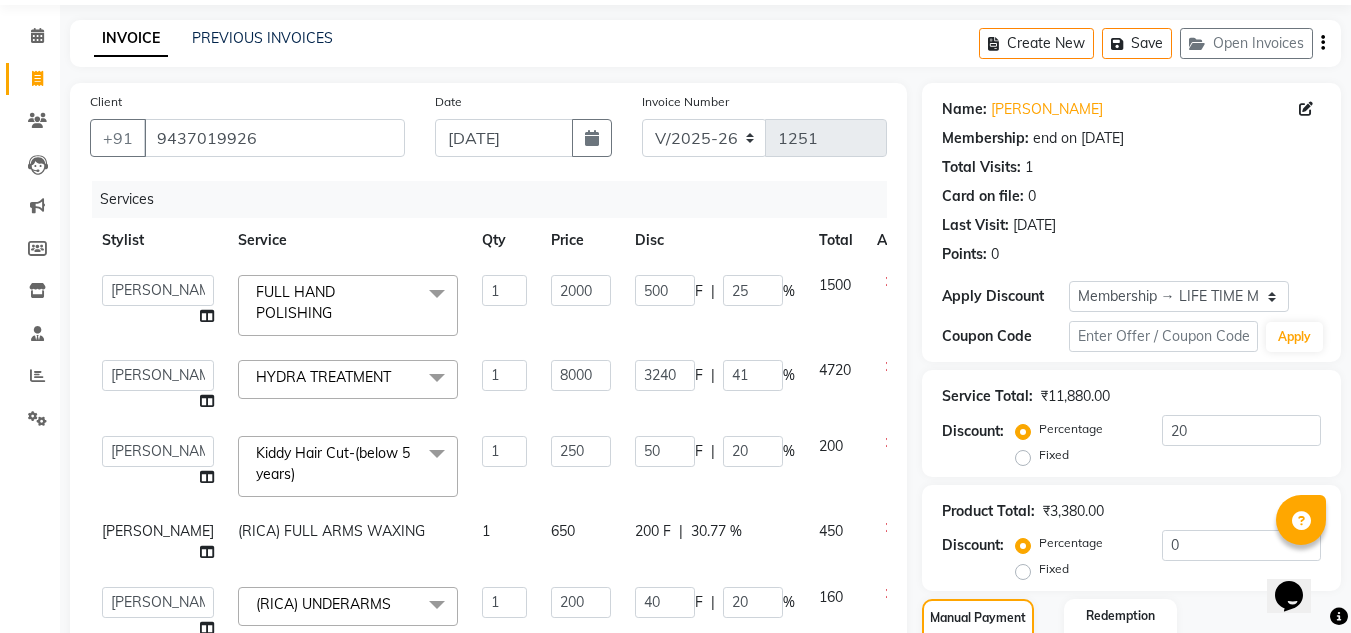 click on "500 F | 25 %" 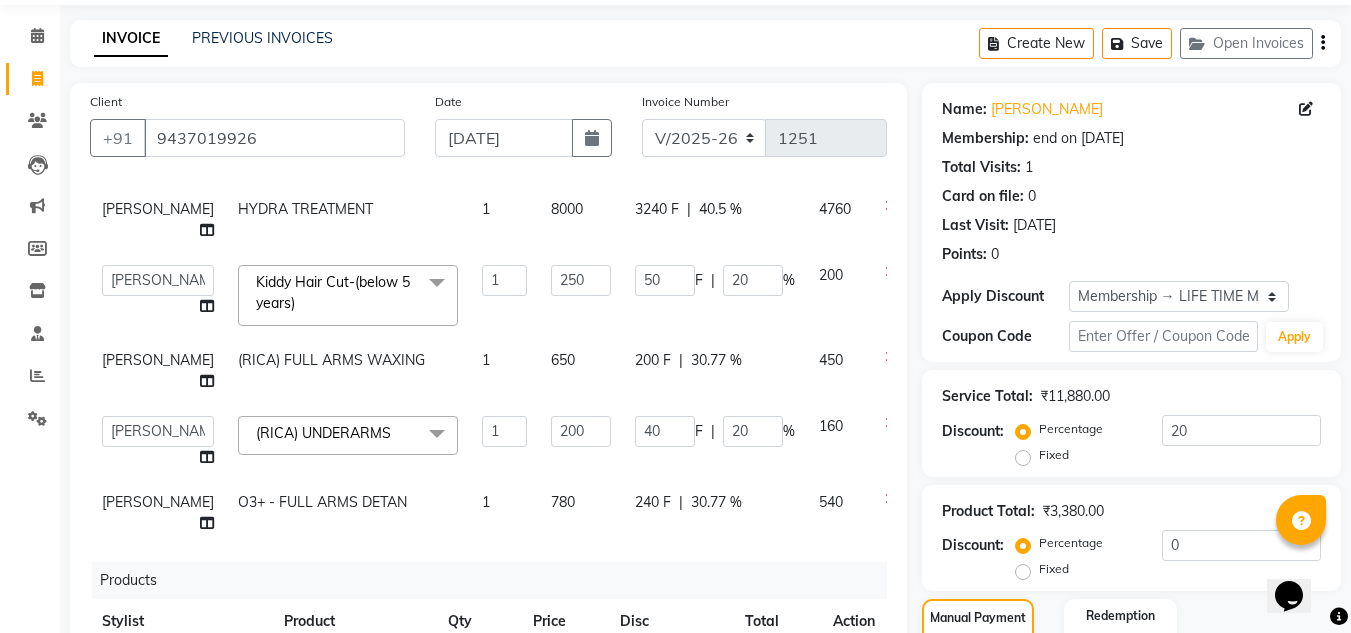 scroll, scrollTop: 308, scrollLeft: 0, axis: vertical 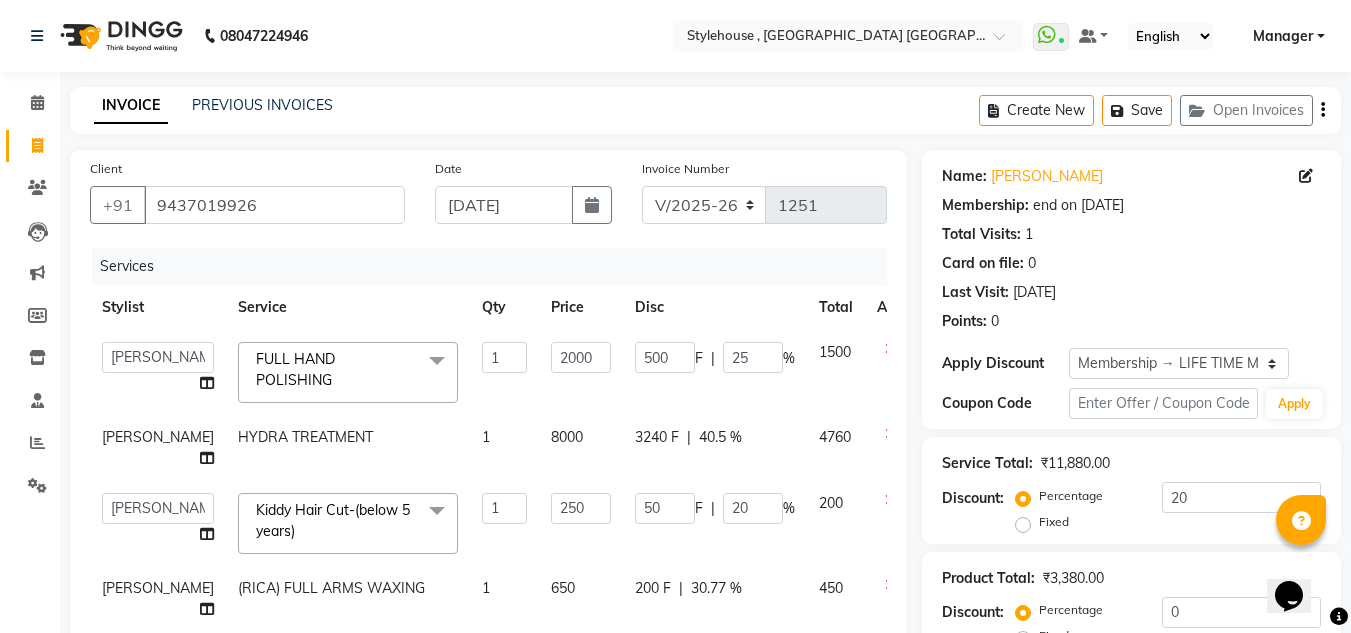 click on "3240 F" 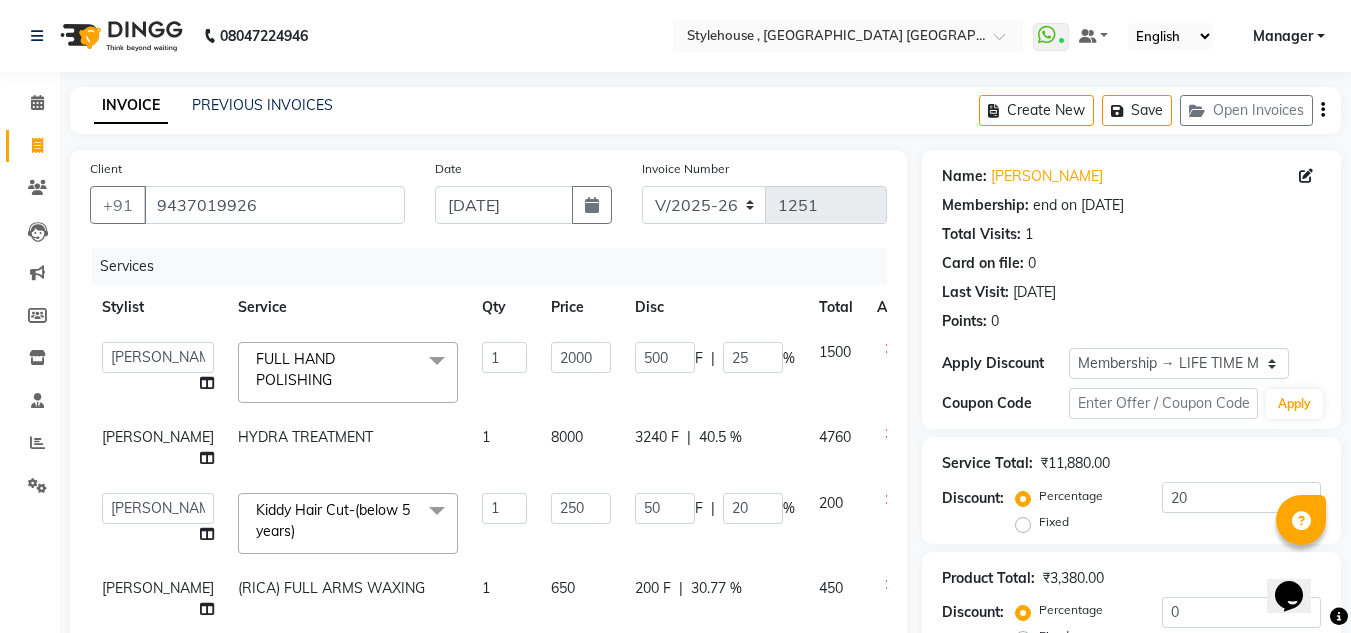 select on "79627" 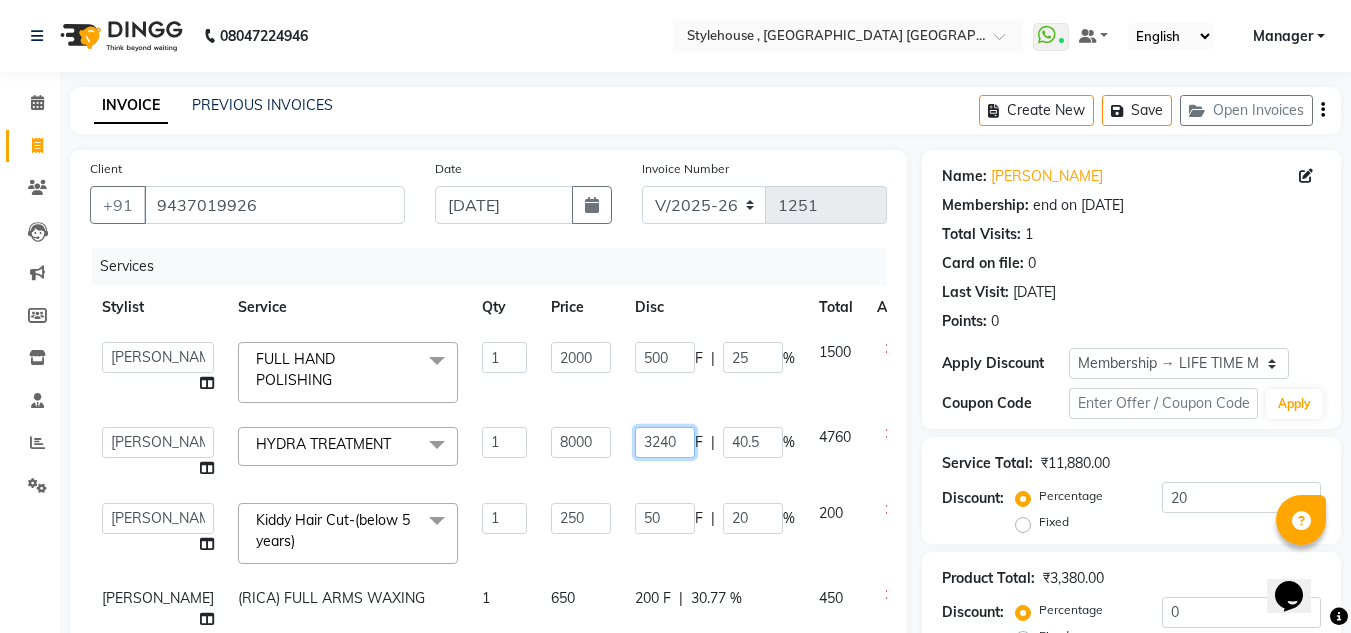 click on "3240" 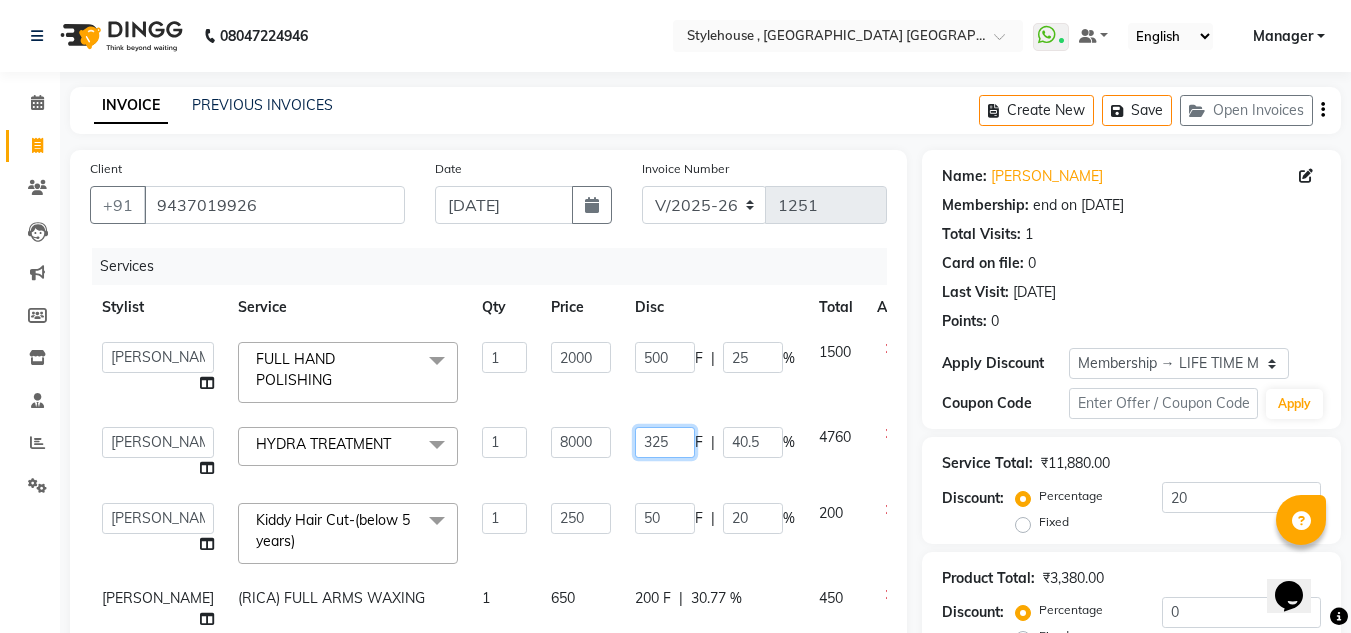 type on "3250" 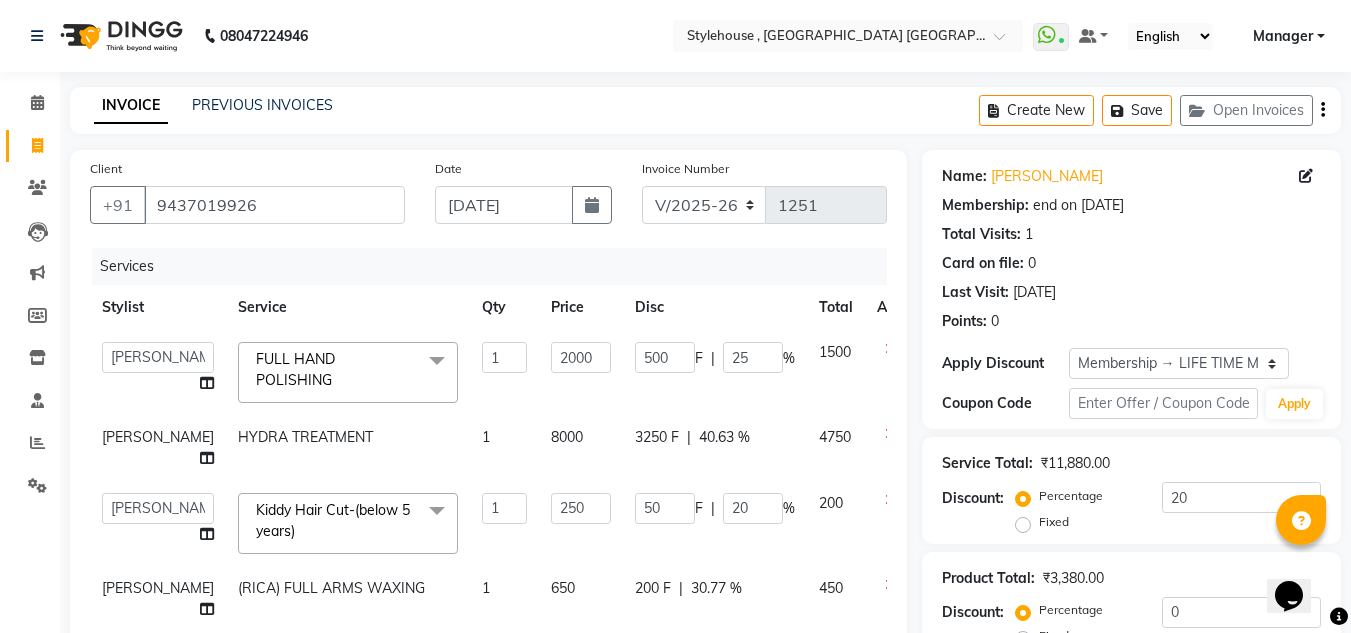 click on "Disc" 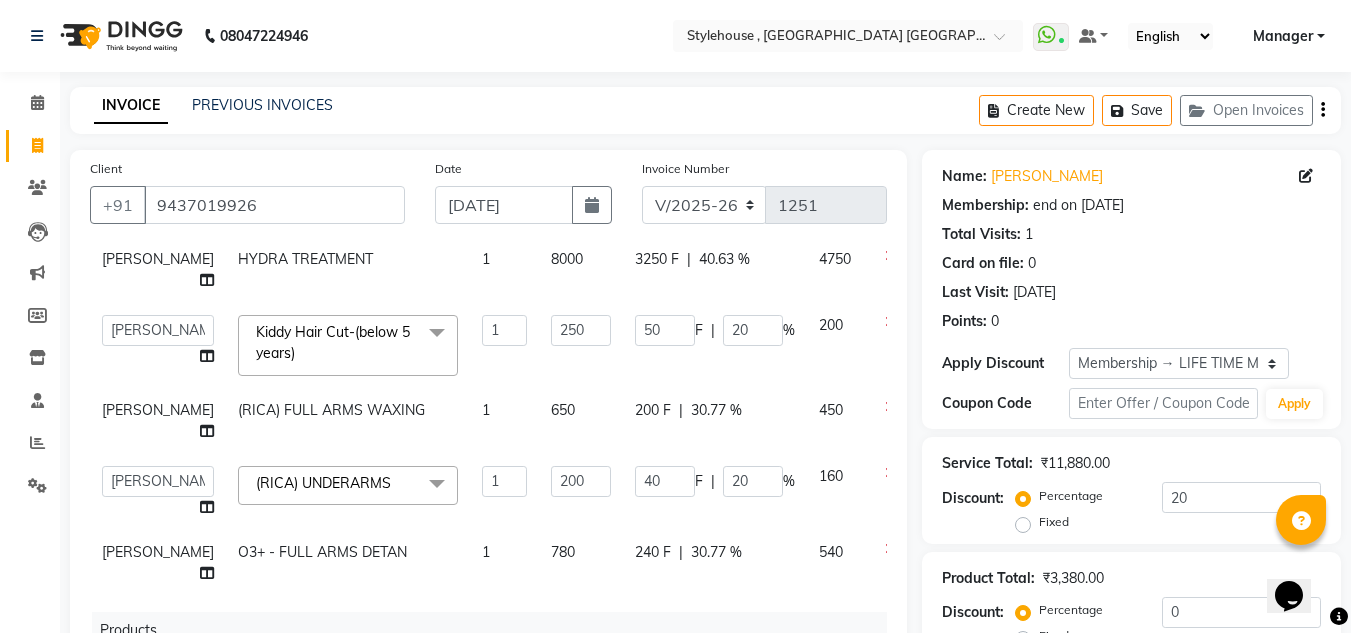 scroll, scrollTop: 308, scrollLeft: 0, axis: vertical 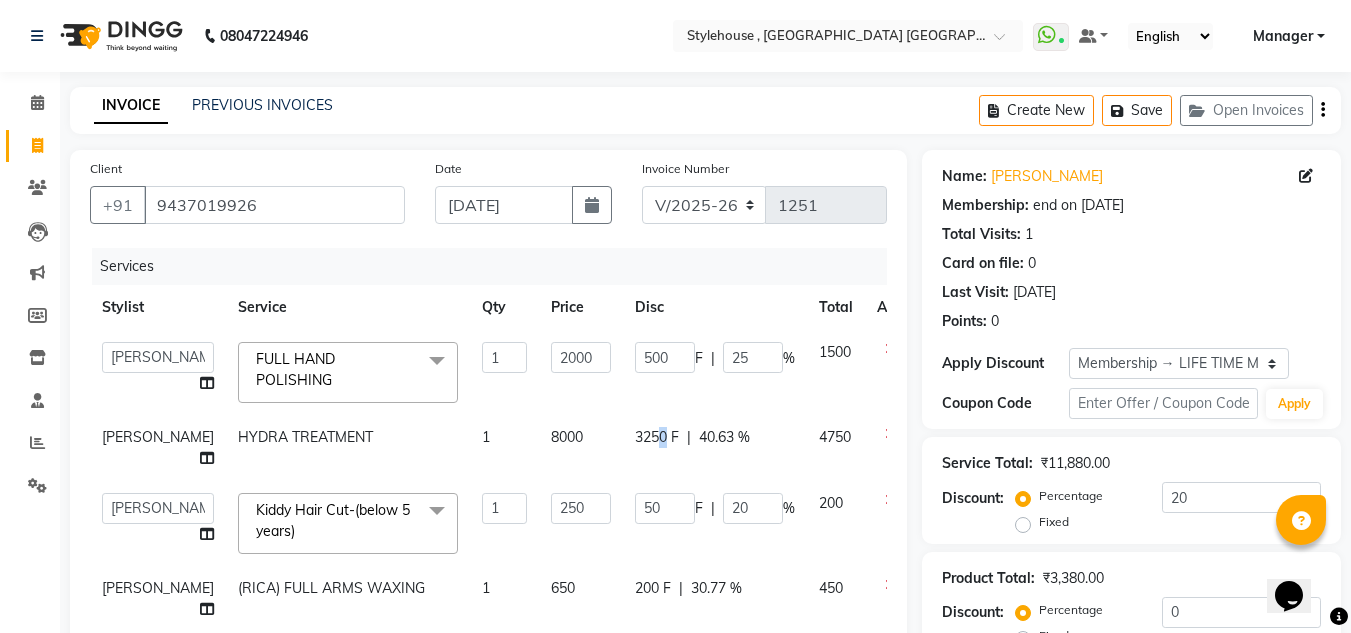 click on "3250 F" 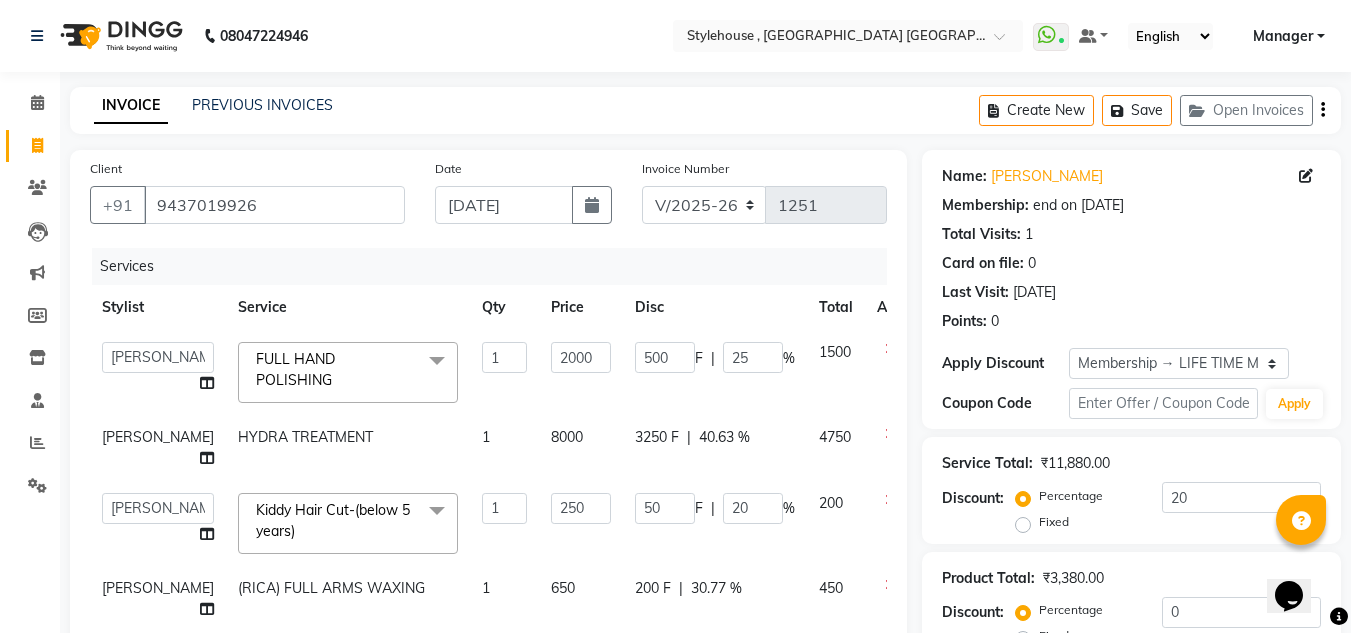 select on "79627" 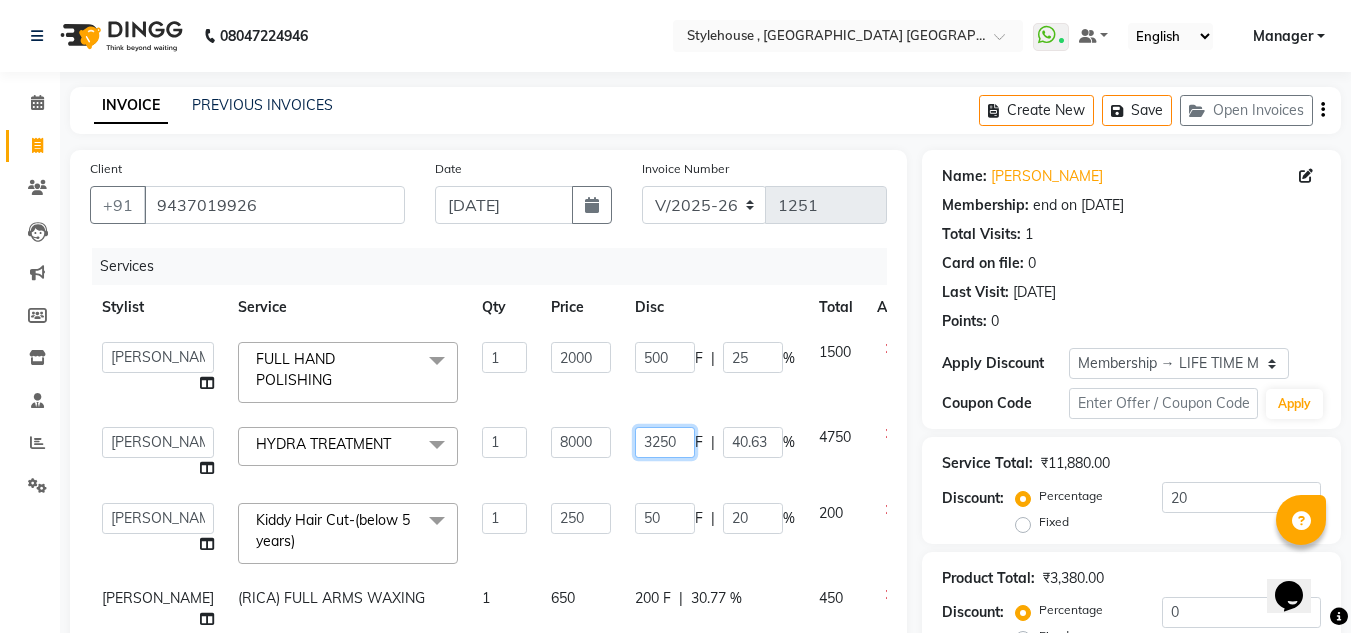 click on "3250" 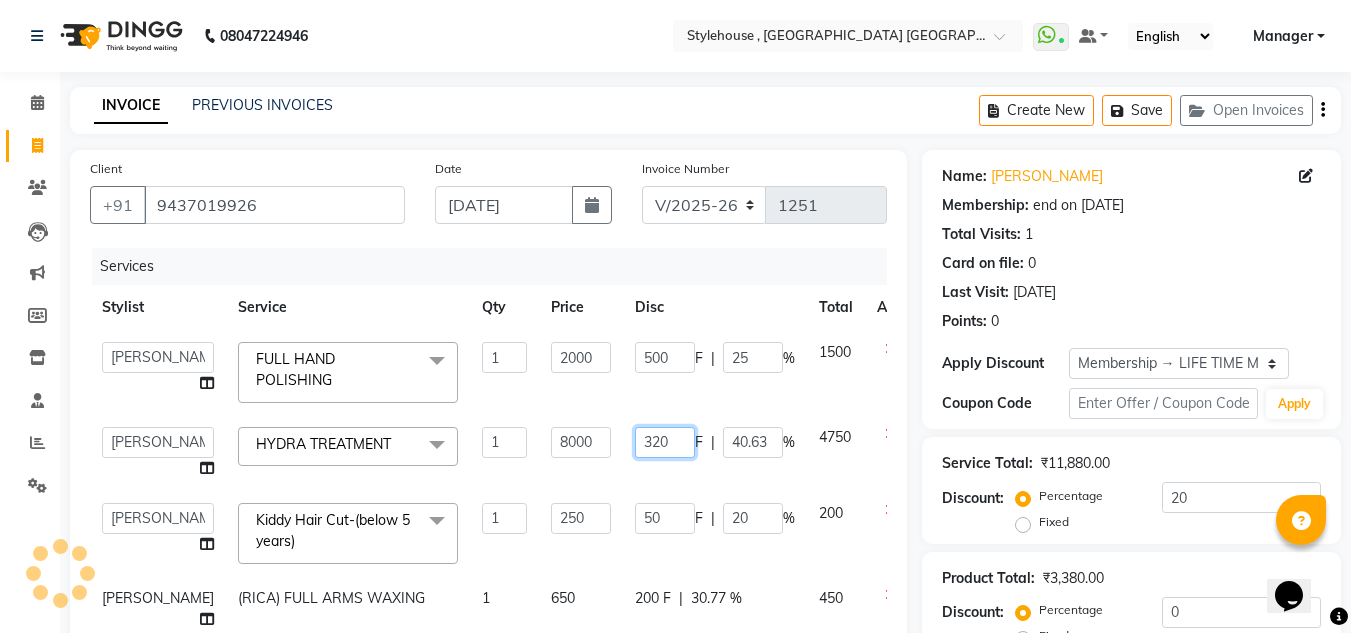 type on "3270" 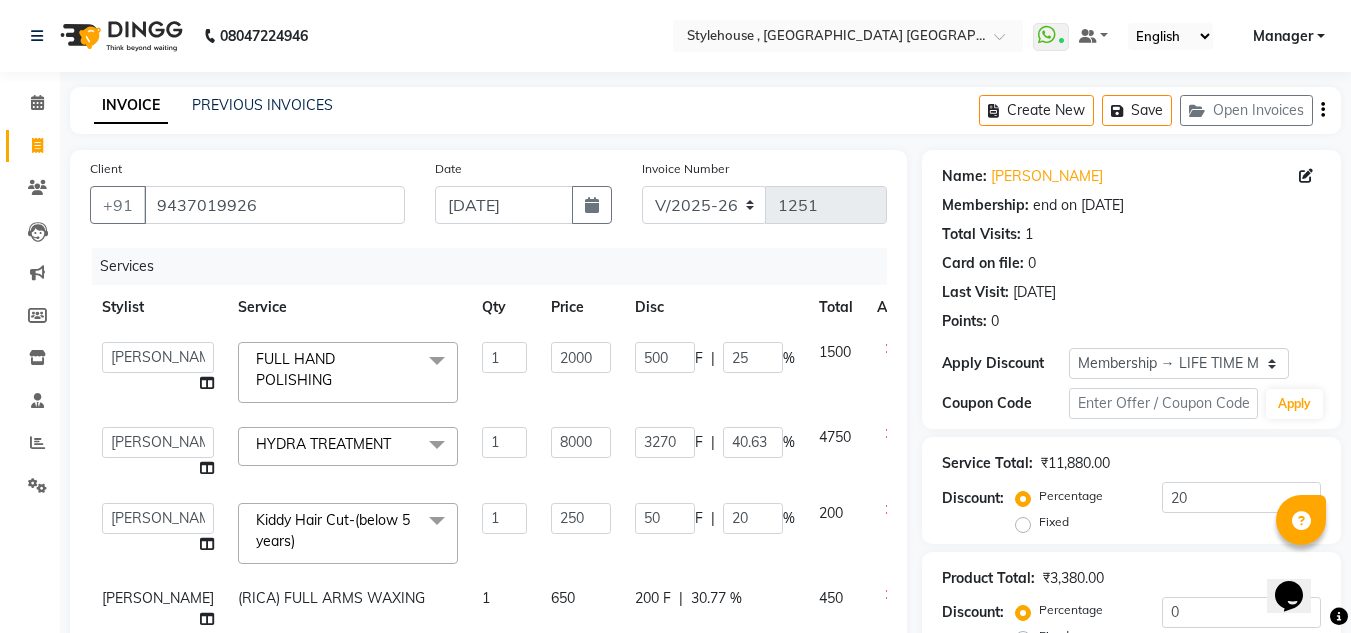click on "3270 F | 40.63 %" 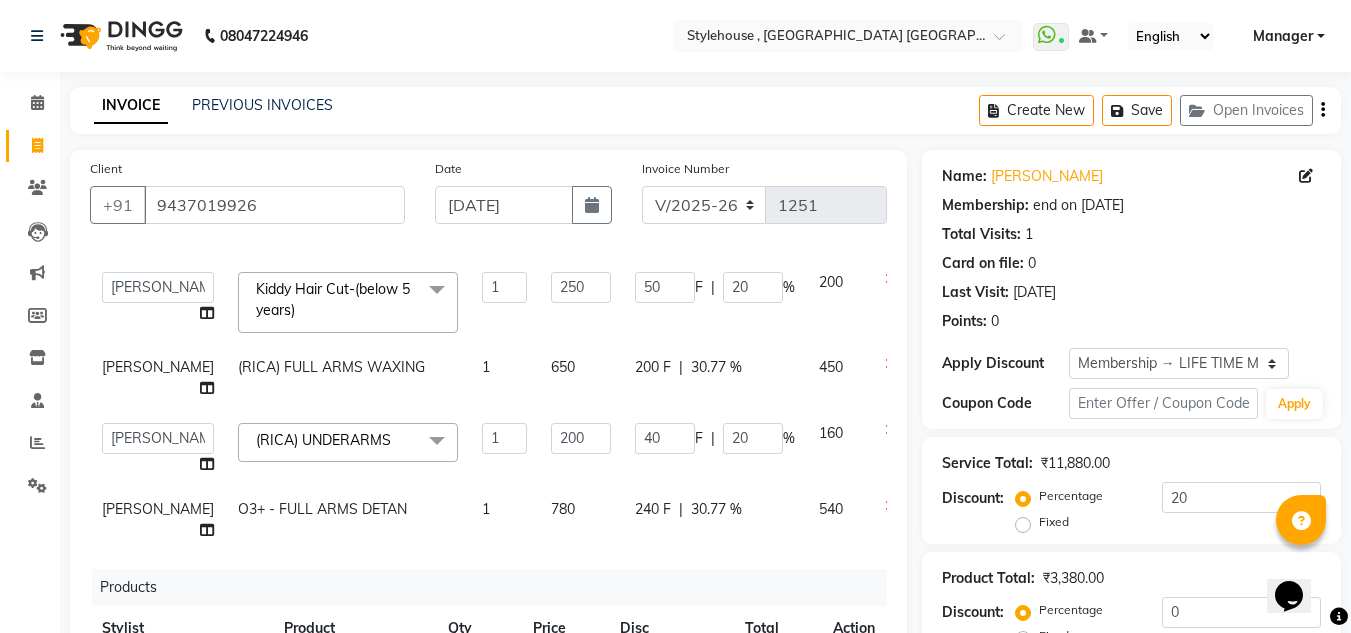 scroll, scrollTop: 318, scrollLeft: 0, axis: vertical 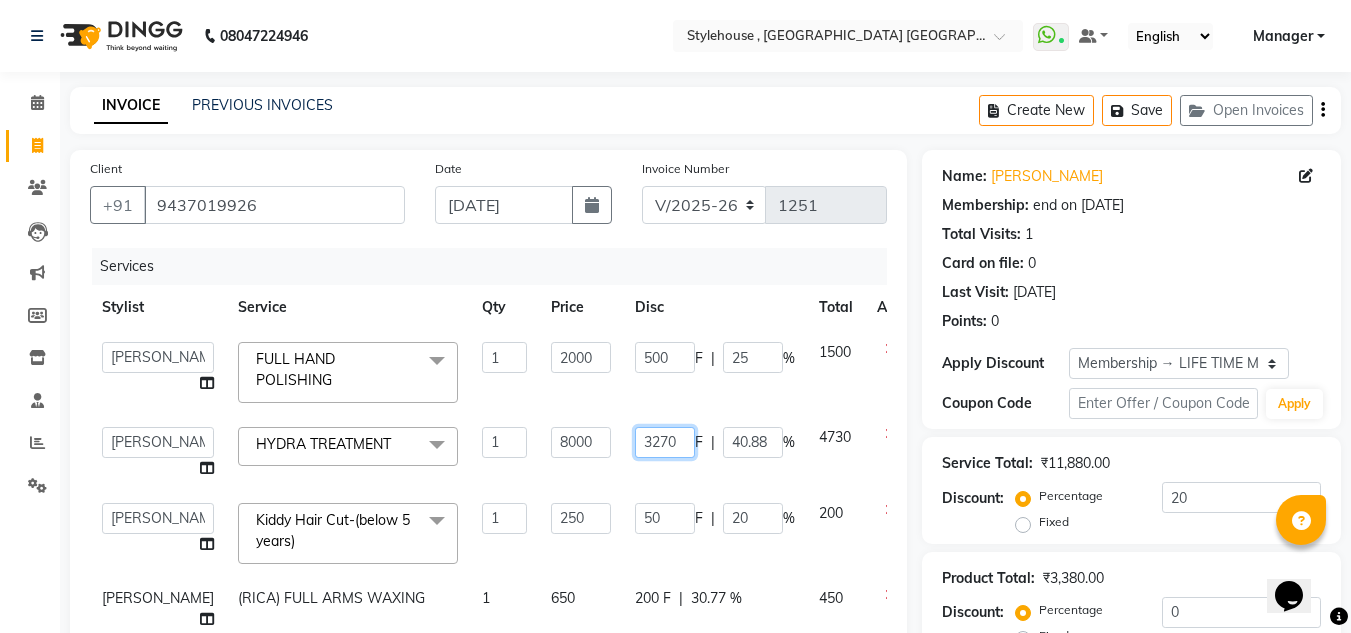 click on "3270" 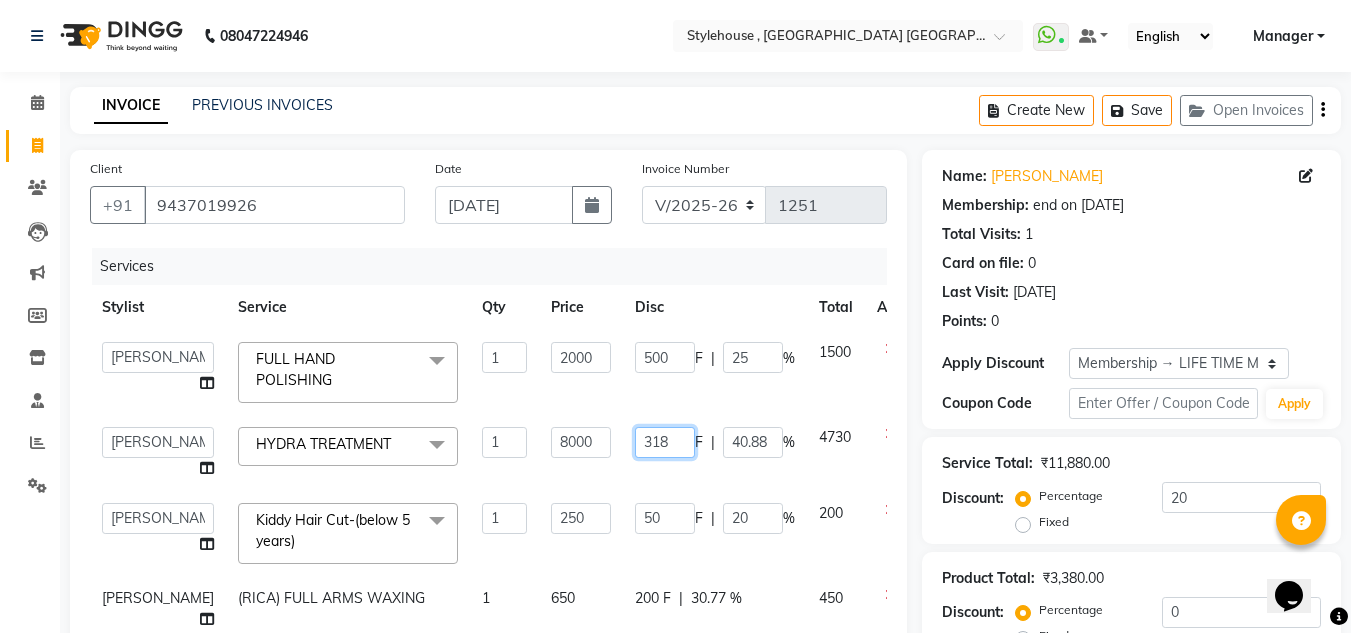 type on "3180" 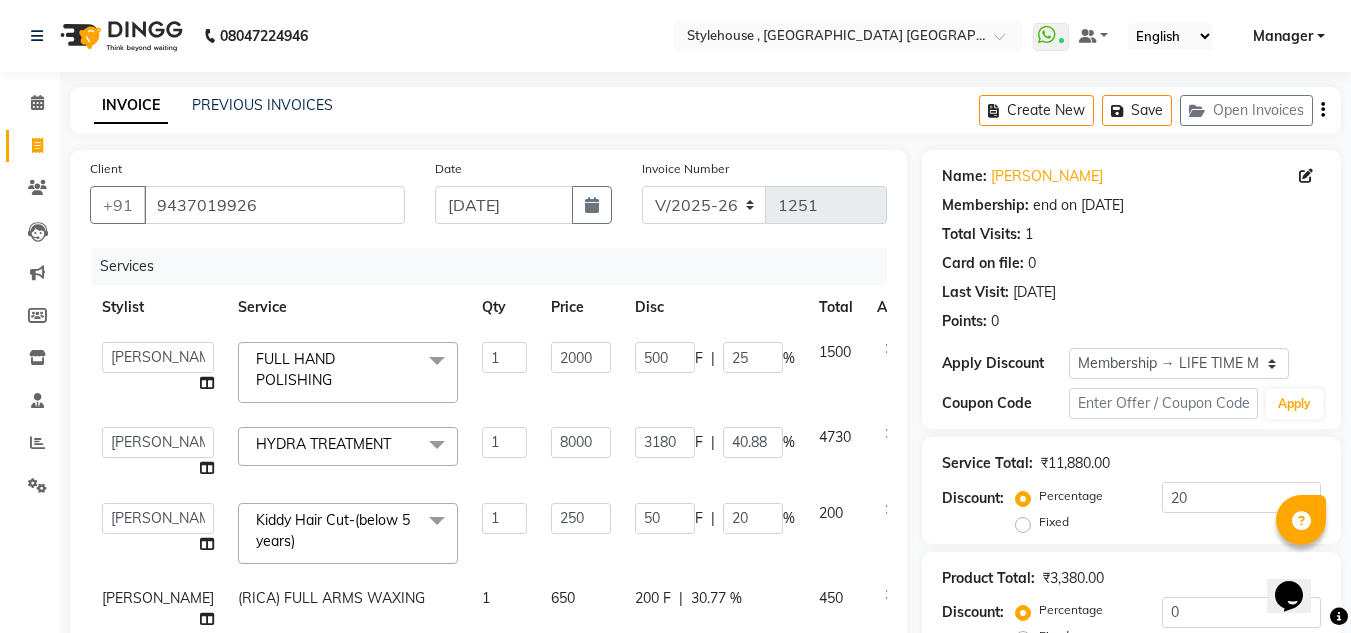 click on "500 F | 25 %" 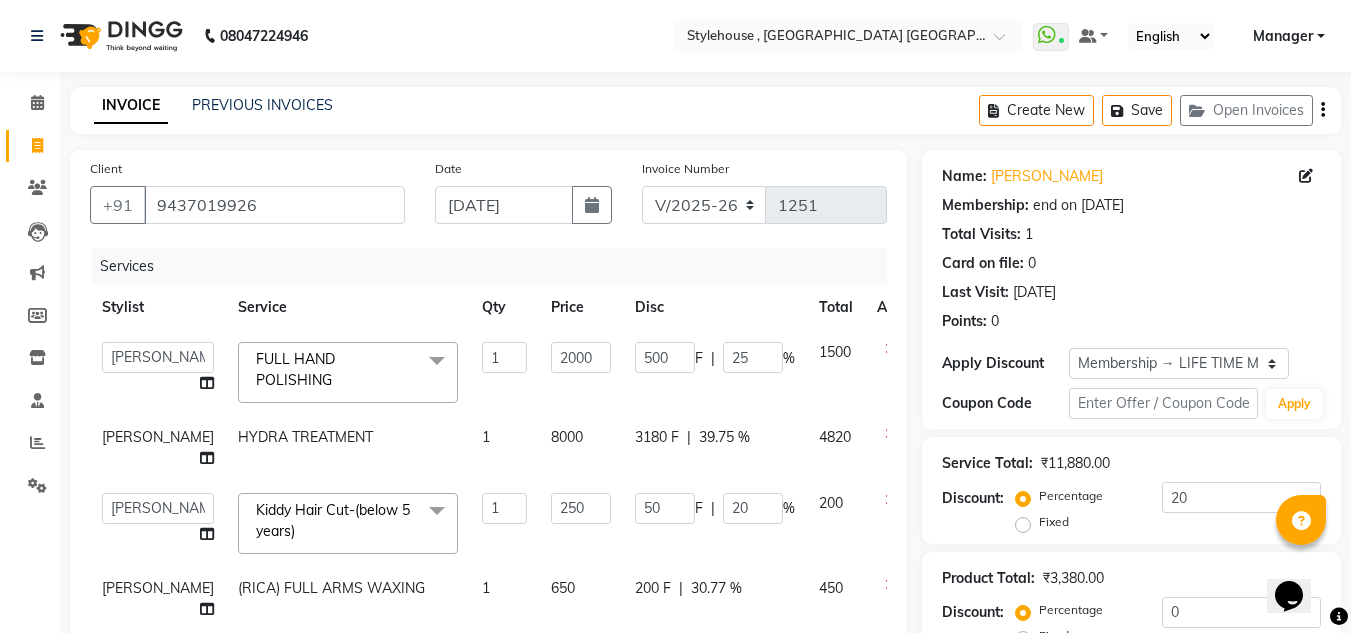scroll, scrollTop: 308, scrollLeft: 0, axis: vertical 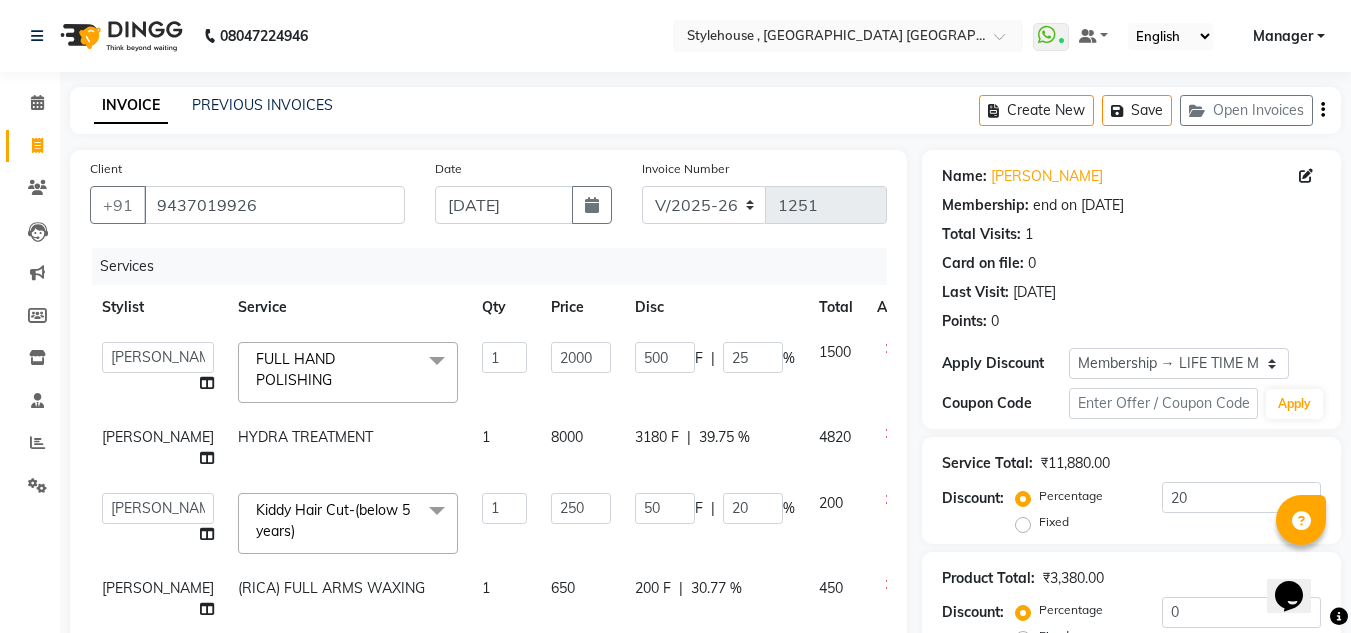 click on "3180 F" 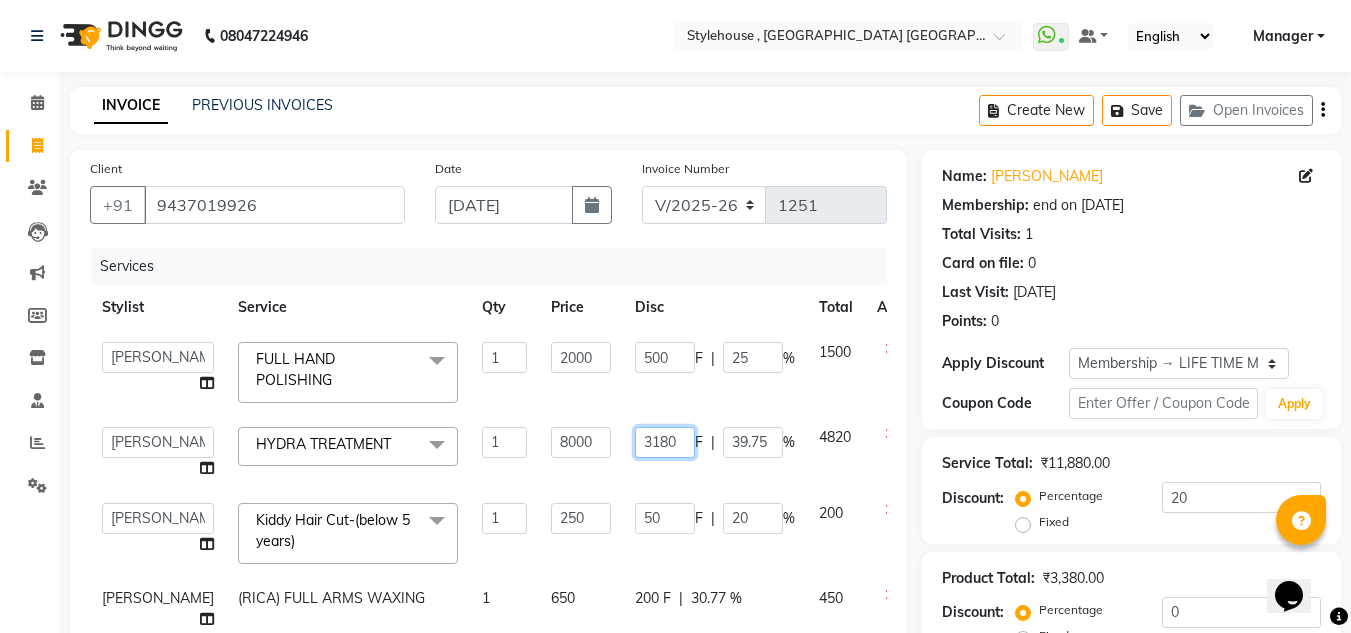 click on "3180" 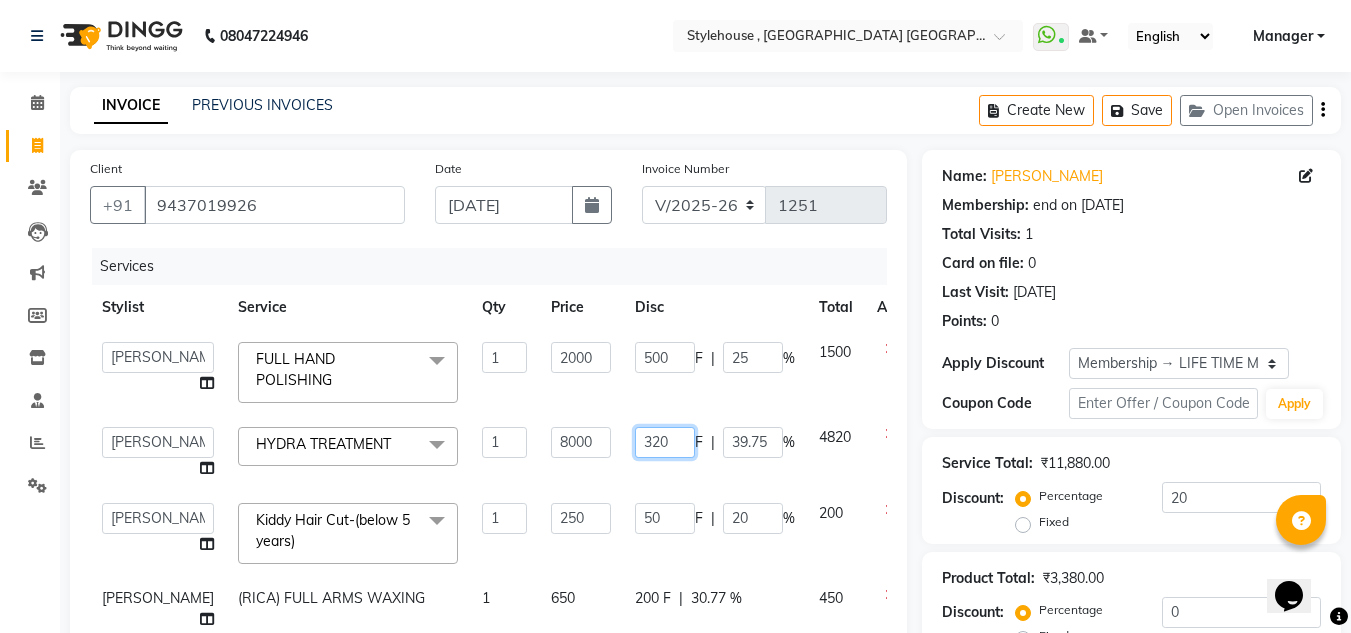 type on "3200" 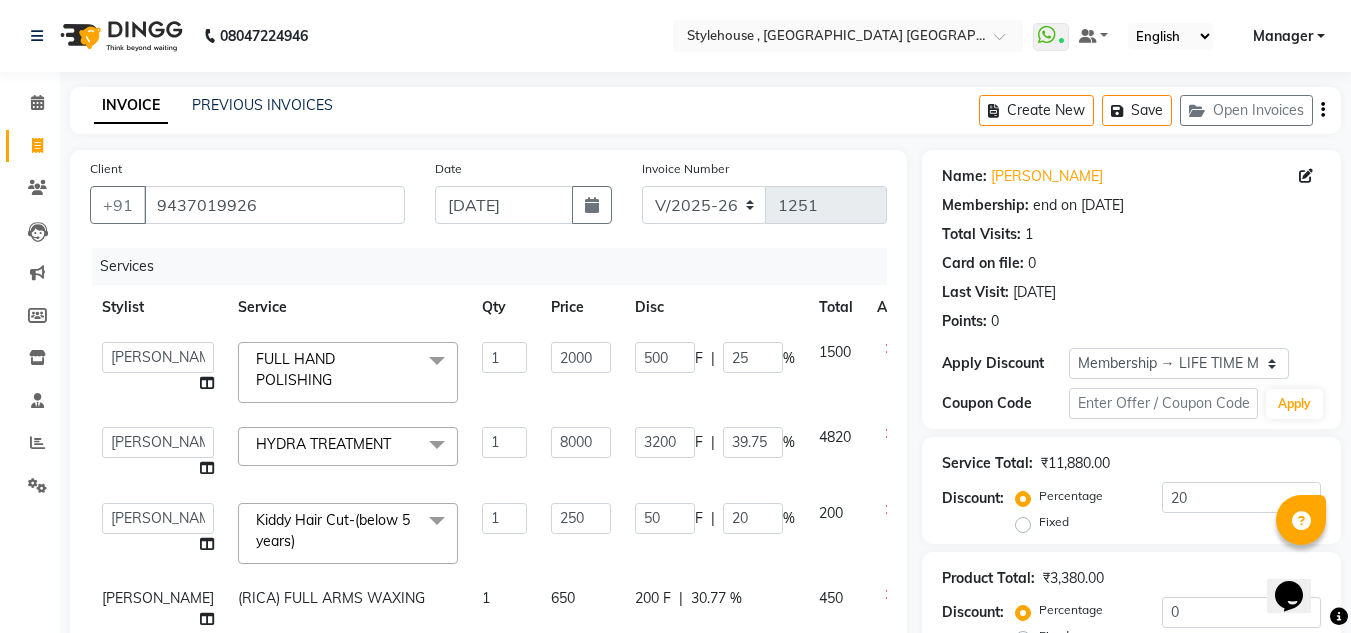 click on "500 F | 25 %" 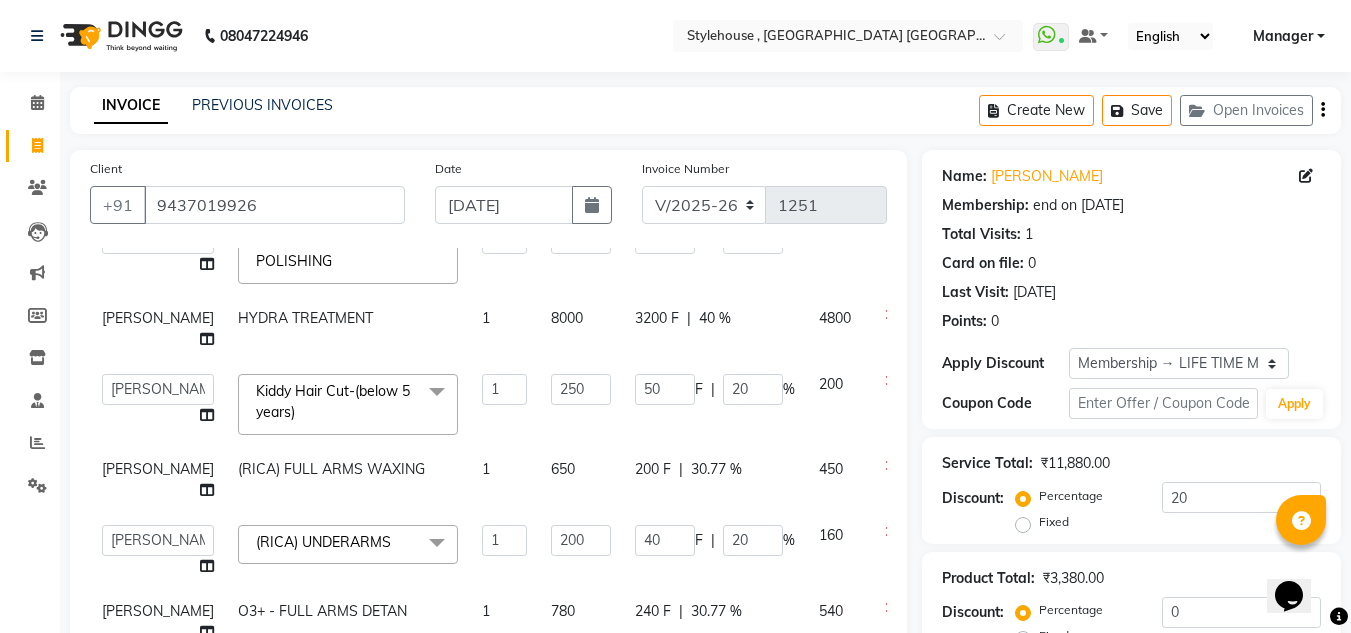 scroll, scrollTop: 308, scrollLeft: 0, axis: vertical 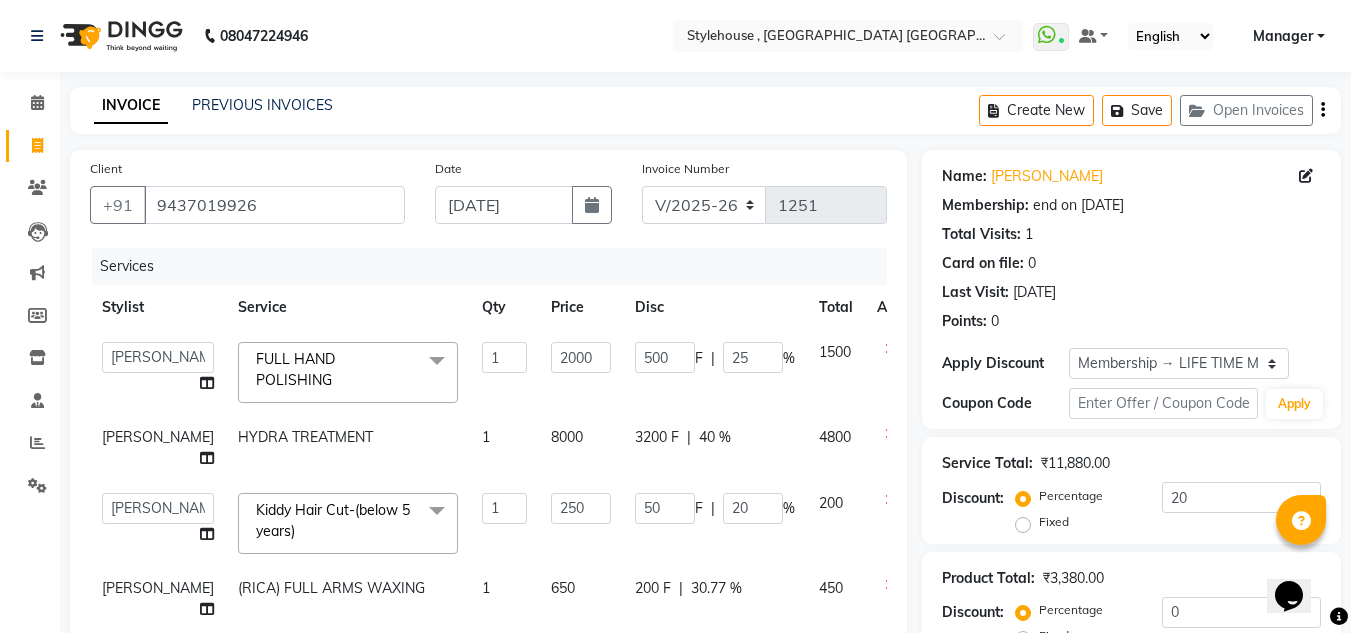 click on "3200 F" 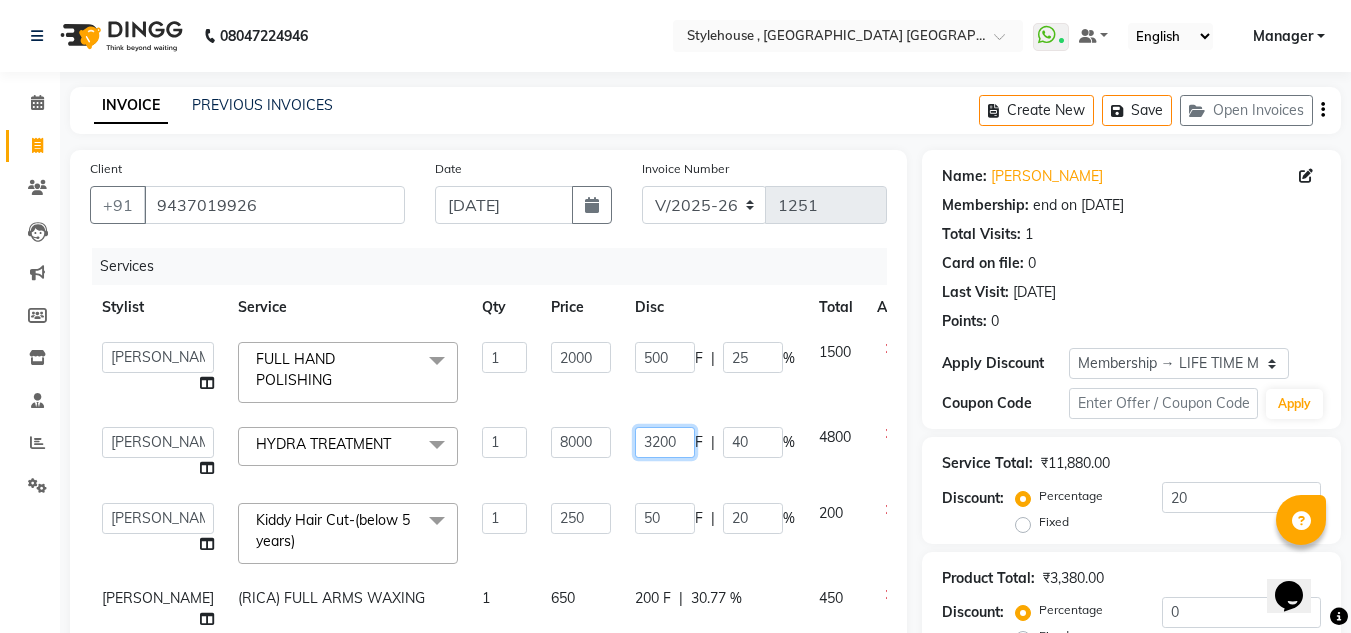 click on "3200" 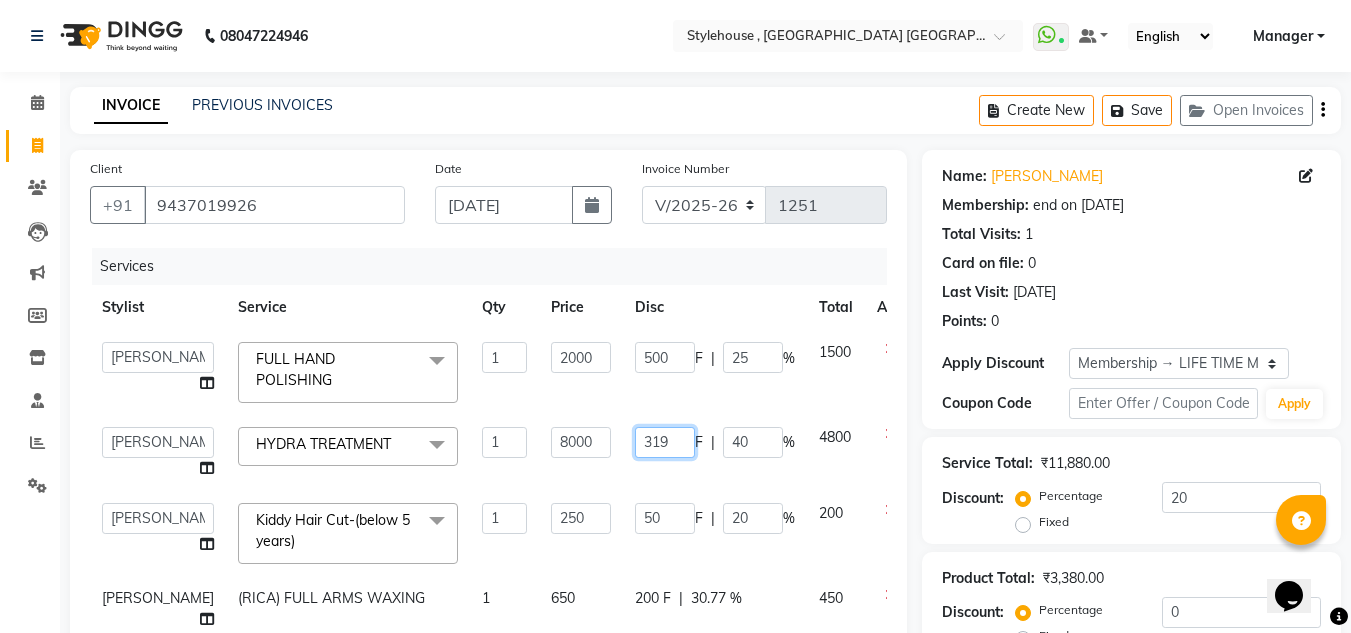 type on "3198" 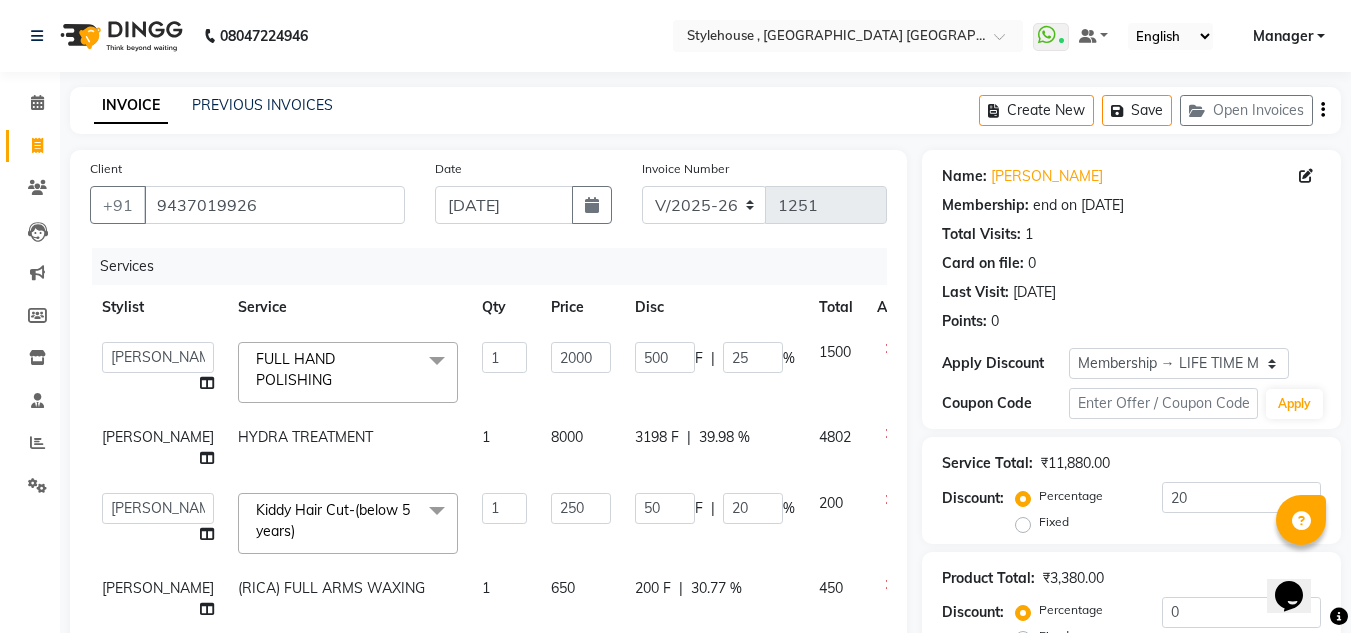 click on "500 F | 25 %" 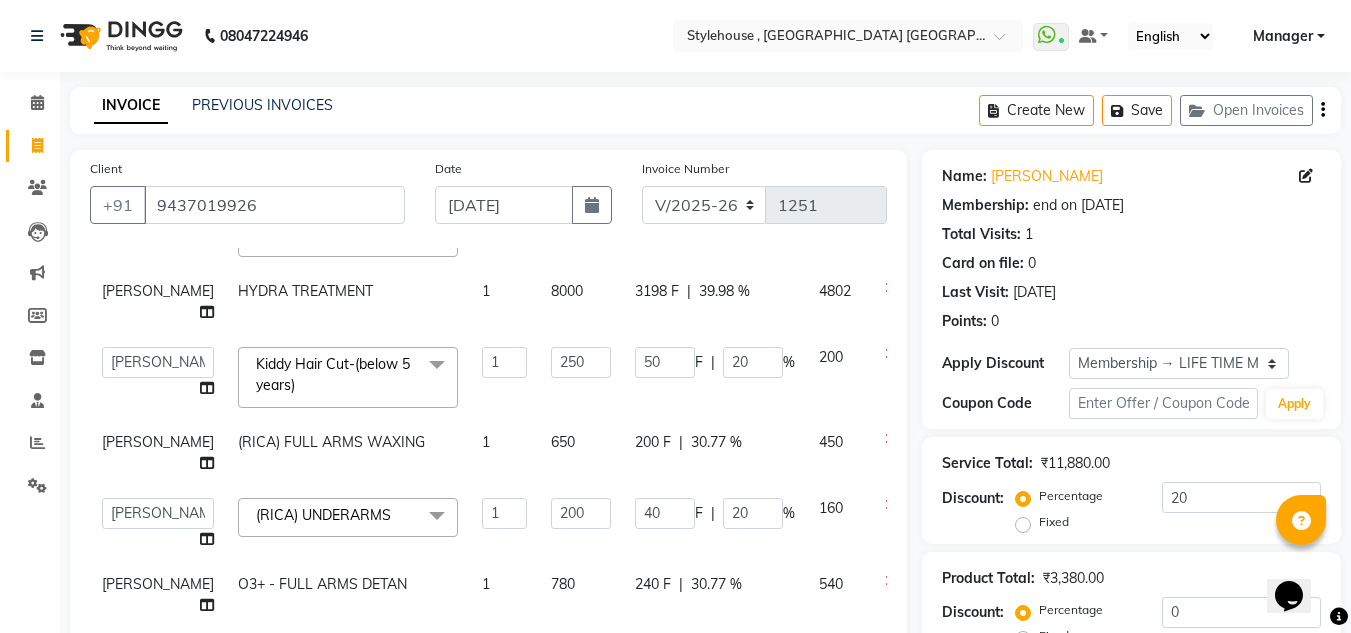 scroll, scrollTop: 308, scrollLeft: 0, axis: vertical 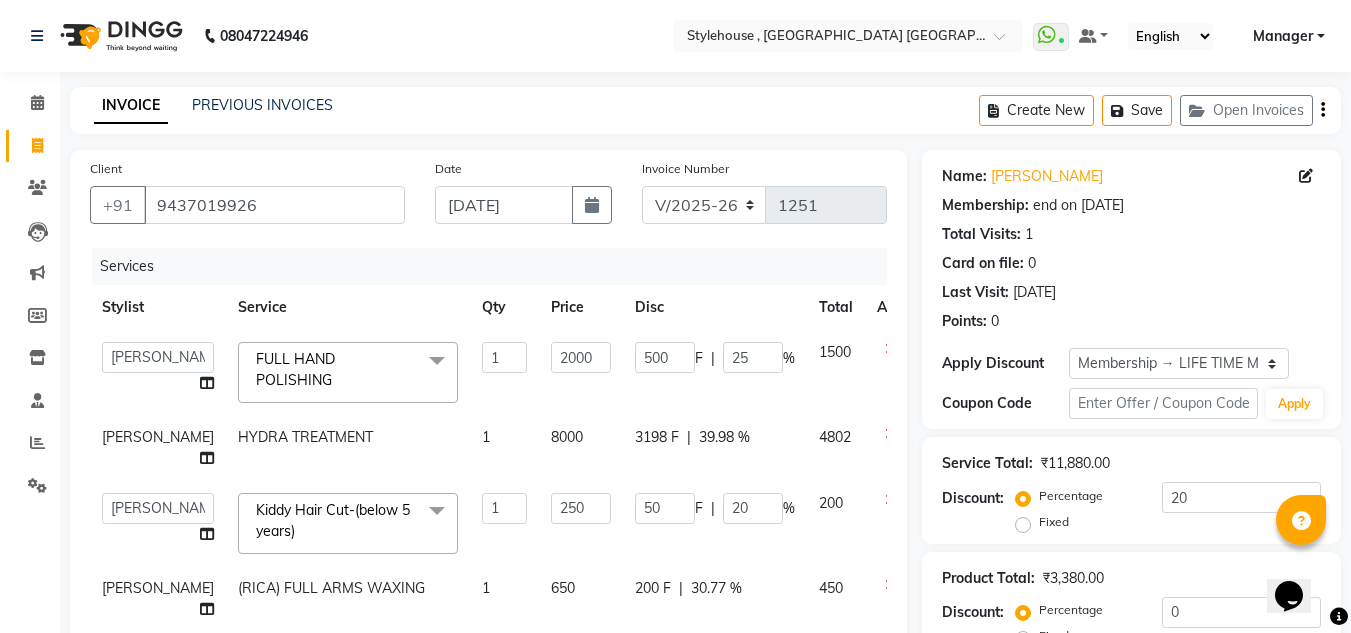 click on "3198 F" 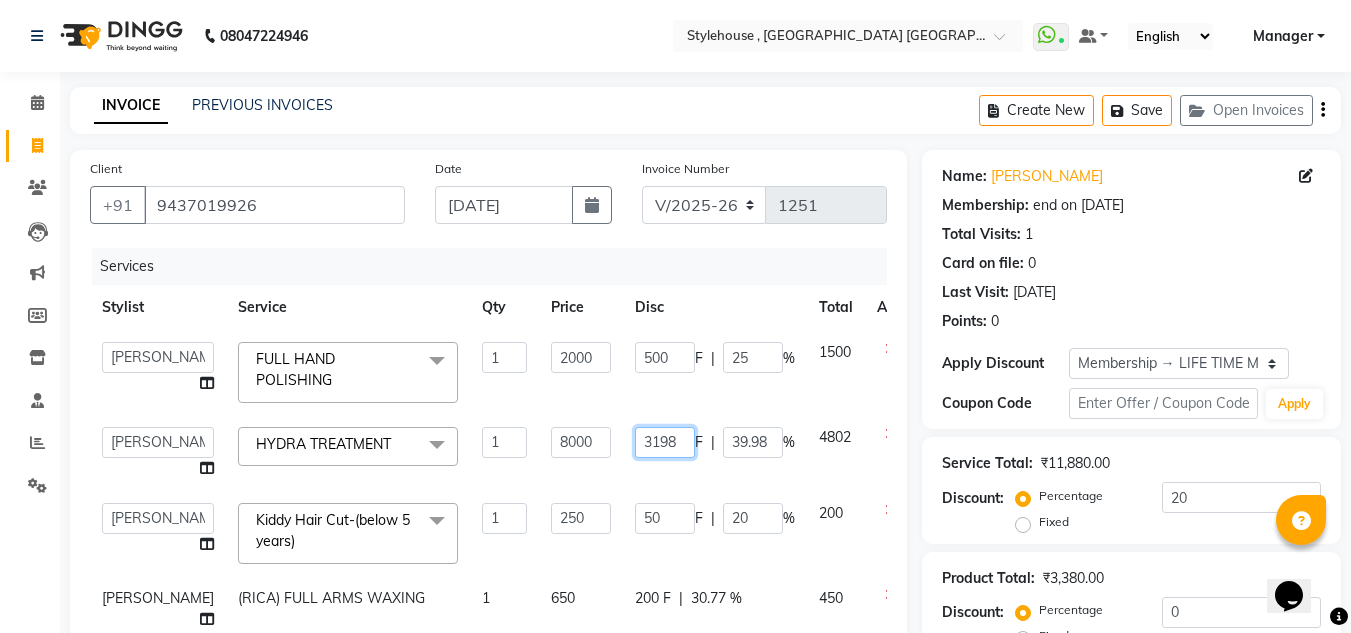 click on "3198" 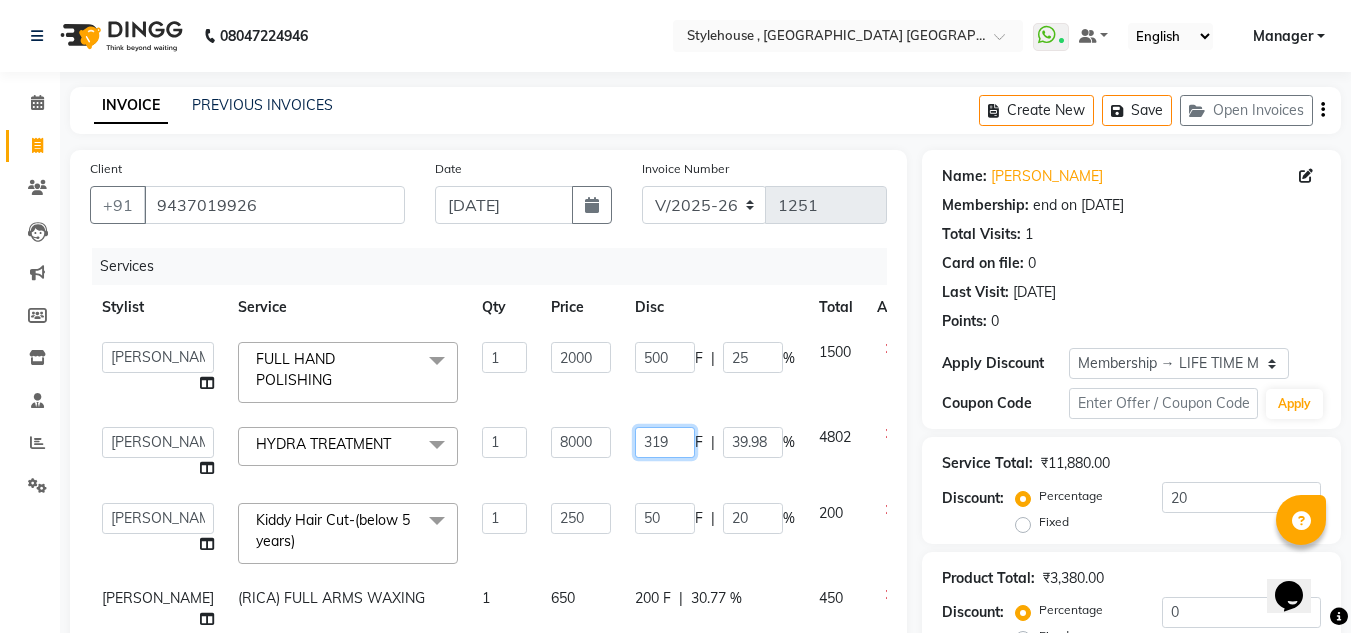 type on "3199" 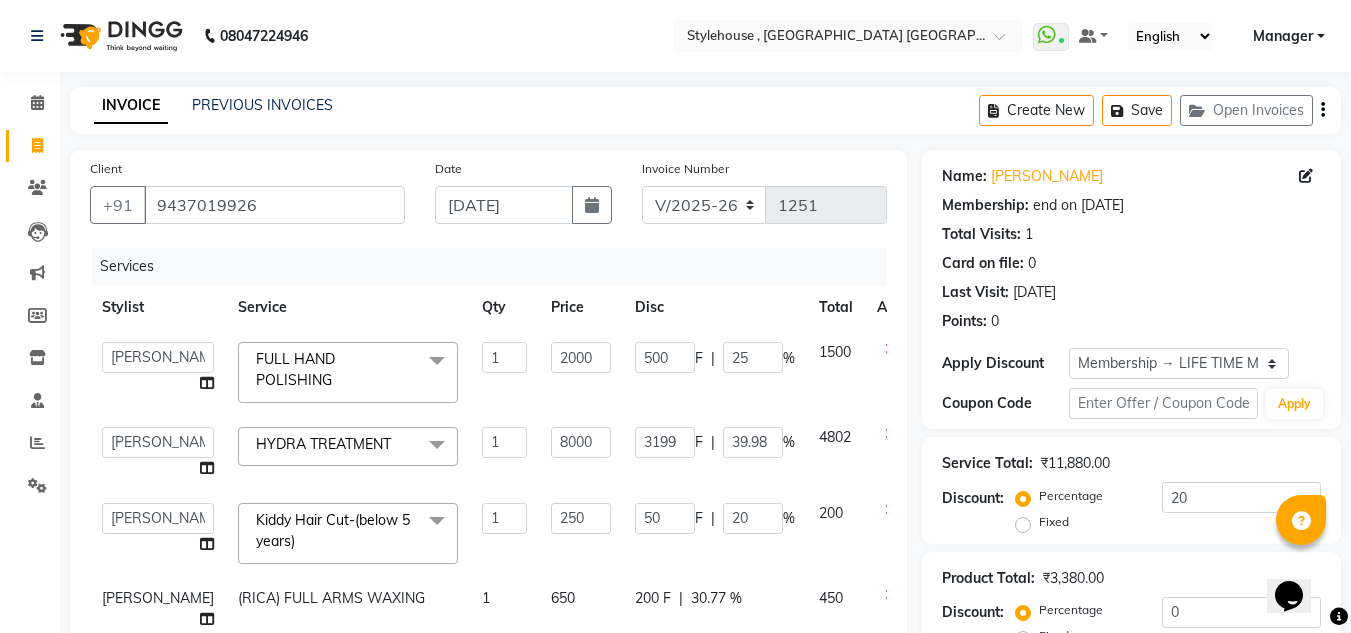 click on "Services" 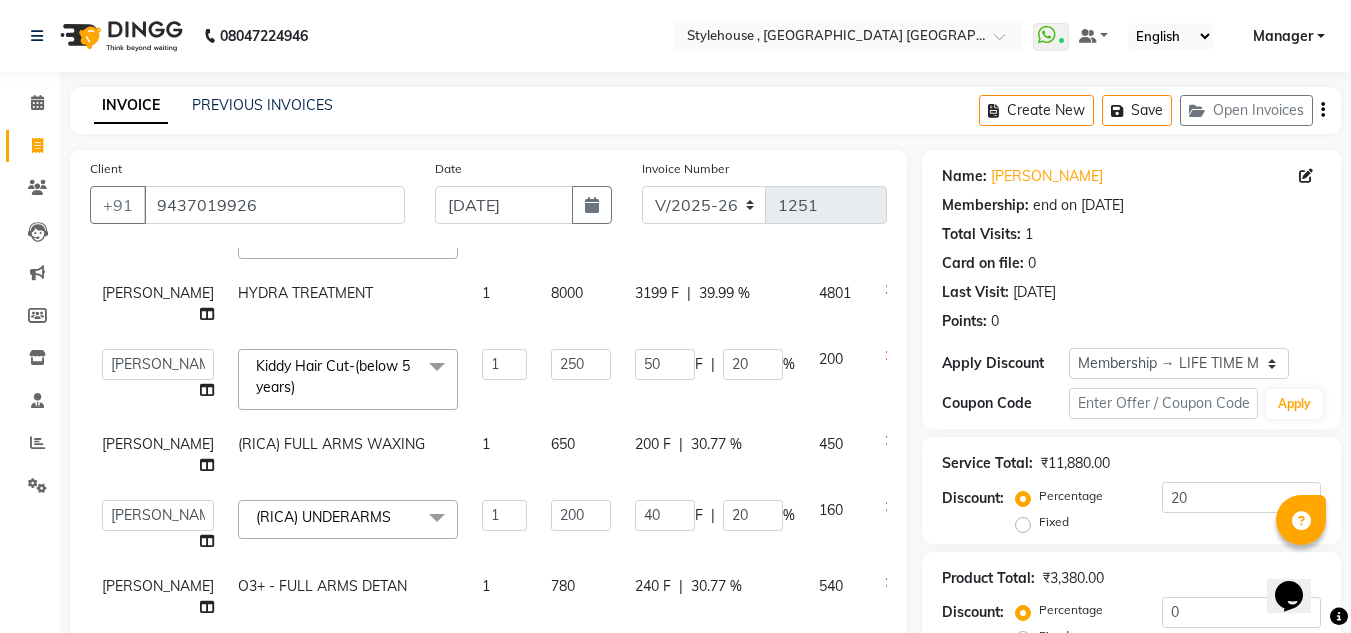 scroll, scrollTop: 308, scrollLeft: 0, axis: vertical 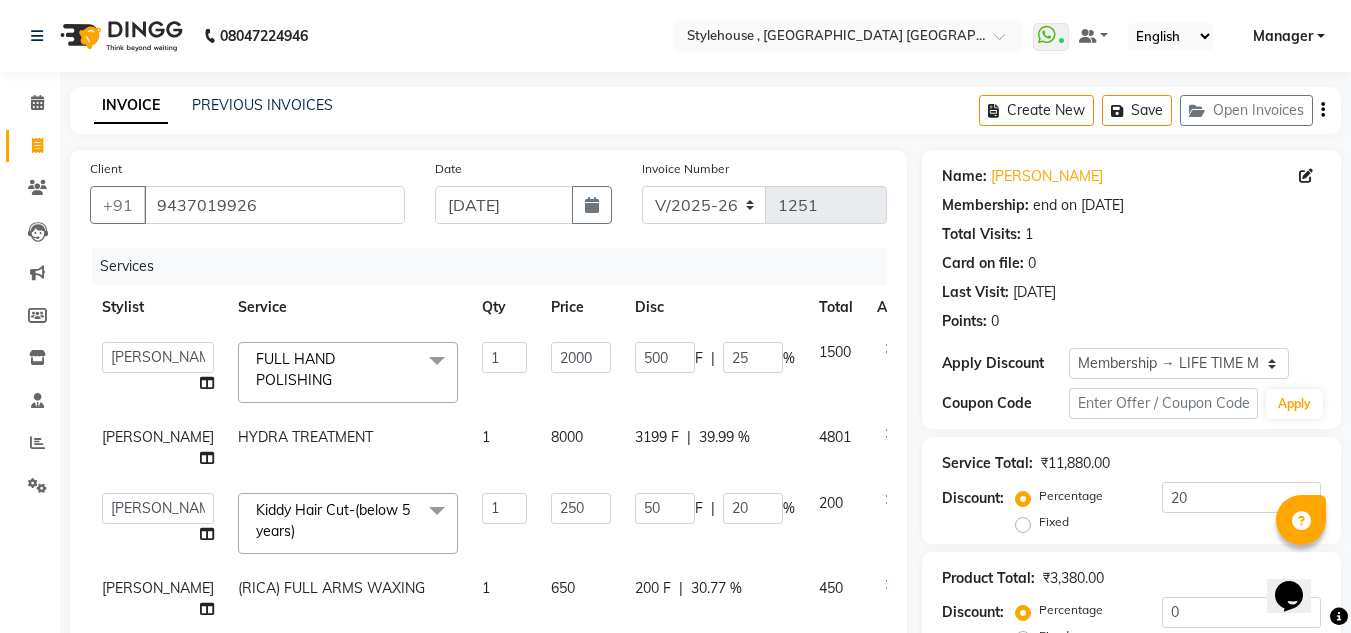click on "3199 F" 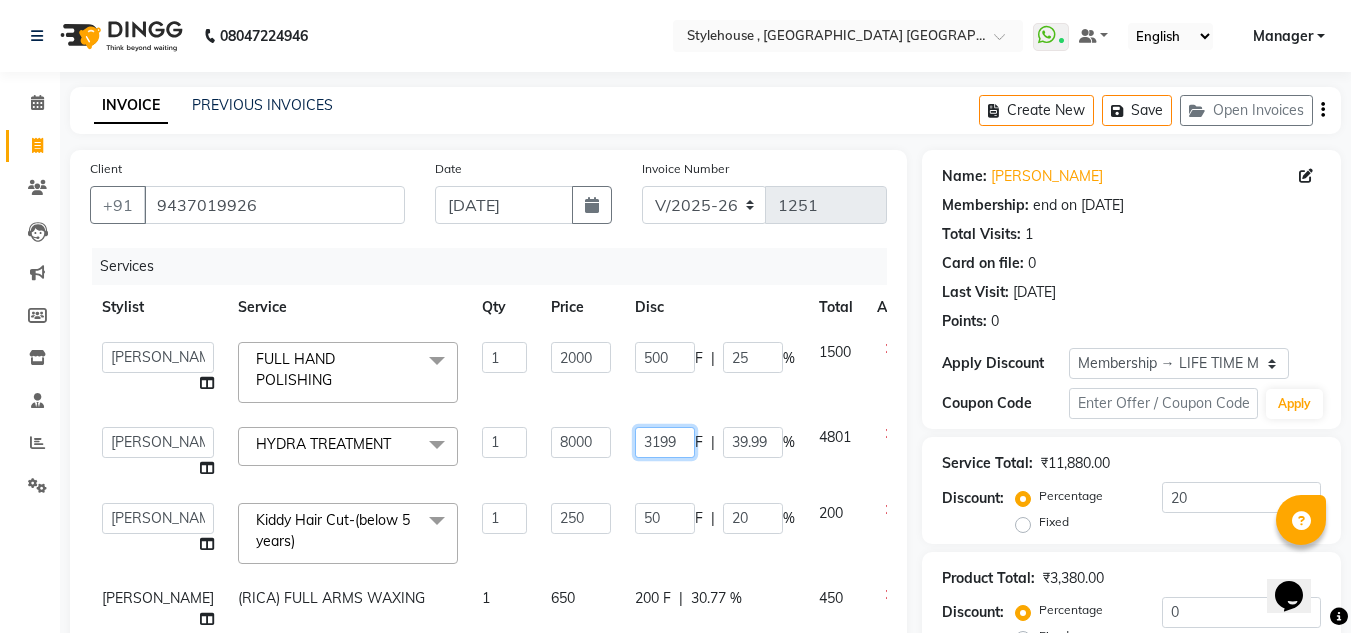click on "3199" 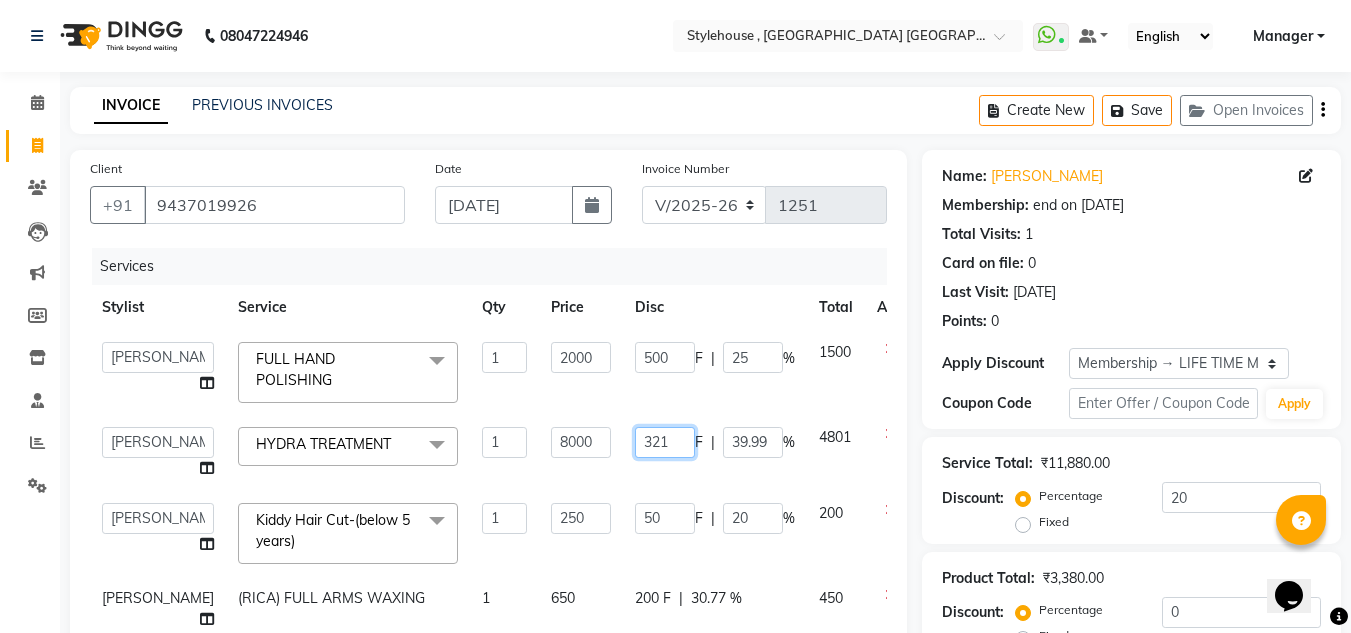 type on "3210" 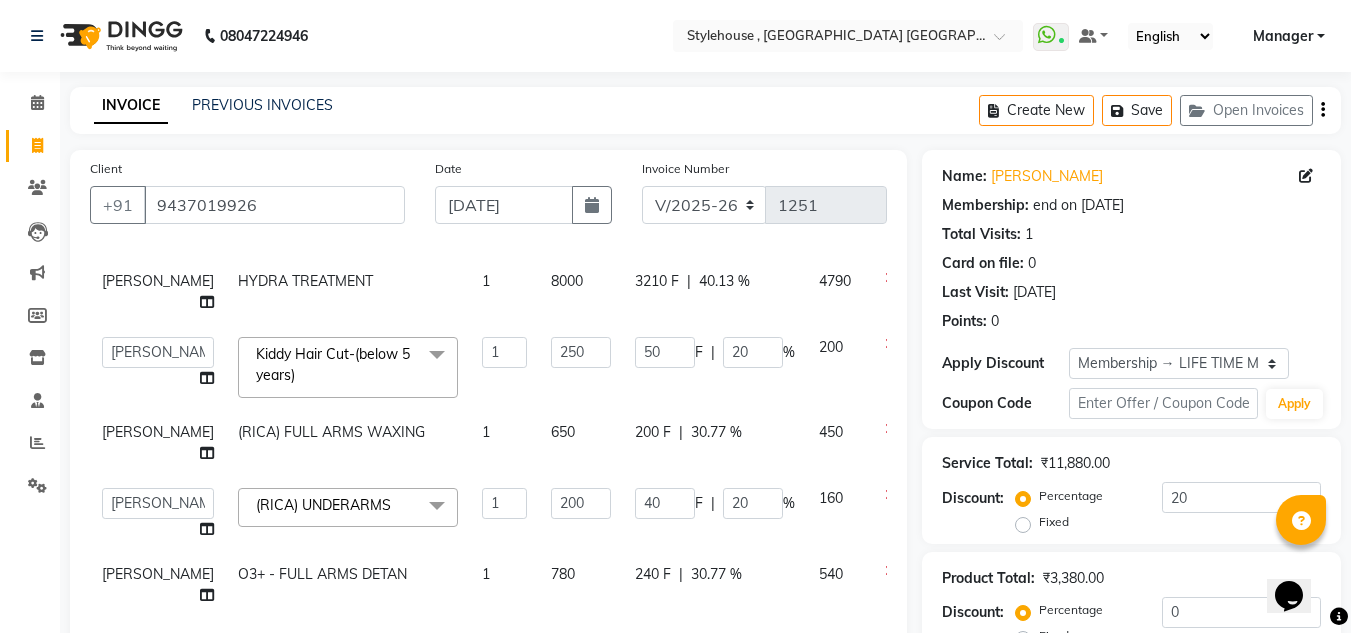 scroll, scrollTop: 308, scrollLeft: 0, axis: vertical 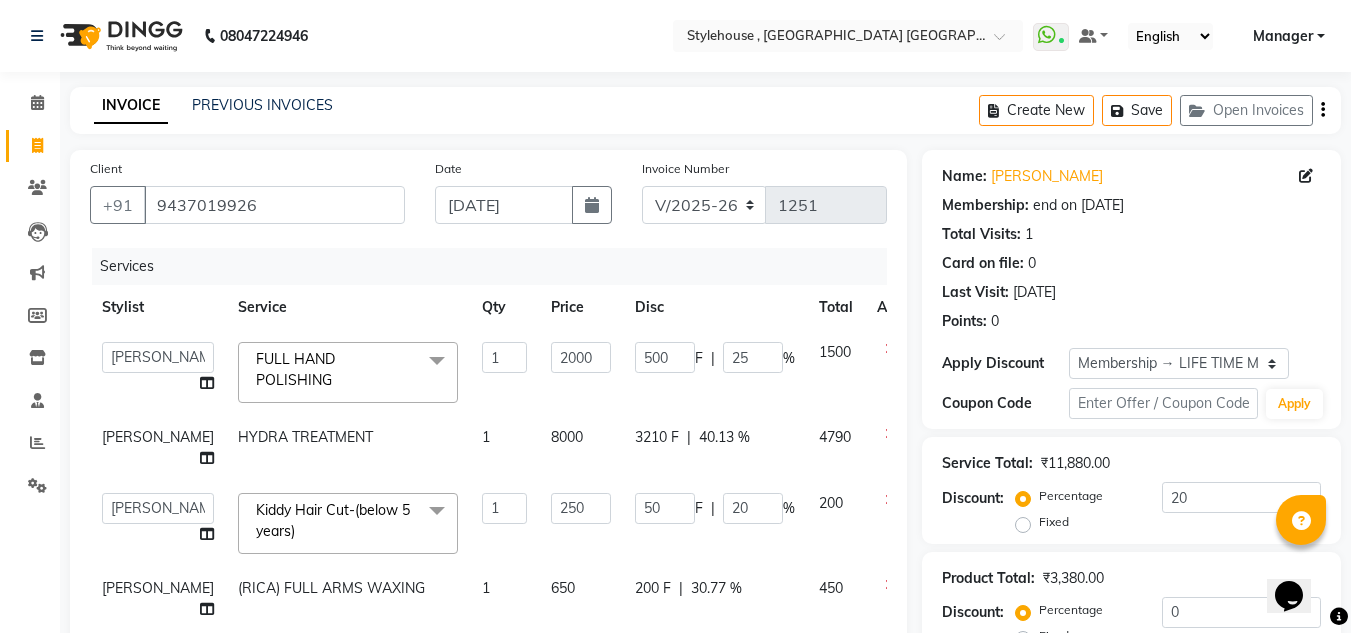 click on "3210 F" 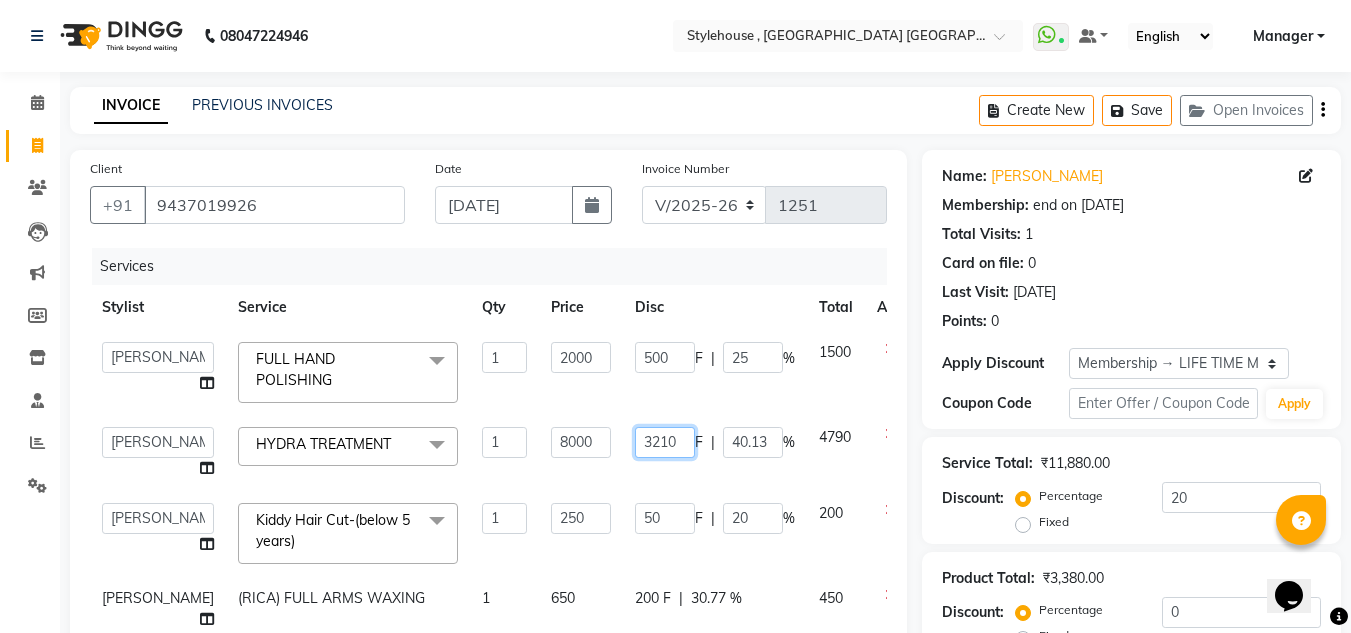 click on "3210" 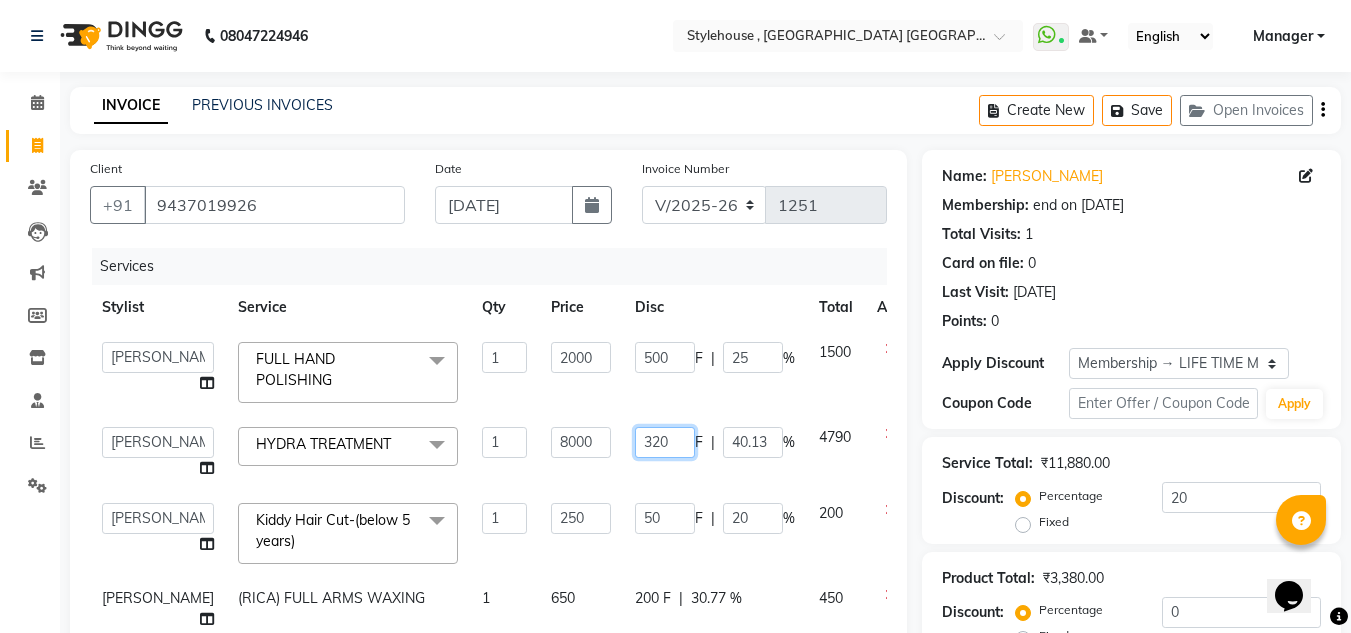 type on "3230" 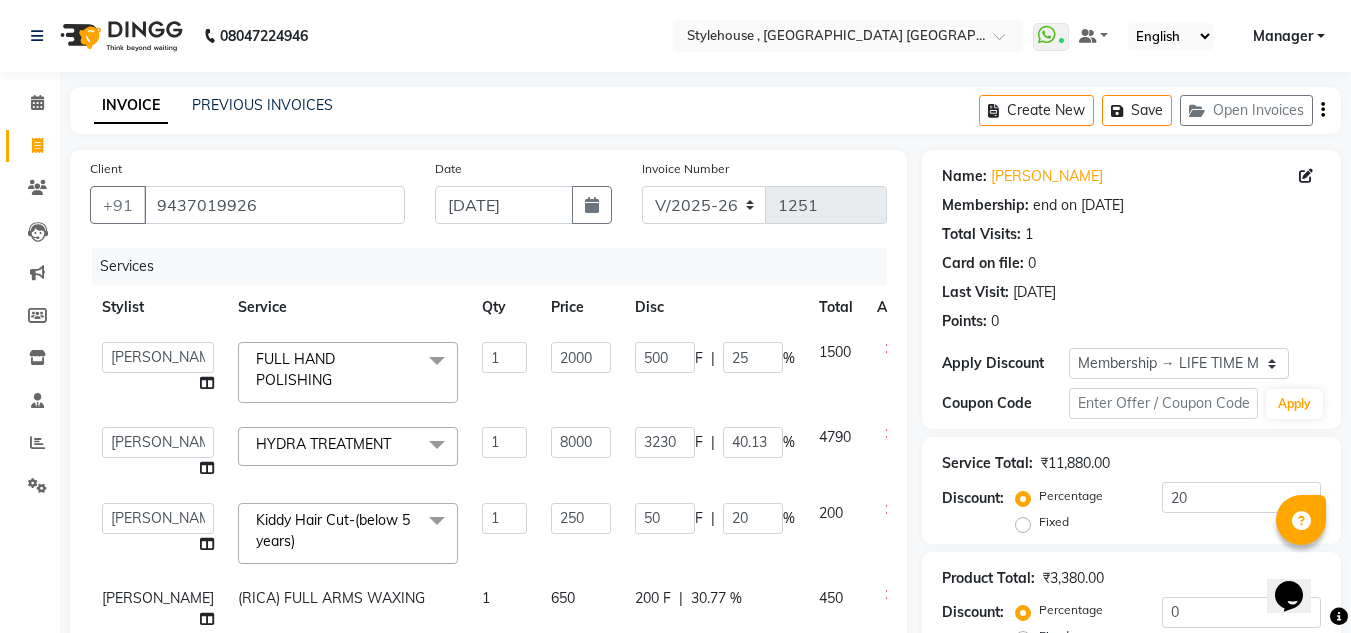 click on "3230 F | 40.13 %" 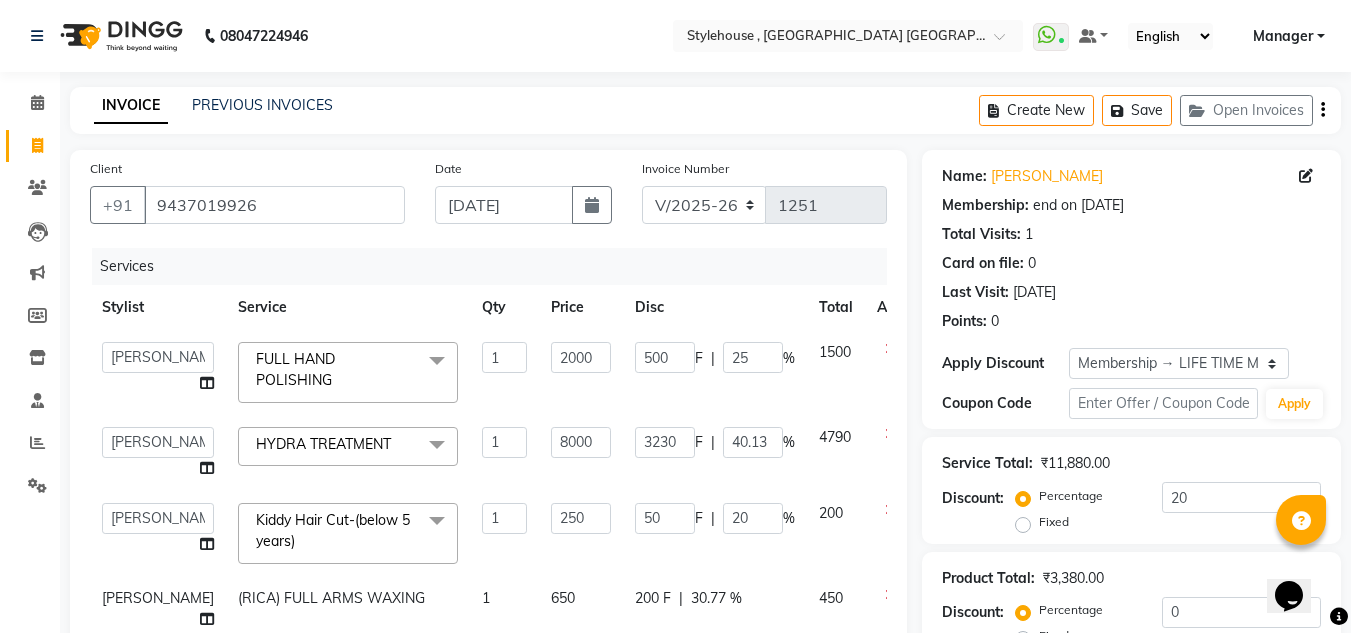 select on "79627" 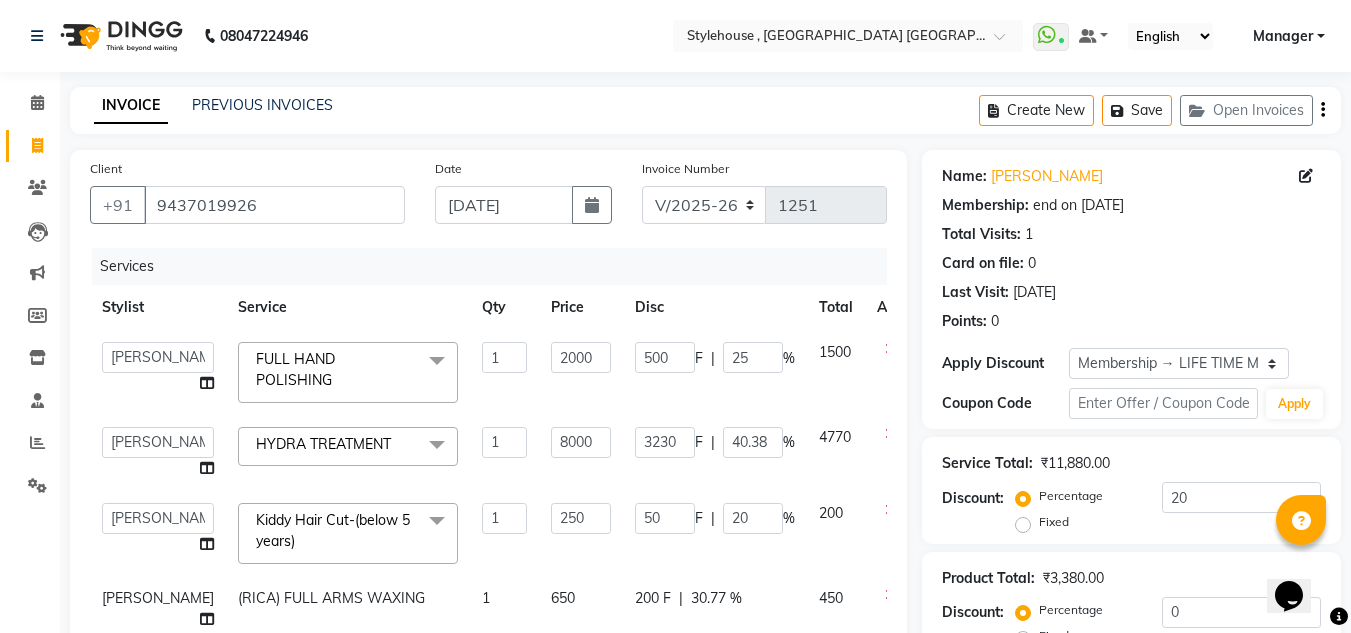 scroll, scrollTop: 318, scrollLeft: 0, axis: vertical 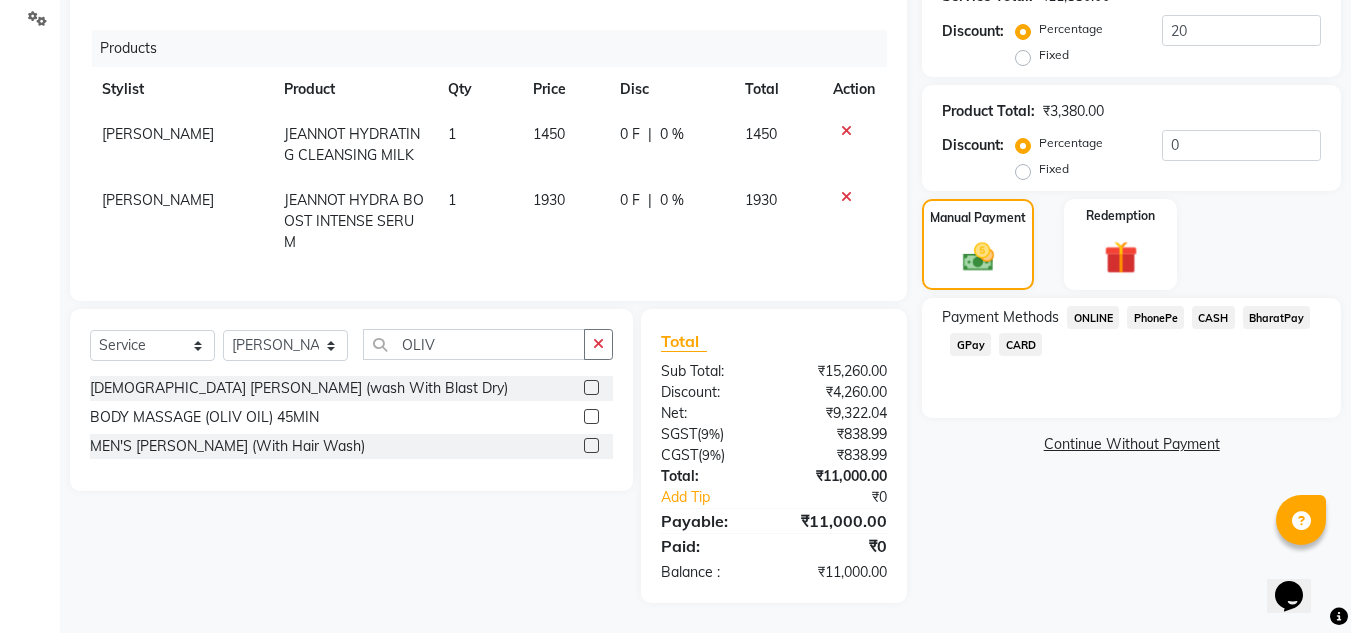 click on "PhonePe" 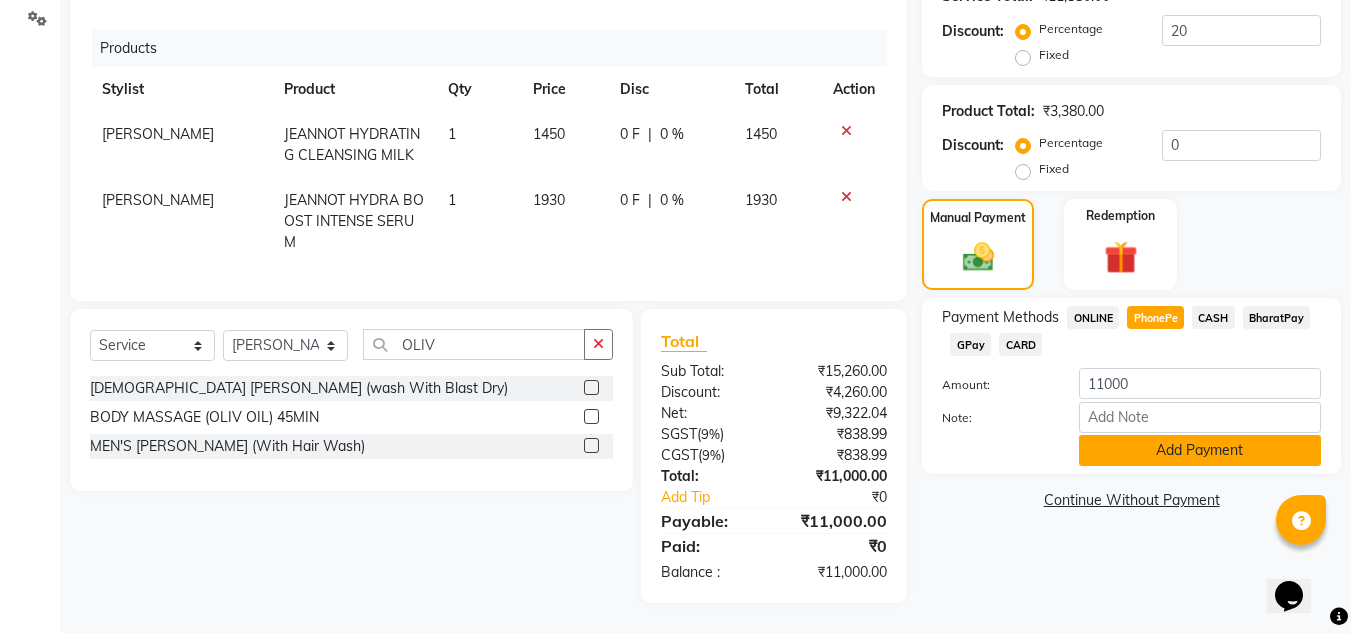 click on "Add Payment" 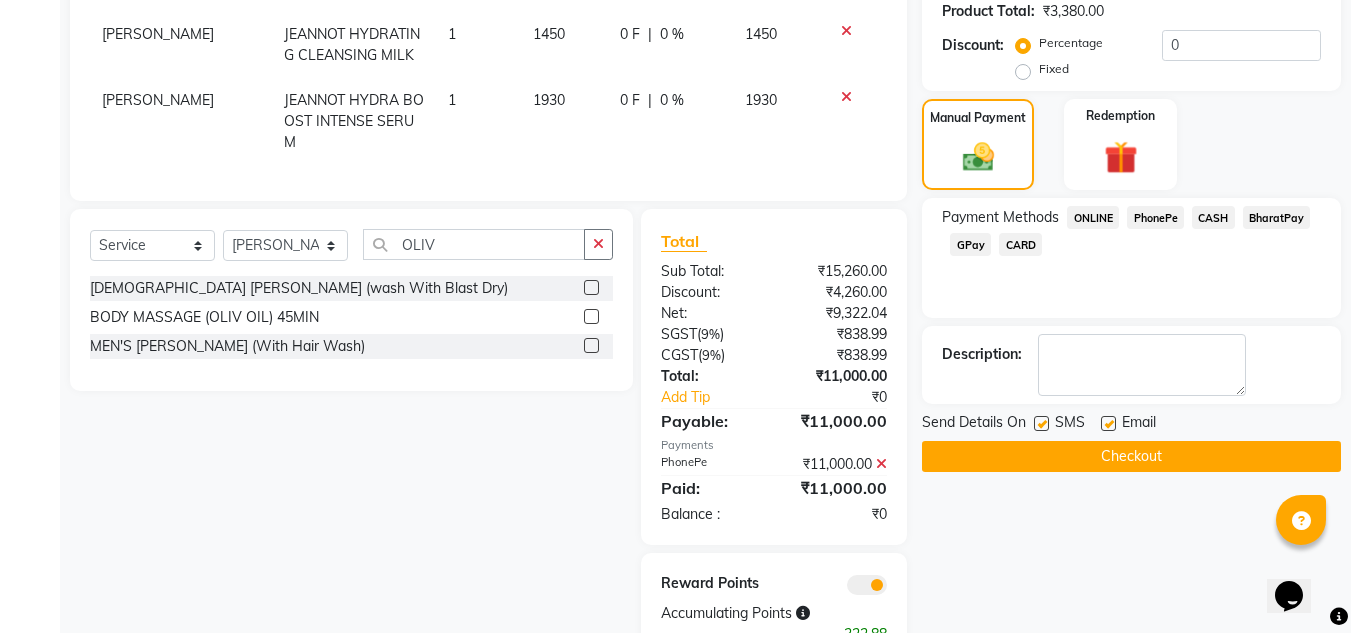 scroll, scrollTop: 629, scrollLeft: 0, axis: vertical 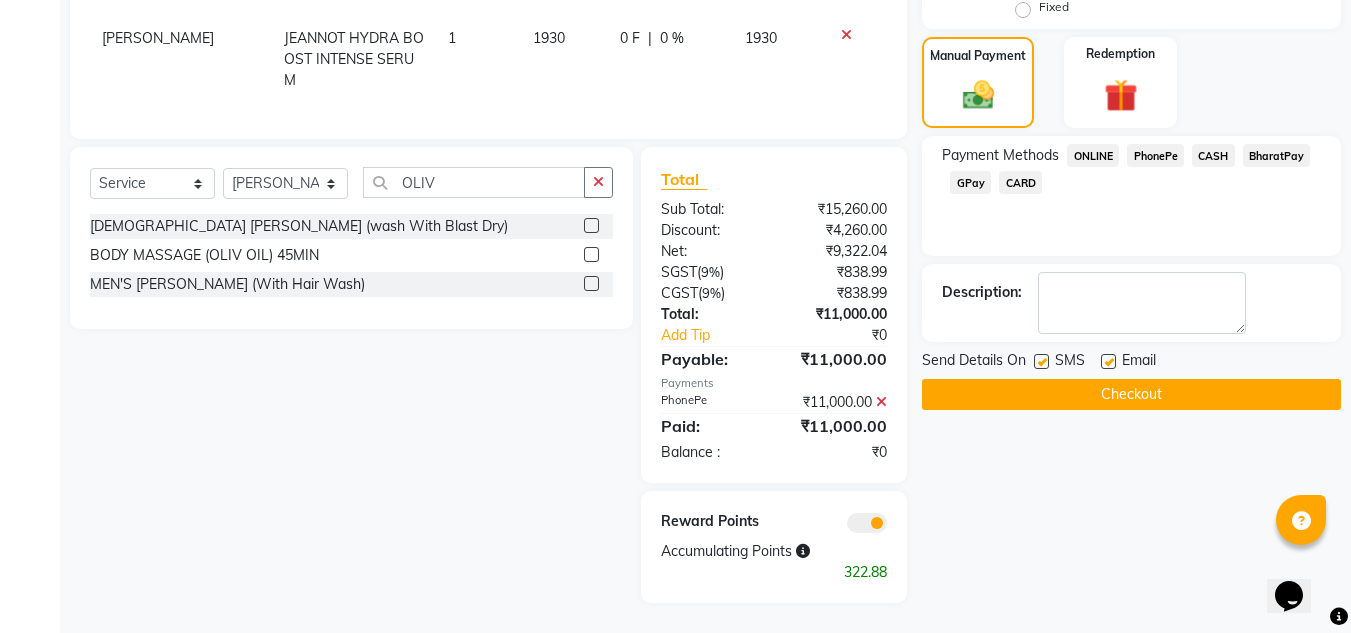 click on "Checkout" 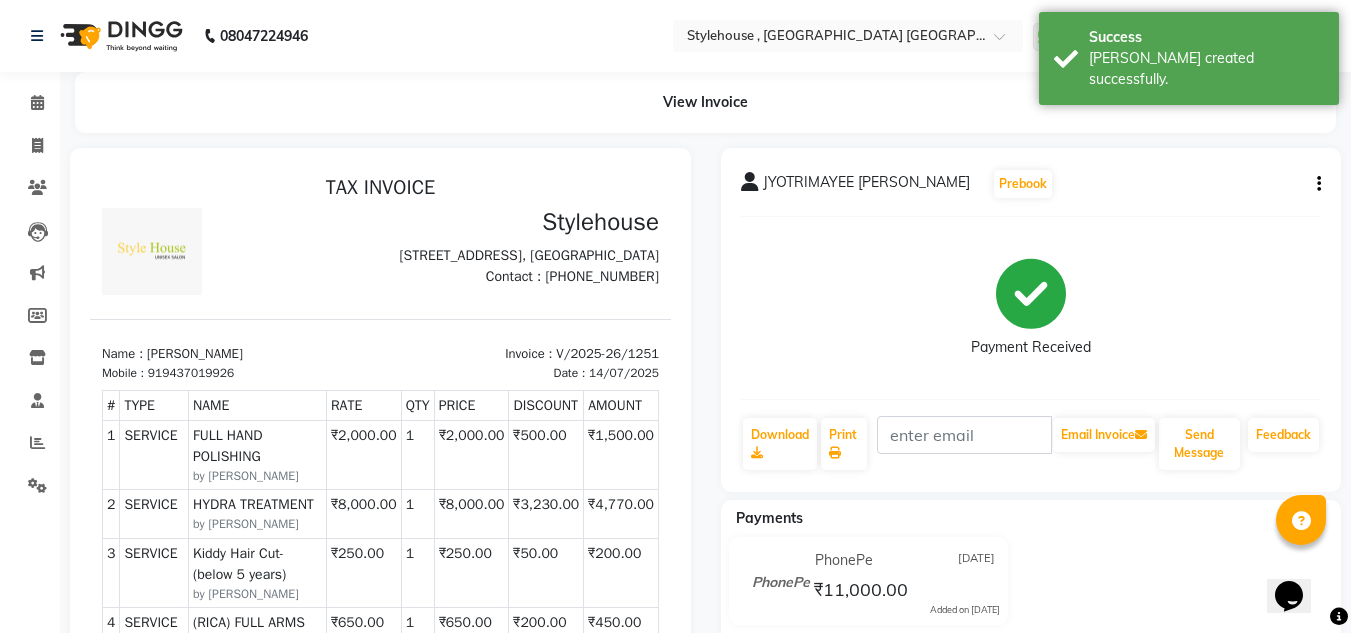 scroll, scrollTop: 0, scrollLeft: 0, axis: both 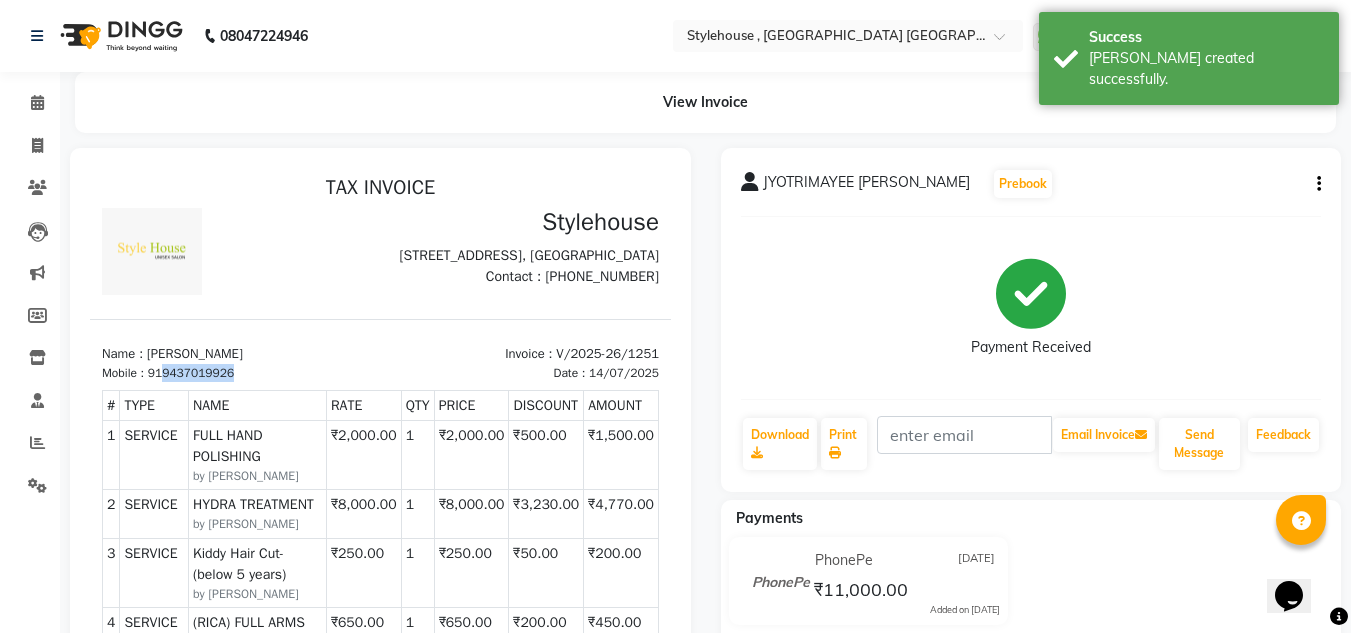 drag, startPoint x: 233, startPoint y: 409, endPoint x: 167, endPoint y: 403, distance: 66.27216 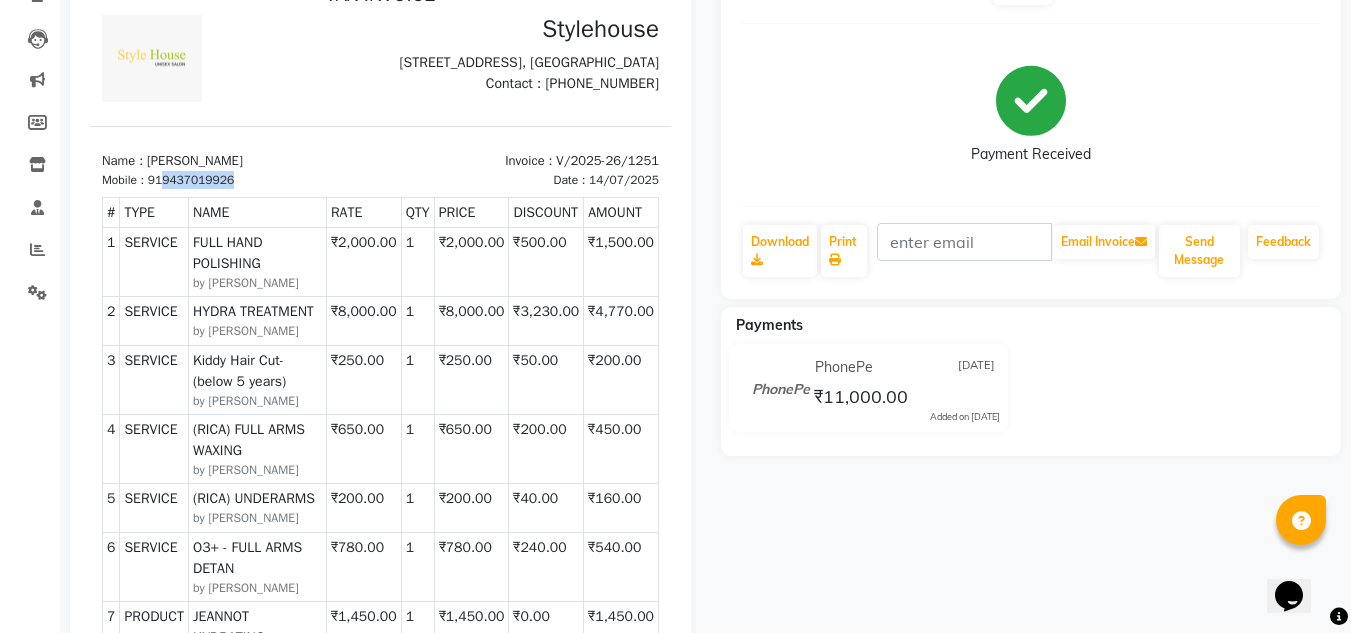 scroll, scrollTop: 0, scrollLeft: 0, axis: both 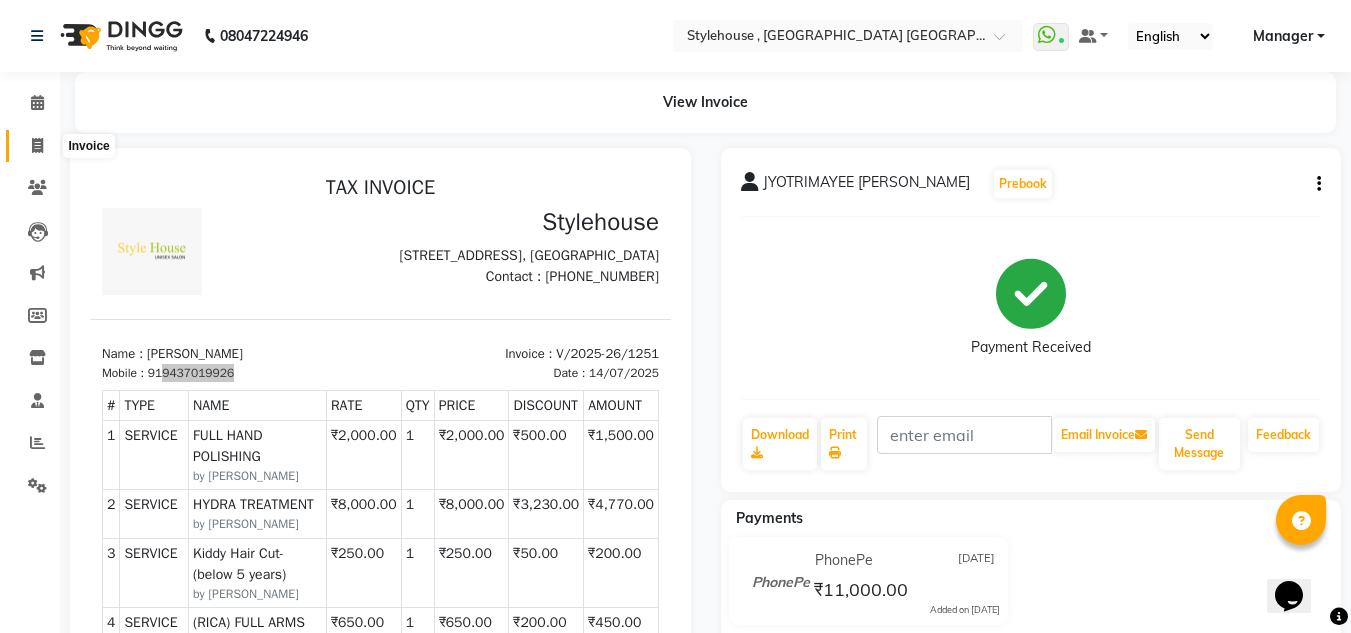 click 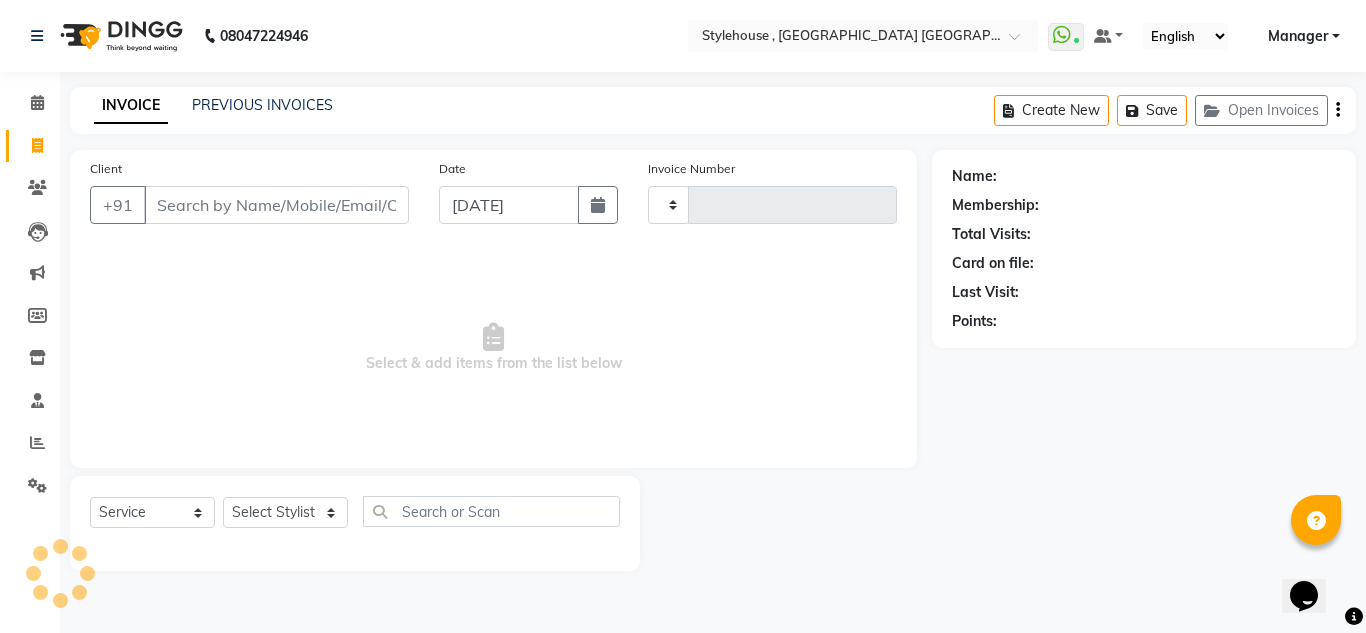 type on "1252" 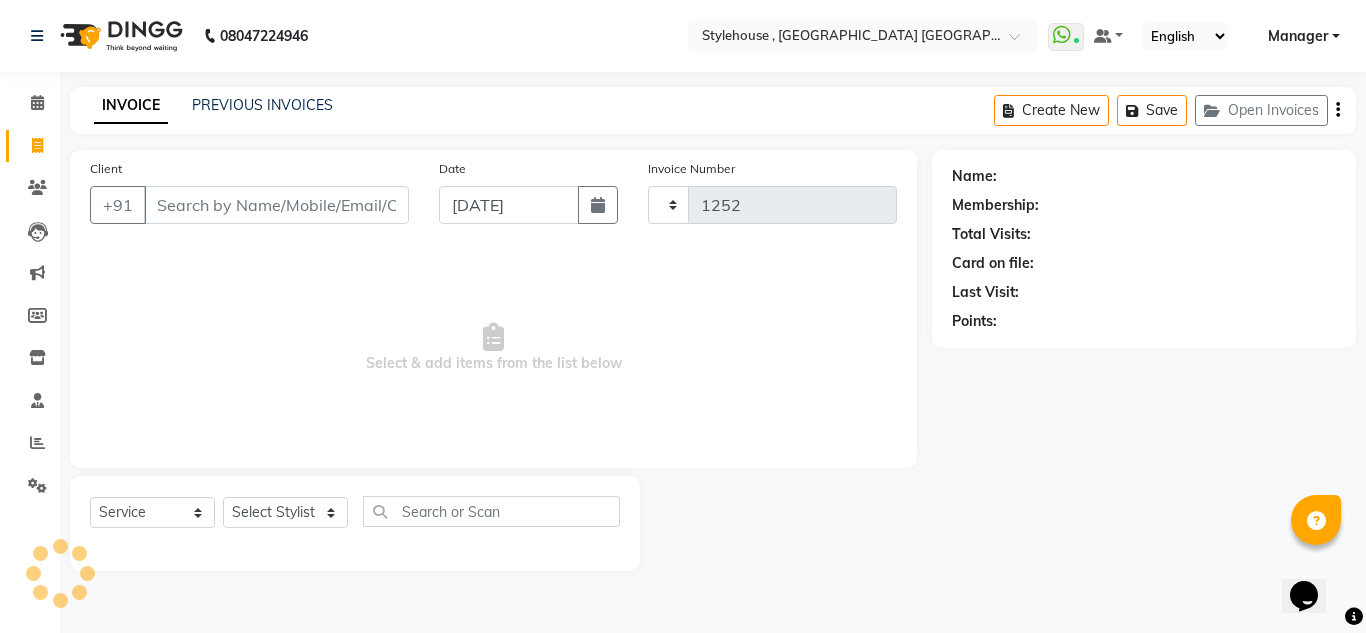 select on "7793" 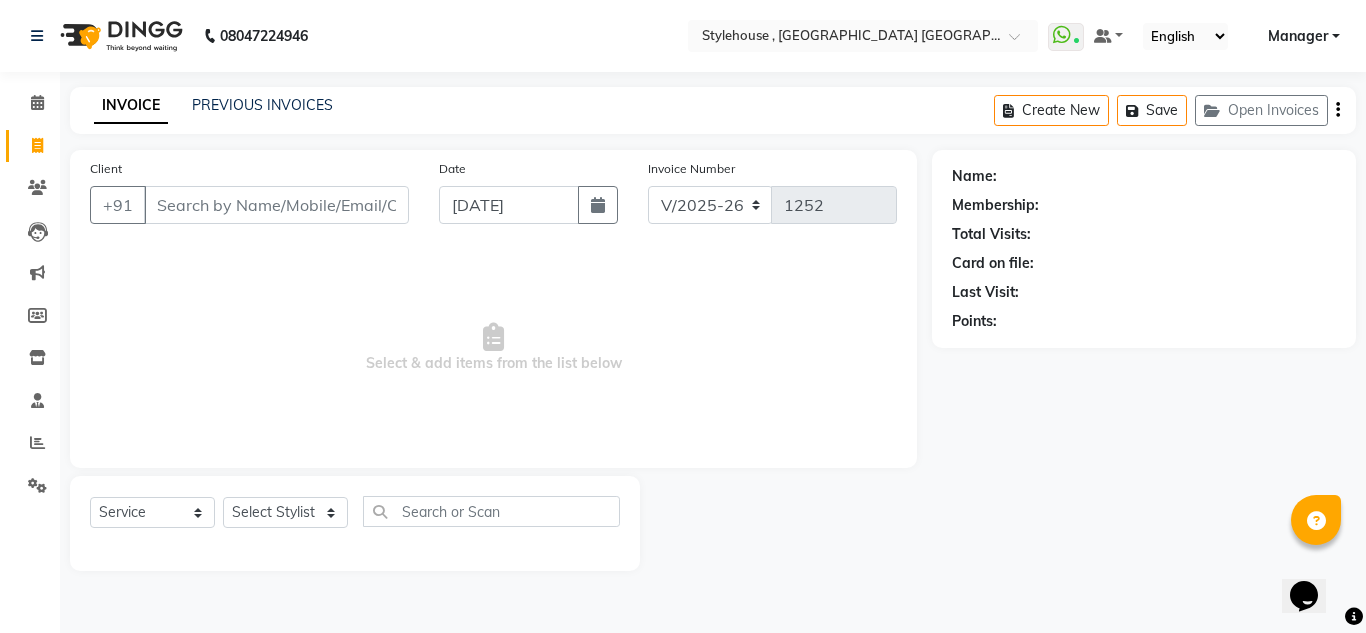 click on "Client" at bounding box center [276, 205] 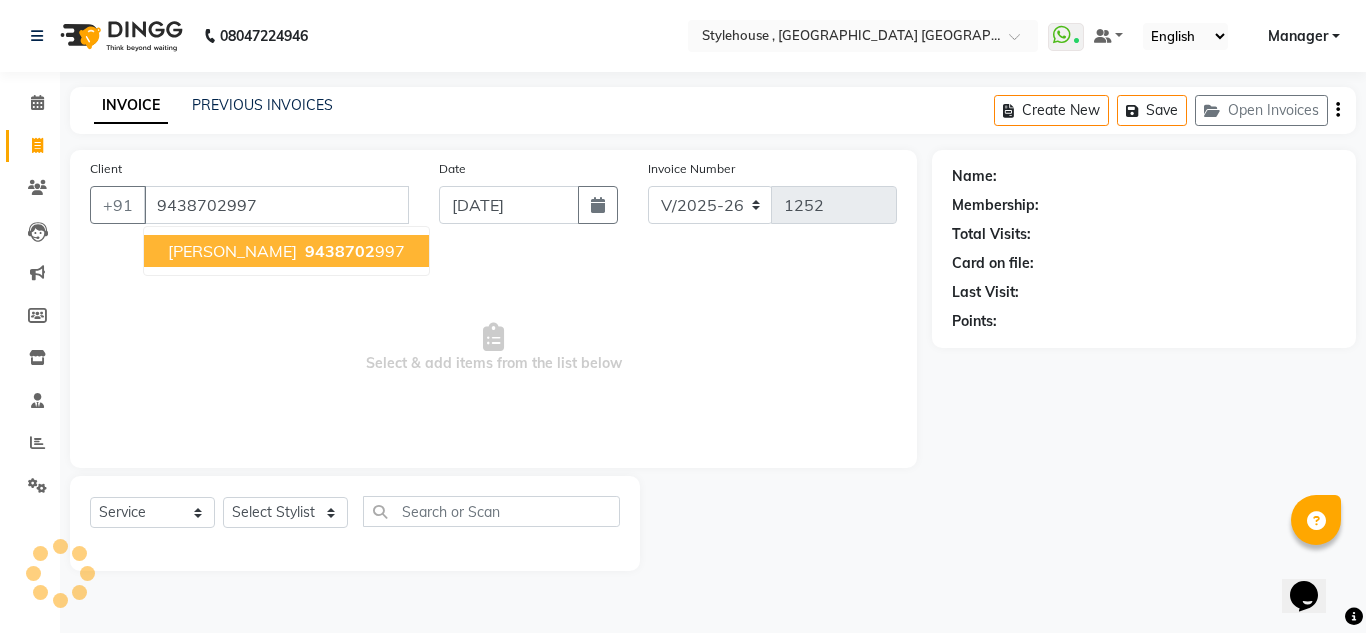 type on "9438702997" 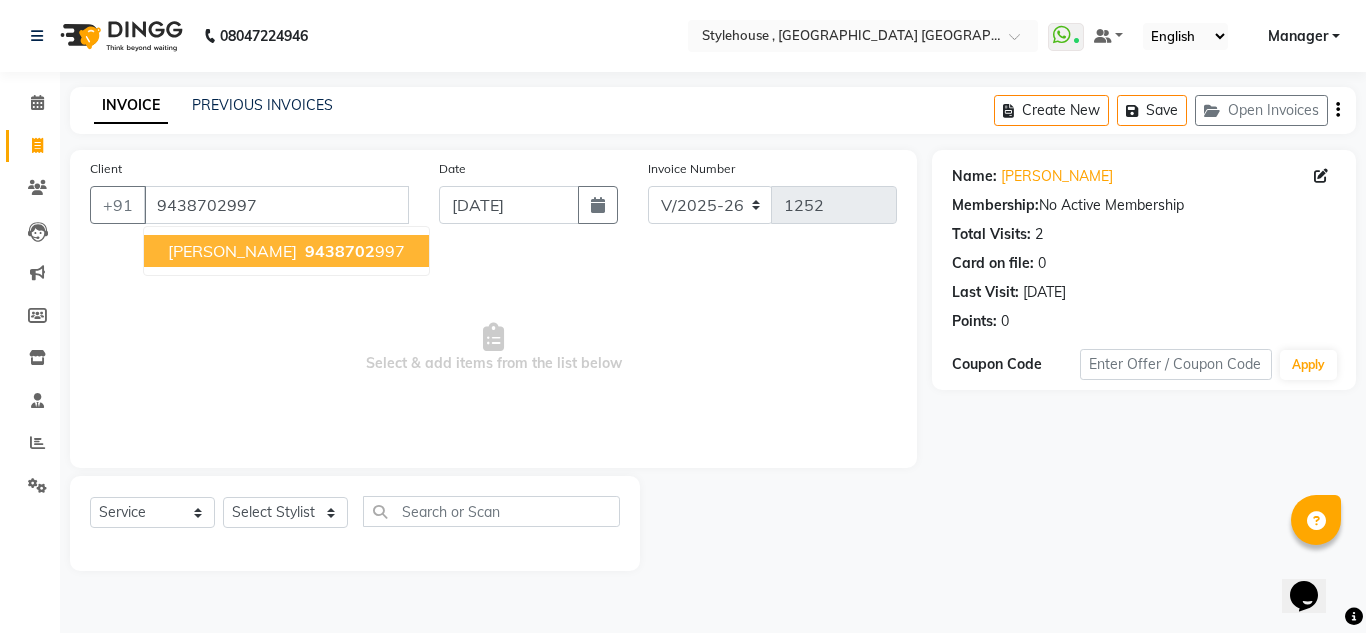 click on "9438702" at bounding box center (340, 251) 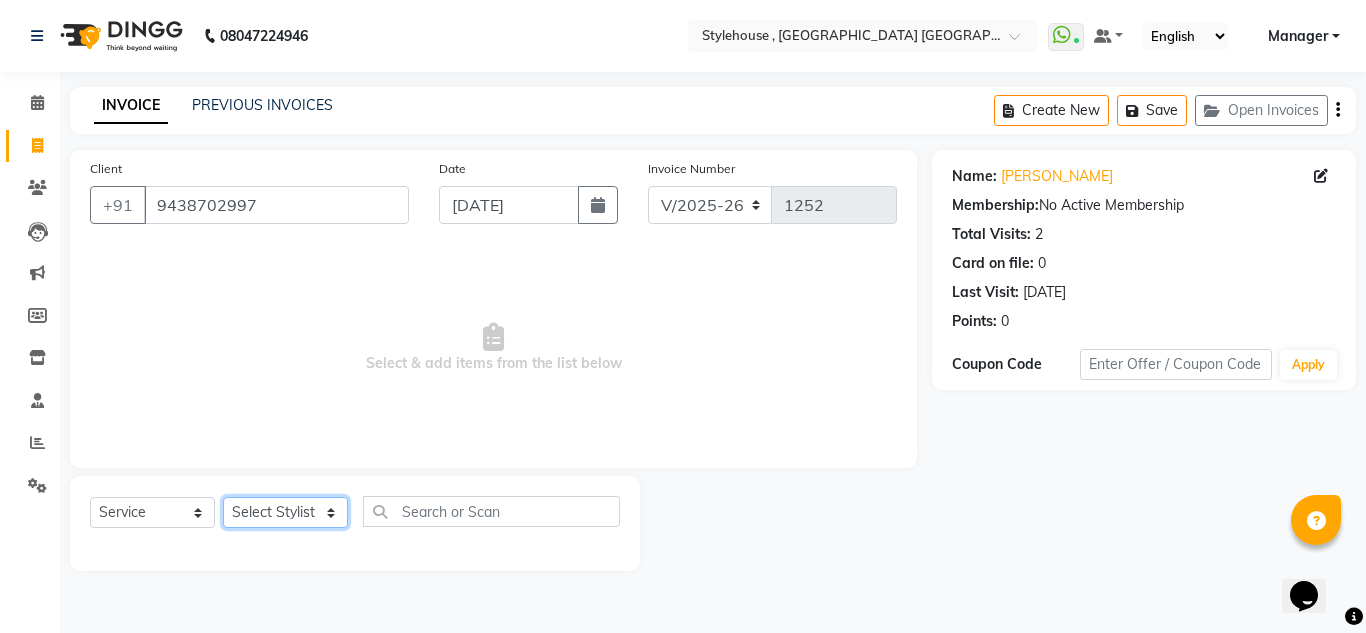 click on "Select Stylist [PERSON_NAME] [PERSON_NAME] [PERSON_NAME] [PERSON_NAME] PRIYA Manager [PERSON_NAME] [PERSON_NAME] [PERSON_NAME] PRIYANKA NANDA PUJA [PERSON_NAME] [PERSON_NAME] [PERSON_NAME] SAMEER [PERSON_NAME] [PERSON_NAME]" 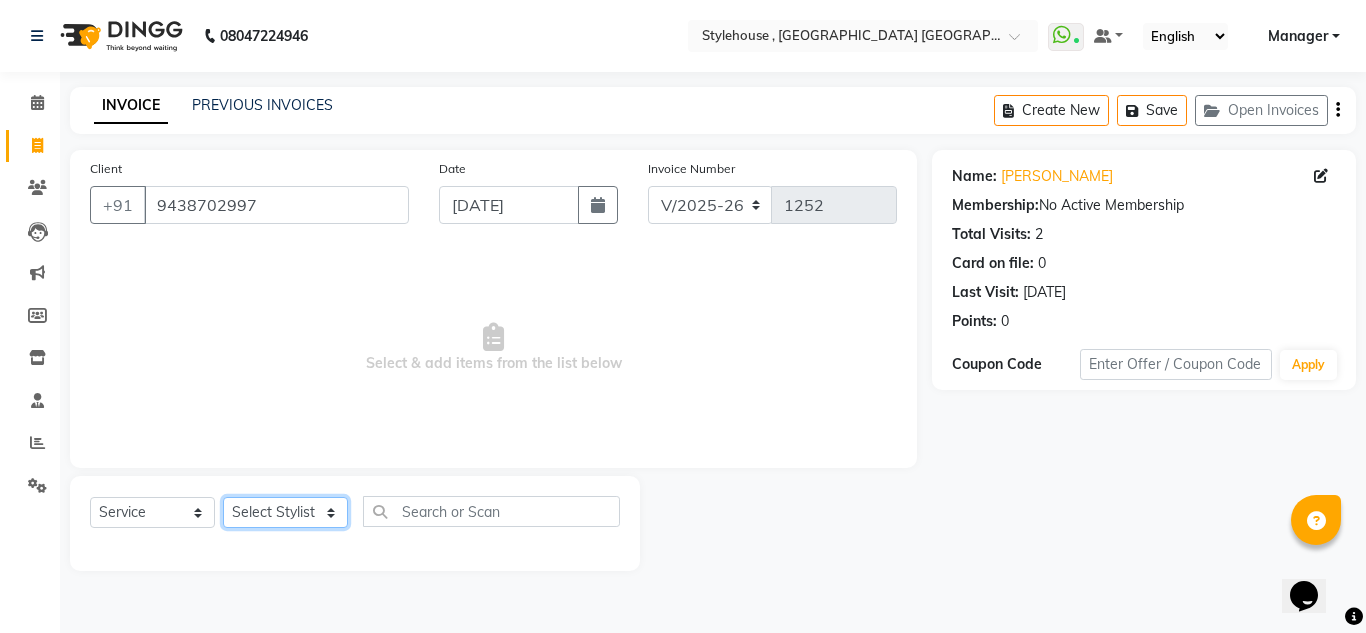 select on "69893" 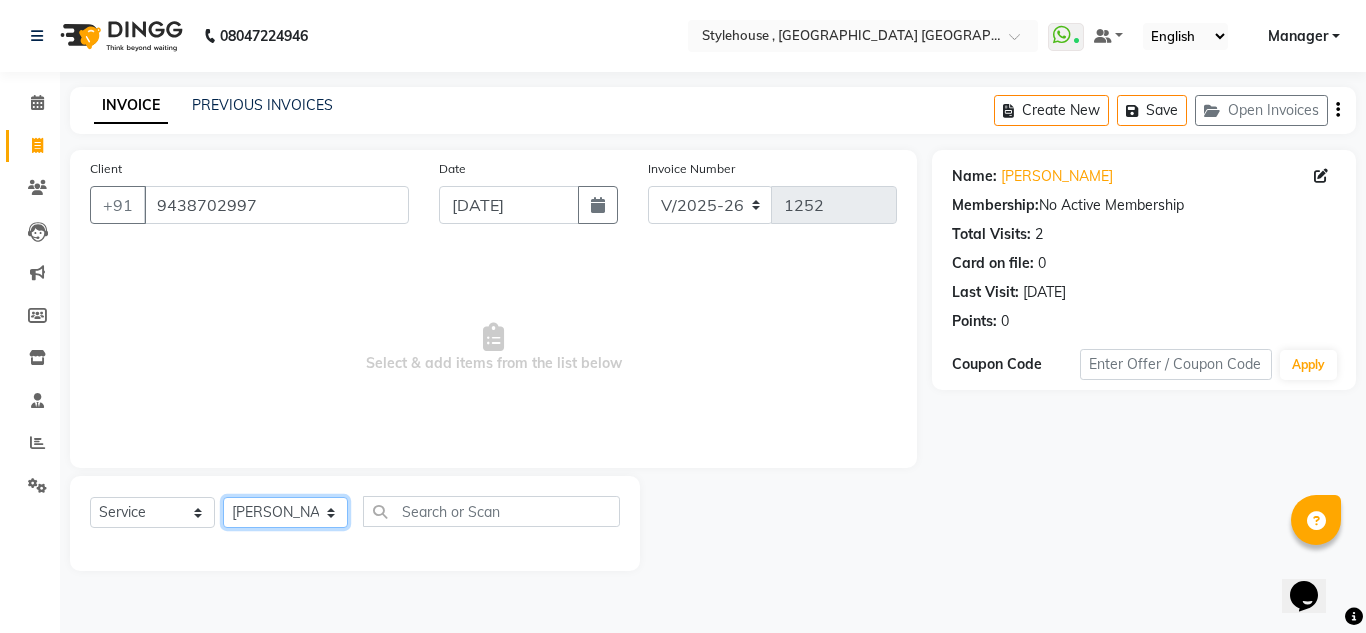 click on "Select Stylist [PERSON_NAME] [PERSON_NAME] [PERSON_NAME] [PERSON_NAME] PRIYA Manager [PERSON_NAME] [PERSON_NAME] [PERSON_NAME] PRIYANKA NANDA PUJA [PERSON_NAME] [PERSON_NAME] [PERSON_NAME] SAMEER [PERSON_NAME] [PERSON_NAME]" 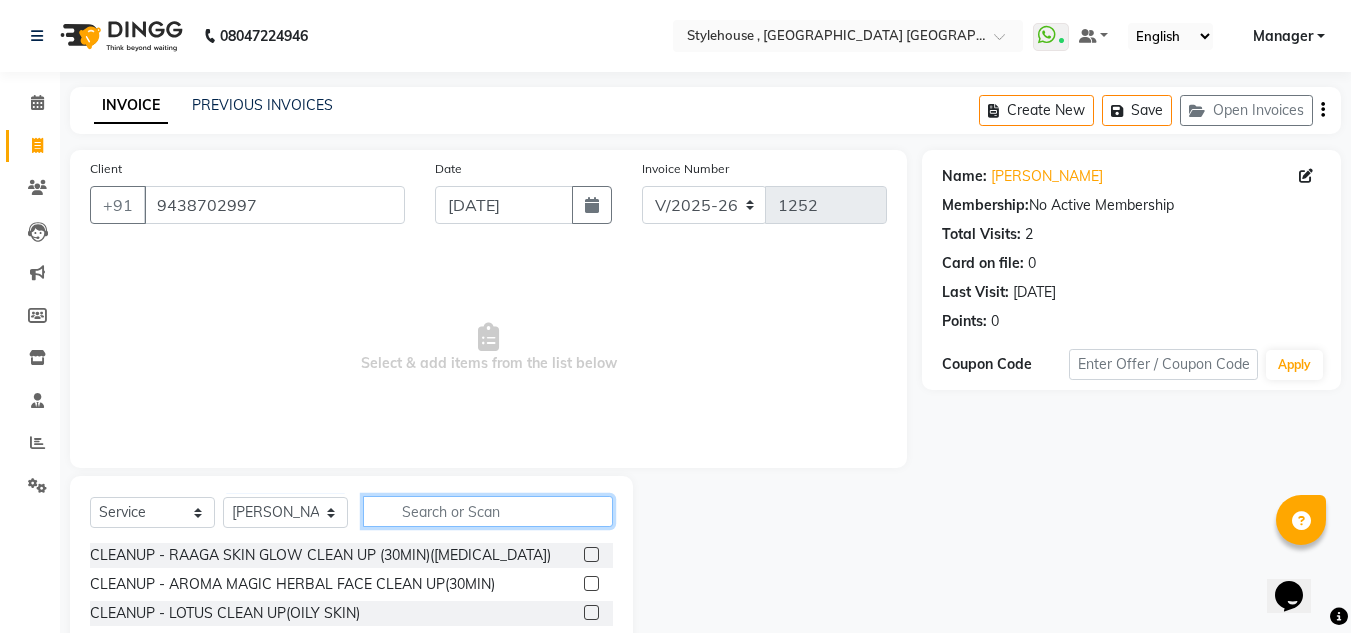drag, startPoint x: 399, startPoint y: 497, endPoint x: 417, endPoint y: 505, distance: 19.697716 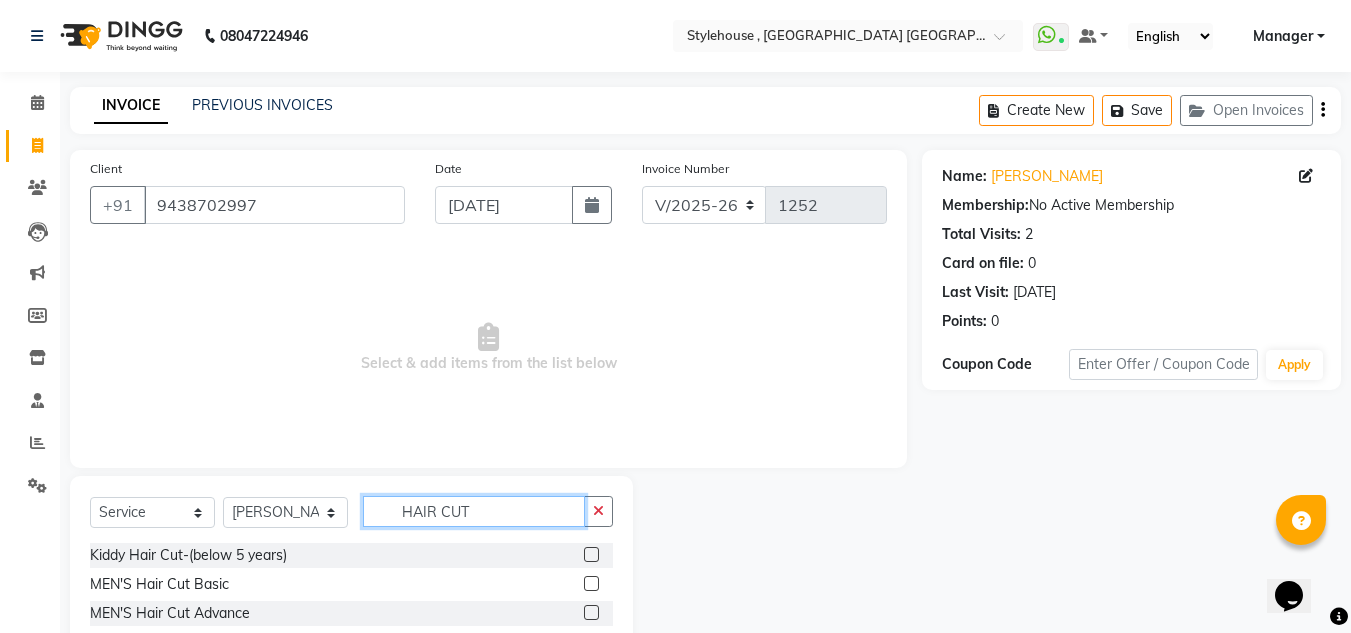 type on "HAIR CUT" 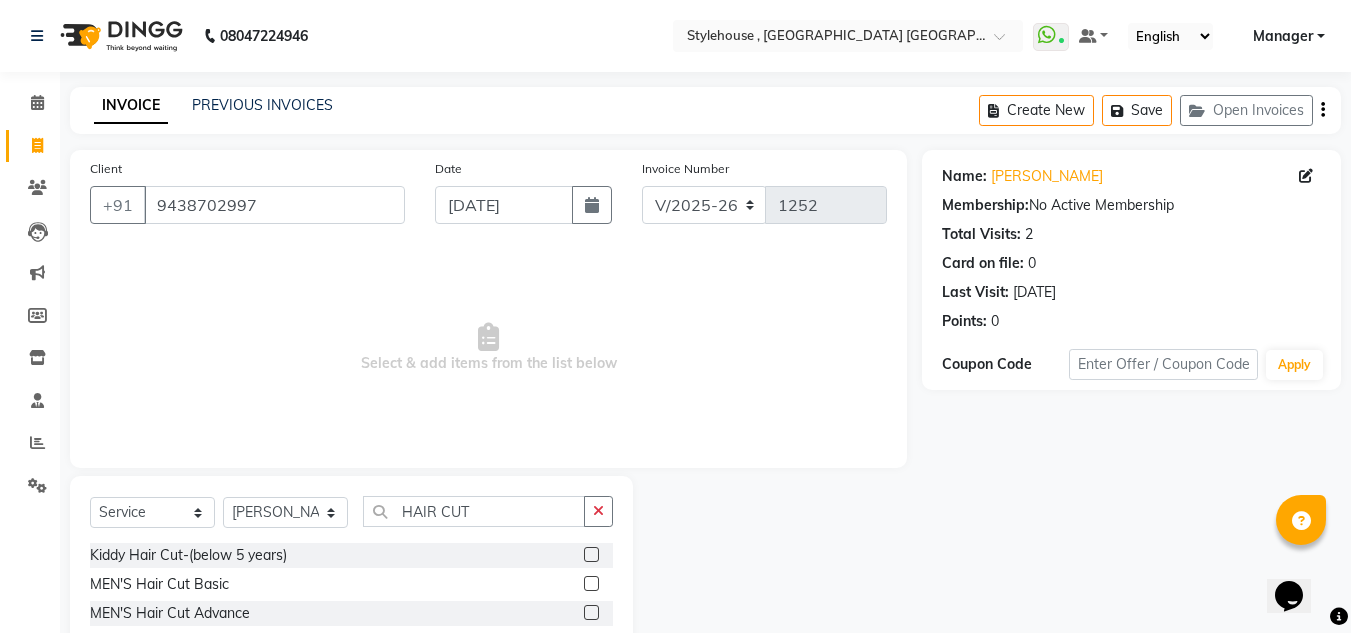 click 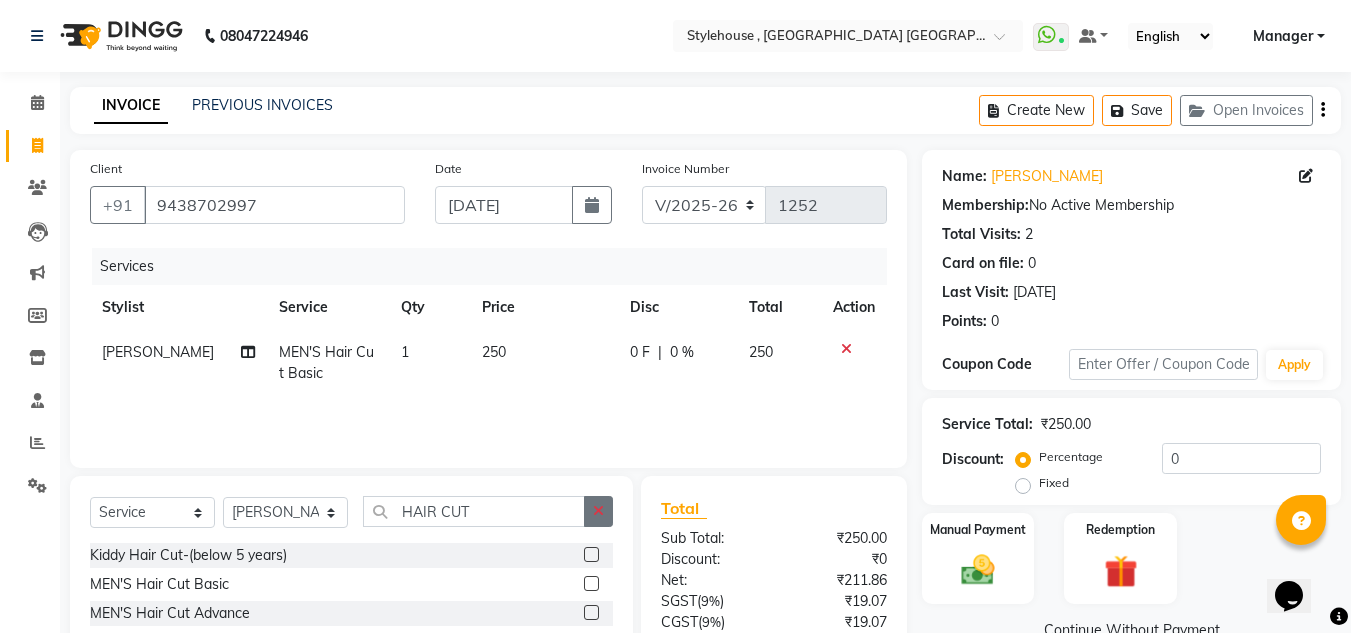 checkbox on "false" 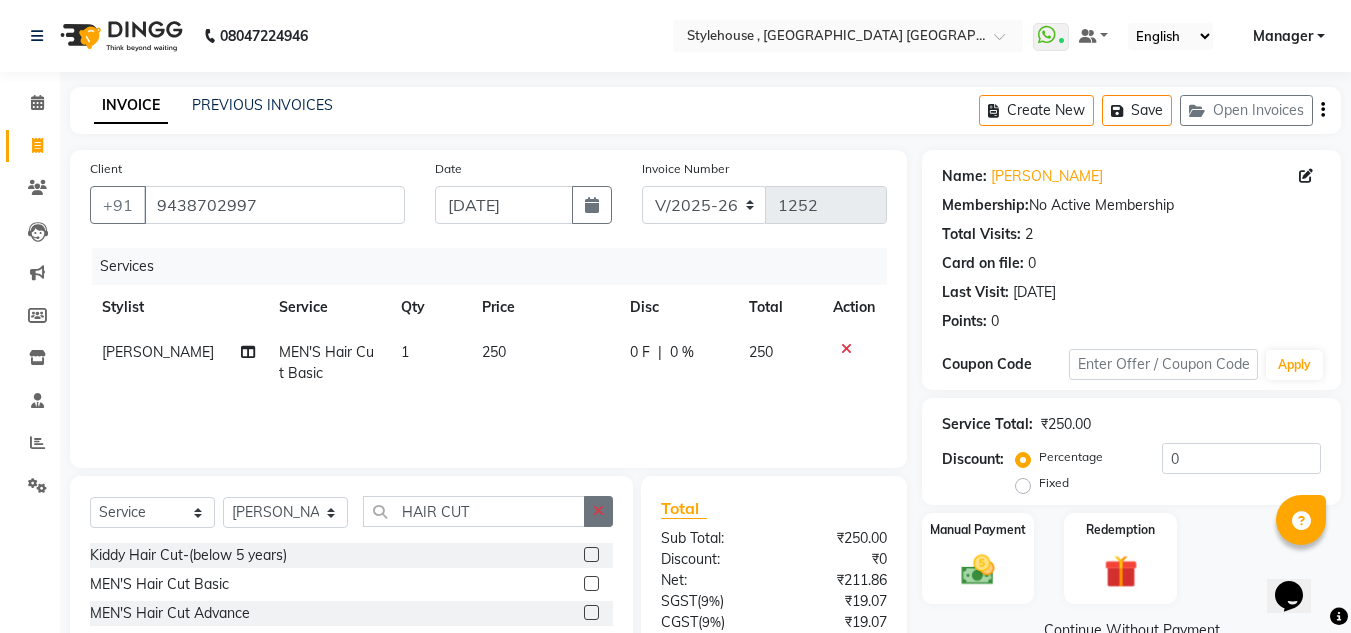 click 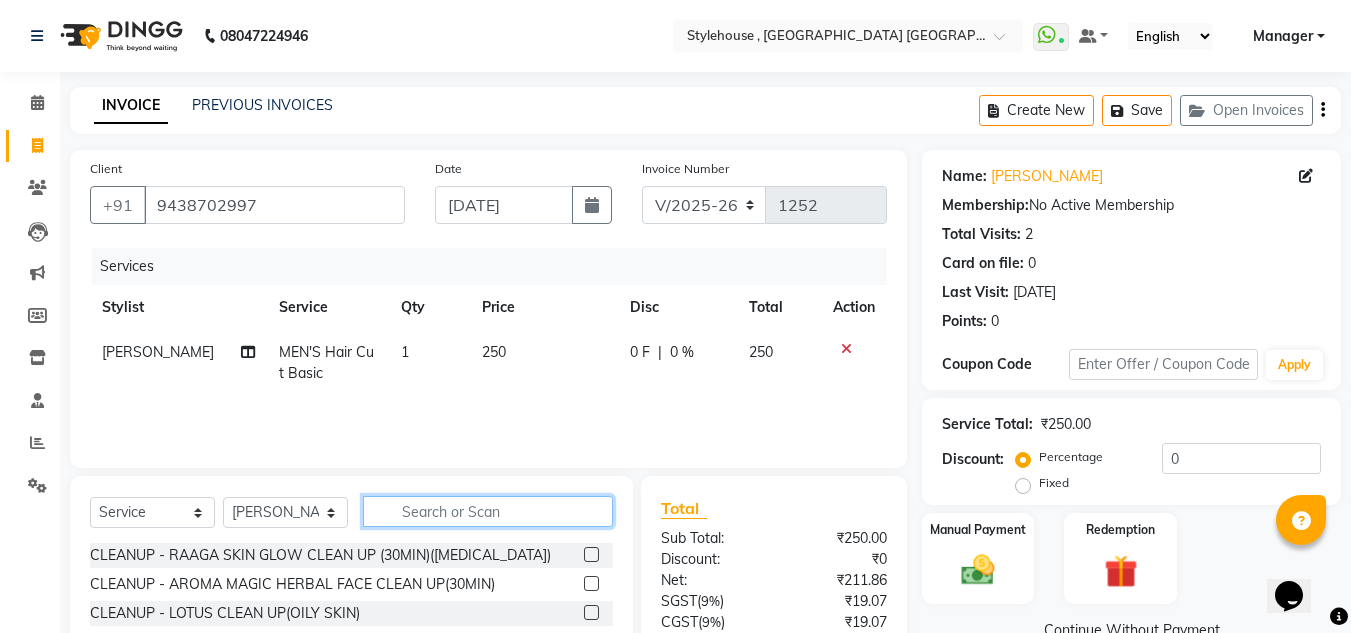 click 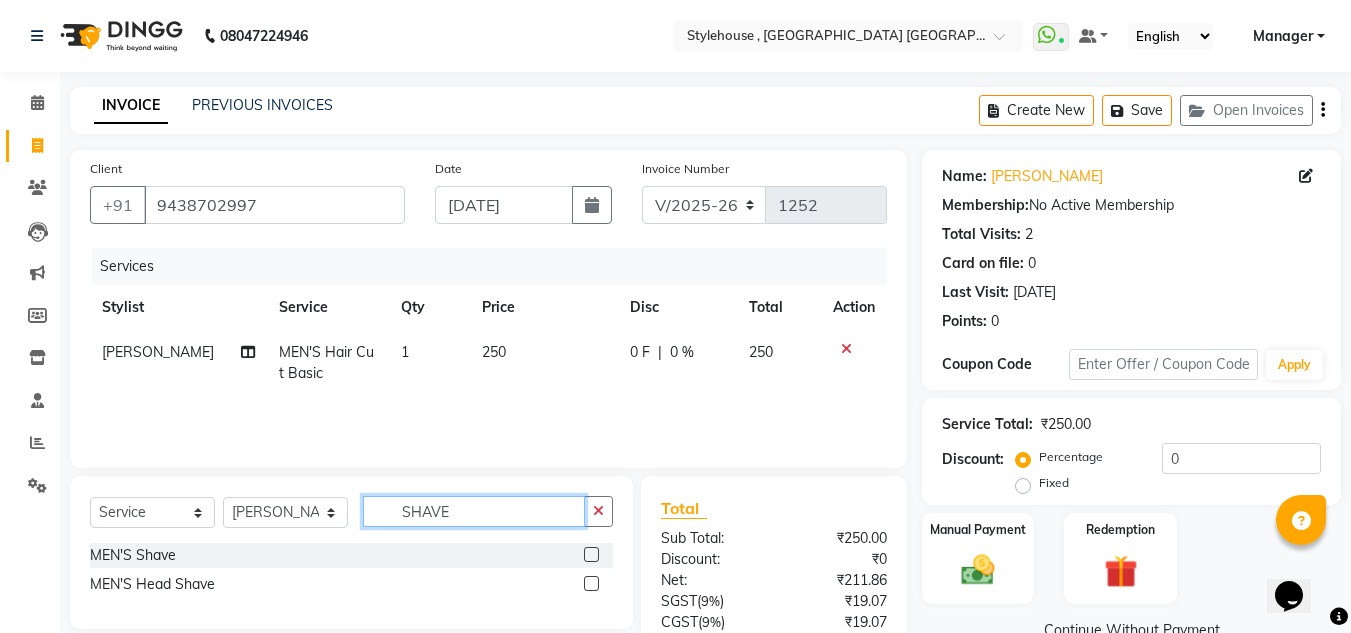 type on "SHAVE" 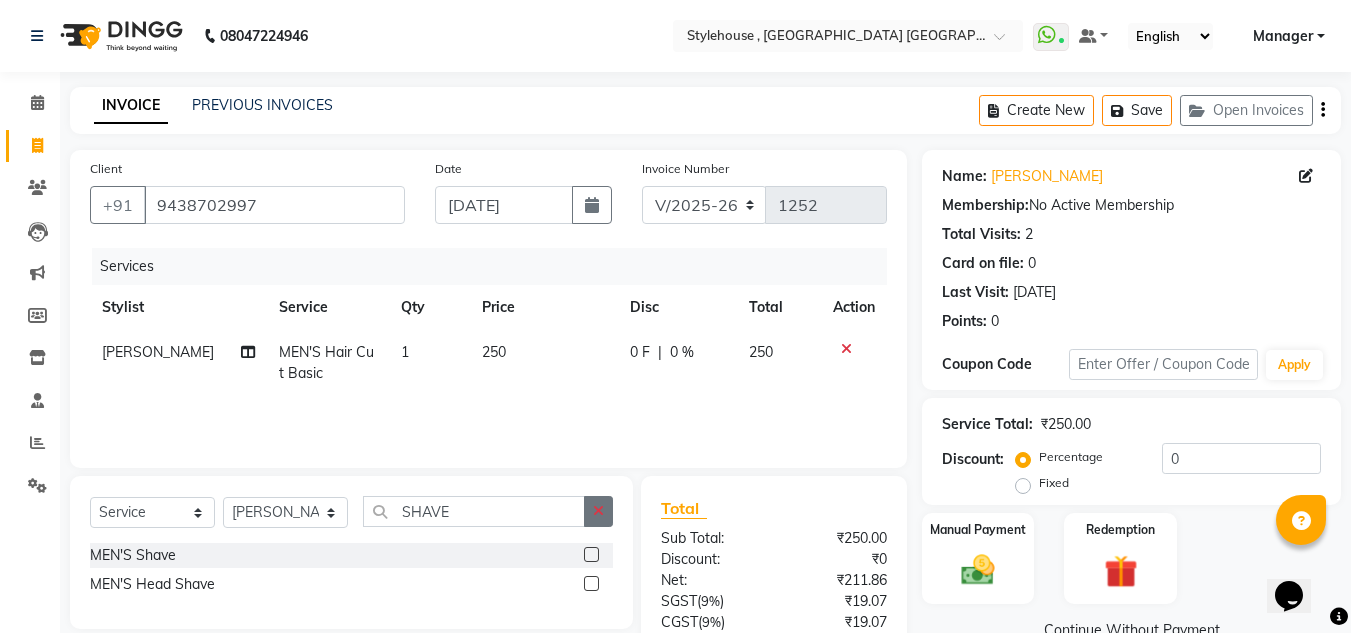 click 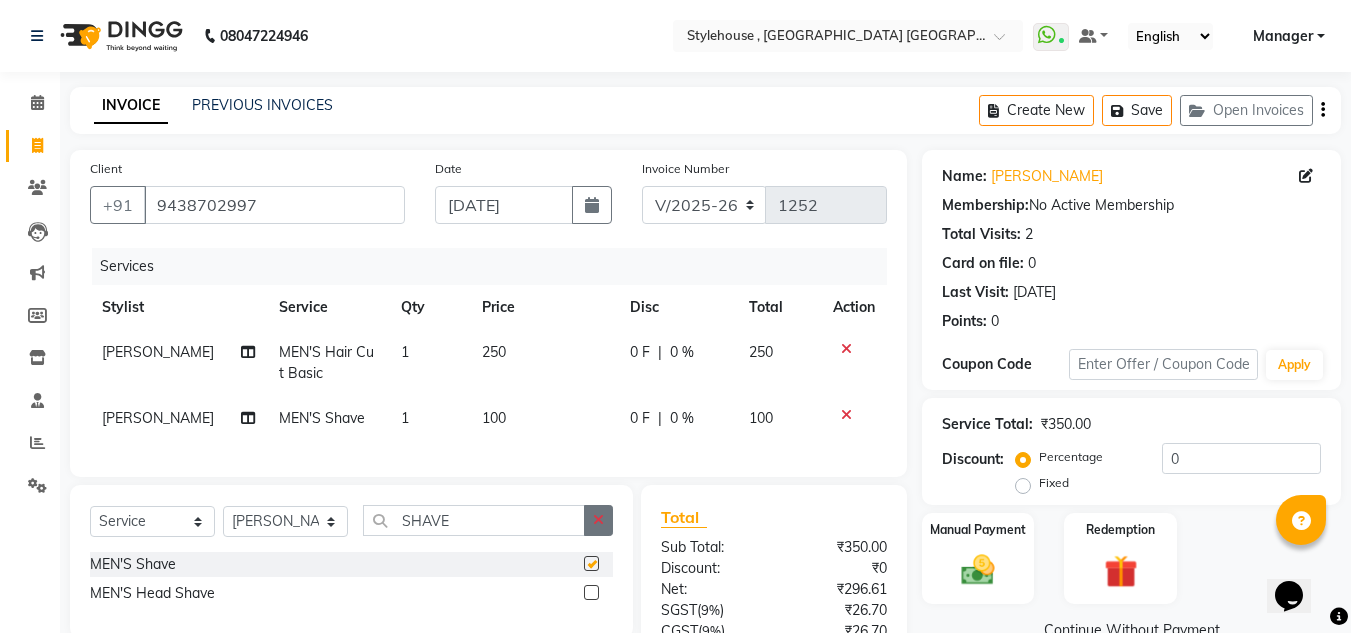 checkbox on "false" 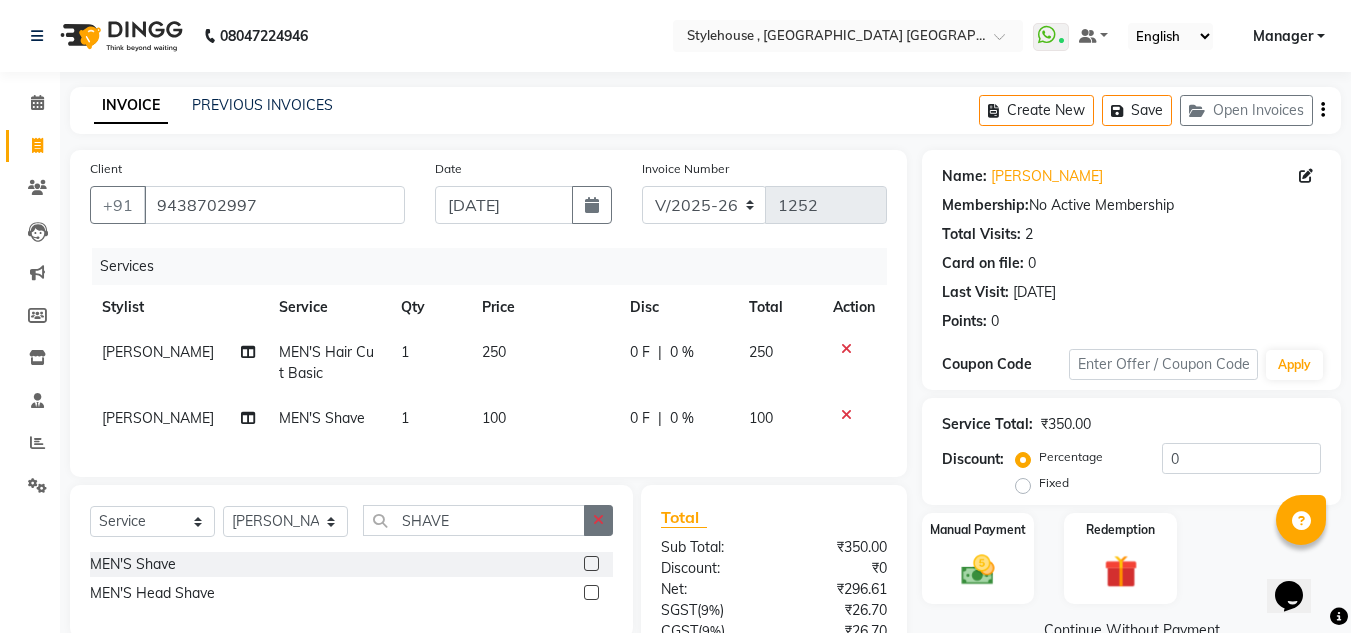 click 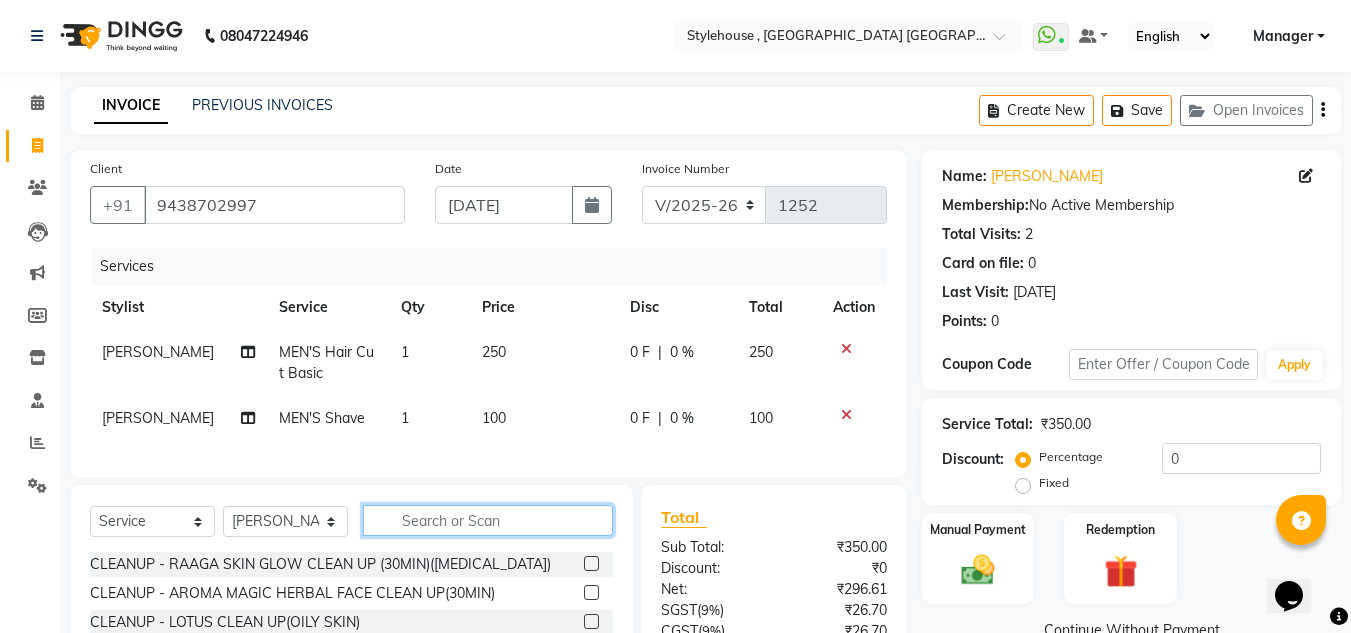 click 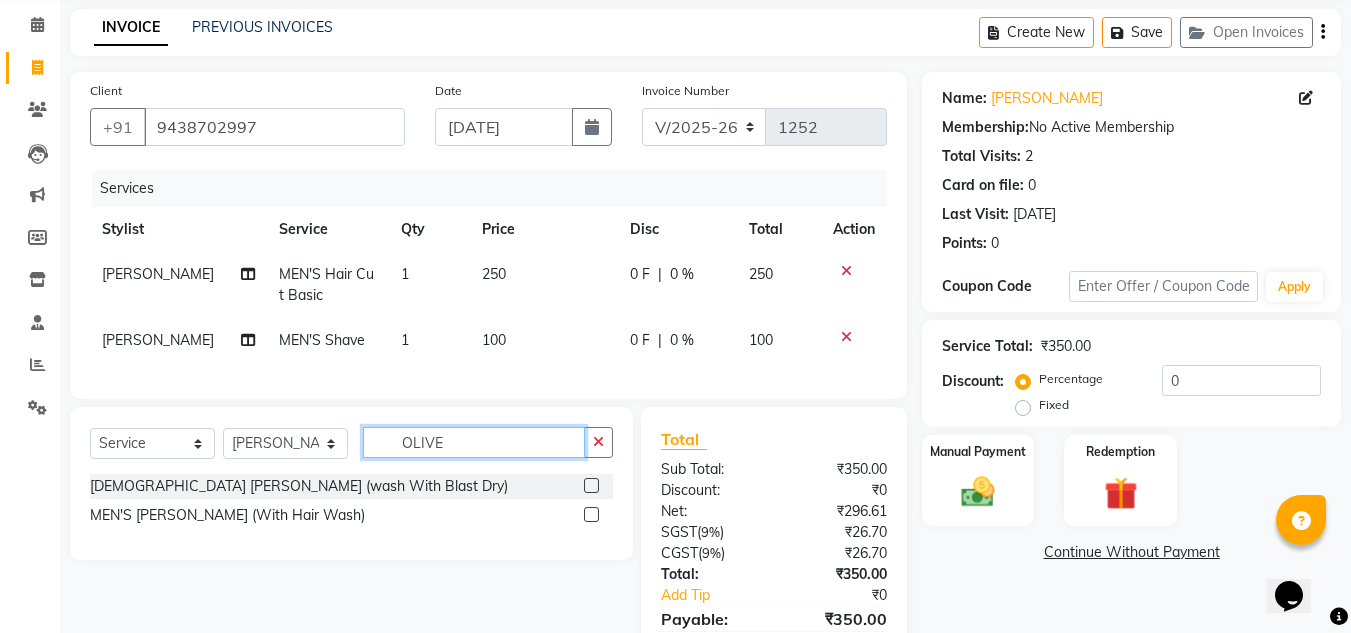scroll, scrollTop: 191, scrollLeft: 0, axis: vertical 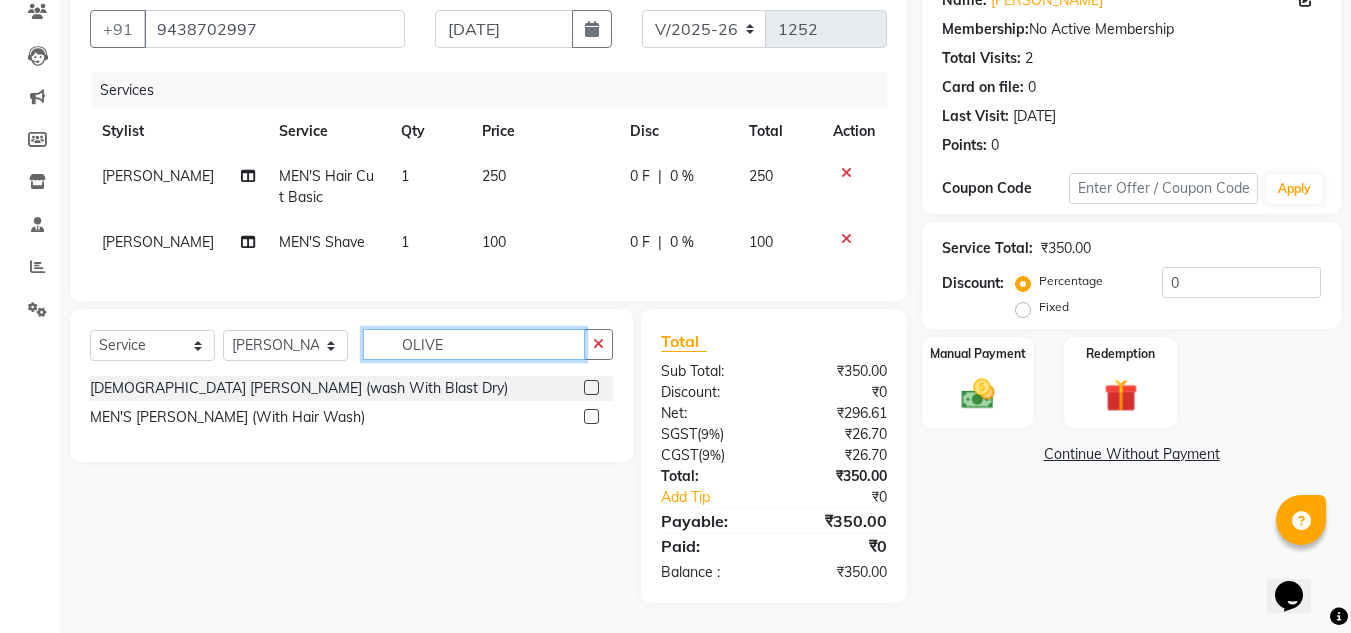 type on "OLIVE" 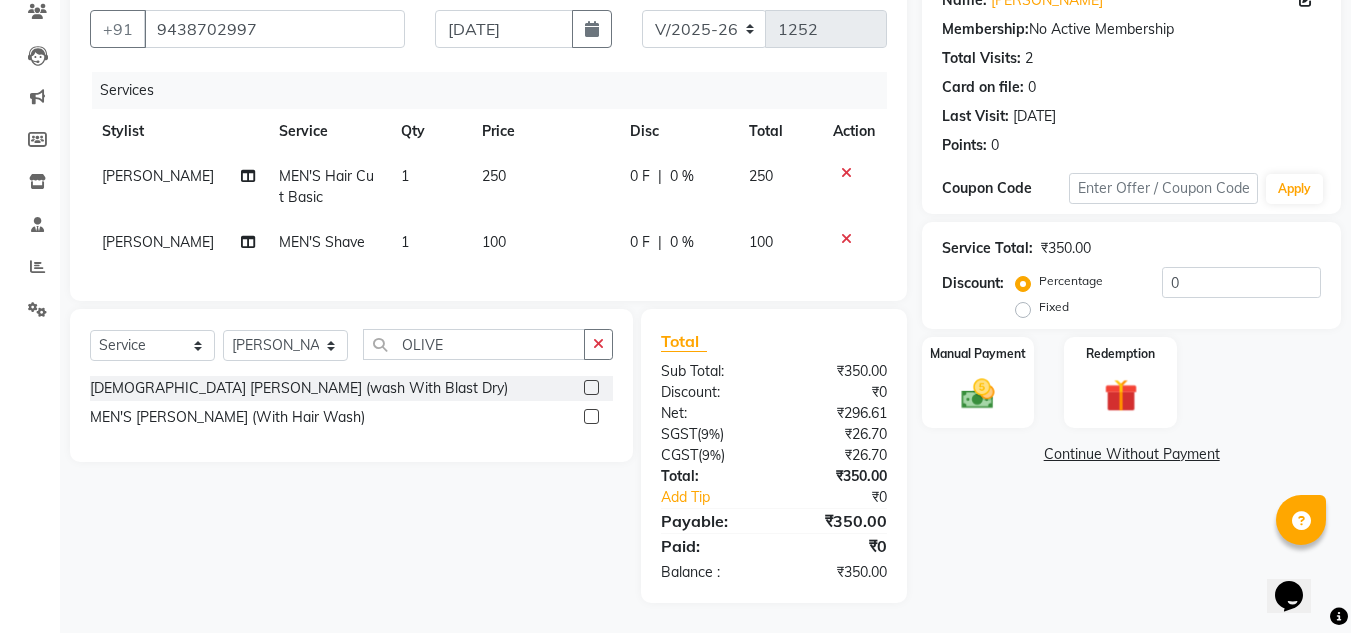 click 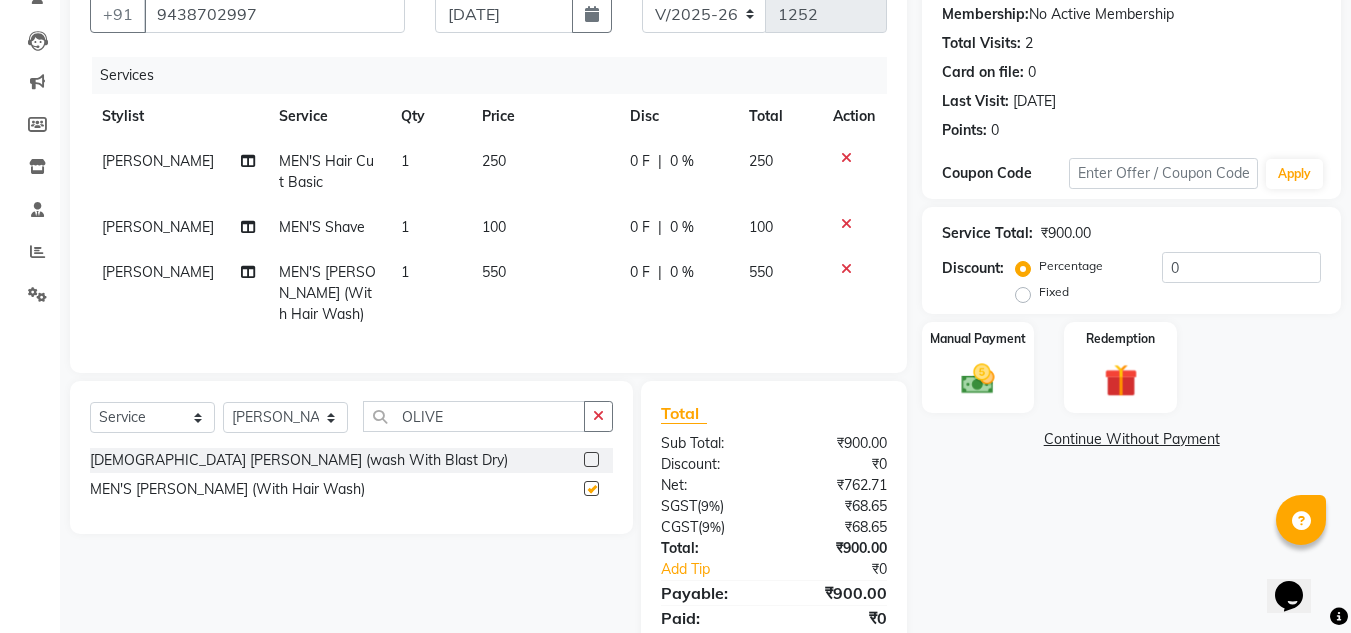 checkbox on "false" 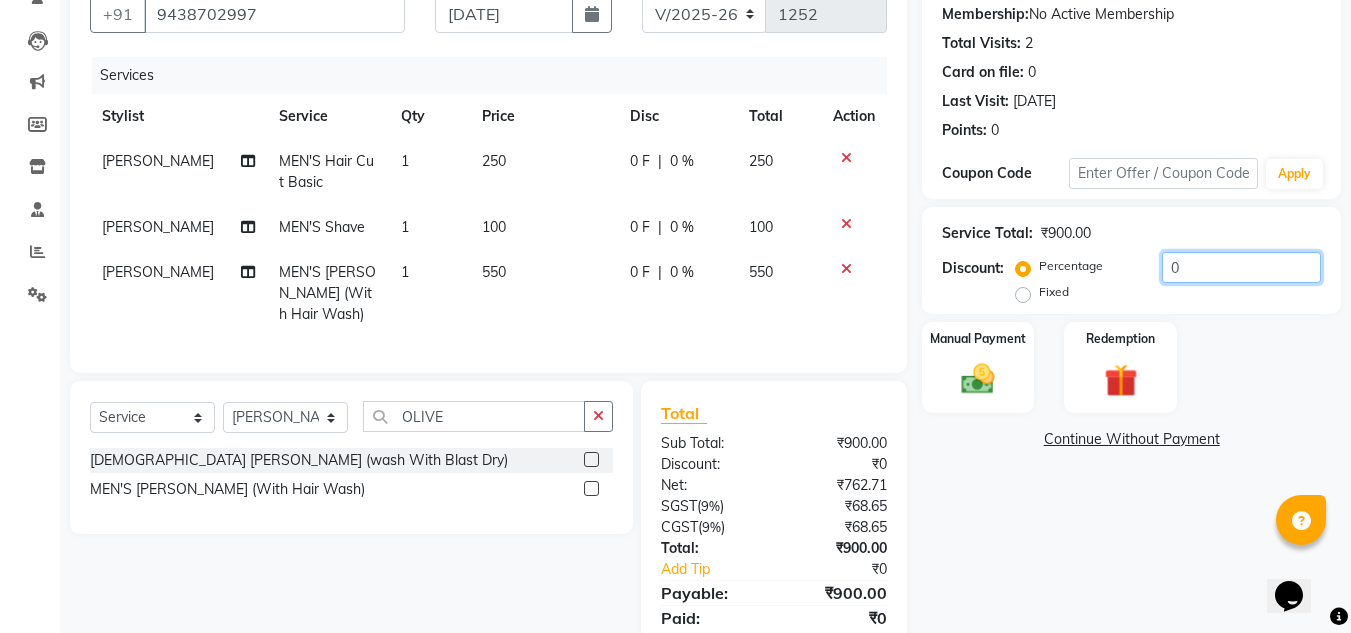 click on "0" 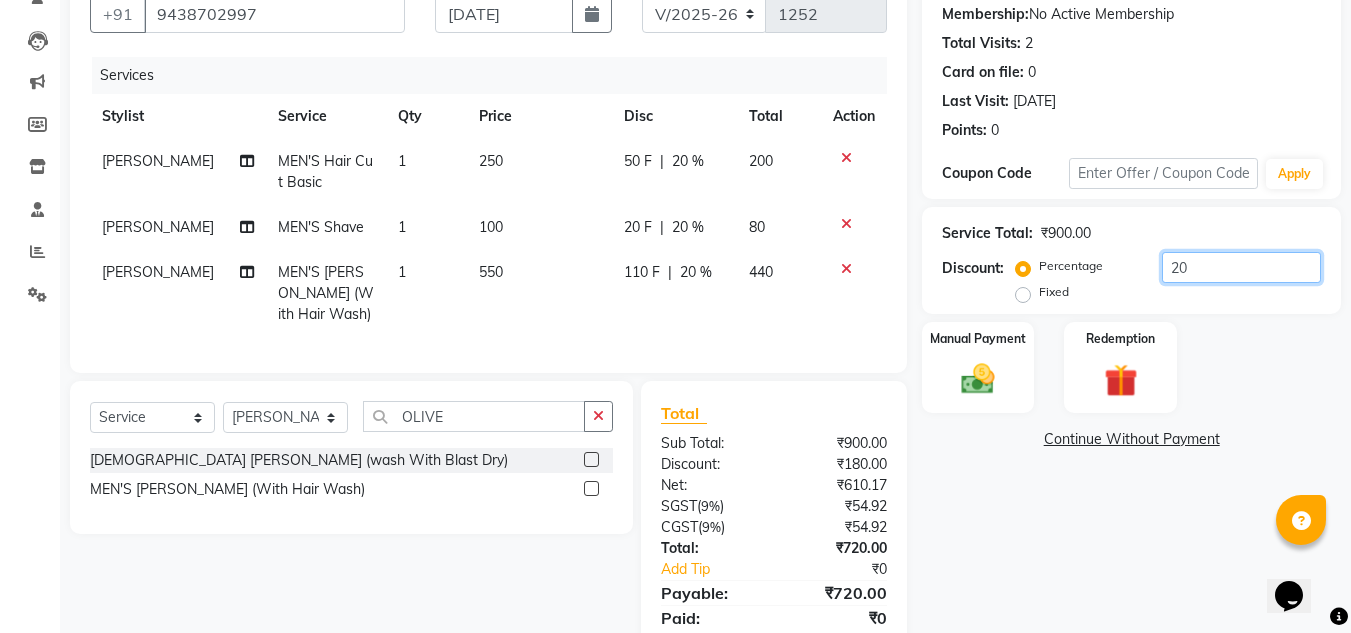 scroll, scrollTop: 278, scrollLeft: 0, axis: vertical 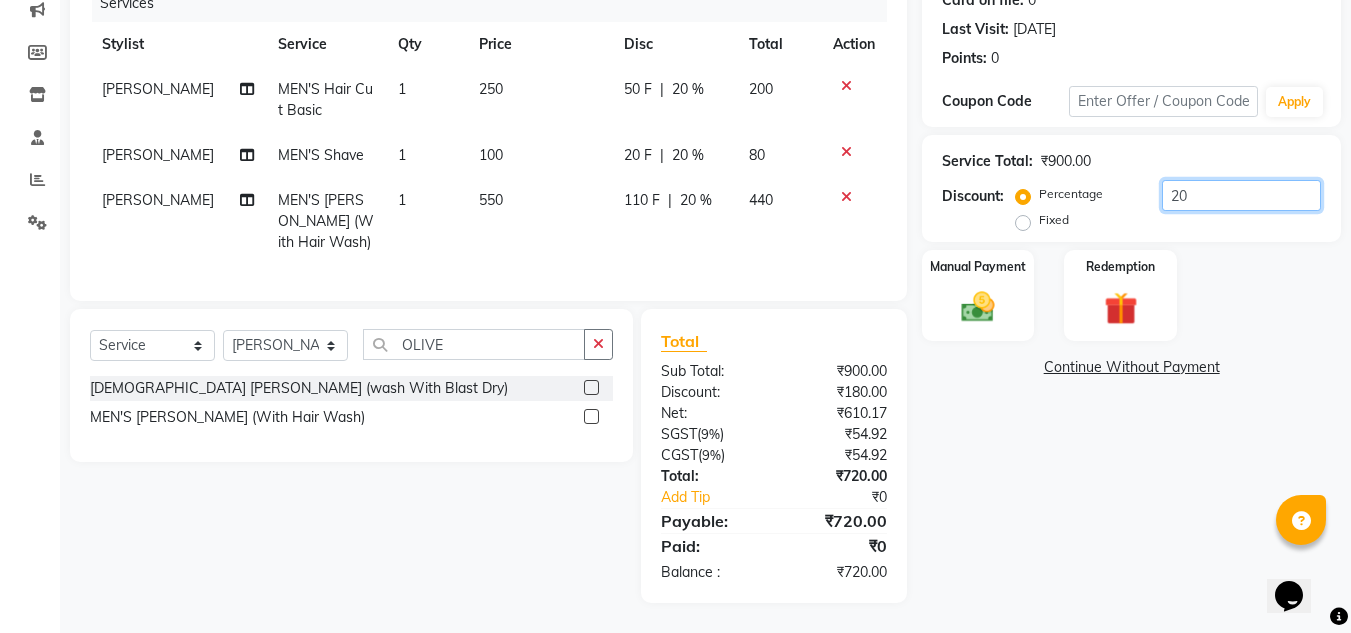 type on "20" 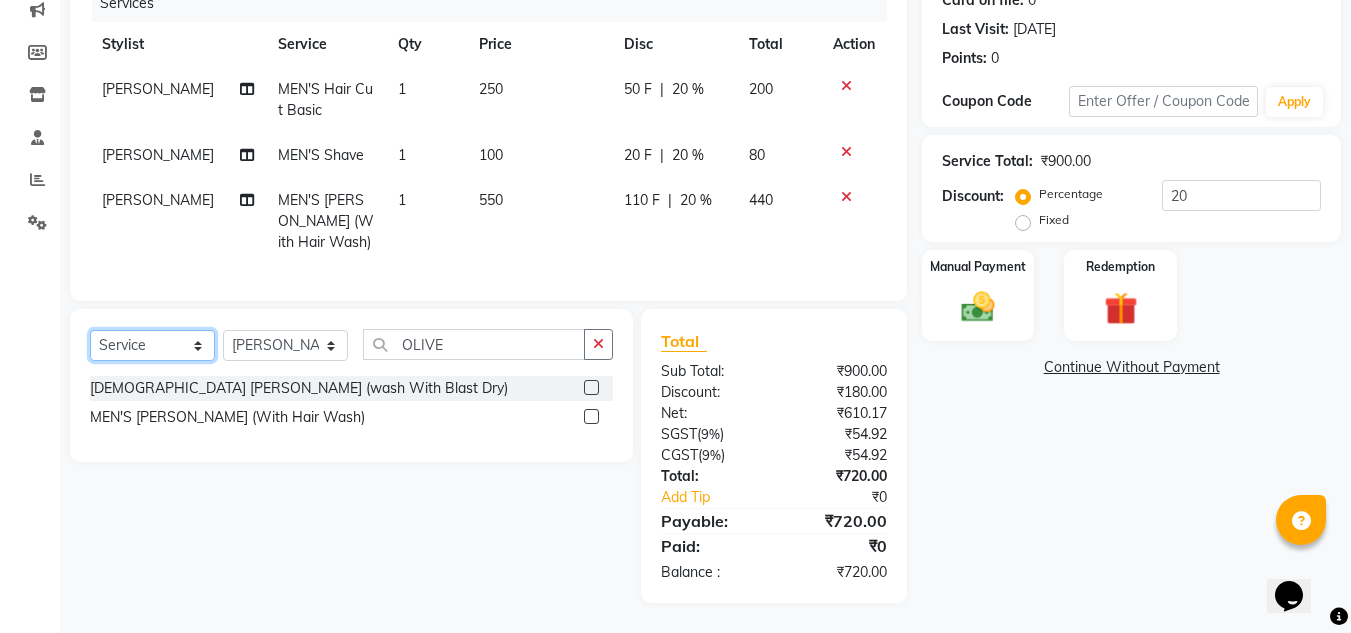 click on "Select  Service  Product  Membership  Package Voucher Prepaid Gift Card" 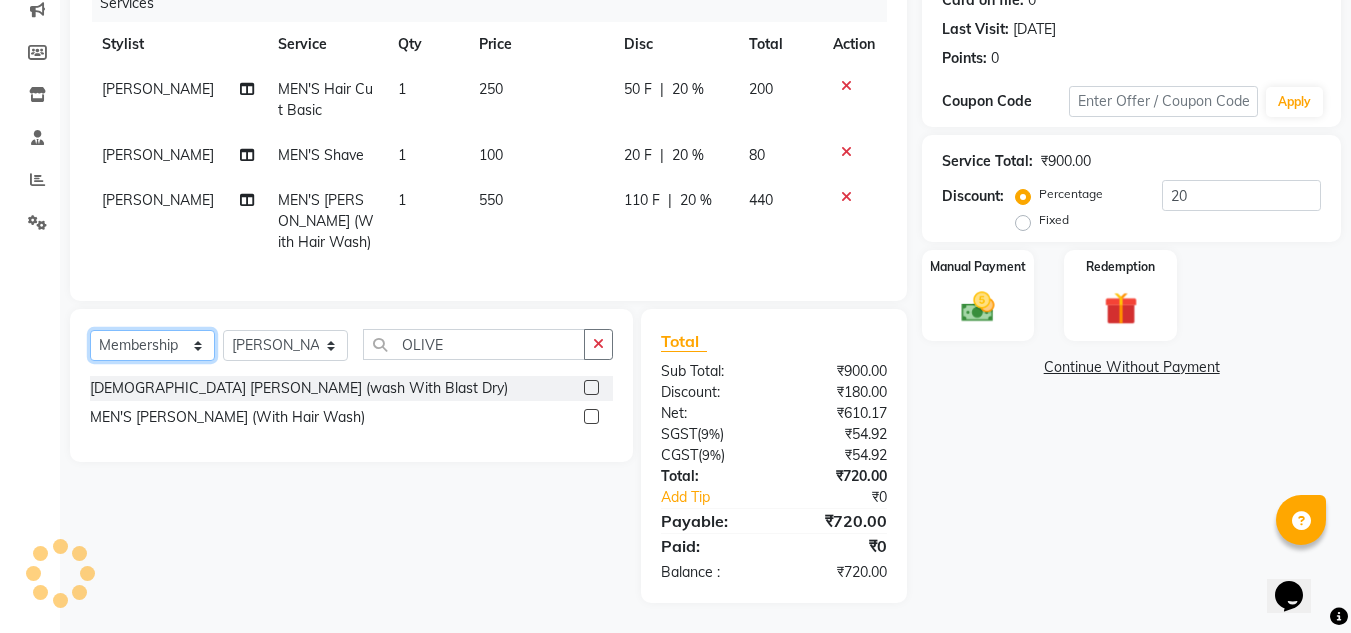 click on "Select  Service  Product  Membership  Package Voucher Prepaid Gift Card" 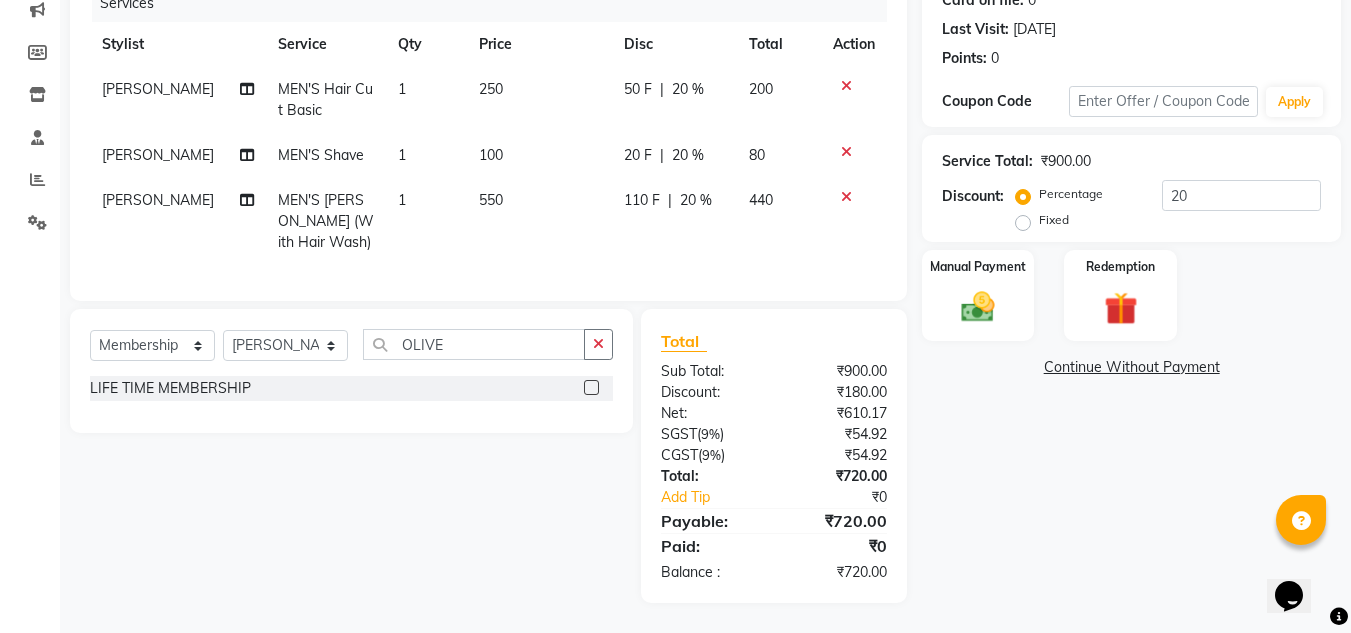 click 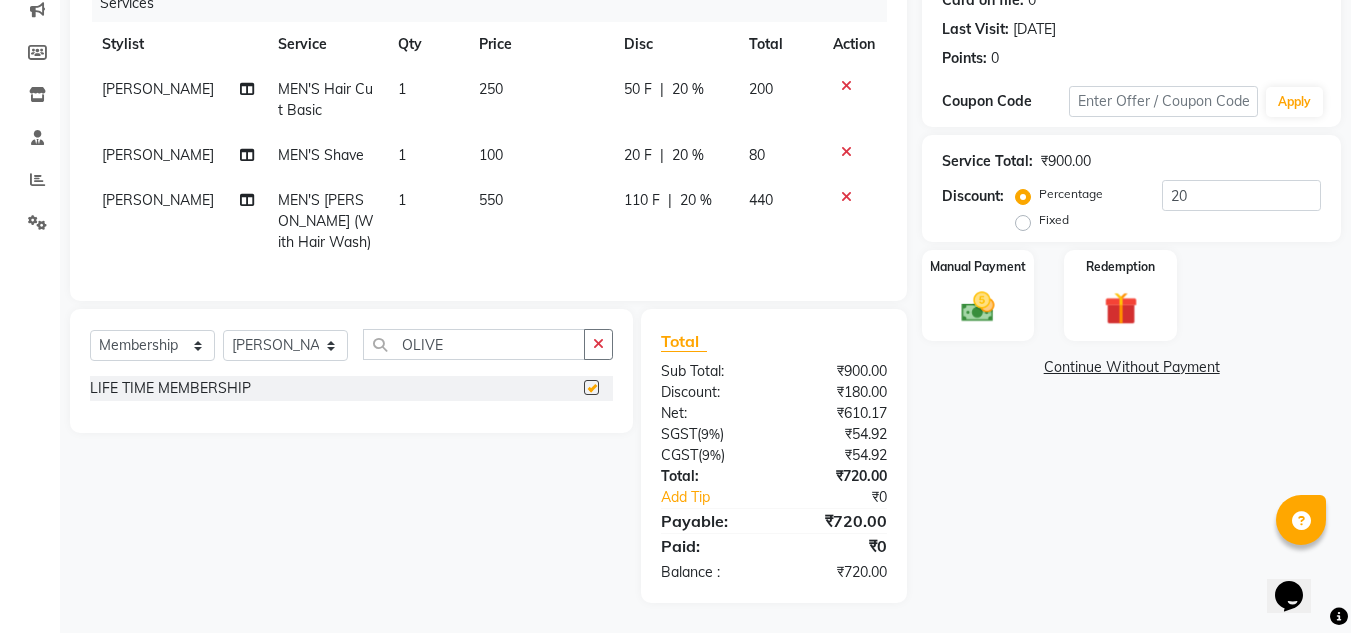 select on "select" 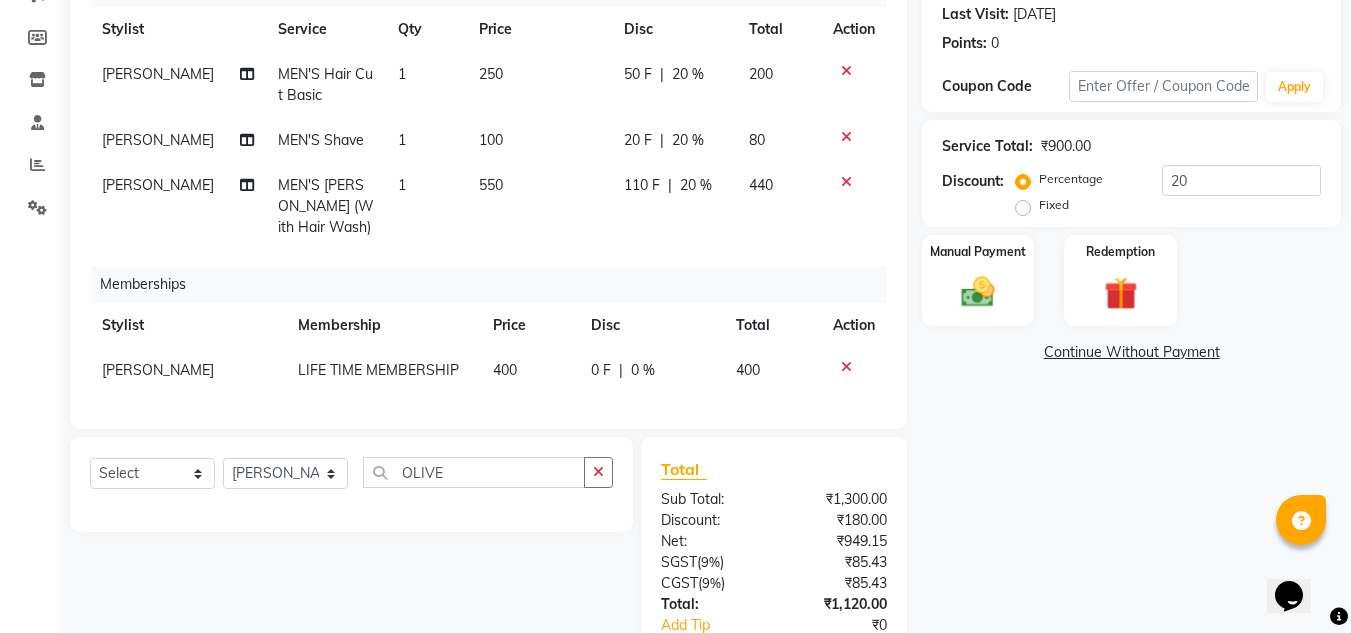 click on "0 F" 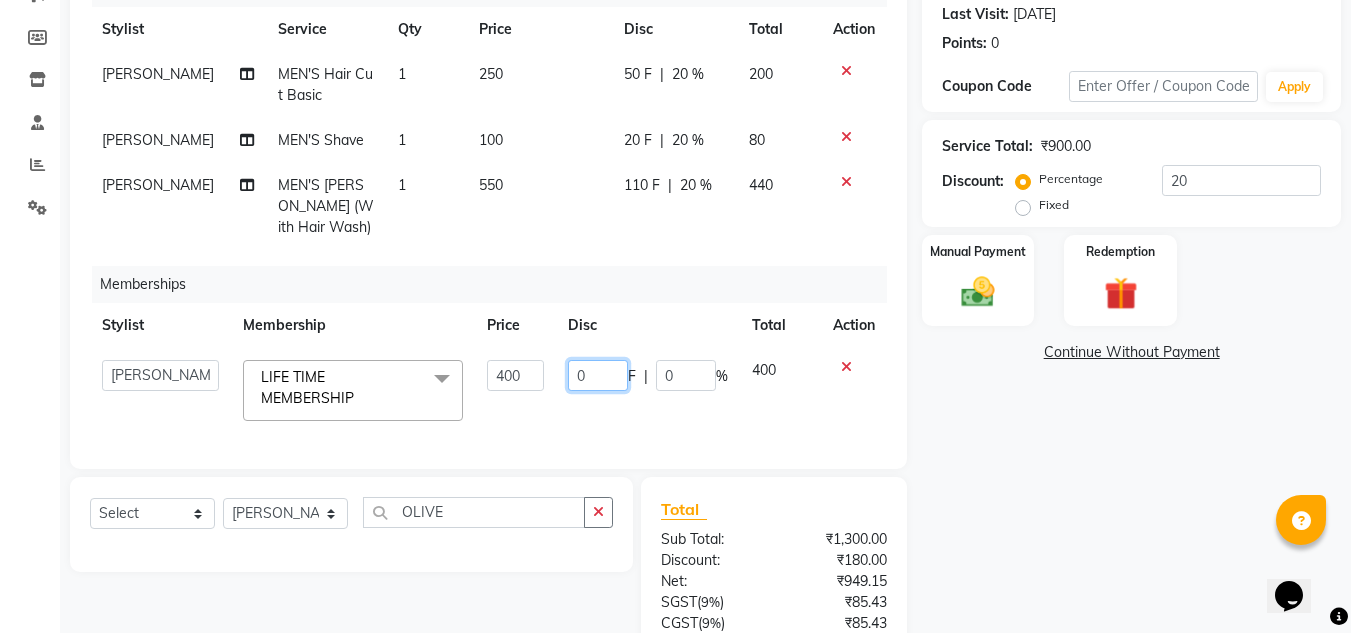 click on "0" 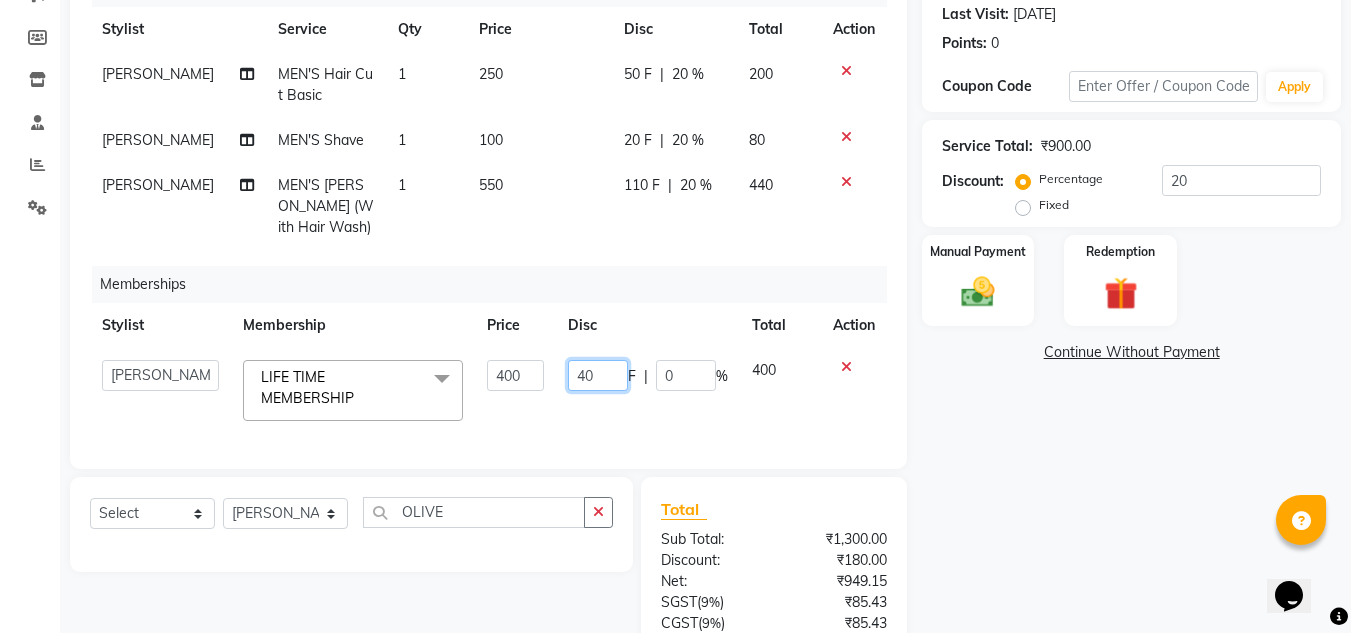 type on "400" 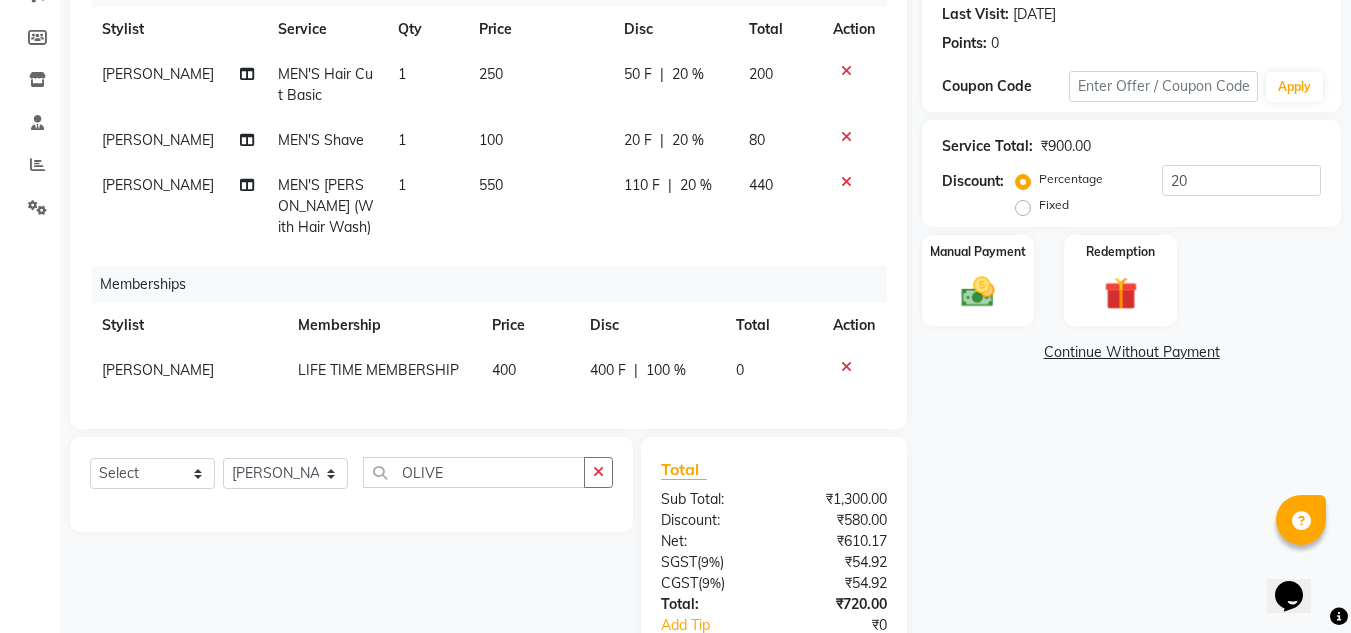 click on "Services Stylist Service Qty Price Disc Total Action [PERSON_NAME] MEN'S Hair Cut Basic 1 250 50 F | 20 % 200 [PERSON_NAME] MEN'S Shave 1 100 20 F | 20 % 80 [PERSON_NAME] MEN'S [PERSON_NAME] (With Hair Wash) 1 550 110 F | 20 % 440 Memberships Stylist Membership Price Disc Total Action [PERSON_NAME] LIFE TIME MEMBERSHIP 400 400 F | 100 % 0" 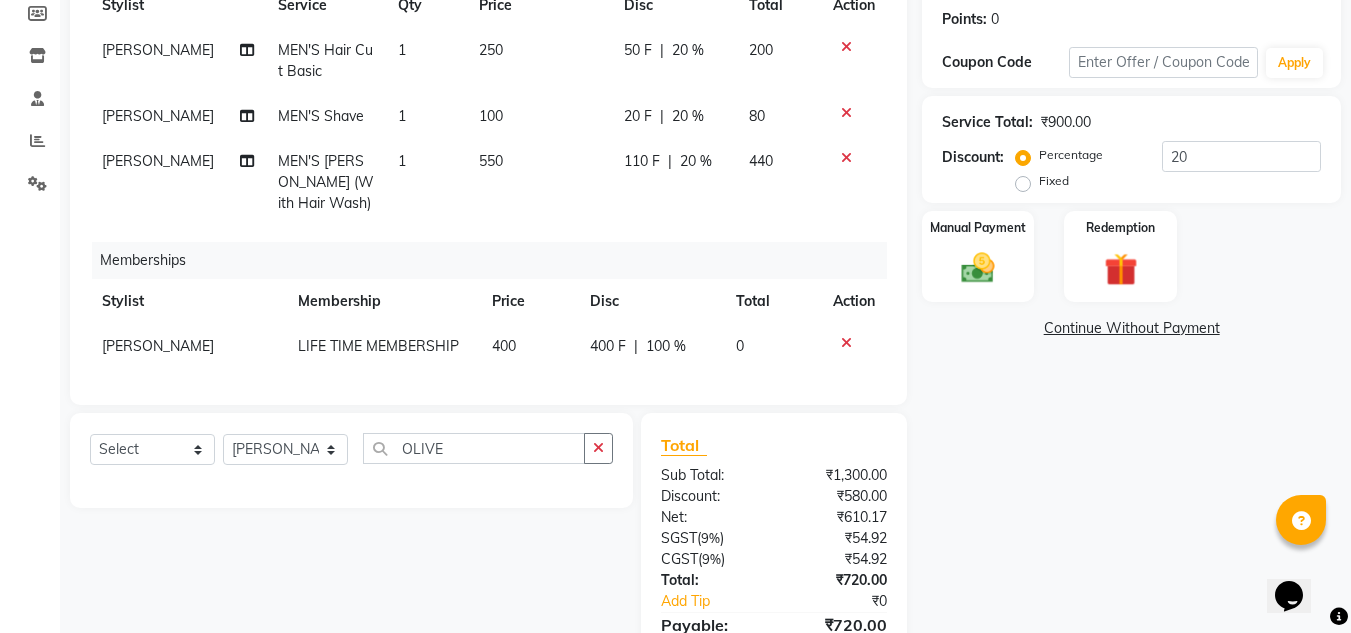 scroll, scrollTop: 421, scrollLeft: 0, axis: vertical 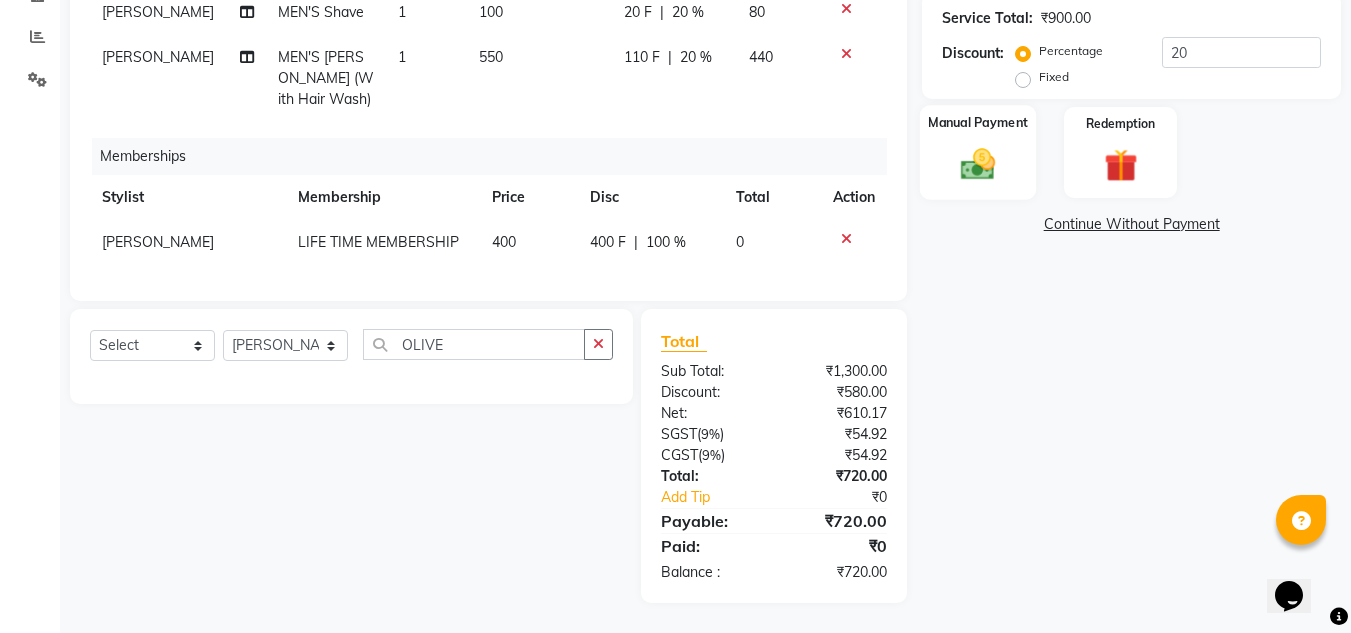 click 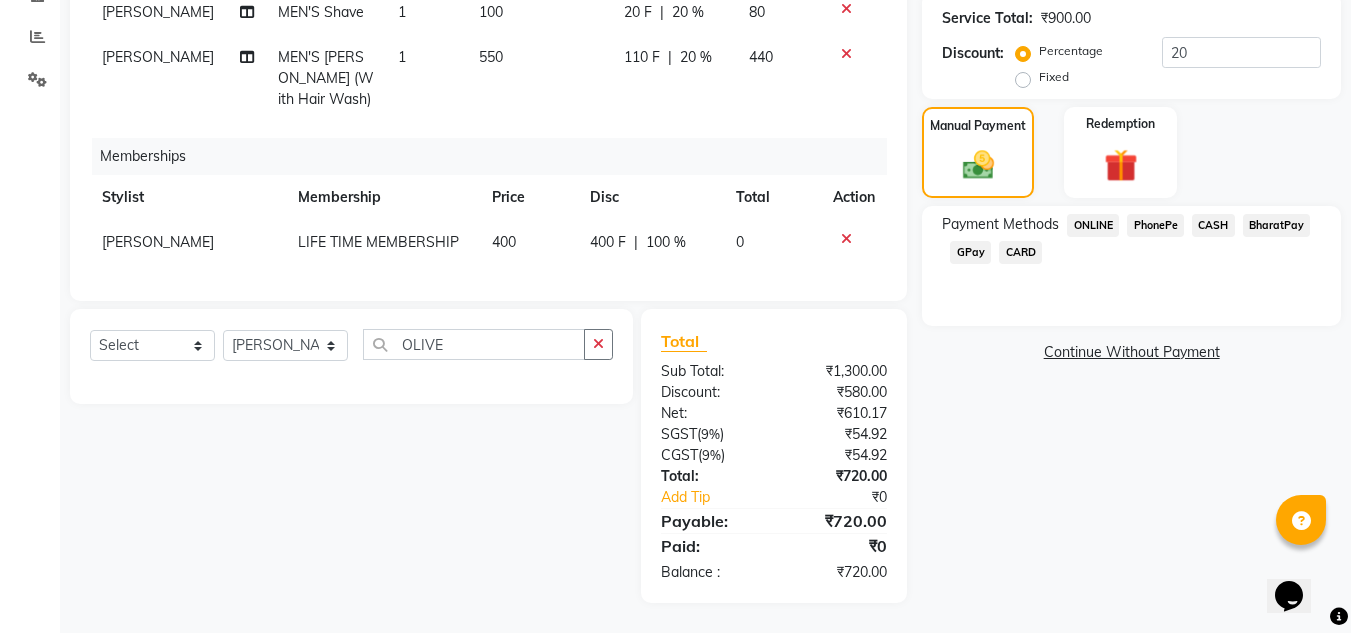 click on "CARD" 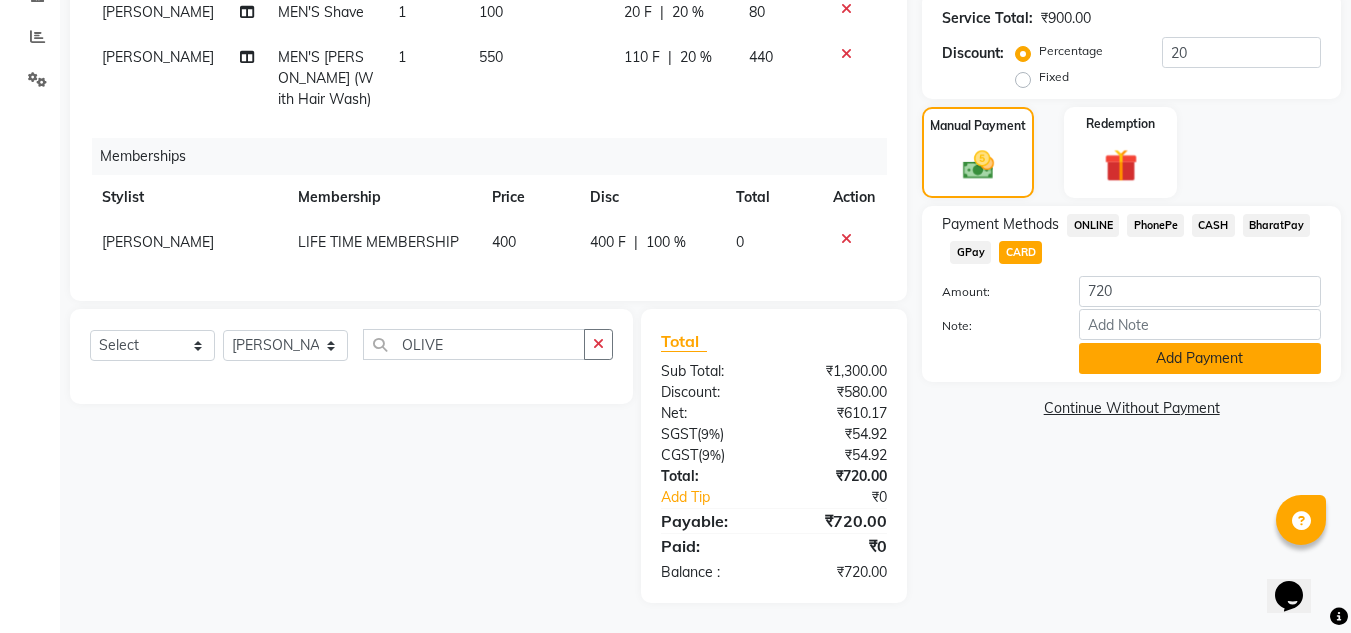 click on "Add Payment" 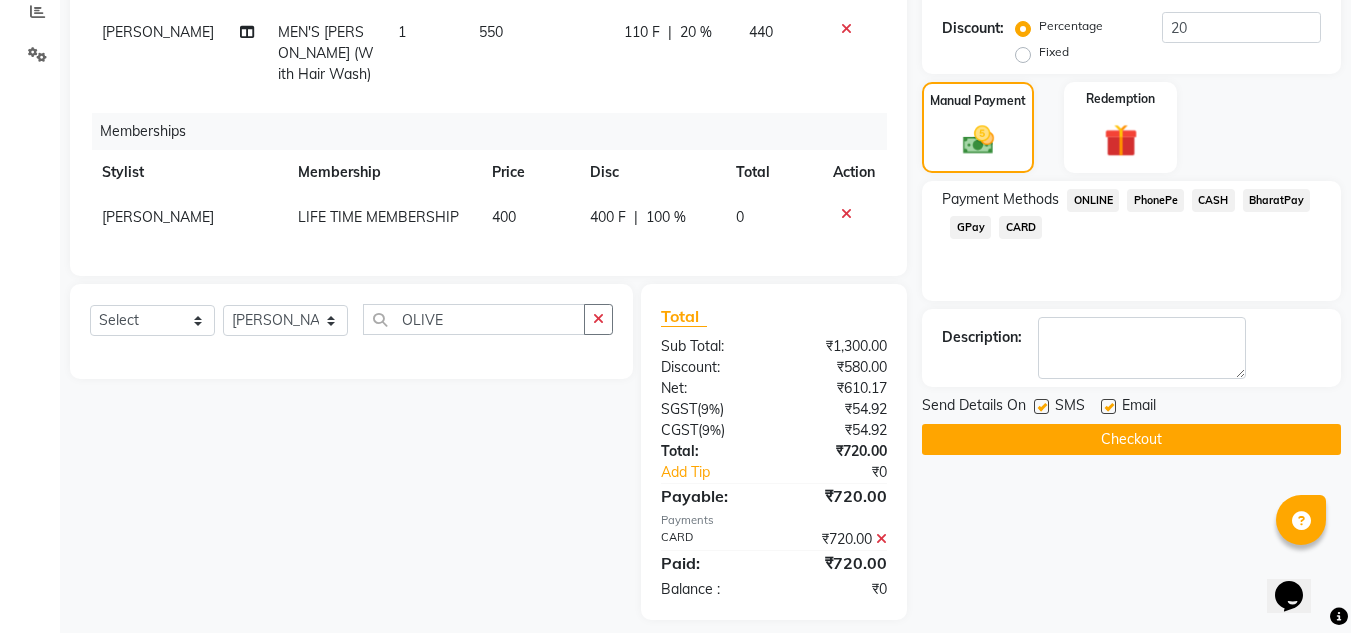 scroll, scrollTop: 463, scrollLeft: 0, axis: vertical 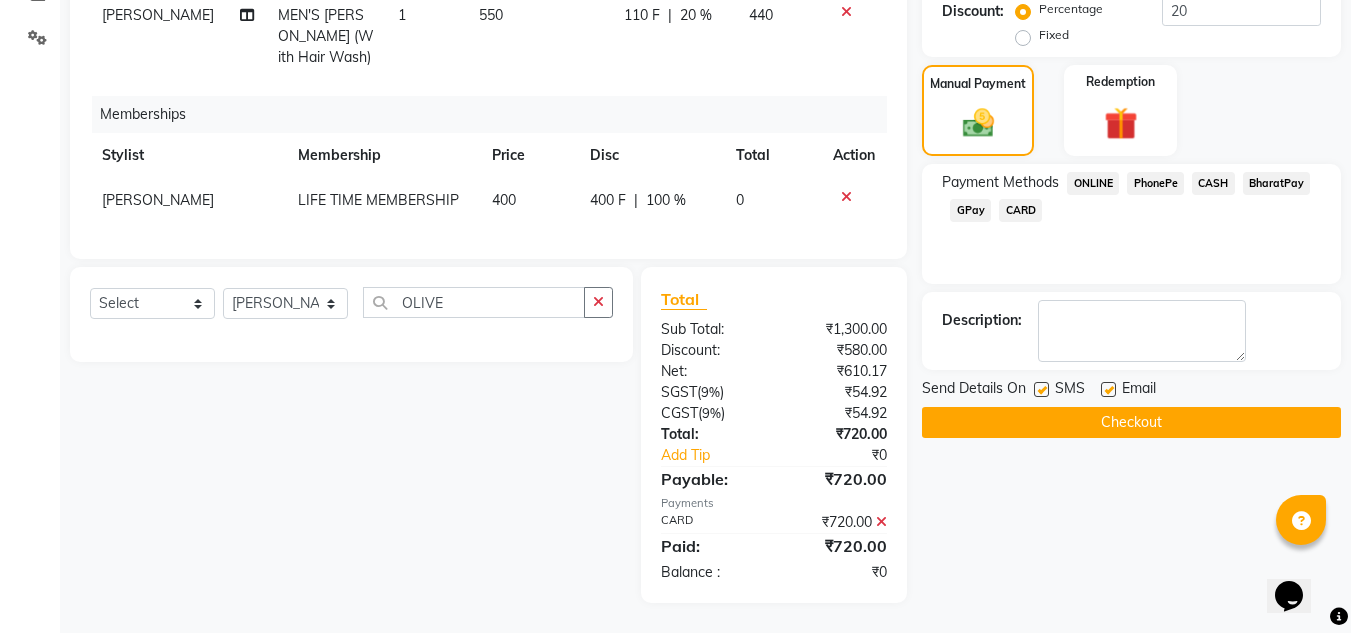 click on "Checkout" 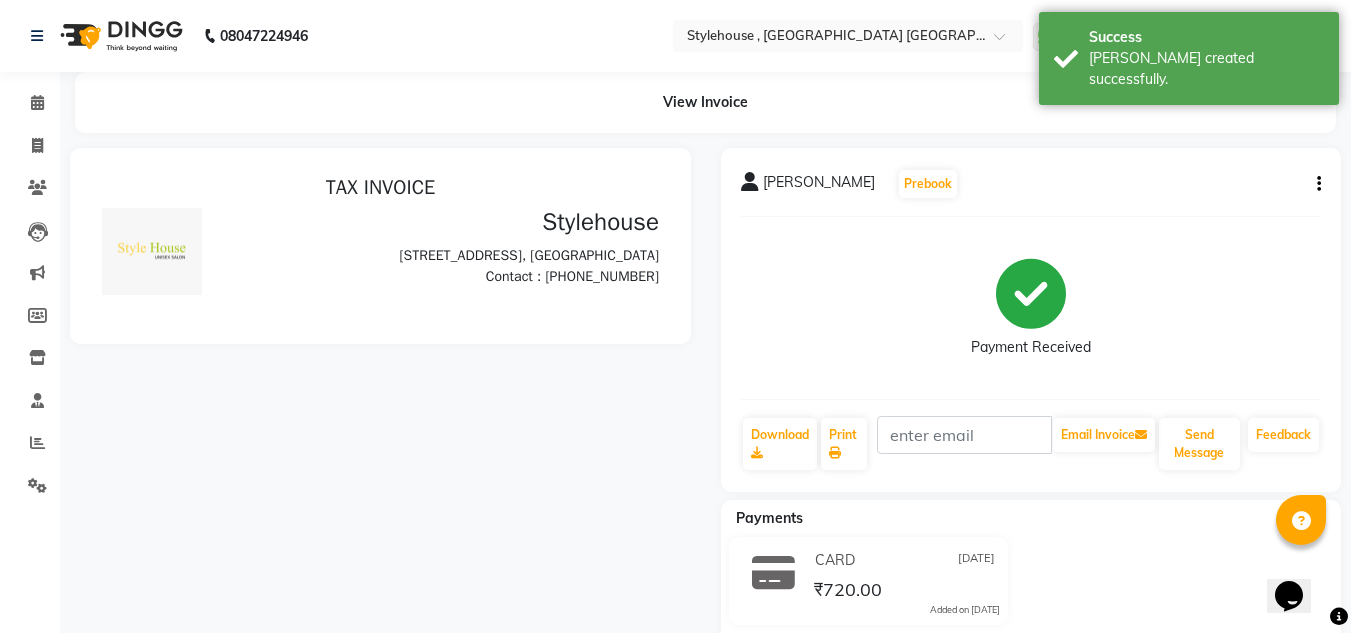 scroll, scrollTop: 0, scrollLeft: 0, axis: both 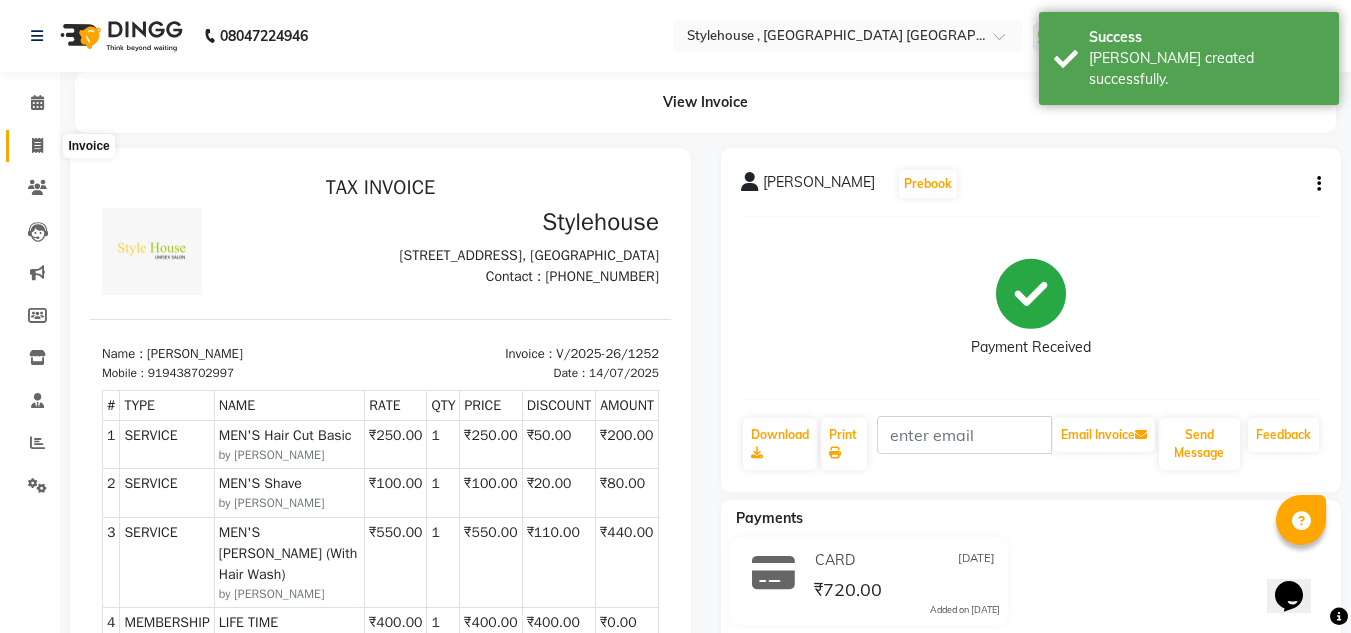 click 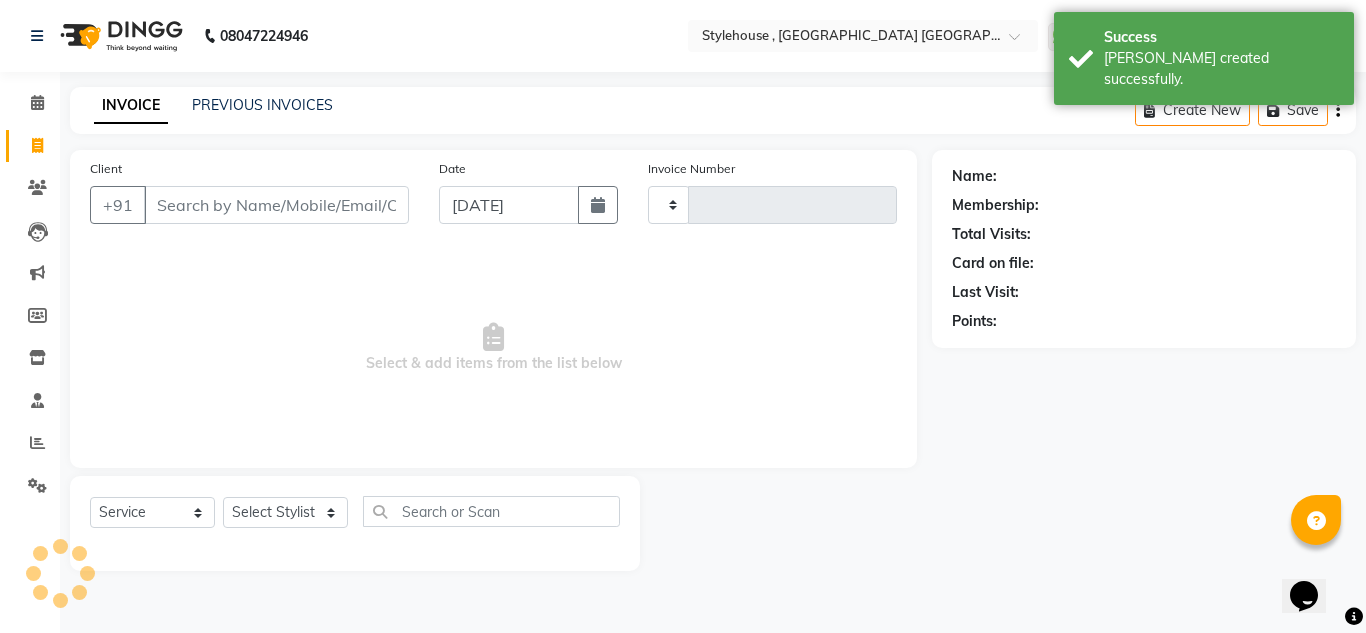 type on "1253" 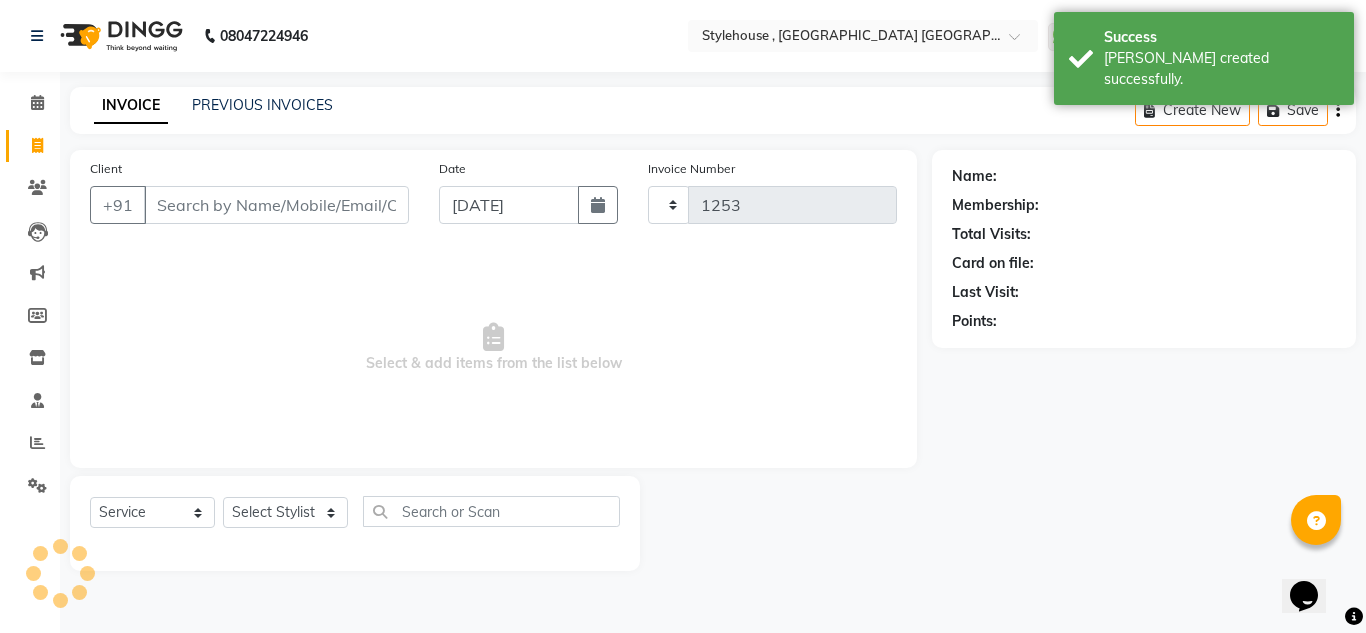 select on "7793" 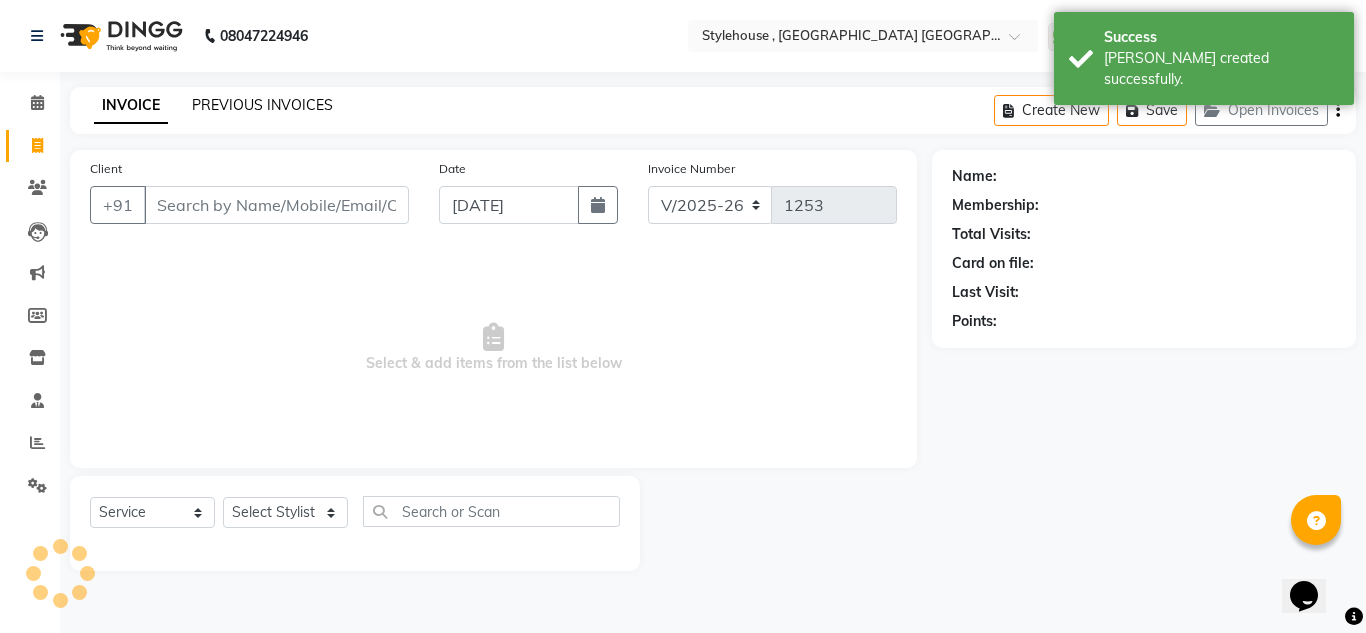 click on "PREVIOUS INVOICES" 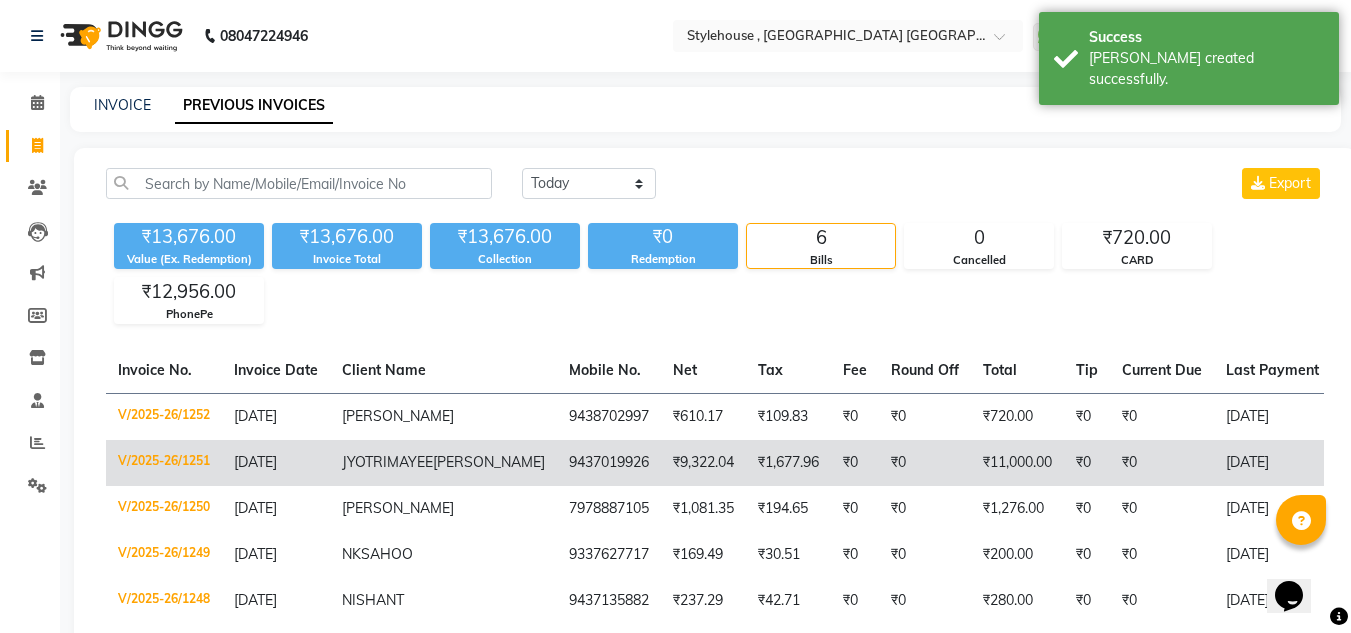 click on "JYOTRIMAYEE" 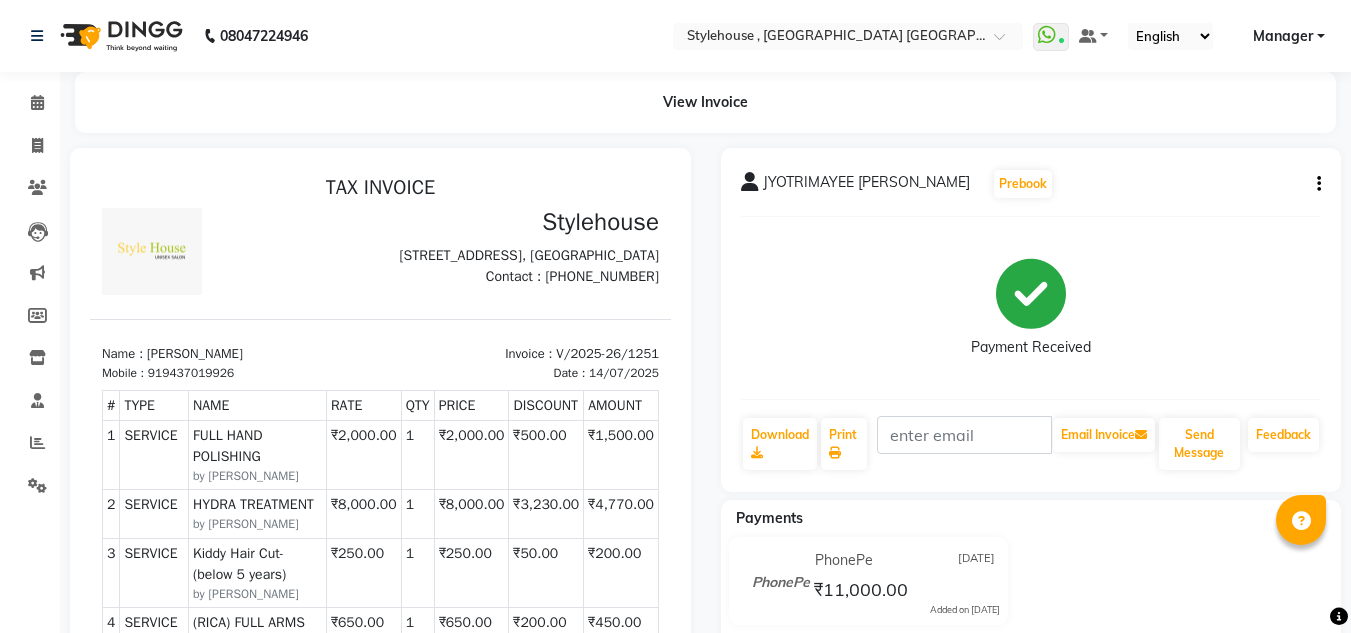 scroll, scrollTop: 0, scrollLeft: 0, axis: both 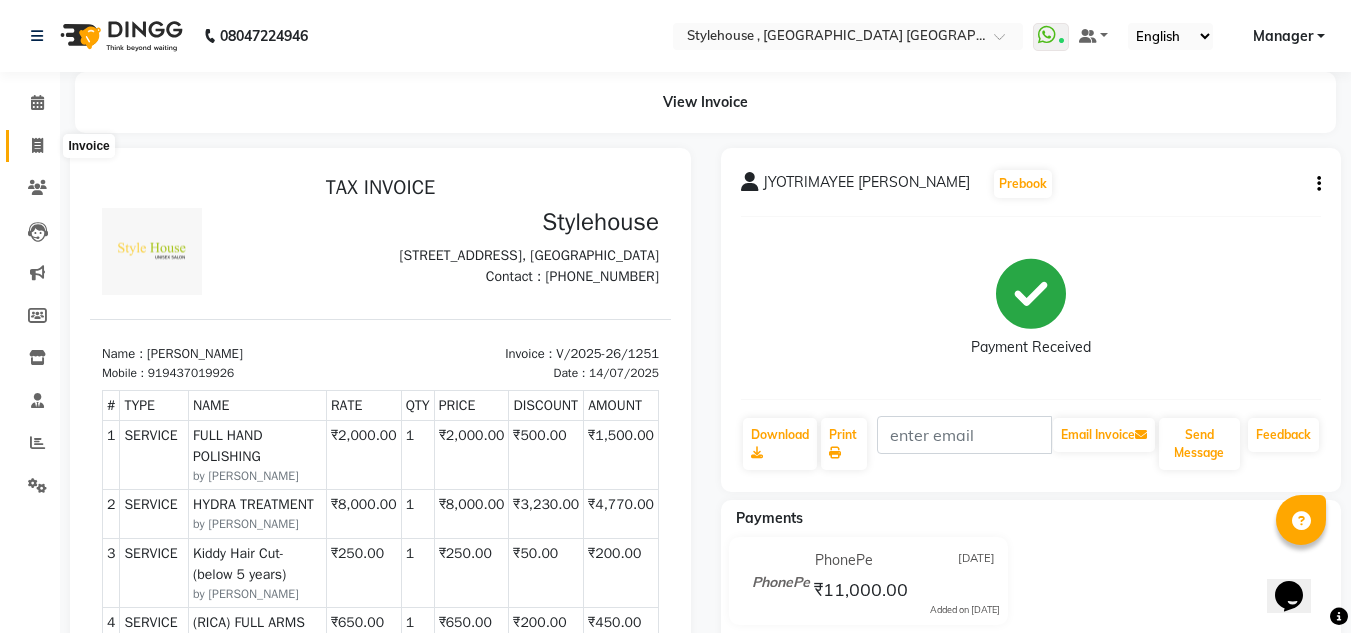 click 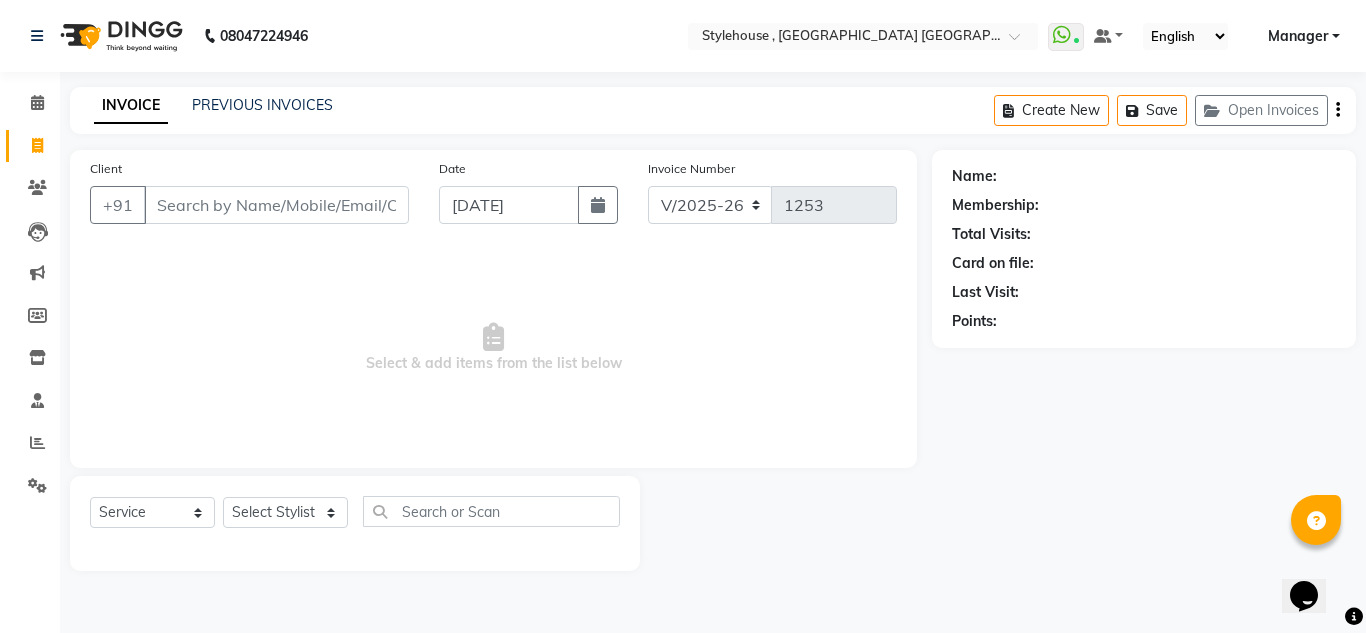 click on "INVOICE PREVIOUS INVOICES" 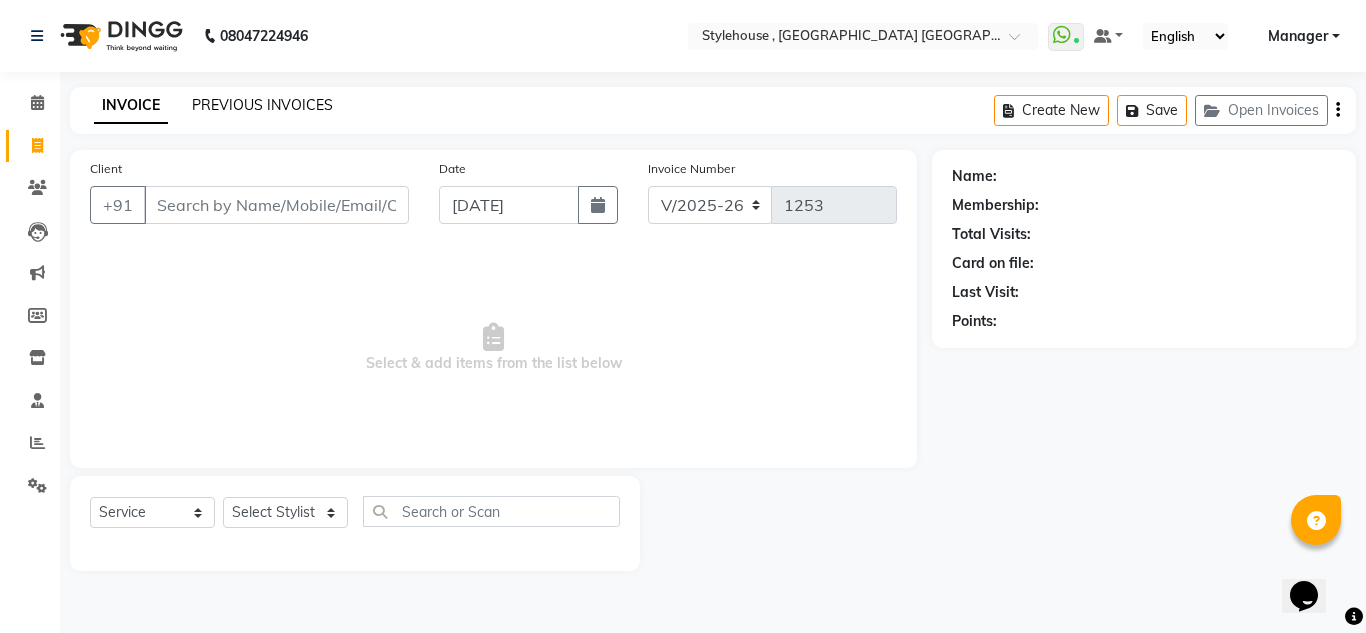 click on "PREVIOUS INVOICES" 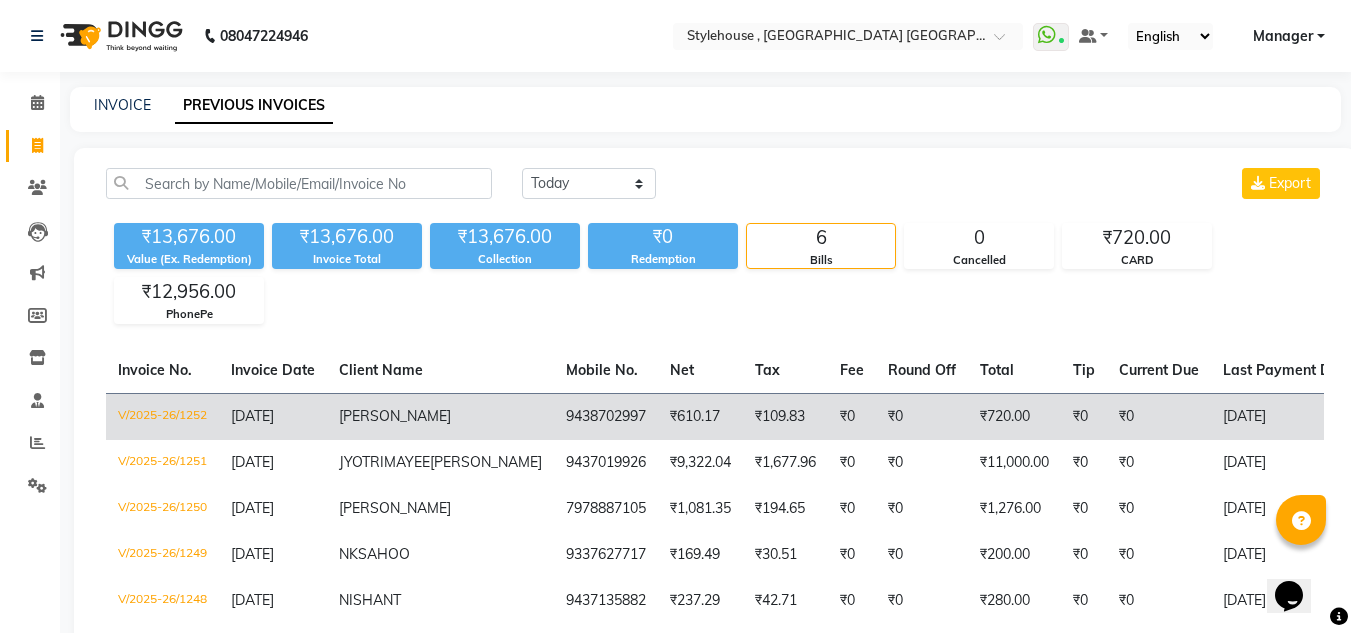click on "[DATE]" 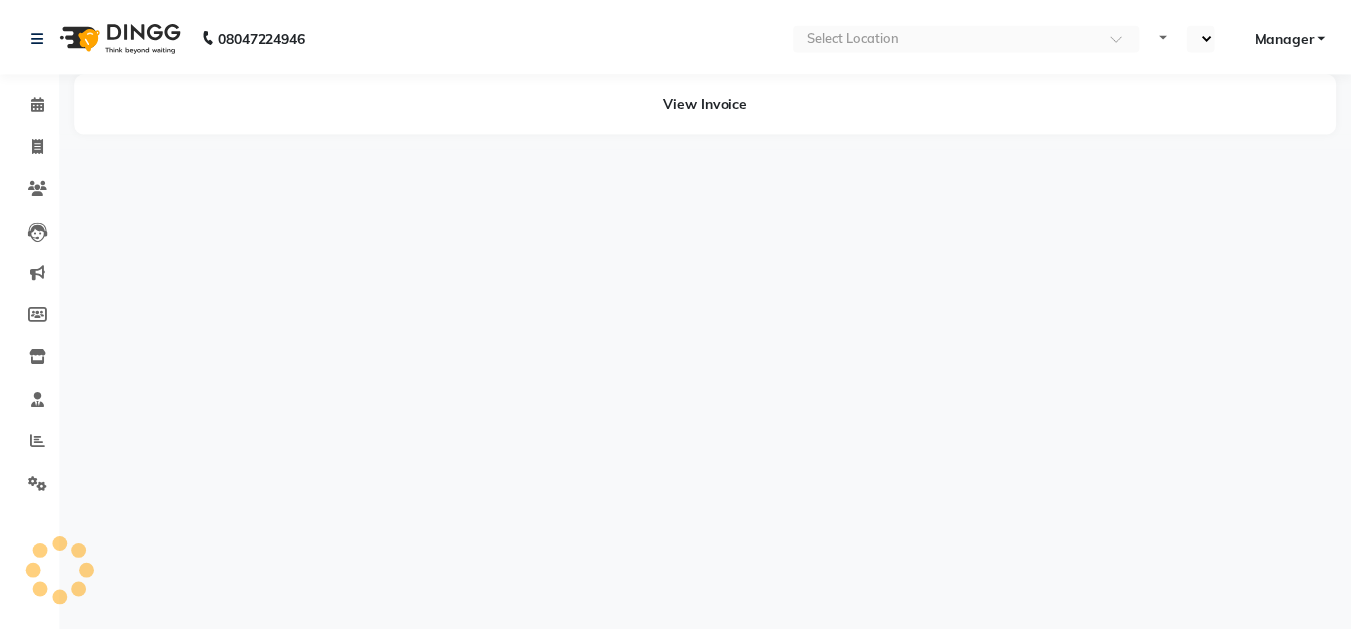 scroll, scrollTop: 0, scrollLeft: 0, axis: both 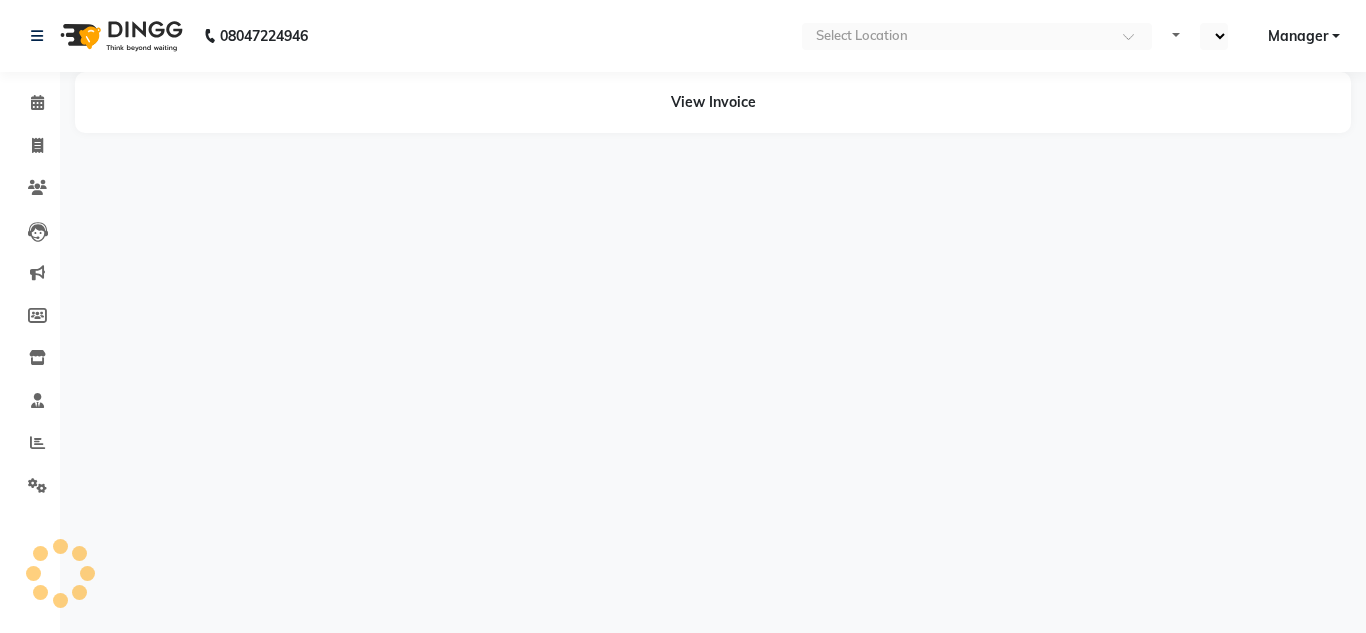 select on "en" 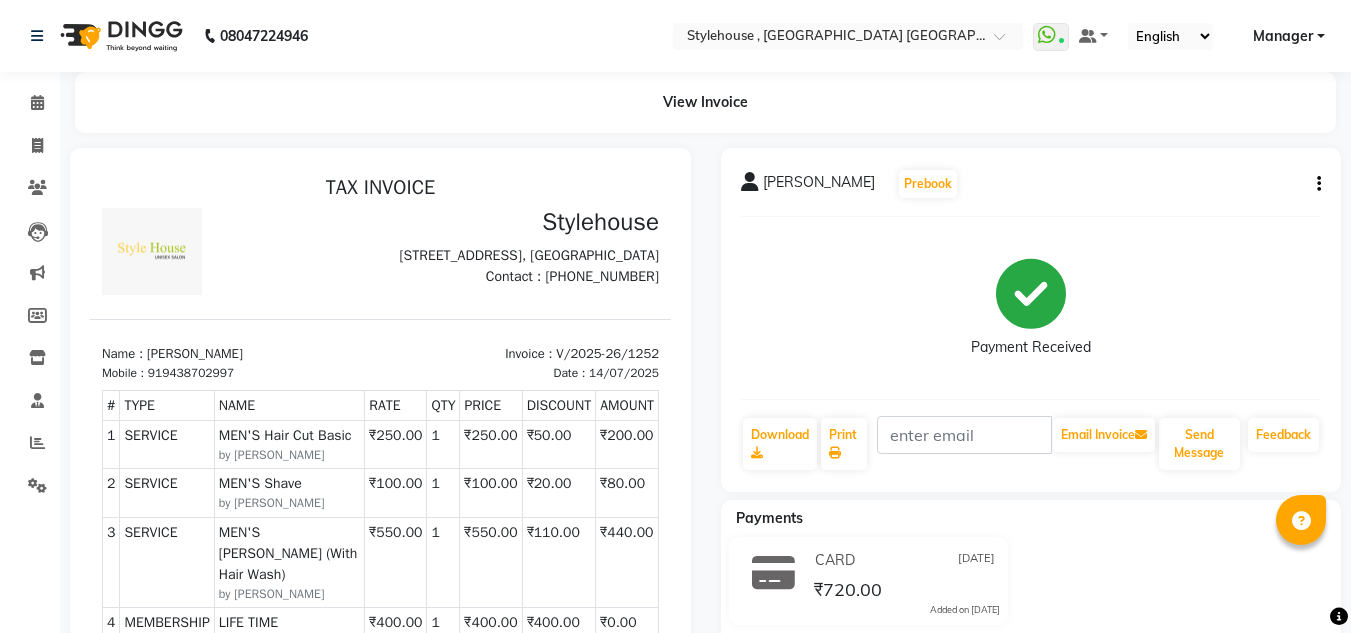 scroll, scrollTop: 0, scrollLeft: 0, axis: both 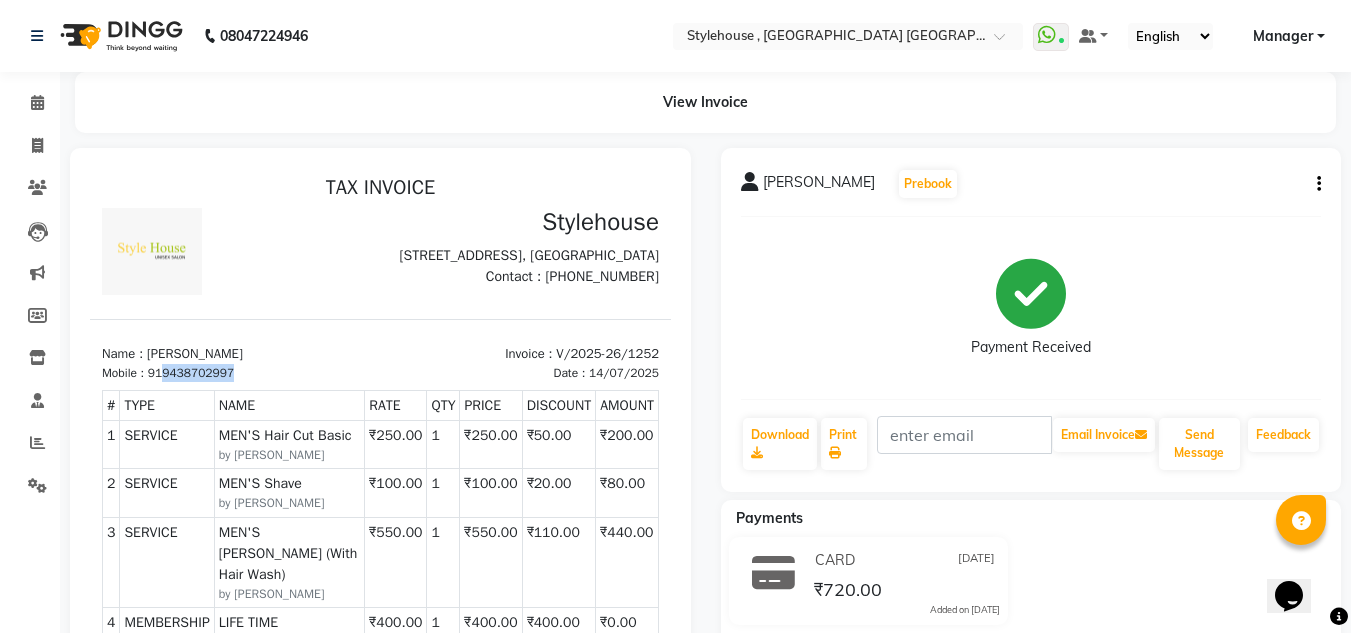 drag, startPoint x: 236, startPoint y: 404, endPoint x: 165, endPoint y: 408, distance: 71.11259 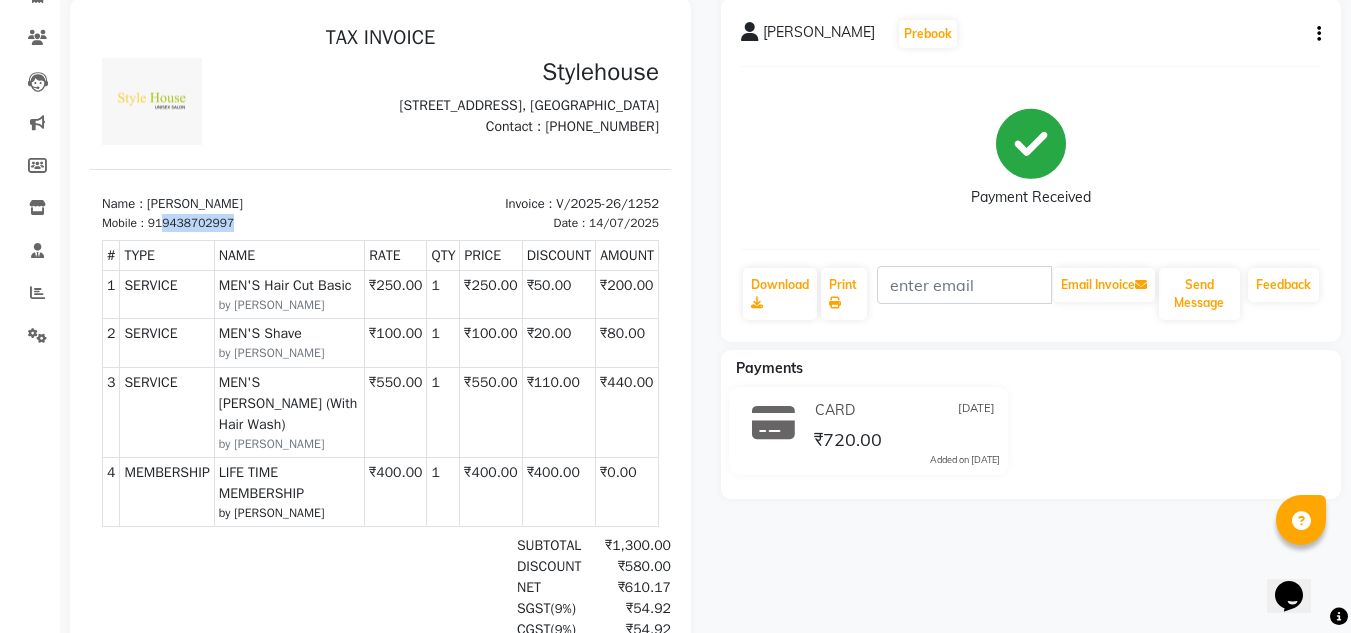 scroll, scrollTop: 0, scrollLeft: 0, axis: both 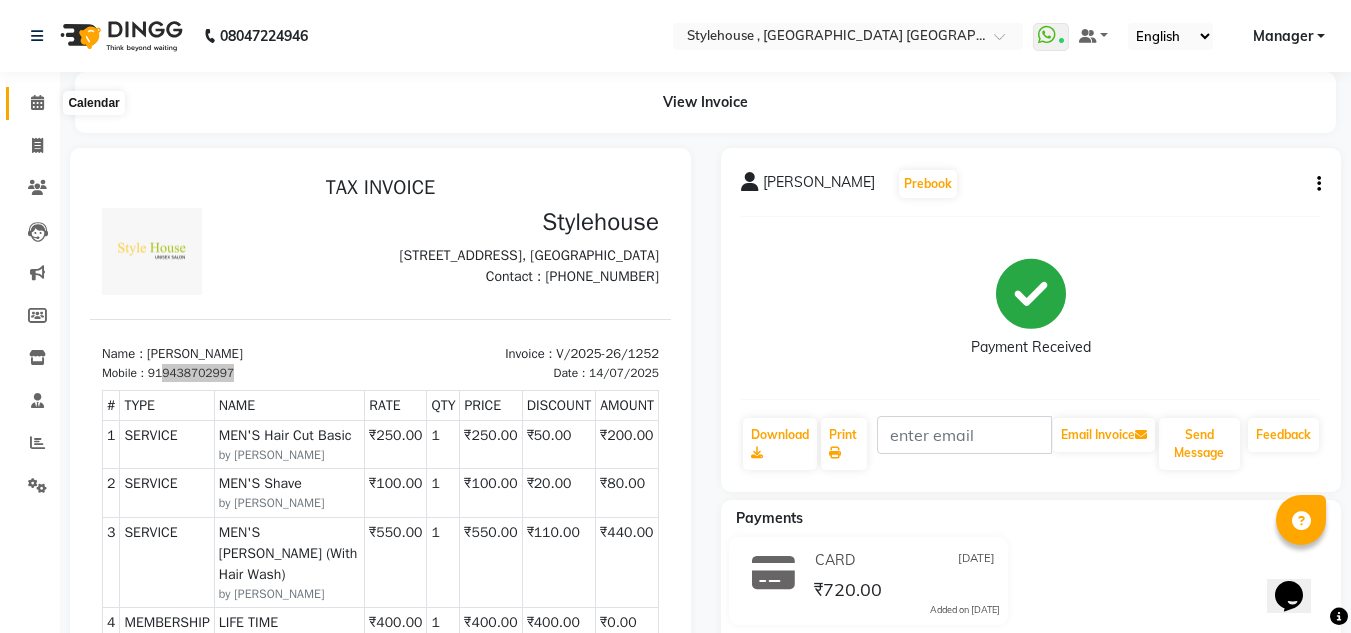 click 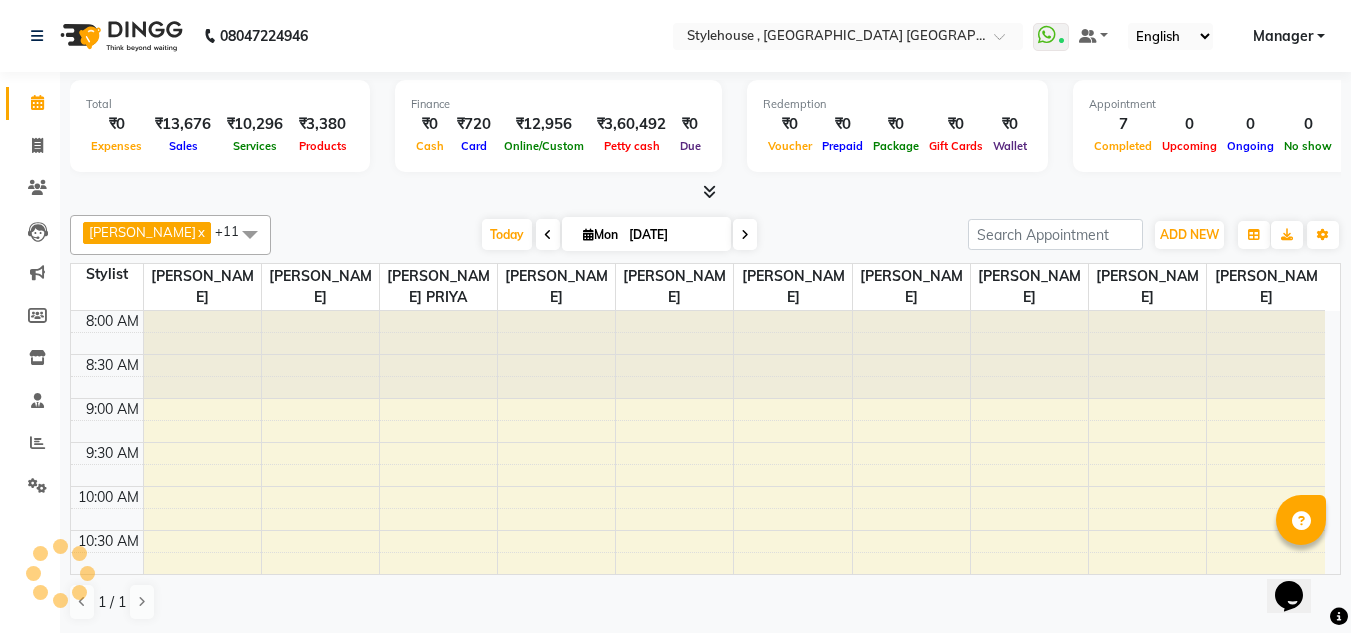scroll, scrollTop: 0, scrollLeft: 0, axis: both 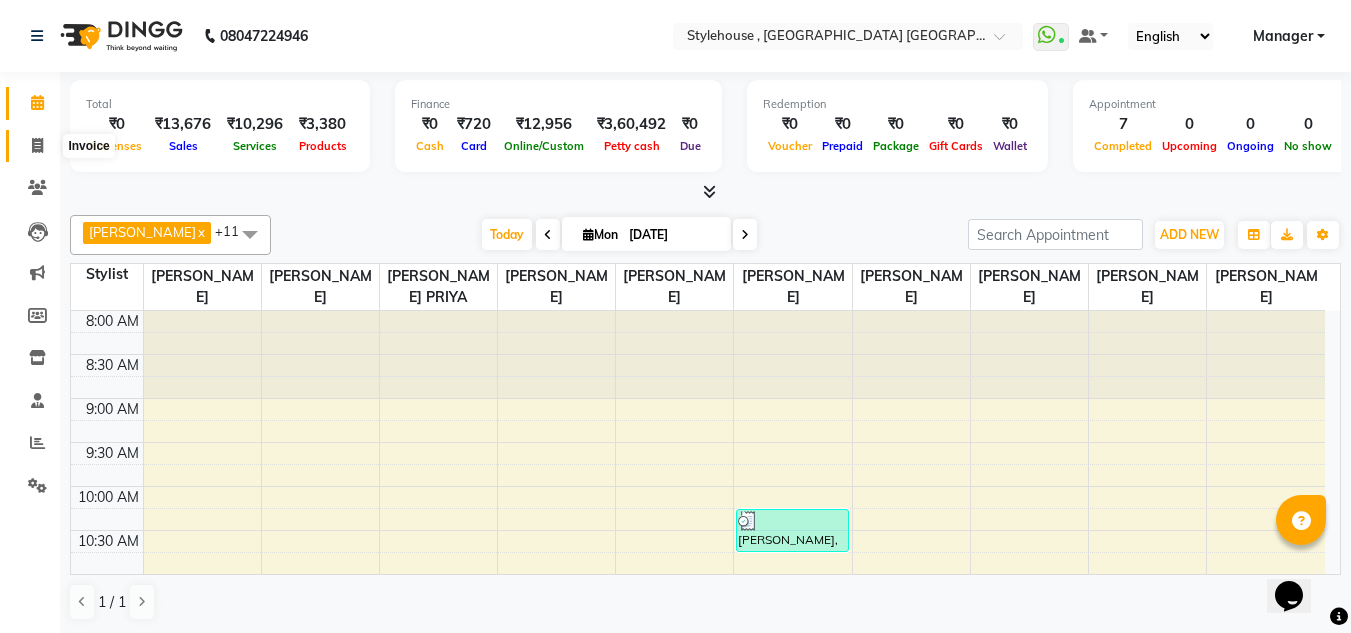 click 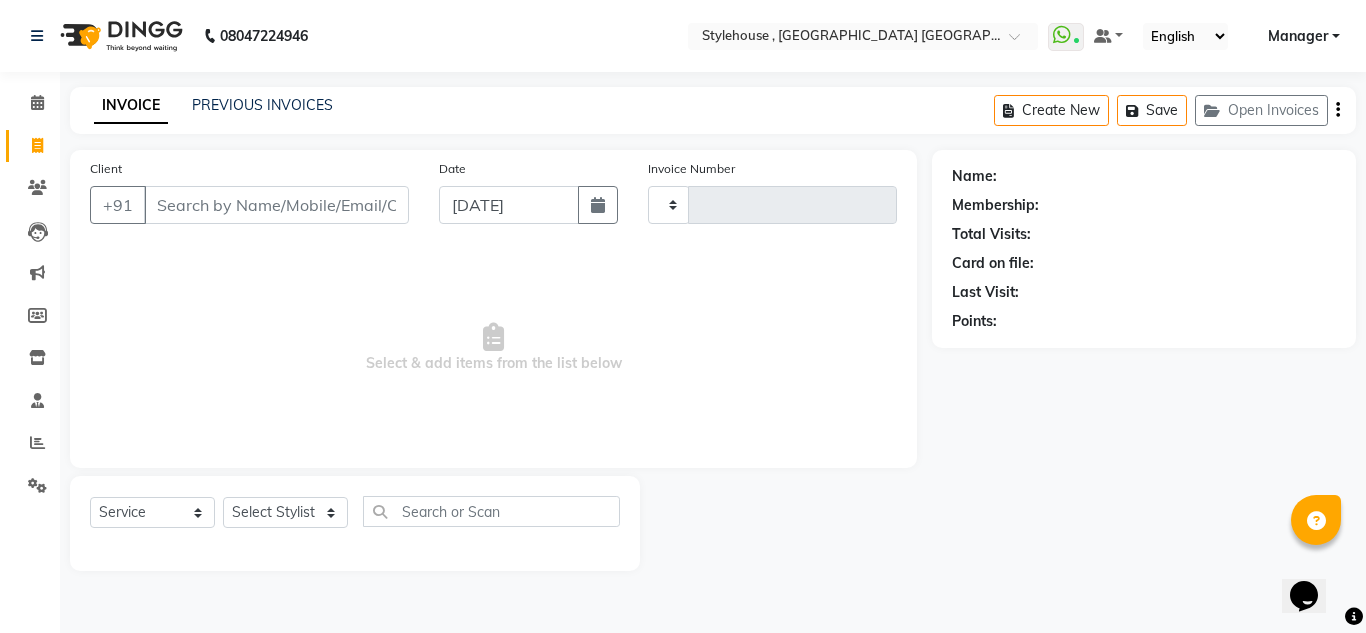type on "1253" 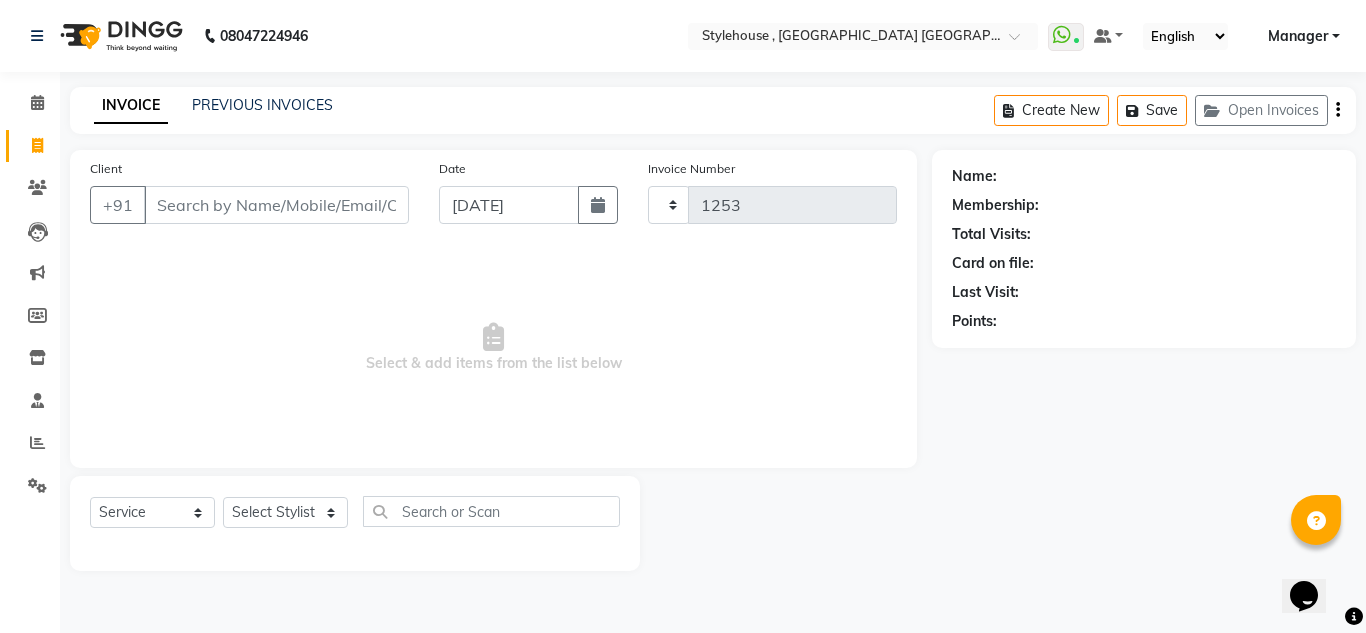 select on "7793" 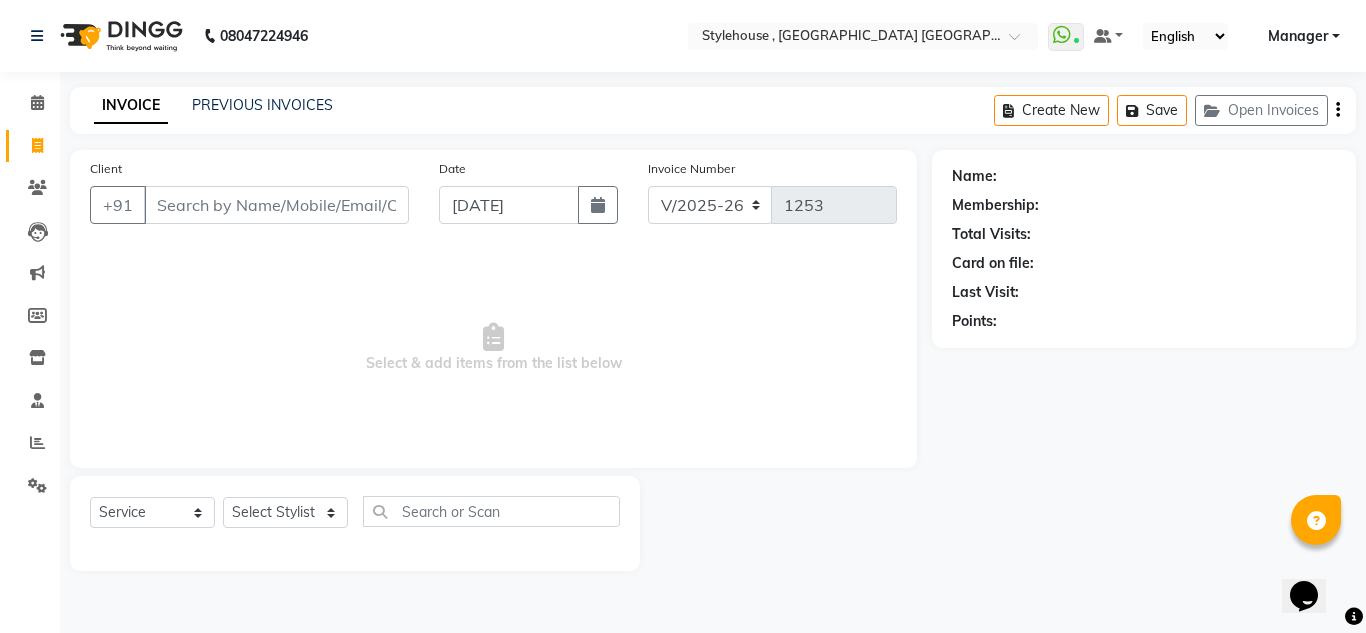 click on "Client" at bounding box center (276, 205) 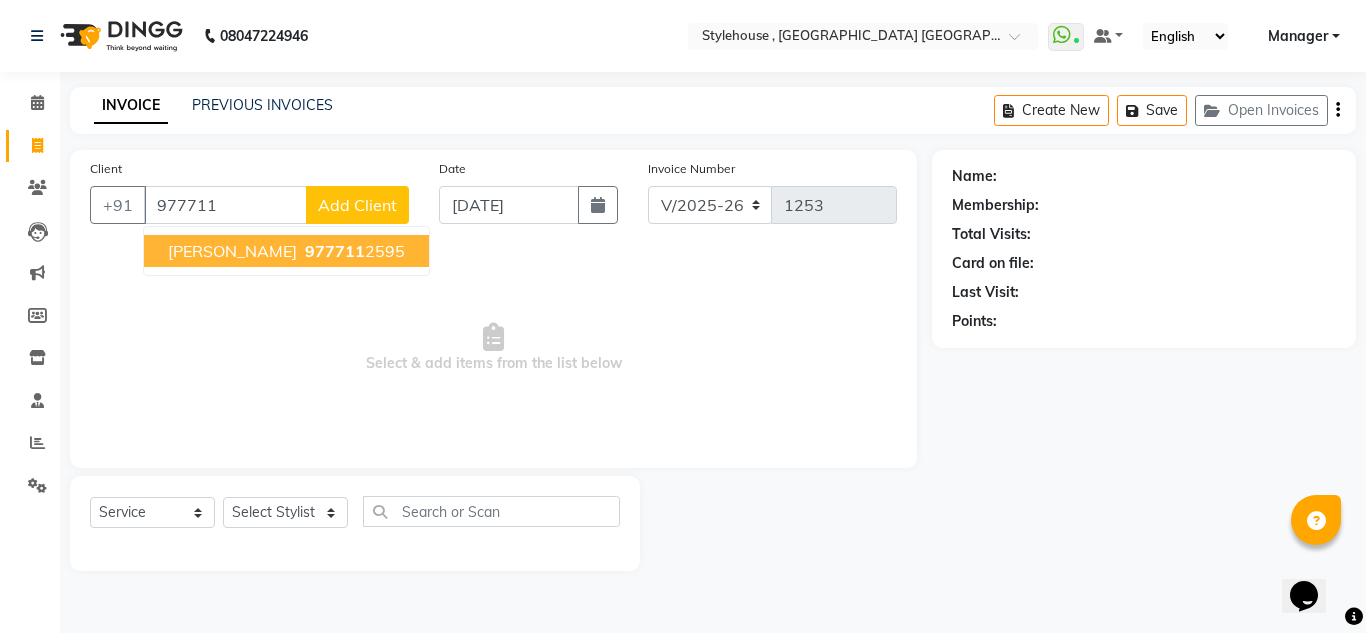 click on "977711 2595" at bounding box center [353, 251] 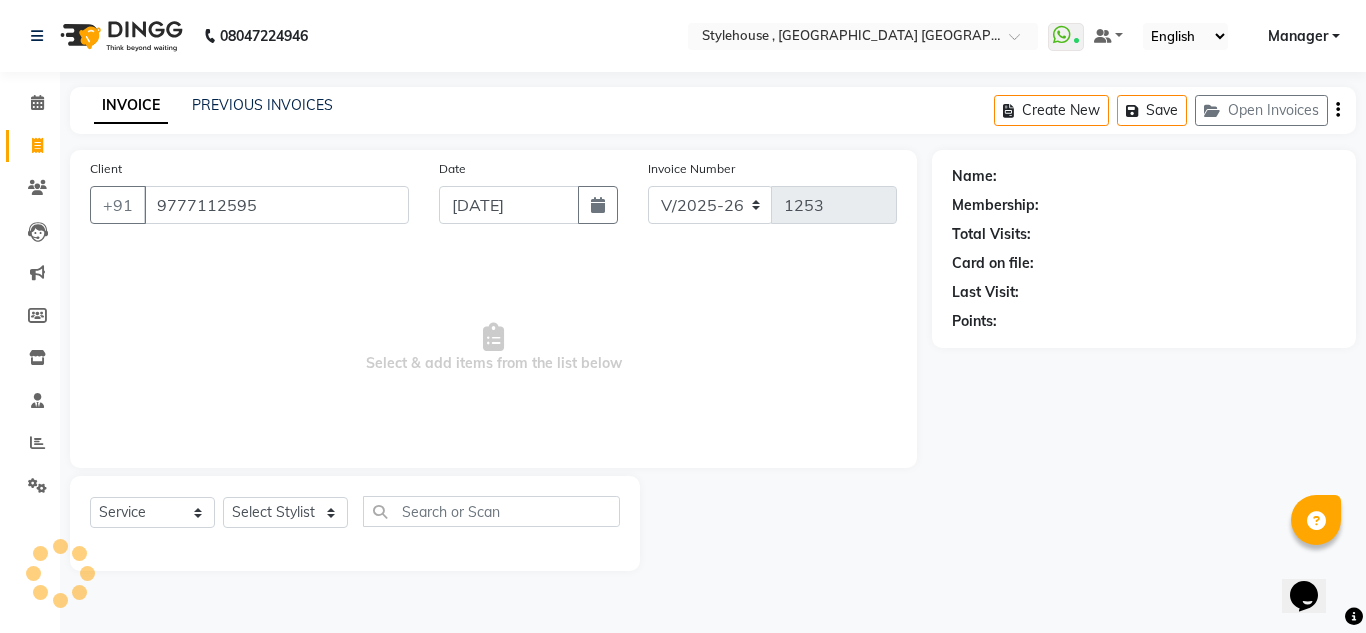 type on "9777112595" 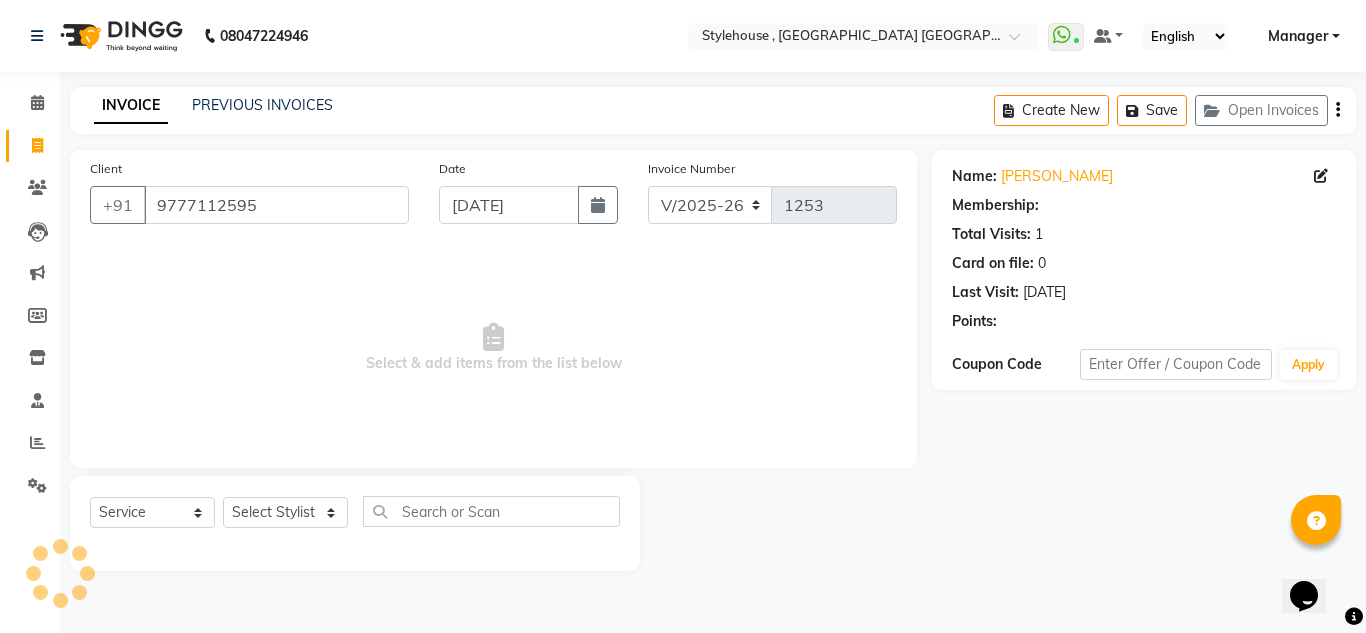 select on "1: Object" 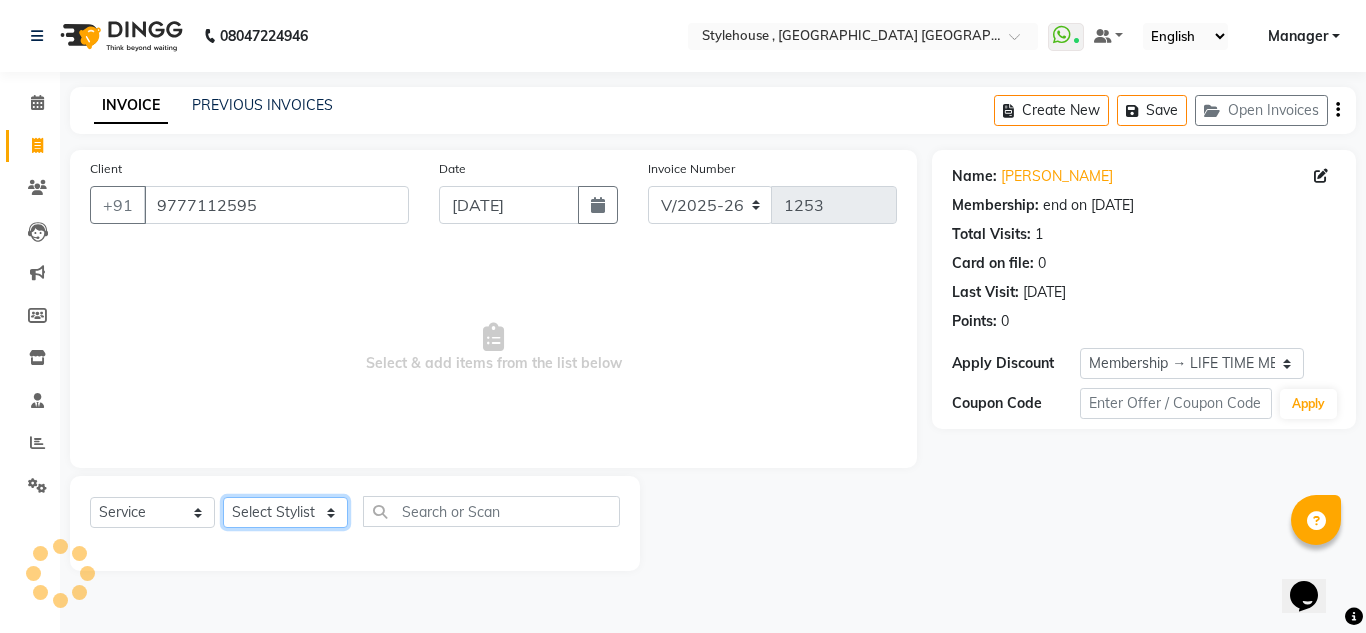 click on "Select Stylist [PERSON_NAME] [PERSON_NAME] [PERSON_NAME] [PERSON_NAME] PRIYA Manager [PERSON_NAME] [PERSON_NAME] [PERSON_NAME] PRIYANKA NANDA PUJA [PERSON_NAME] [PERSON_NAME] [PERSON_NAME] SAMEER [PERSON_NAME] [PERSON_NAME]" 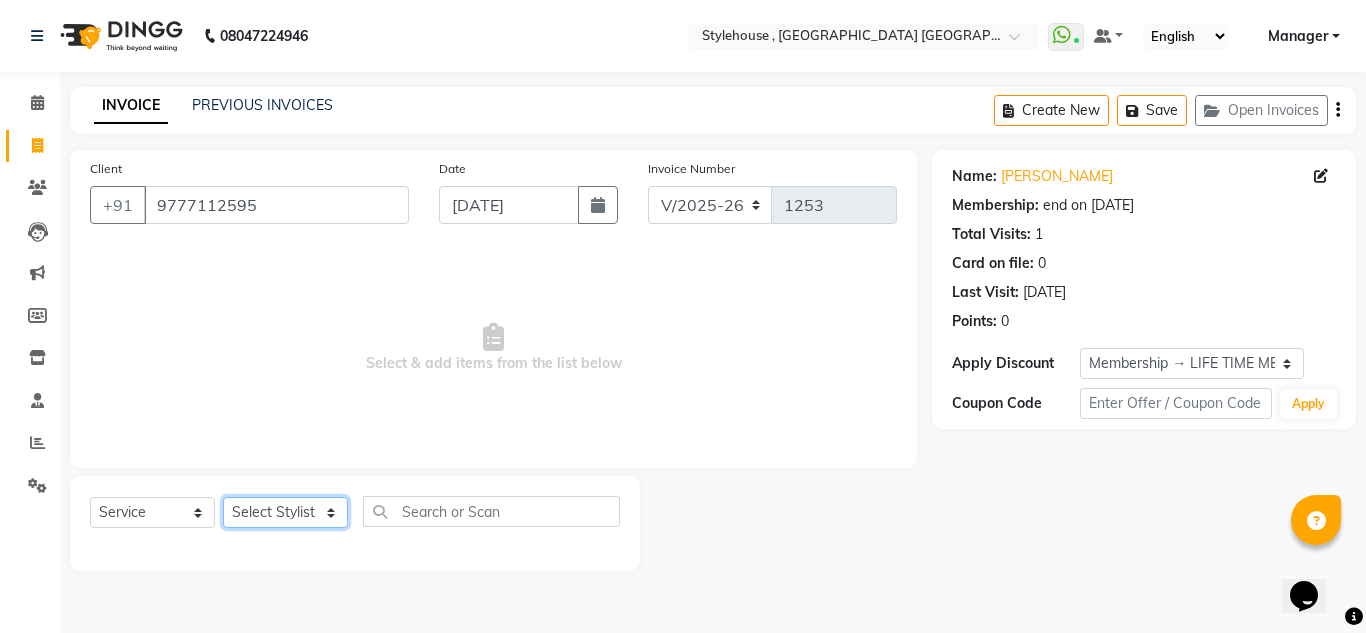select on "69893" 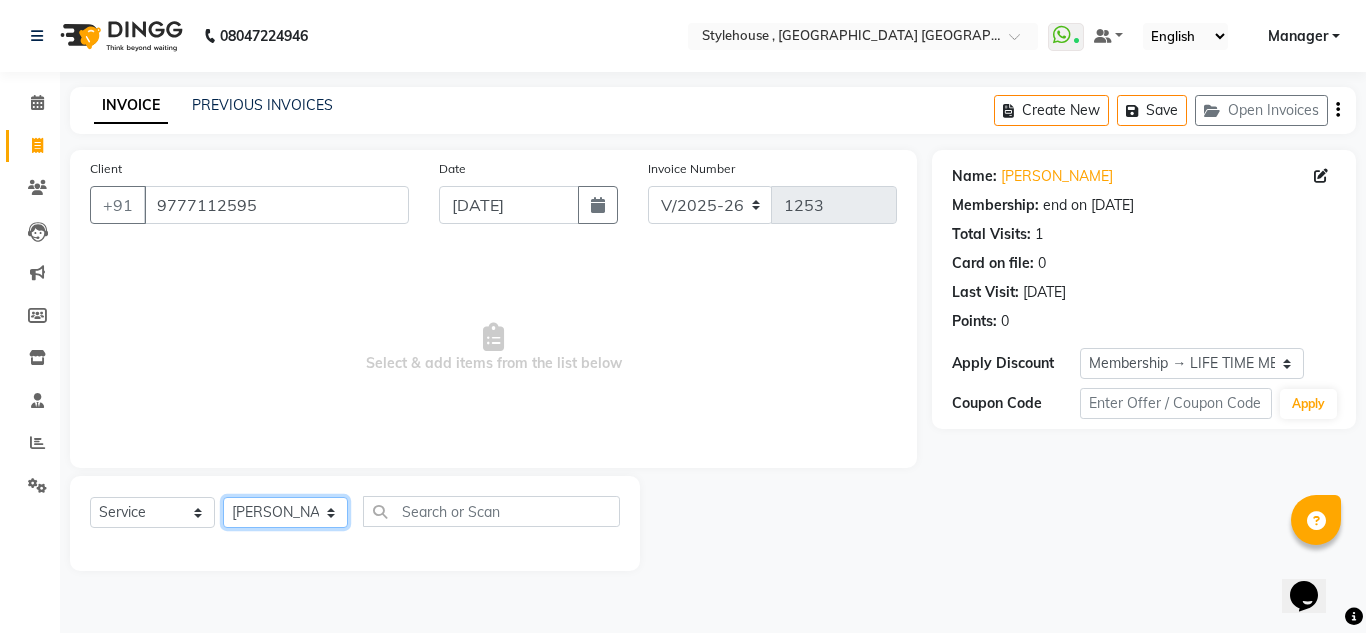 click on "Select Stylist [PERSON_NAME] [PERSON_NAME] [PERSON_NAME] [PERSON_NAME] PRIYA Manager [PERSON_NAME] [PERSON_NAME] [PERSON_NAME] PRIYANKA NANDA PUJA [PERSON_NAME] [PERSON_NAME] [PERSON_NAME] SAMEER [PERSON_NAME] [PERSON_NAME]" 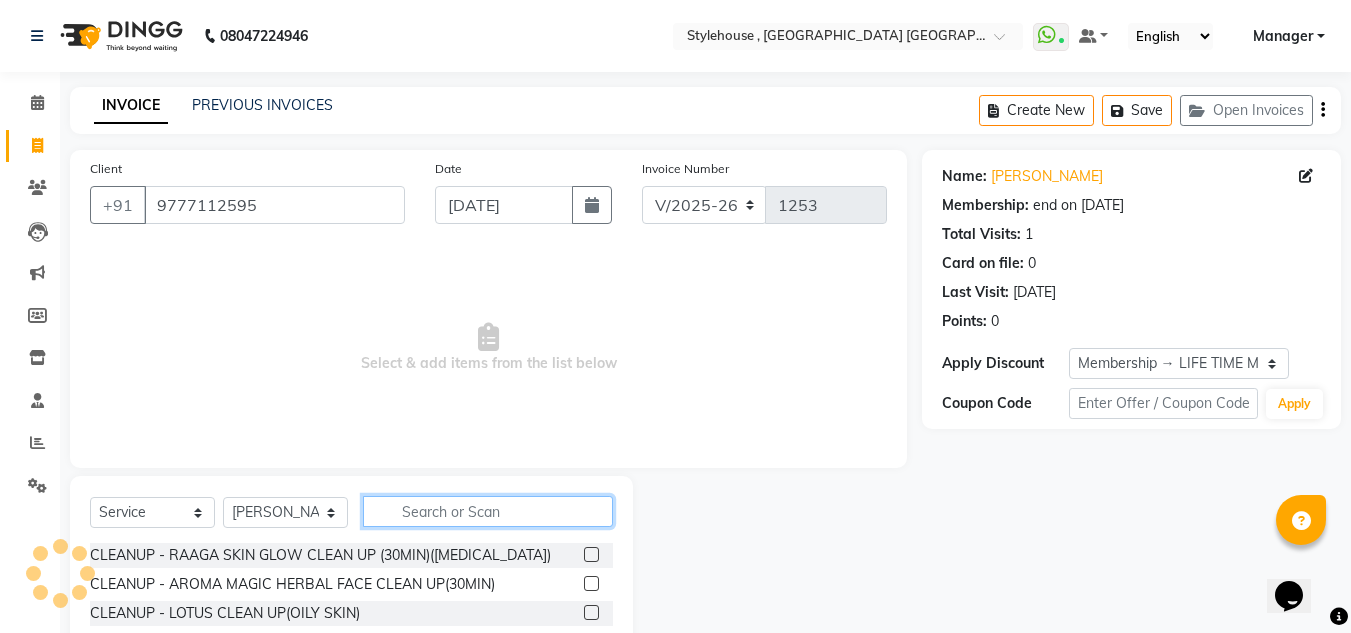 click 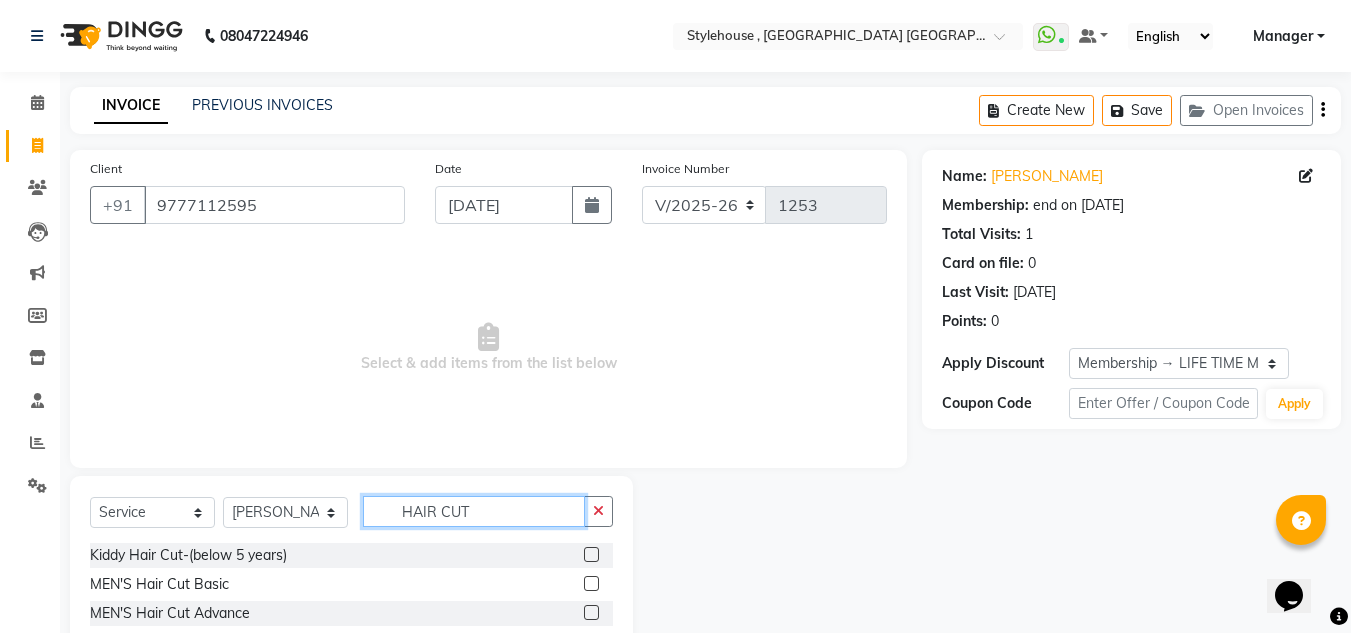 type on "HAIR CUT" 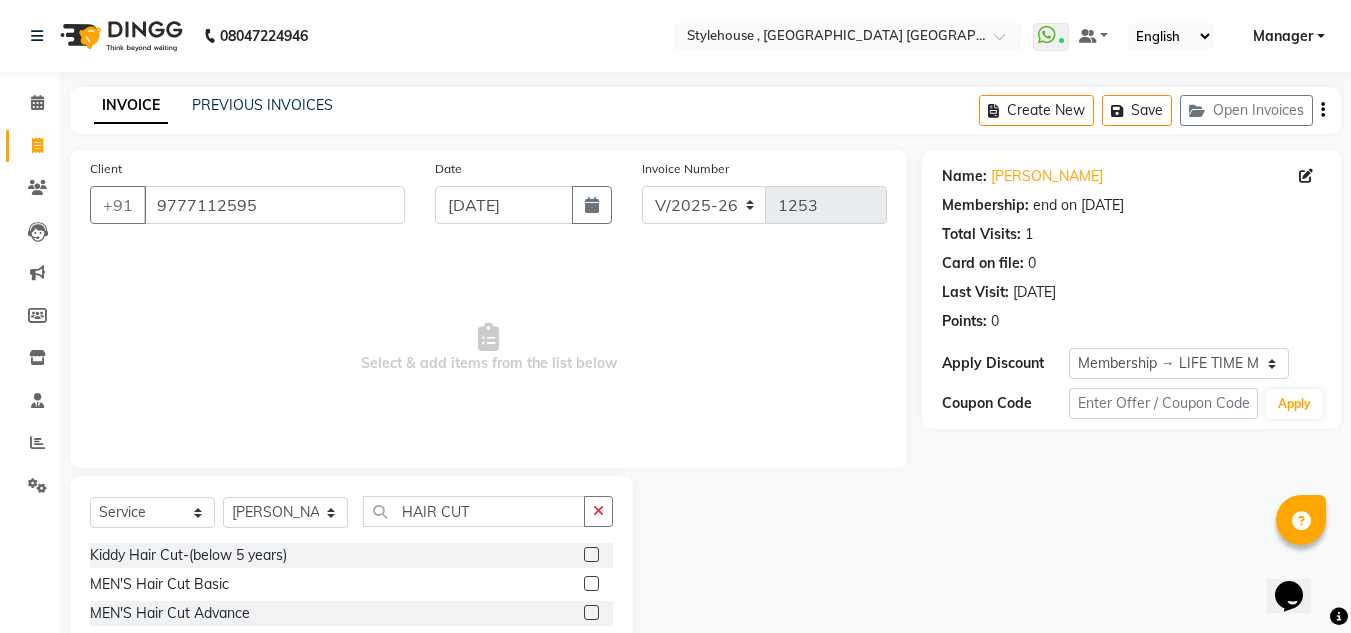 click 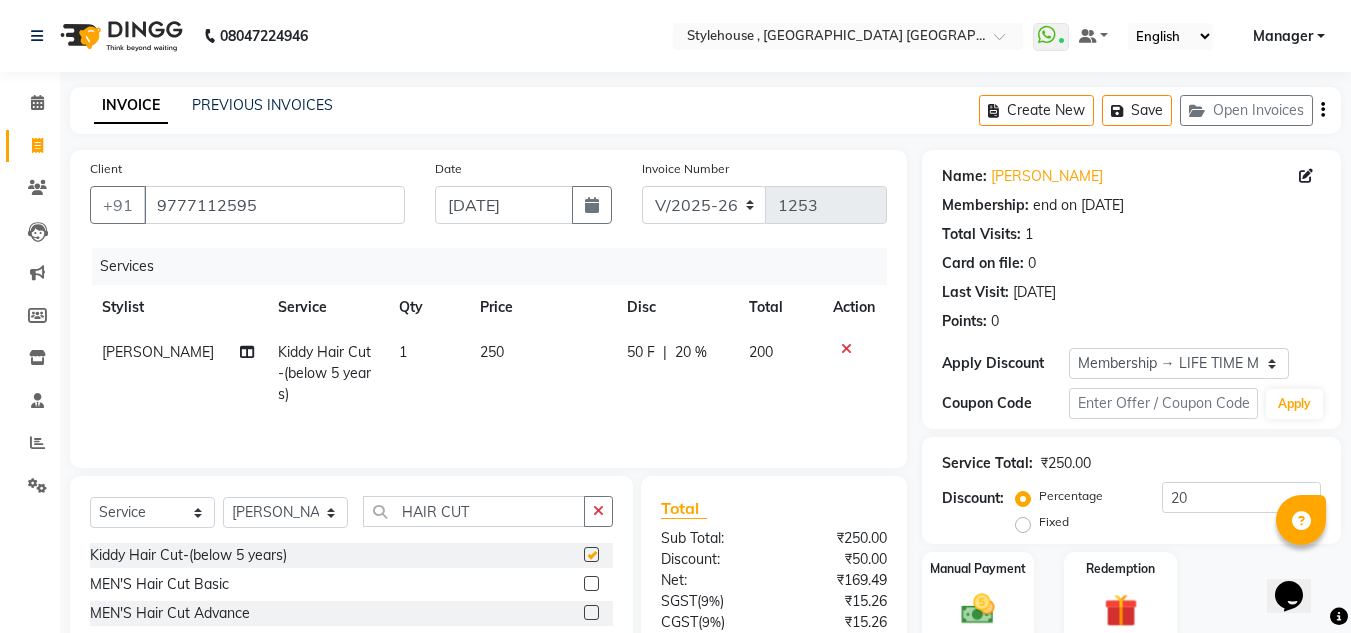 checkbox on "false" 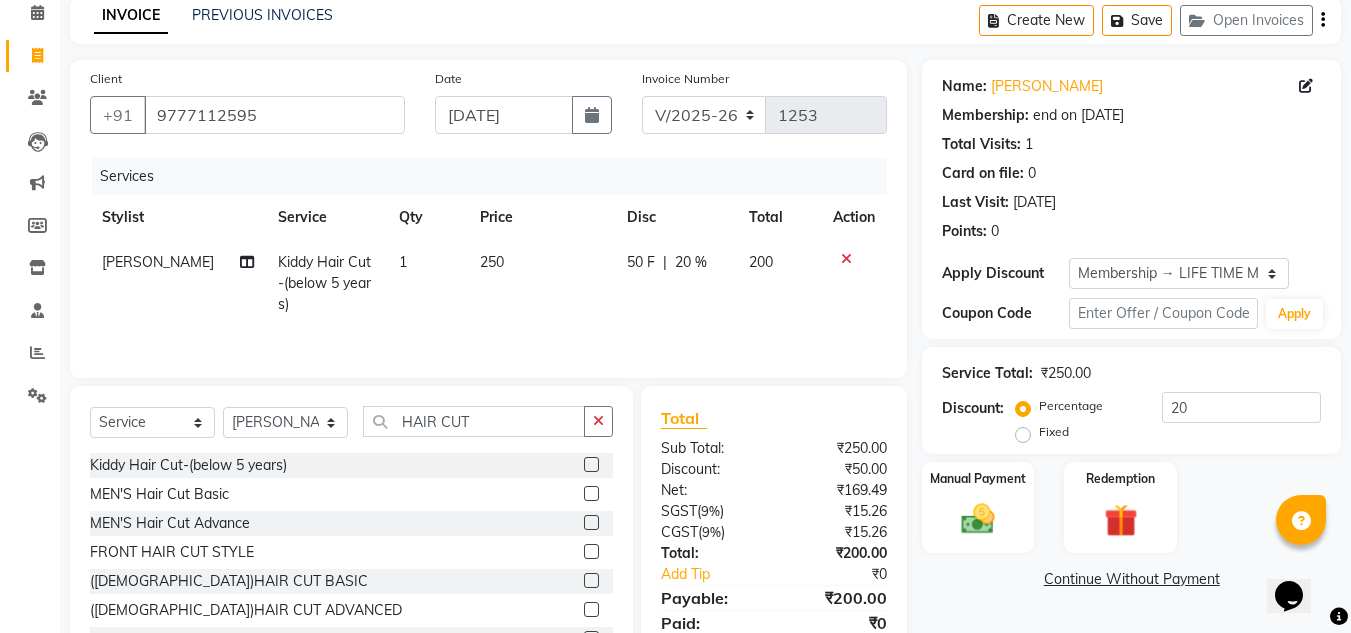 scroll, scrollTop: 168, scrollLeft: 0, axis: vertical 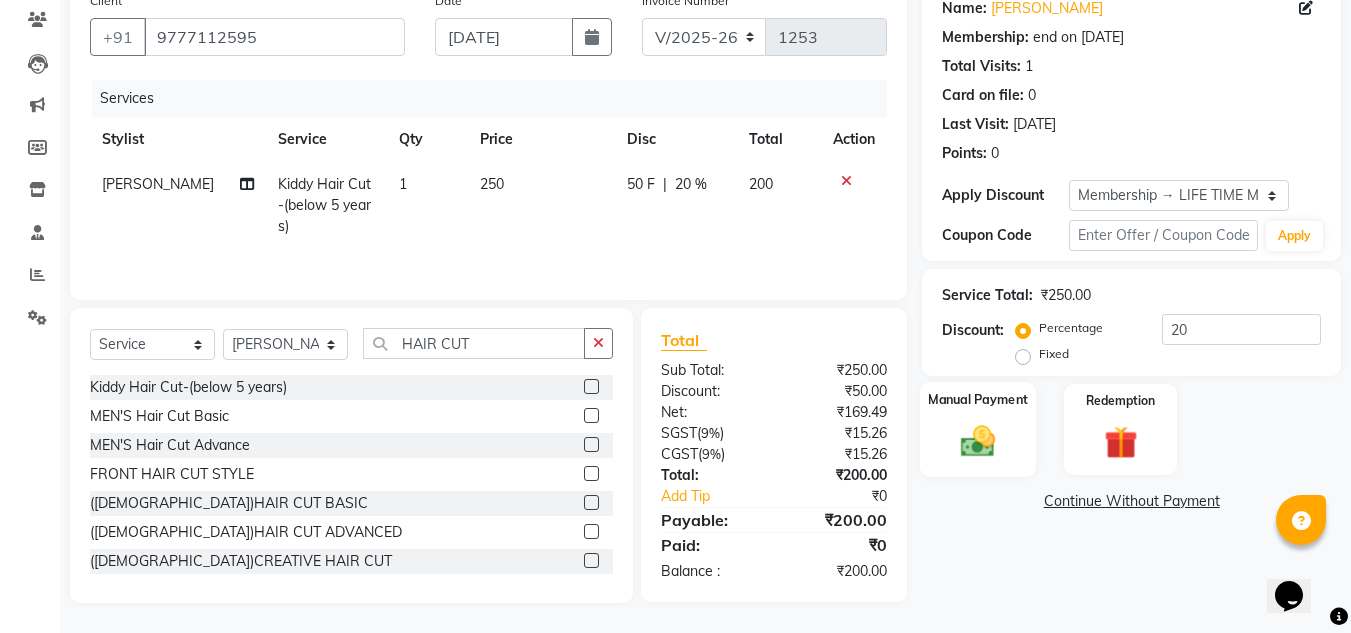 click on "Manual Payment" 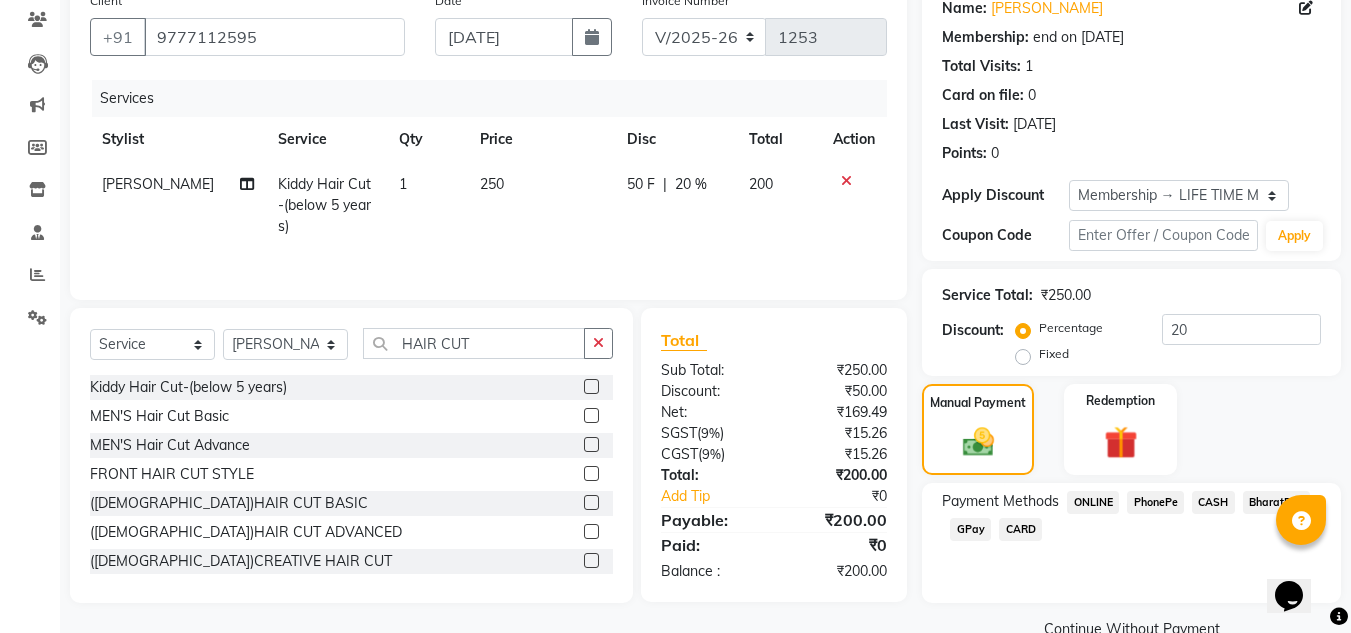click on "PhonePe" 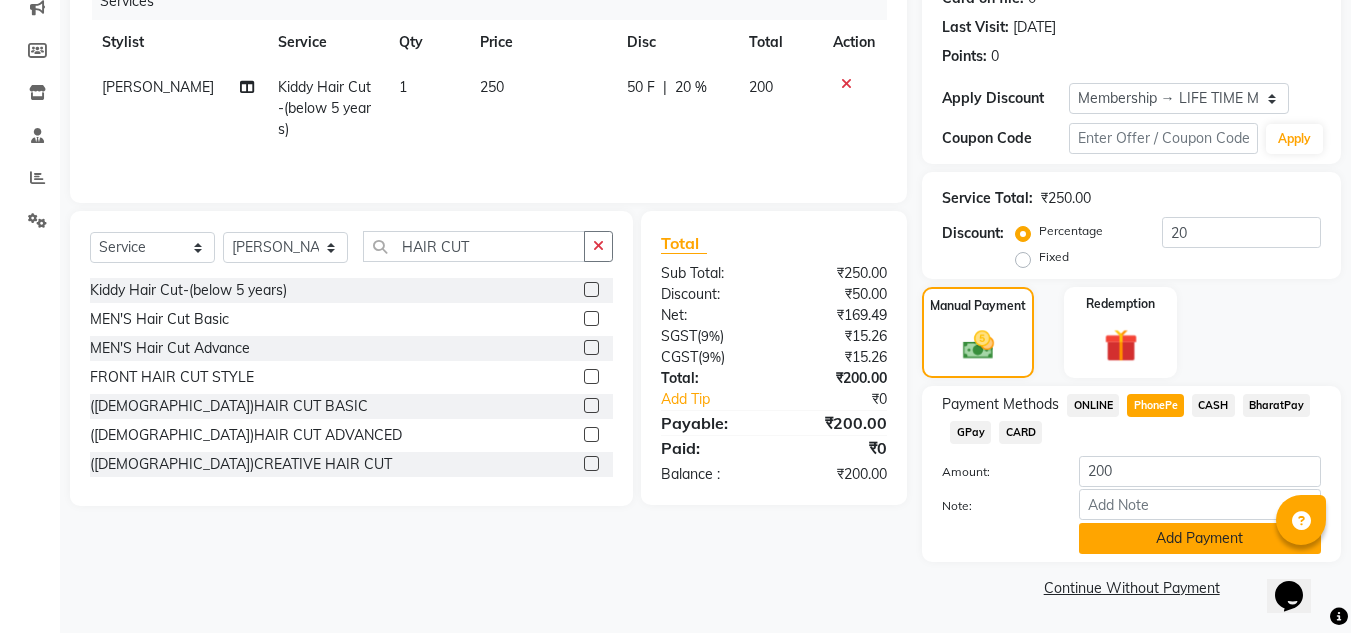 click on "Add Payment" 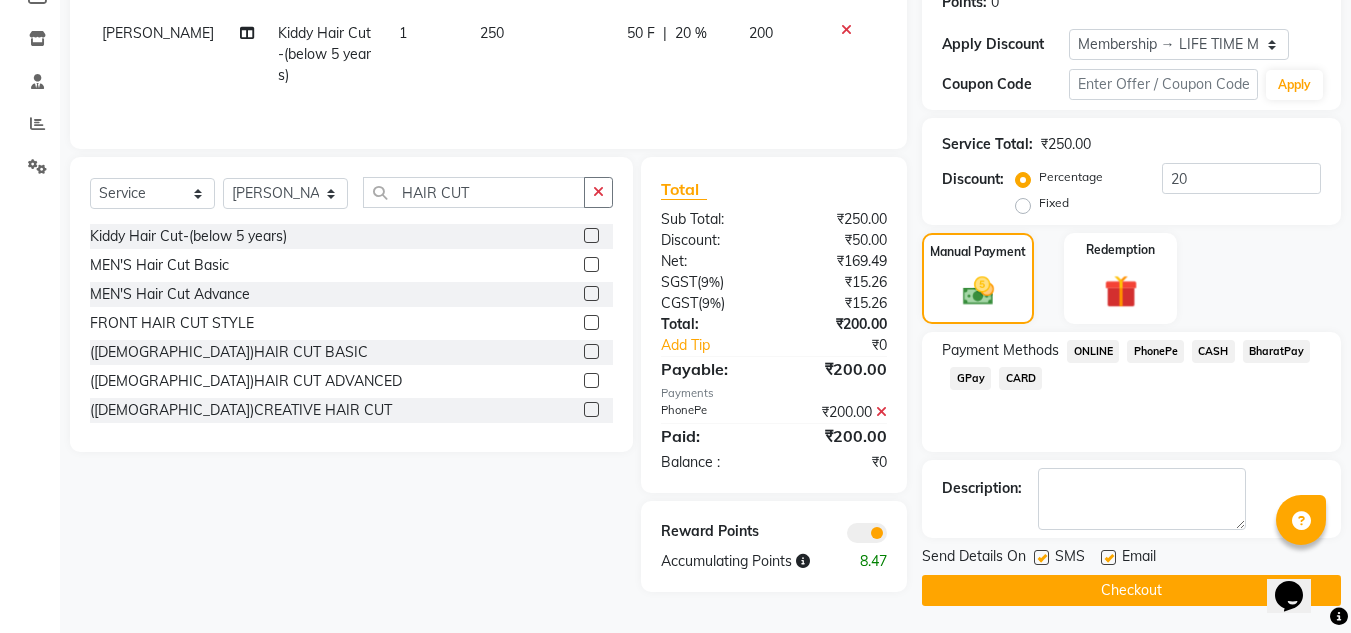 scroll, scrollTop: 322, scrollLeft: 0, axis: vertical 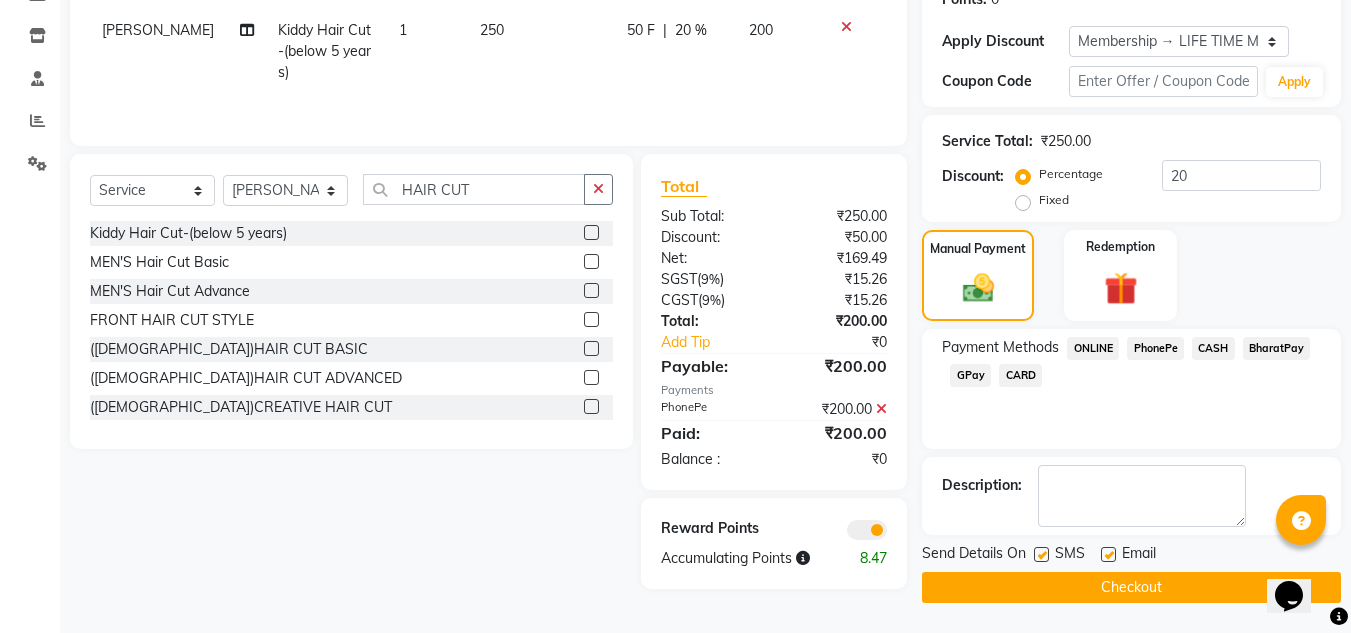 click on "Checkout" 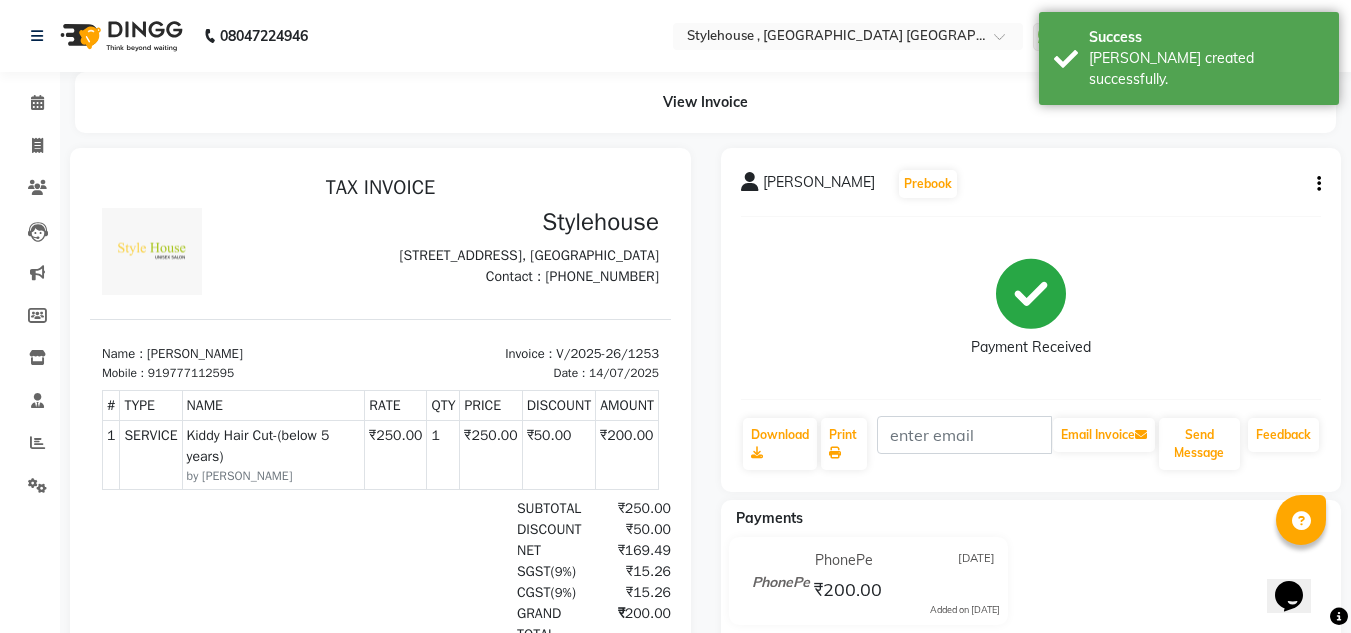 scroll, scrollTop: 0, scrollLeft: 0, axis: both 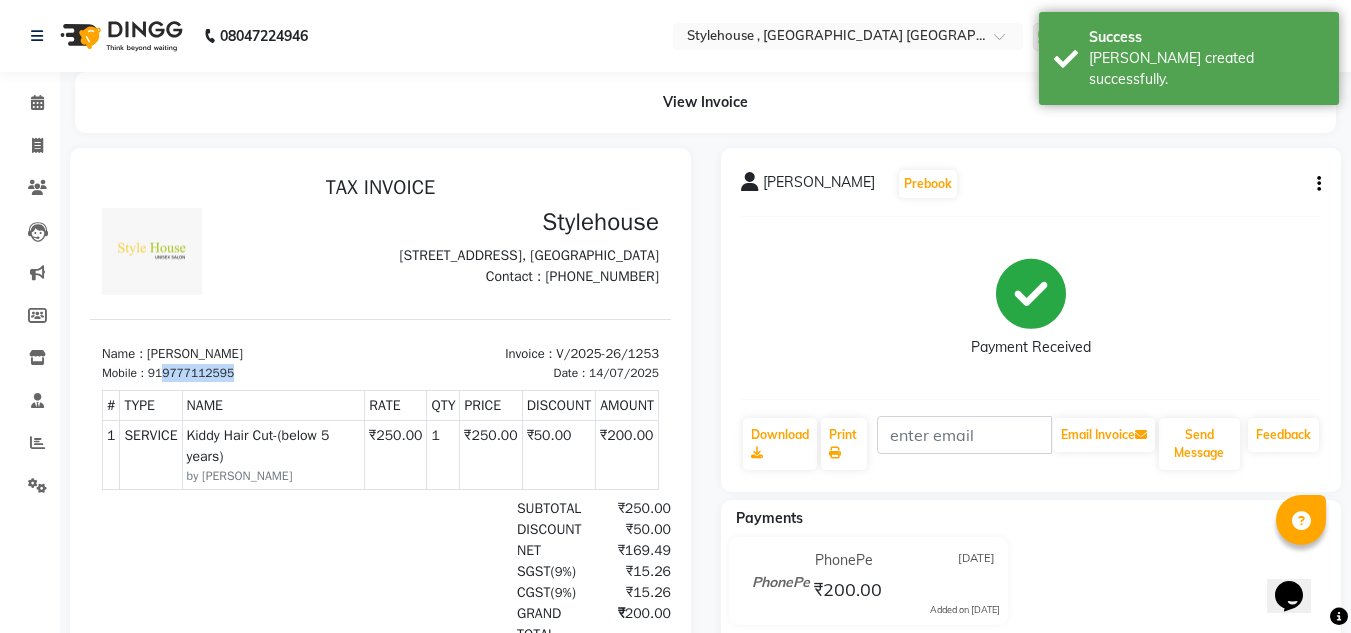 drag, startPoint x: 247, startPoint y: 407, endPoint x: 168, endPoint y: 405, distance: 79.025314 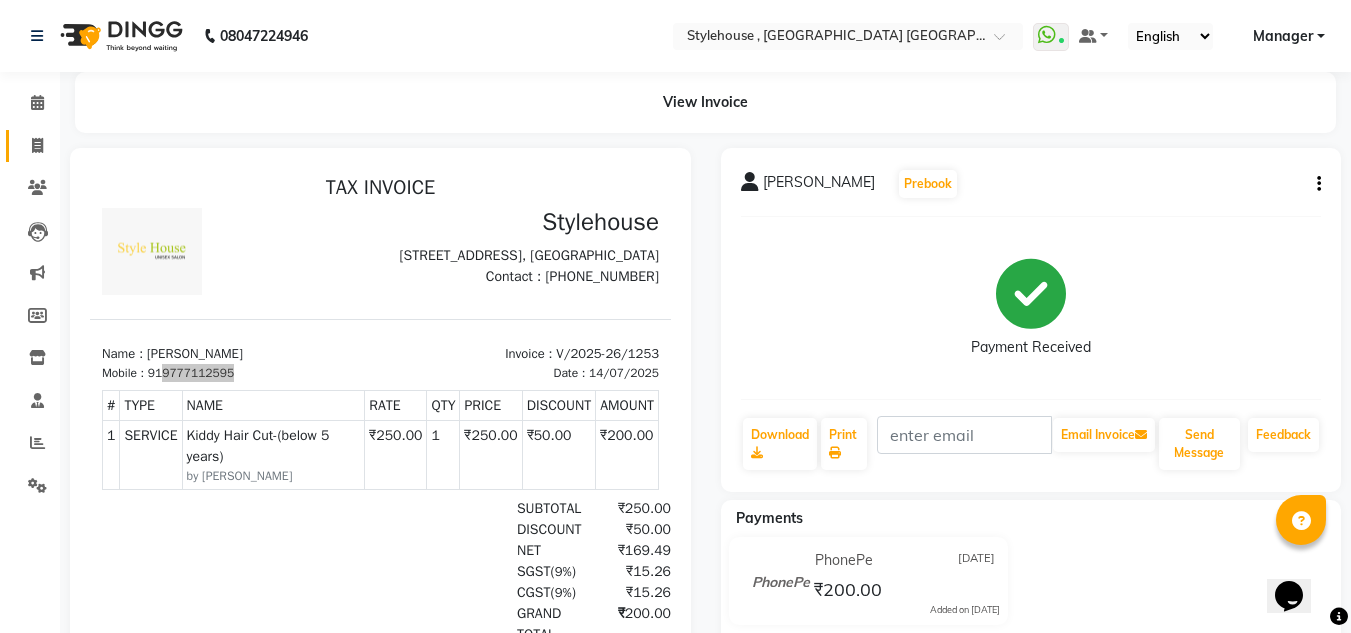 click on "Invoice" 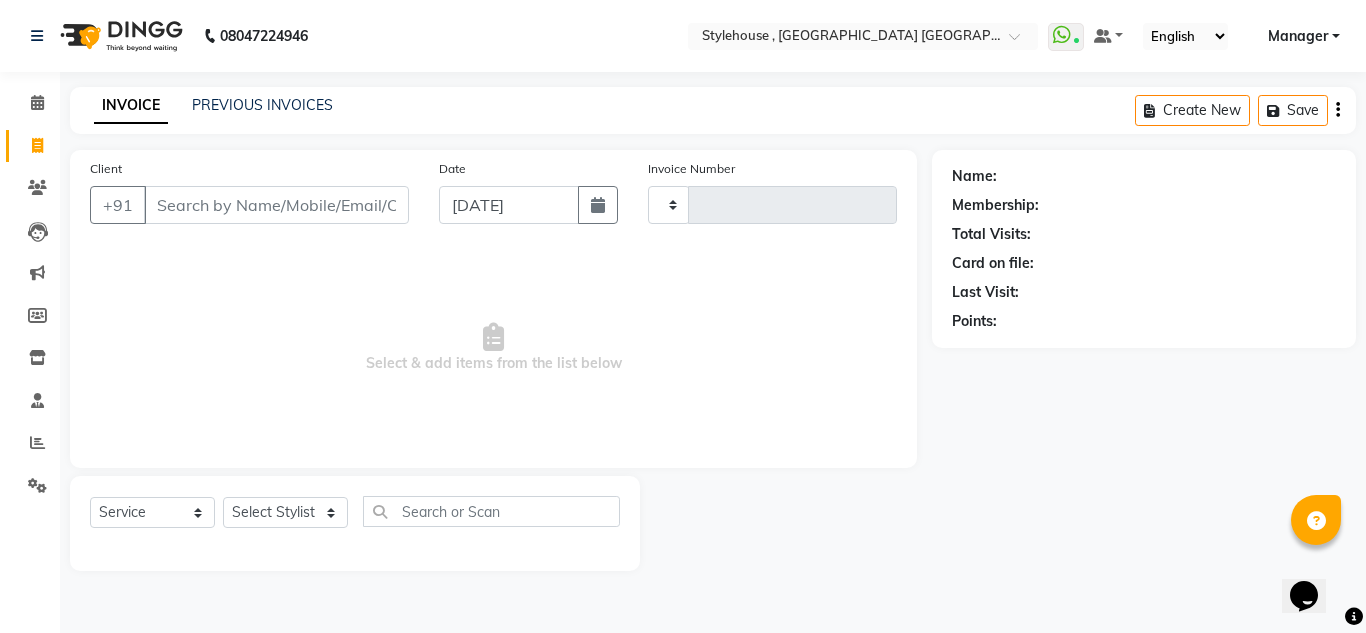 type on "1254" 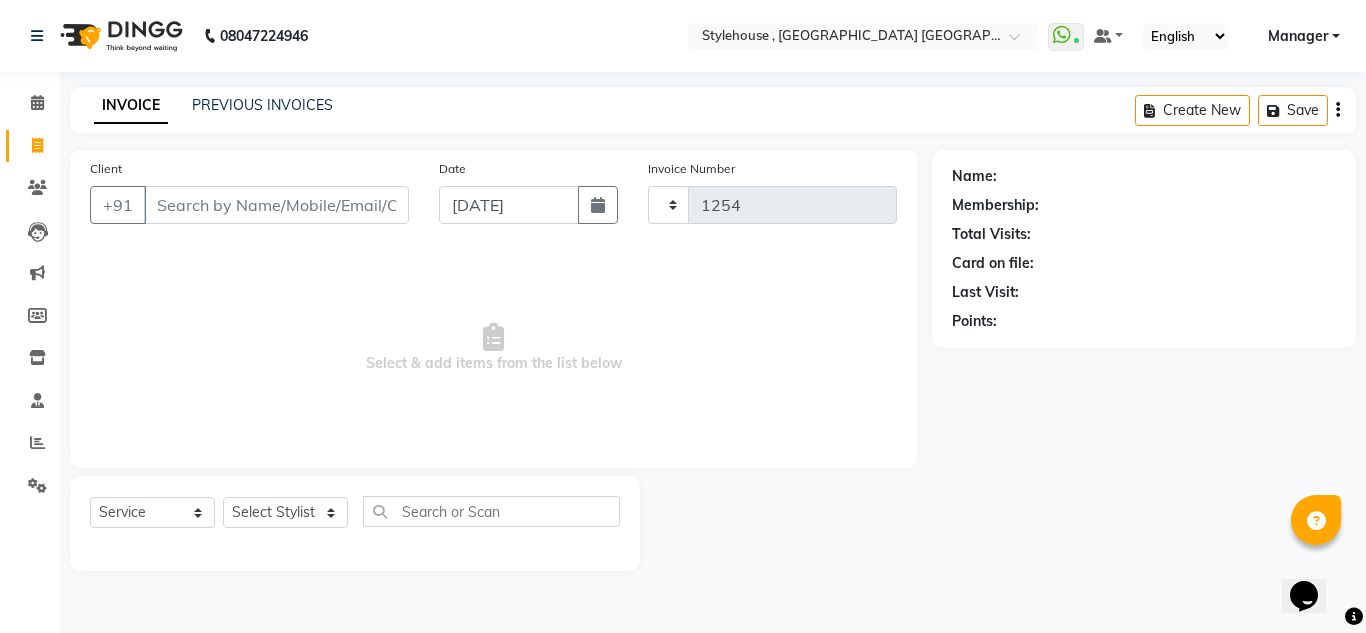 select on "7793" 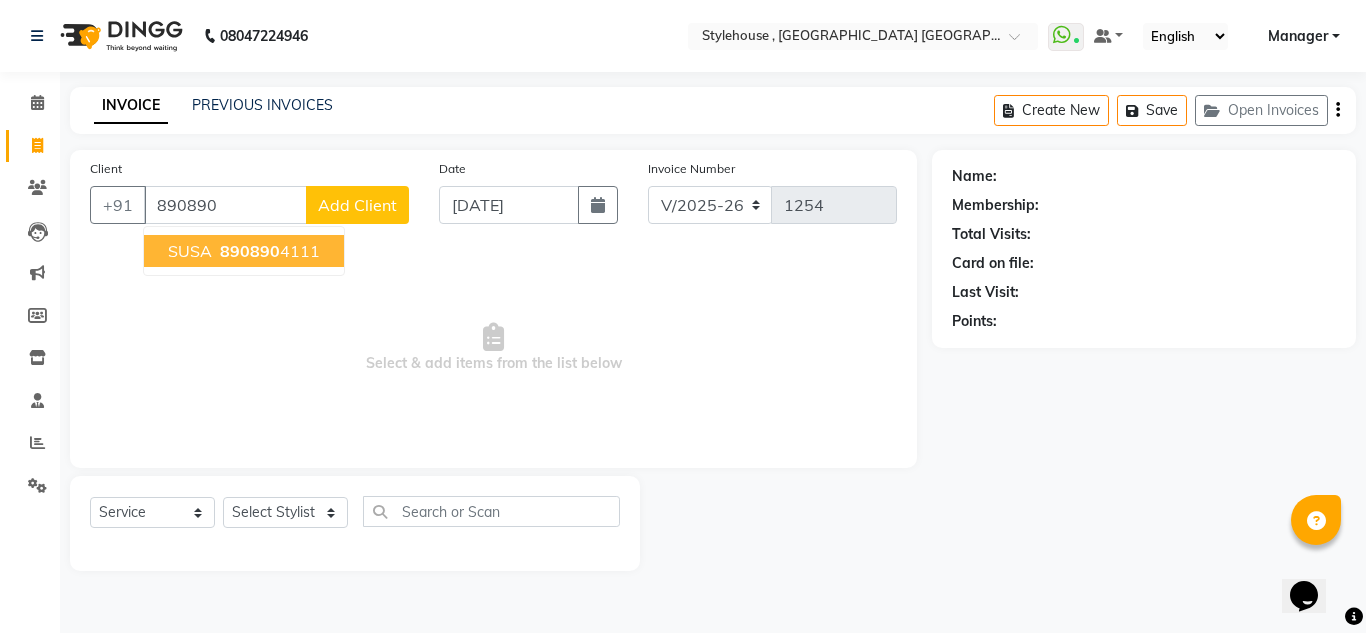 click on "SUSA   890890 4111" at bounding box center (244, 251) 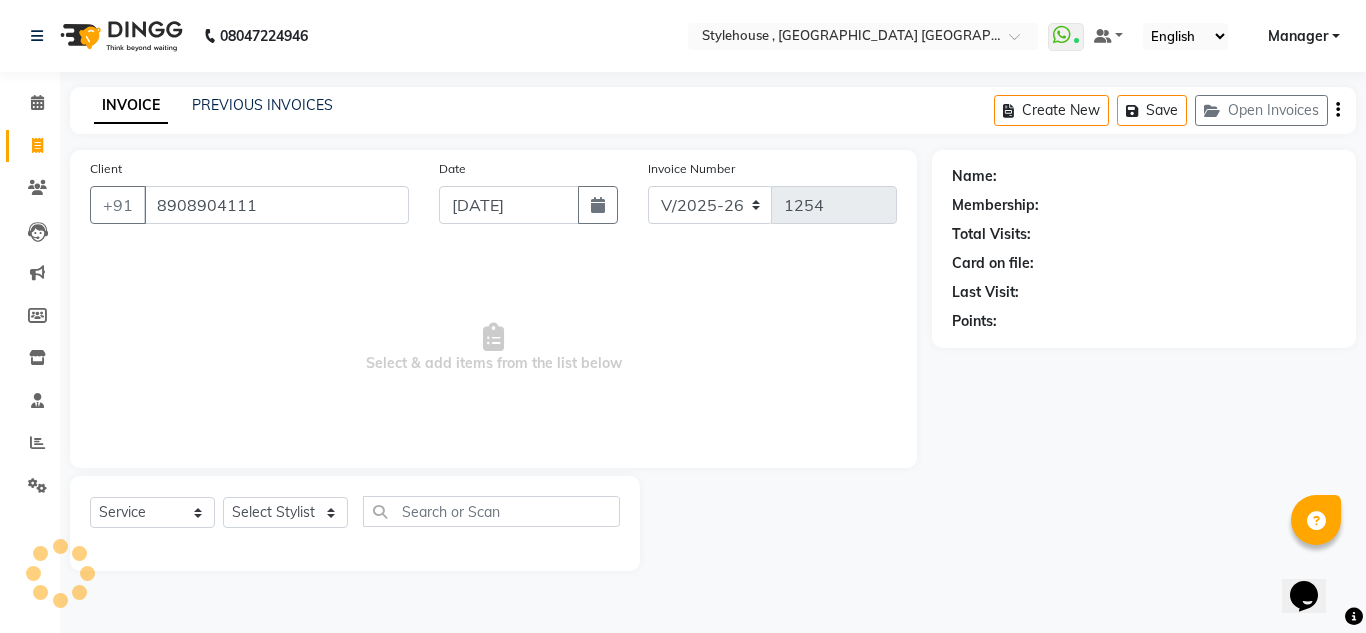 type on "8908904111" 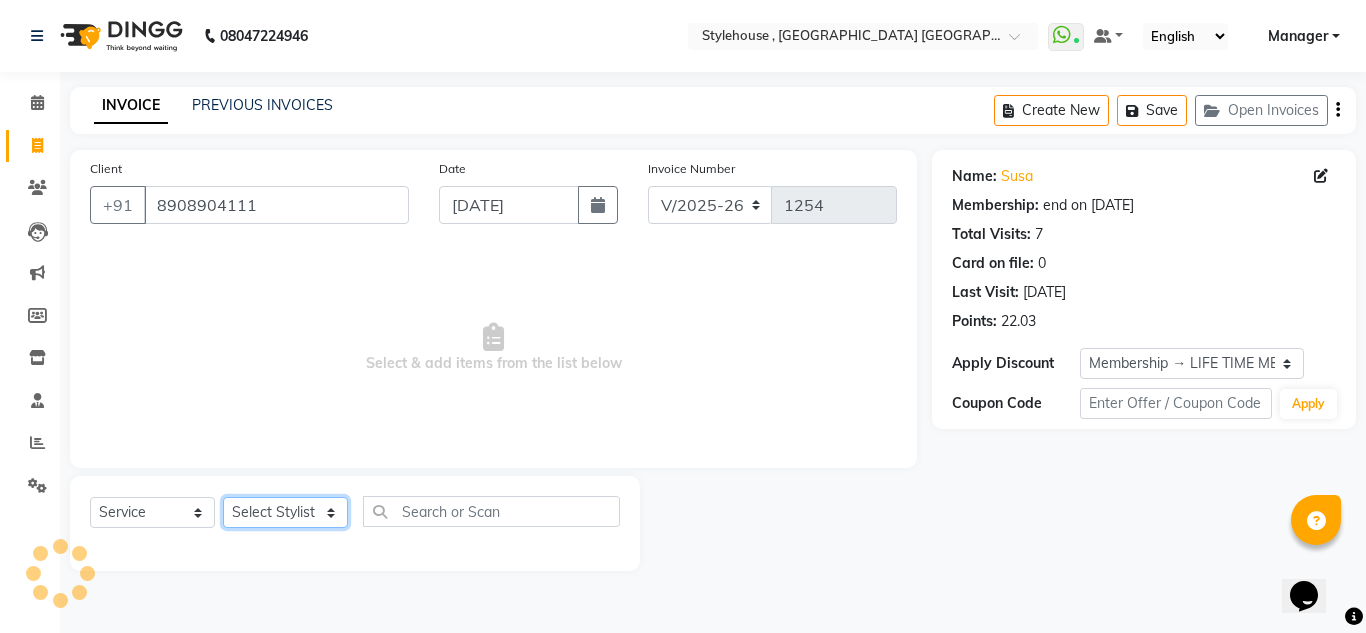 click on "Select Stylist [PERSON_NAME] [PERSON_NAME] [PERSON_NAME] [PERSON_NAME] PRIYA Manager [PERSON_NAME] [PERSON_NAME] [PERSON_NAME] PRIYANKA NANDA PUJA [PERSON_NAME] [PERSON_NAME] [PERSON_NAME] SAMEER [PERSON_NAME] [PERSON_NAME]" 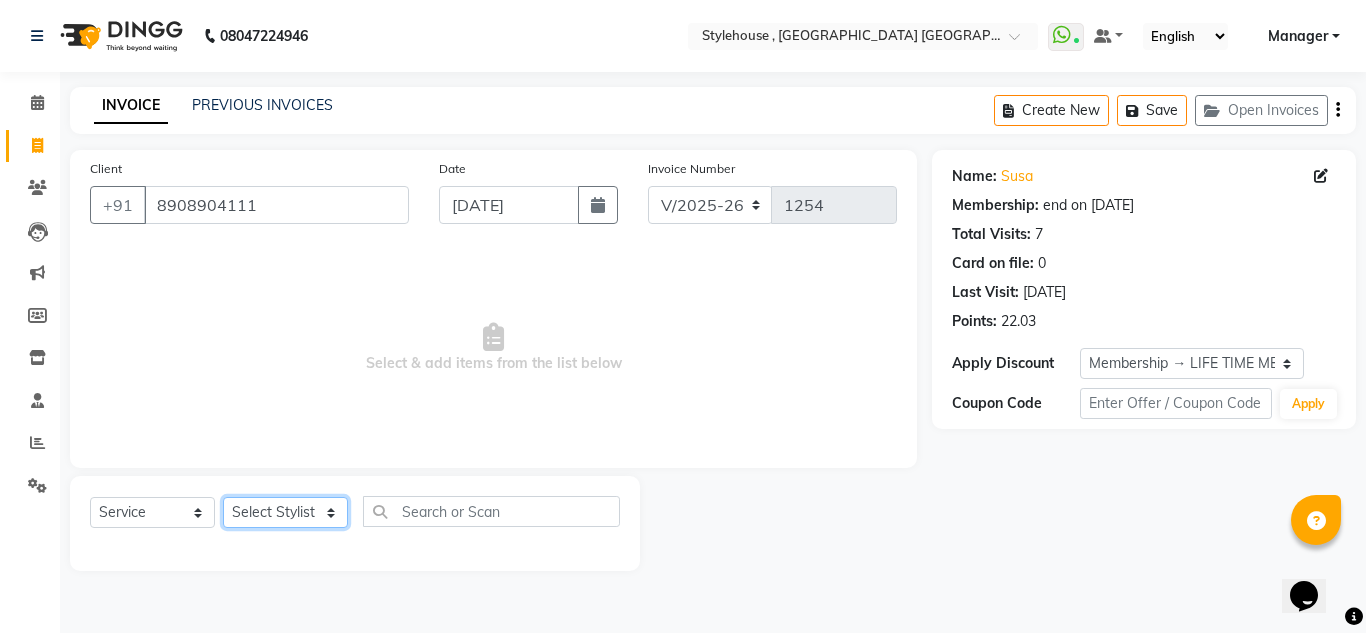 select on "79627" 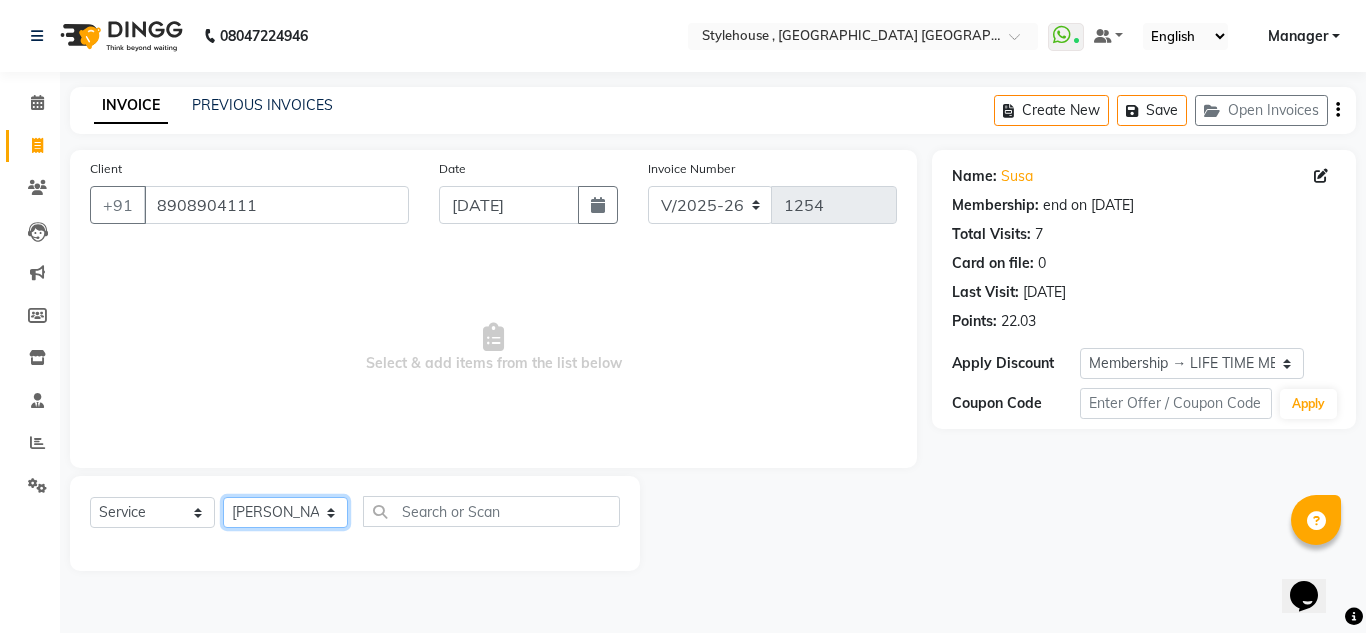 click on "Select Stylist [PERSON_NAME] [PERSON_NAME] [PERSON_NAME] [PERSON_NAME] PRIYA Manager [PERSON_NAME] [PERSON_NAME] [PERSON_NAME] PRIYANKA NANDA PUJA [PERSON_NAME] [PERSON_NAME] [PERSON_NAME] SAMEER [PERSON_NAME] [PERSON_NAME]" 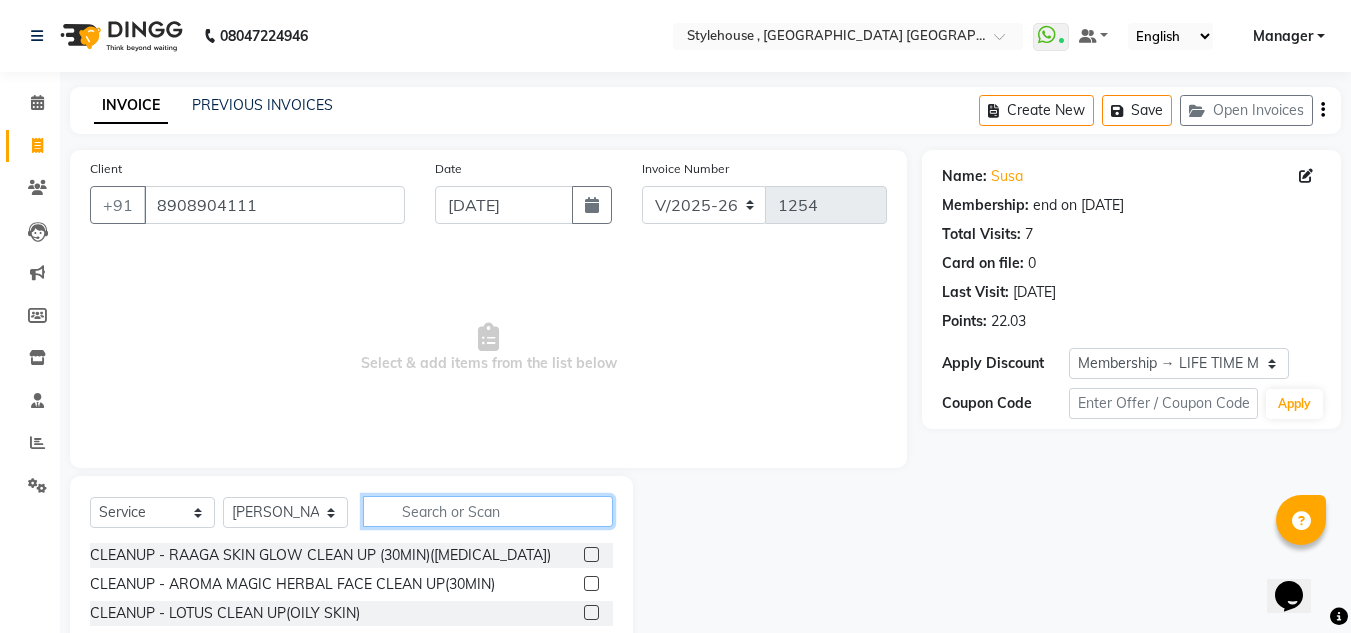 click 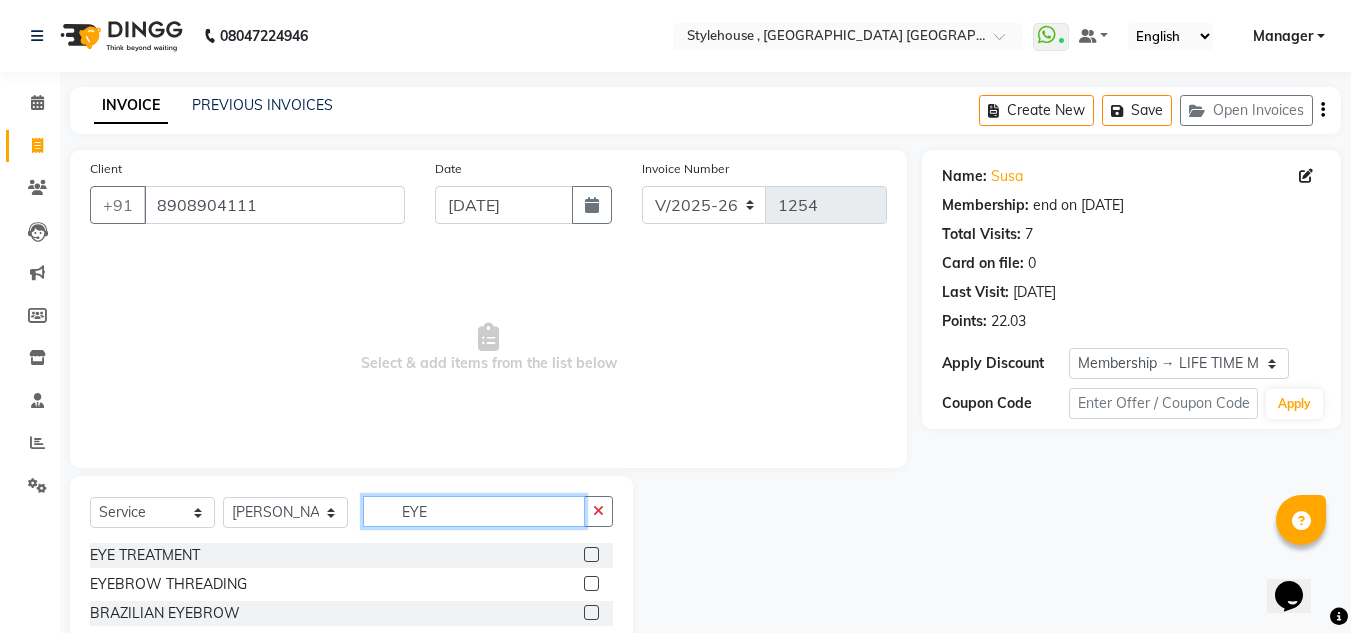 type on "EYE" 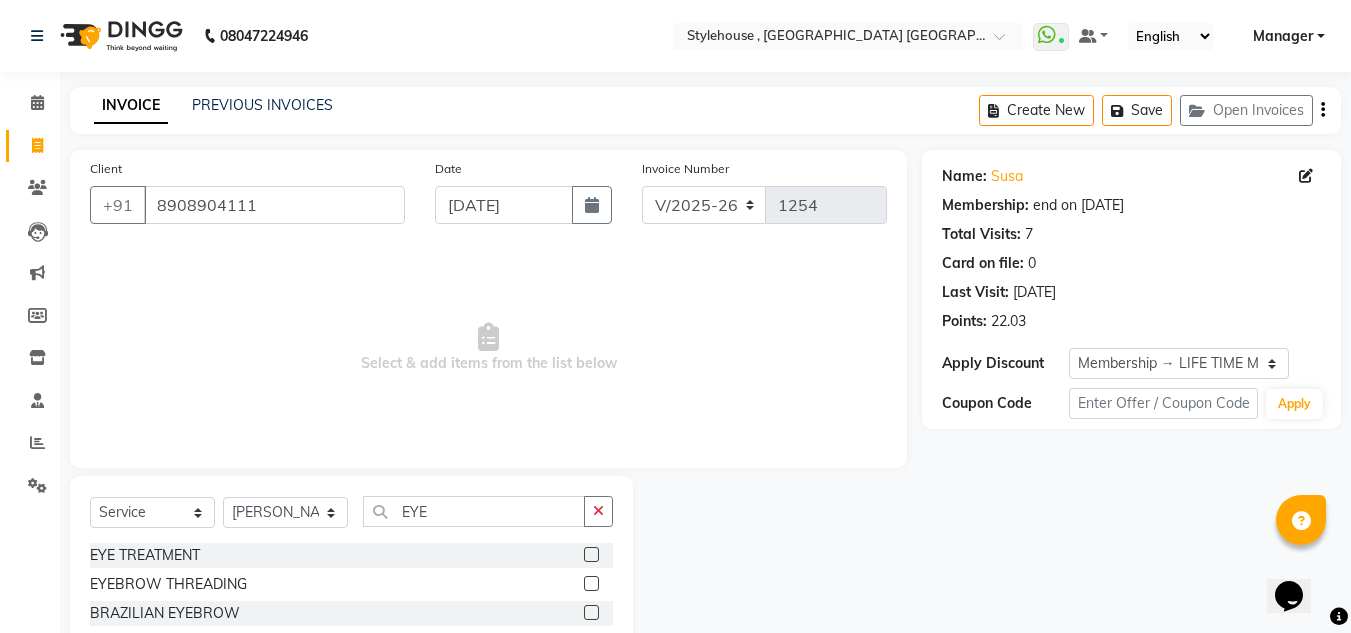 click 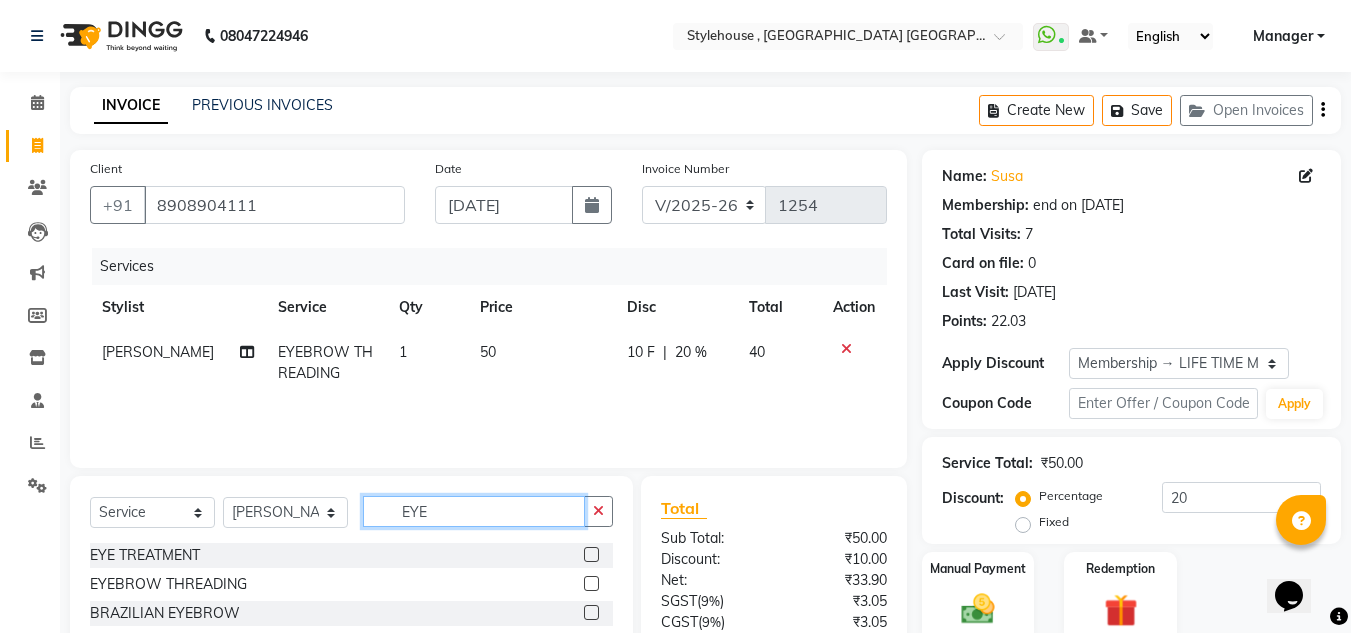 checkbox on "false" 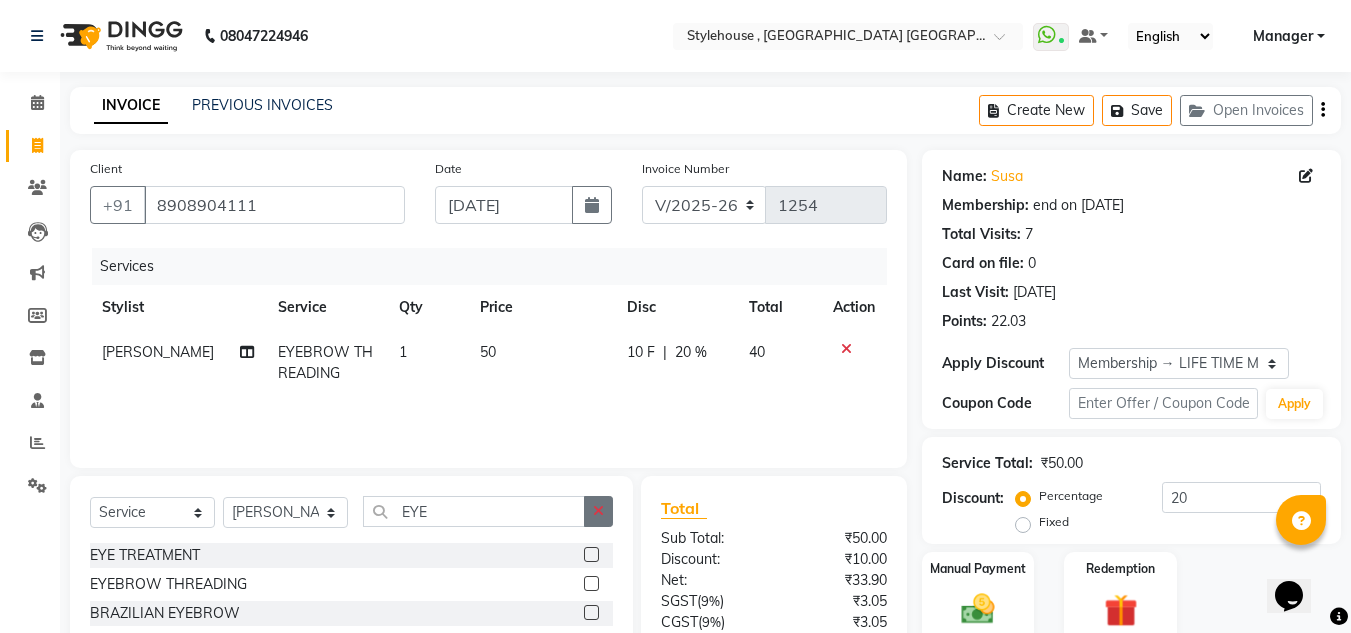 click 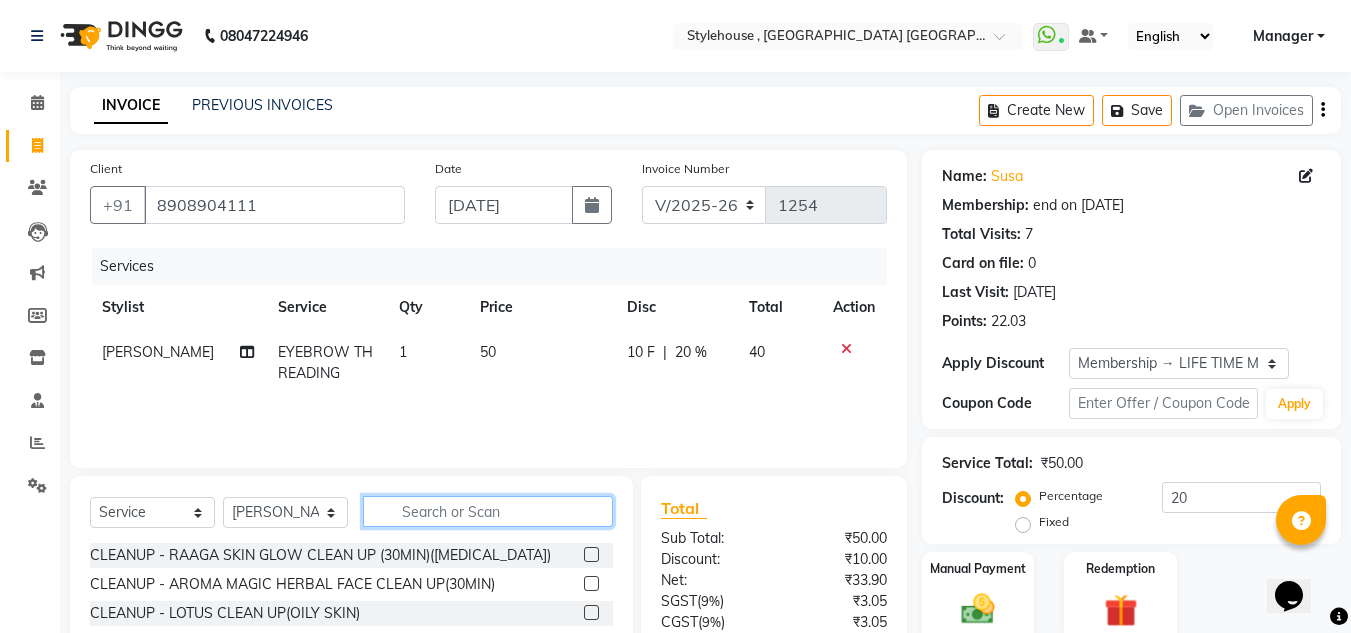 click 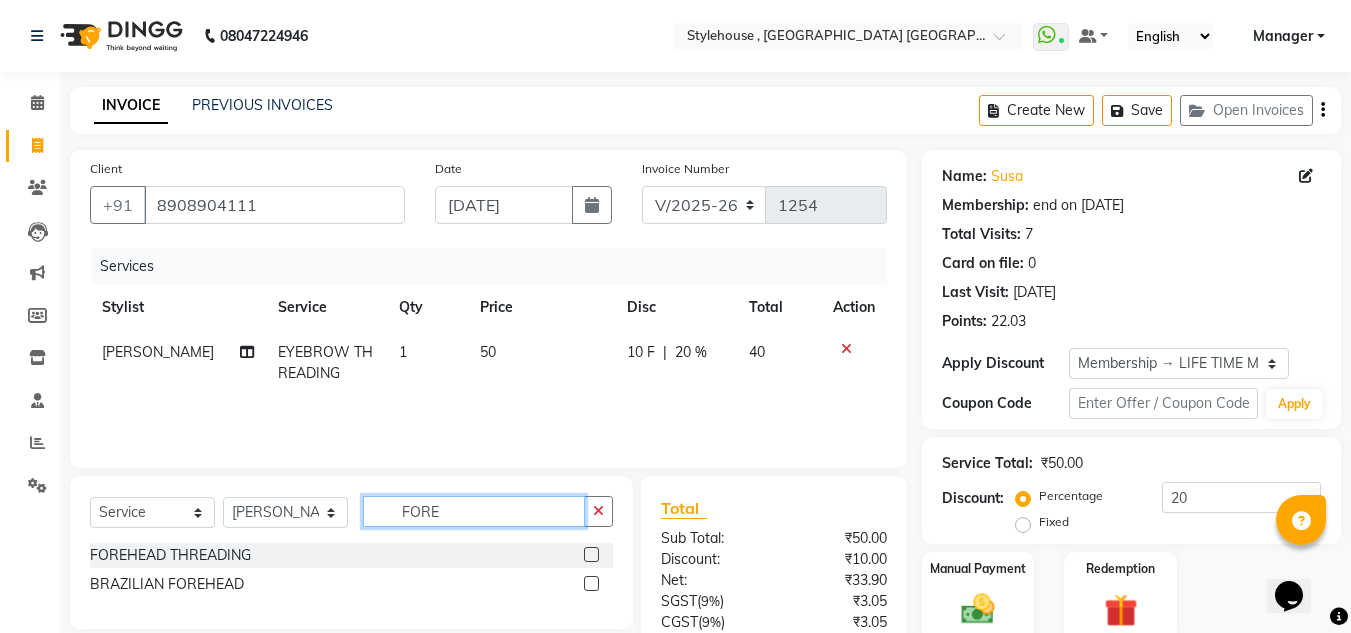type on "FORE" 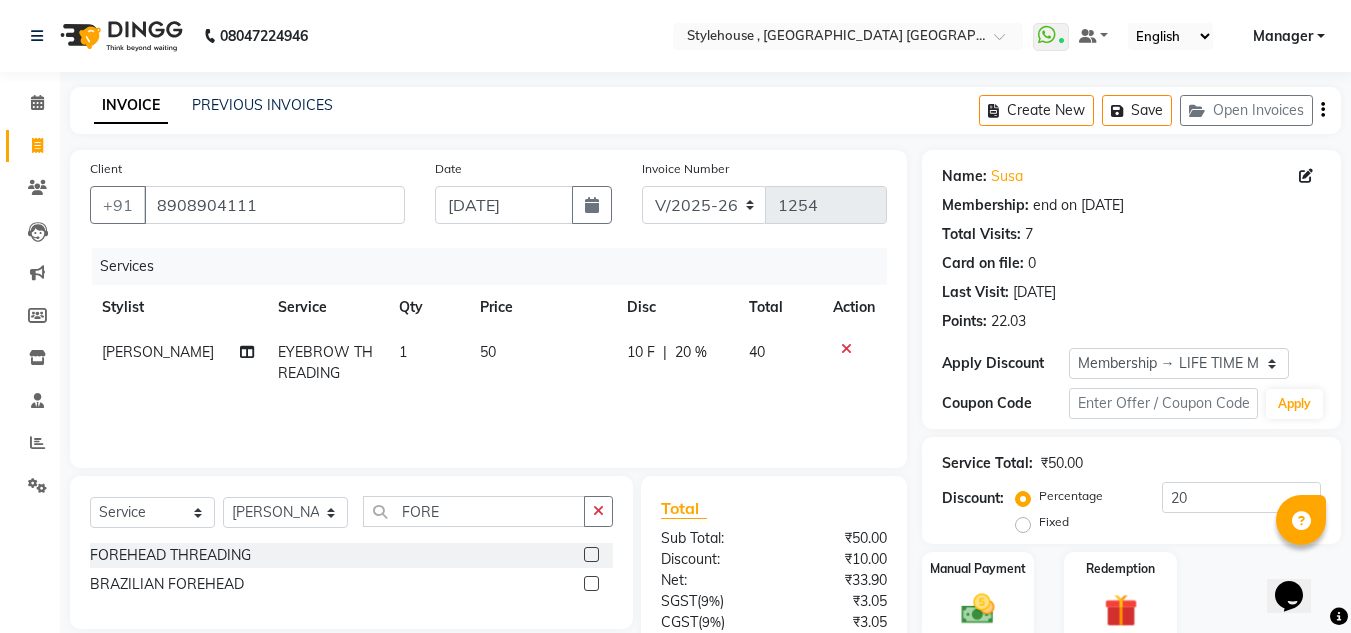 click 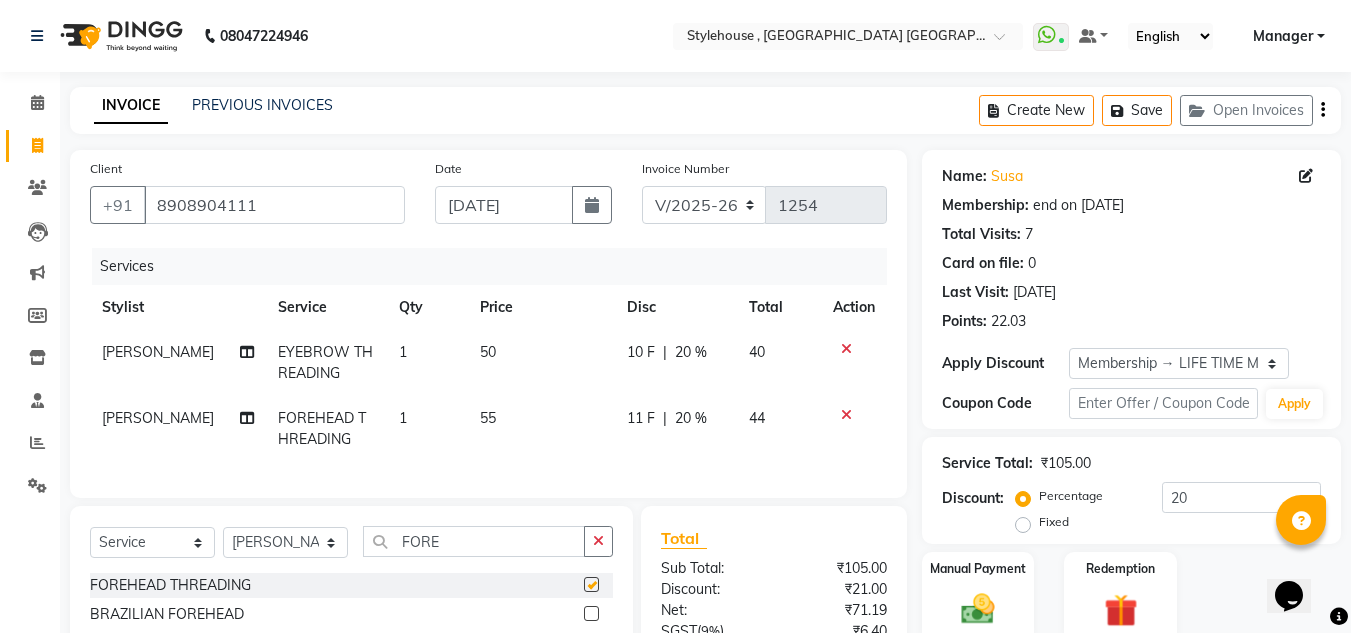 checkbox on "false" 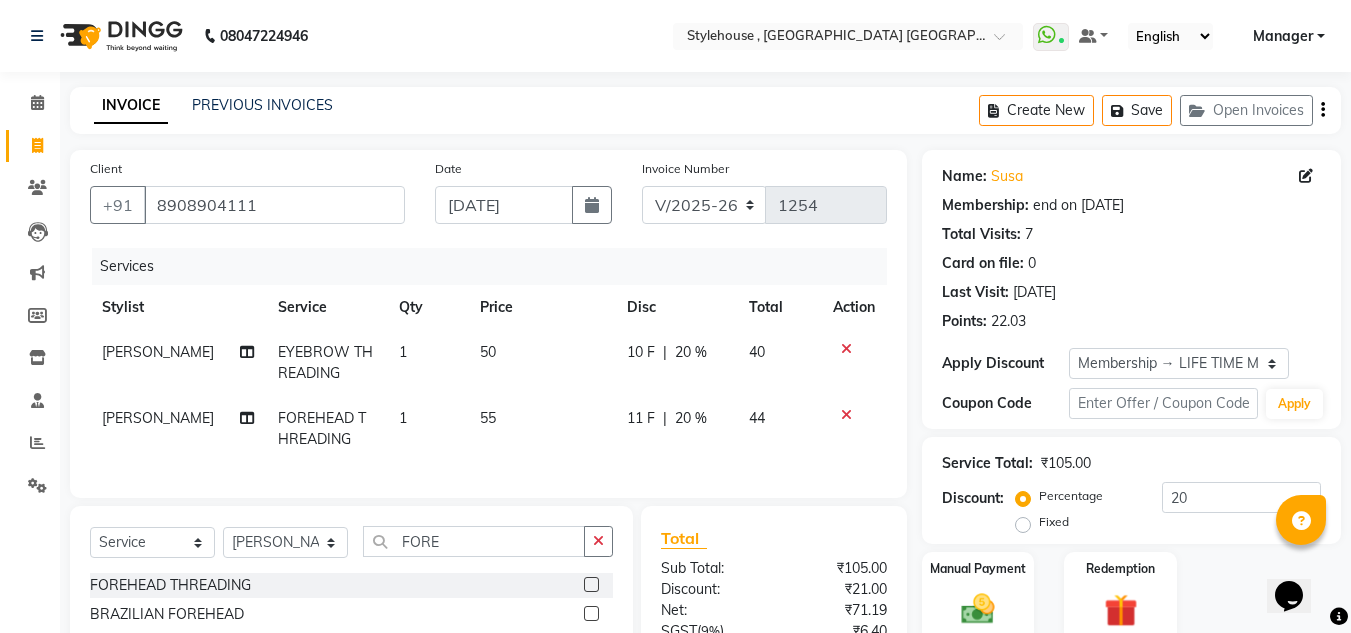 click on "1" 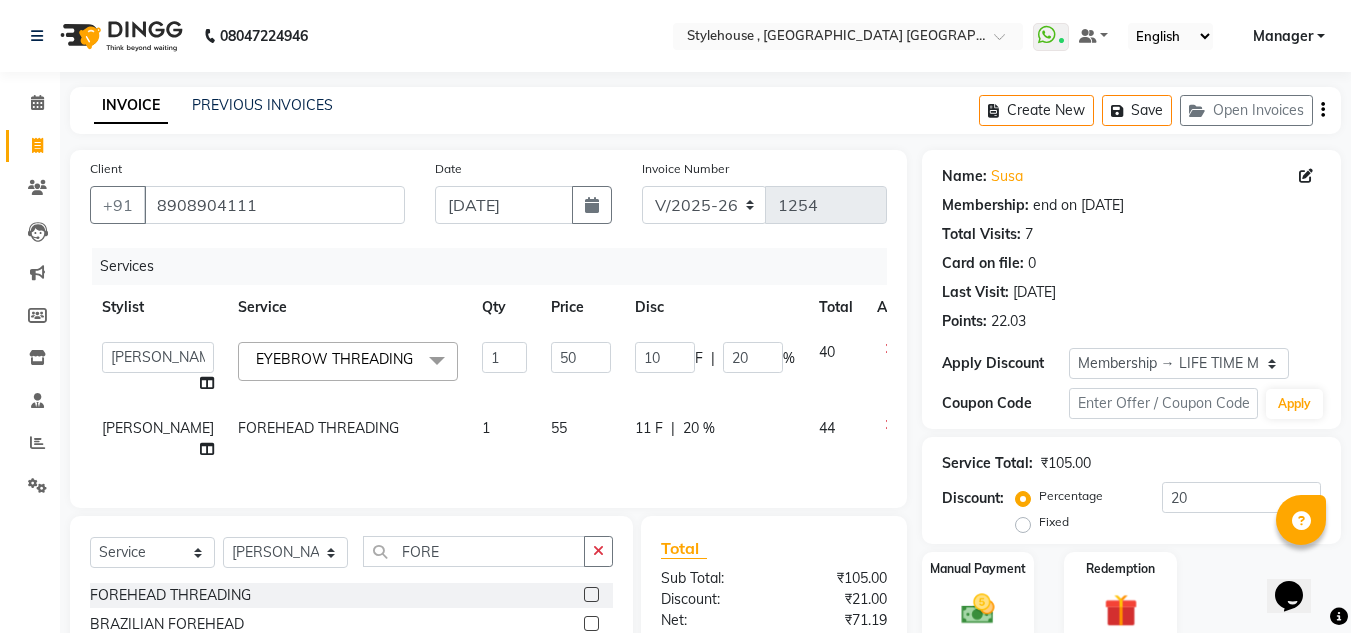 click on "EYEBROW THREADING  x CLEANUP - RAAGA SKIN GLOW CLEAN UP (30MIN)(DRY SKIN) CLEANUP - AROMA MAGIC HERBAL FACE CLEAN UP(30MIN) CLEANUP - LOTUS CLEAN UP(OILY SKIN) CLEANUP - O3+ WHITENING CLEAN UP CLEANUP - JEANNOT CLEAN UP LADIES ROOT TOUCH UP (2.5 ) INCH AMMONIE FREE EYE TREATMENT NECK FULL POLISHING REGULAR SHAMPOO WITH BLAST DRY MID REGULAR SHAMPOO WITH BLAST DRY LONG REGULAR SHAMPOO WITH BLAST DRY SHORT K9 BOTOX SHAMPOO RAAGA INSTA FAIR FACIAL FULL HAND POLISHING BLEACH - FULL FACE BLEACH BLEACH - FULL ARMS BLEACH - HALF ARMS BLEACH - UNDER ARMS BLEACH - FULL LEG BLEACH - HALF LEG BLEACH - FEET BLEACH - HALF FRONT/BACK BLEACH - FULL FRONT/BACK BLEACH - FULL BODY DETAN RAAGA - FULL FACE DETAN DETAN RAAGA - HALF ARMS DETAN DETAN RAAGA - FULL ARMS DETAN DETAN RAAGA - UNDER ARMS DETAN DETAN RAAGA - HALF LEG DETAN DETAN RAAGA - FULL LEG DETAN DETAN RAAGA - FEET DETAN DETAN RAAGA - HALF FRONT DETAN DETAN RAAGA - FULL FRONT DETAN DETAN RAAGA - FULL BACK DETAN DETAN RAAGA - HALF BACK DETAN DETAN RAAGA - FULL BODY" 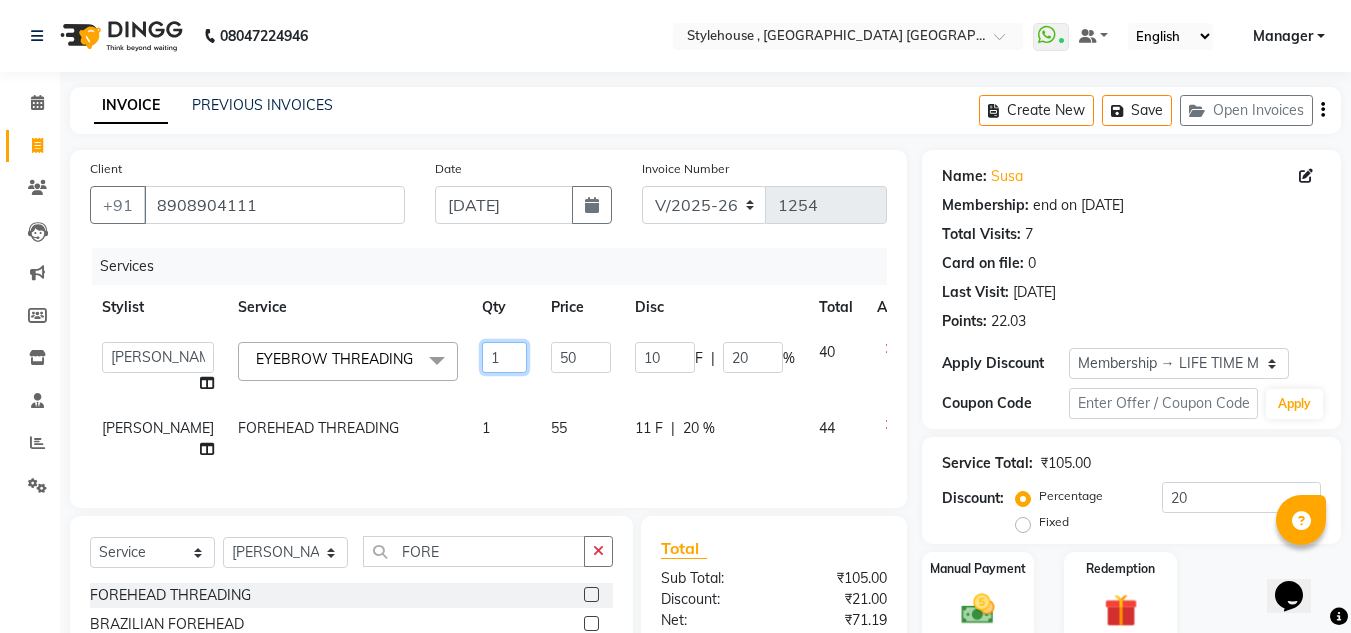 click on "1" 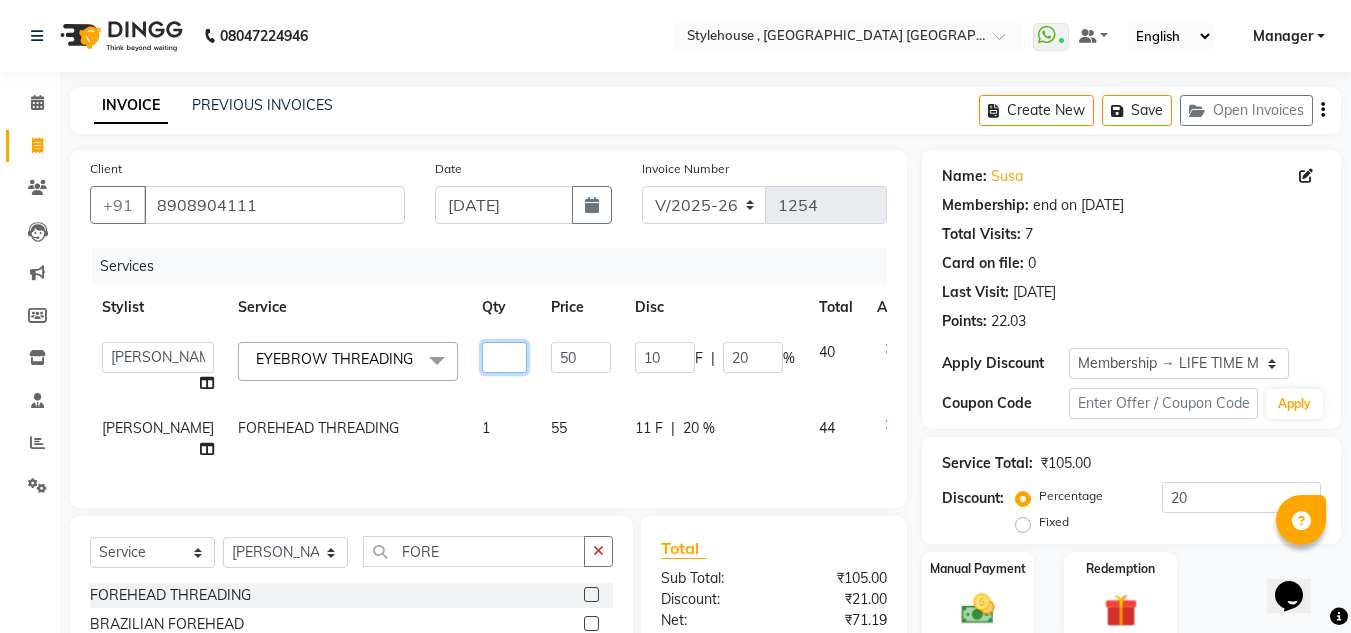 type on "2" 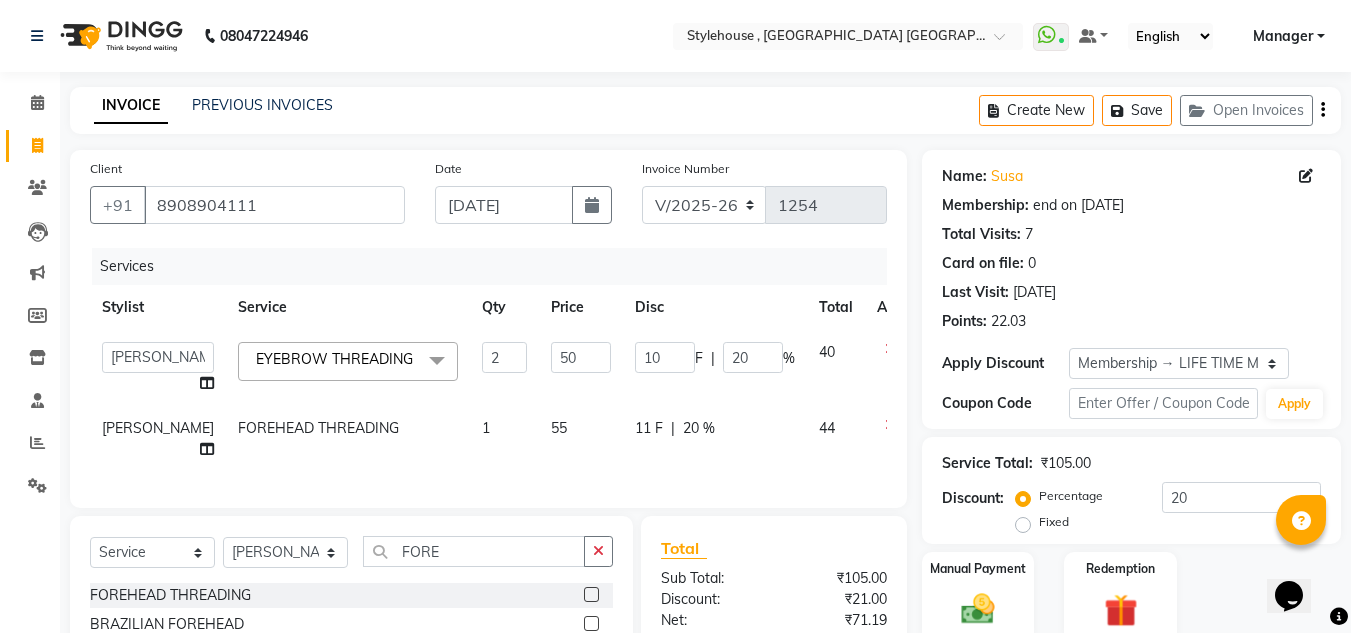 click on "1" 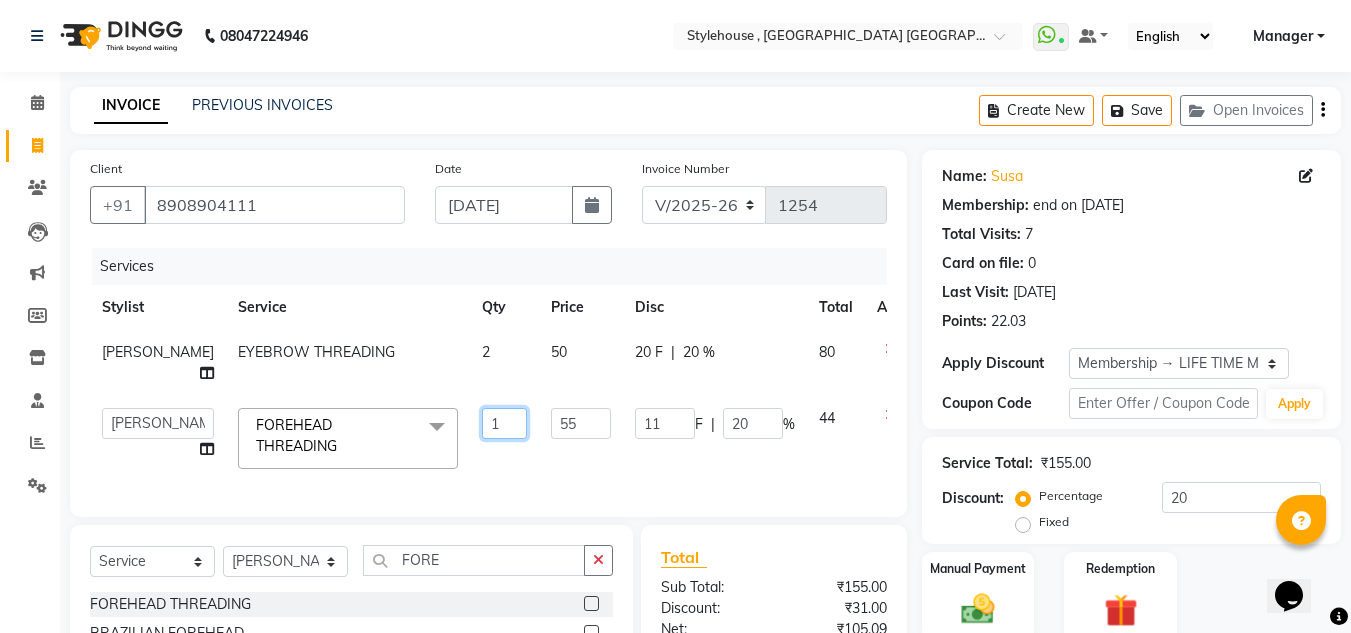 click on "1" 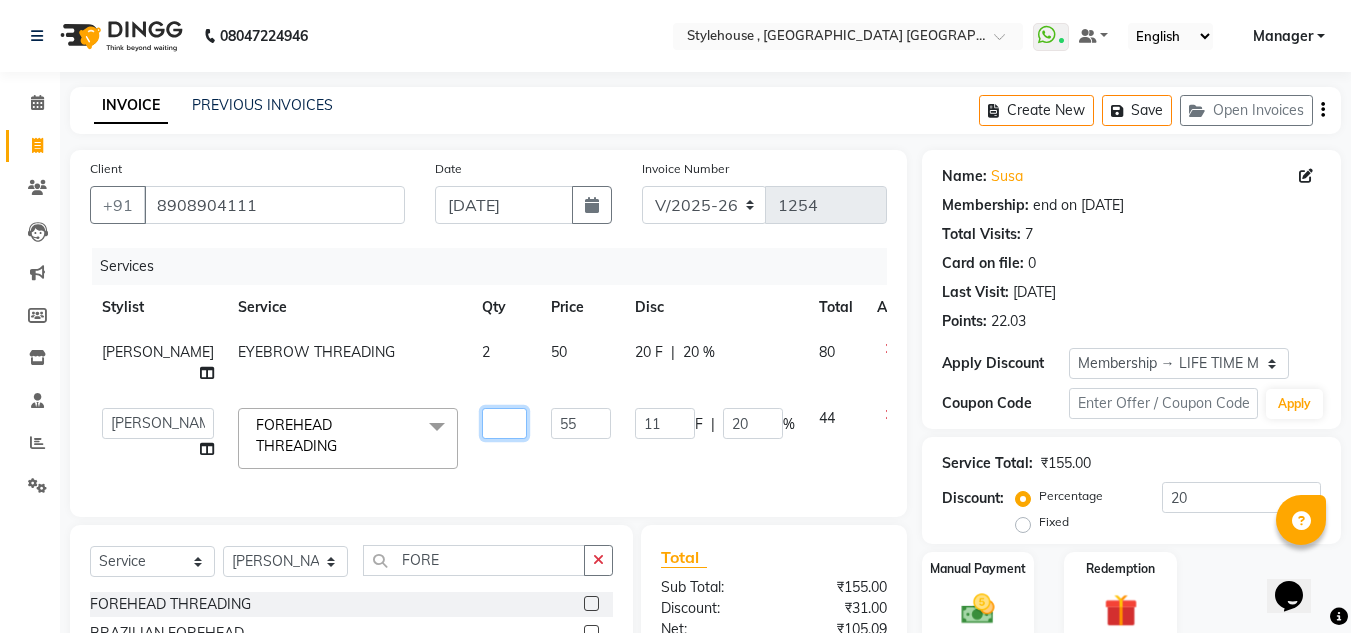 type on "2" 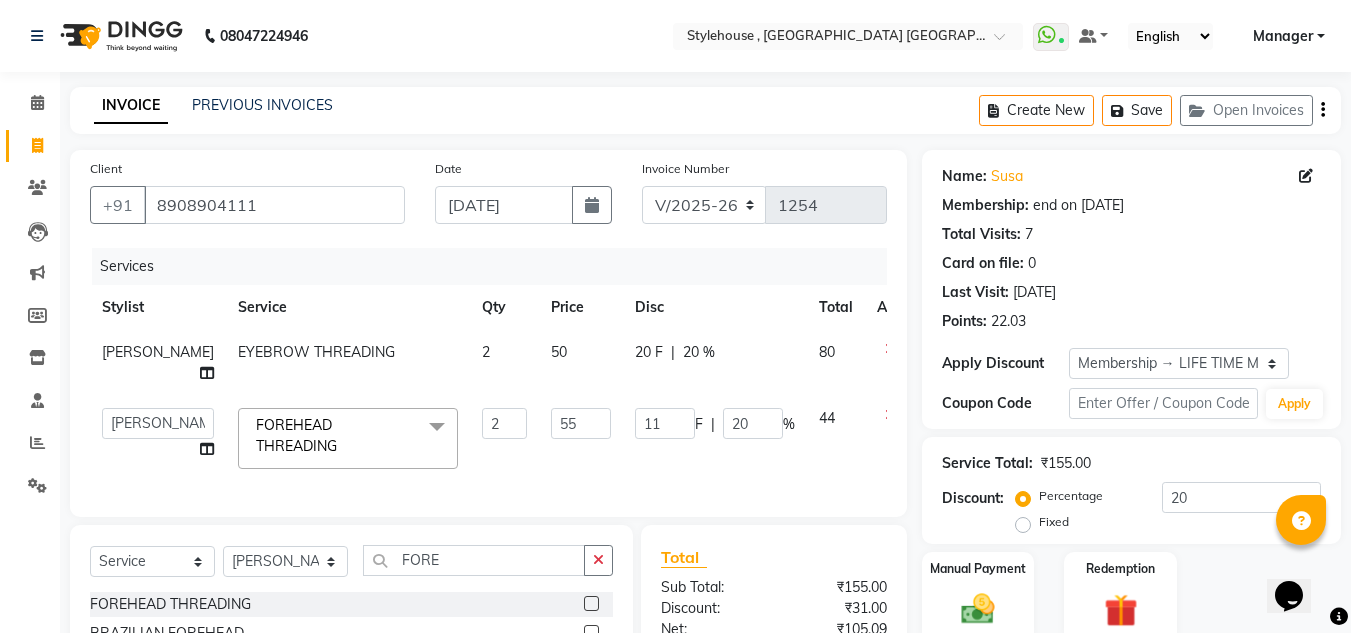 click on "Services Stylist Service Qty Price Disc Total Action Manisha EYEBROW THREADING 2 50 20 F | 20 % 80  ANIL BARIK   ANIRUDH SAHOO   JYOTIRANJAN BARIK   KANHA   LAXMI PRIYA   Manager   Manisha   MANJIT BARIK   PRADEEP BARIK   PRIYANKA NANDA   PUJA ROUT   RUMA   SAGARIKA SAHOO   SALMAN   SAMEER BARIK   SAROJ SITHA  FOREHEAD THREADING  x CLEANUP - RAAGA SKIN GLOW CLEAN UP (30MIN)(DRY SKIN) CLEANUP - AROMA MAGIC HERBAL FACE CLEAN UP(30MIN) CLEANUP - LOTUS CLEAN UP(OILY SKIN) CLEANUP - O3+ WHITENING CLEAN UP CLEANUP - JEANNOT CLEAN UP LADIES ROOT TOUCH UP (2.5 ) INCH AMMONIE FREE EYE TREATMENT NECK FULL POLISHING REGULAR SHAMPOO WITH BLAST DRY MID REGULAR SHAMPOO WITH BLAST DRY LONG REGULAR SHAMPOO WITH BLAST DRY SHORT K9 BOTOX SHAMPOO RAAGA INSTA FAIR FACIAL FULL HAND POLISHING BLEACH - FULL FACE BLEACH BLEACH - FULL ARMS BLEACH - HALF ARMS BLEACH - UNDER ARMS BLEACH - FULL LEG BLEACH - HALF LEG BLEACH - FEET BLEACH - HALF FRONT/BACK BLEACH - FULL FRONT/BACK BLEACH - FULL BODY DETAN RAAGA - FULL FACE DETAN Crimping" 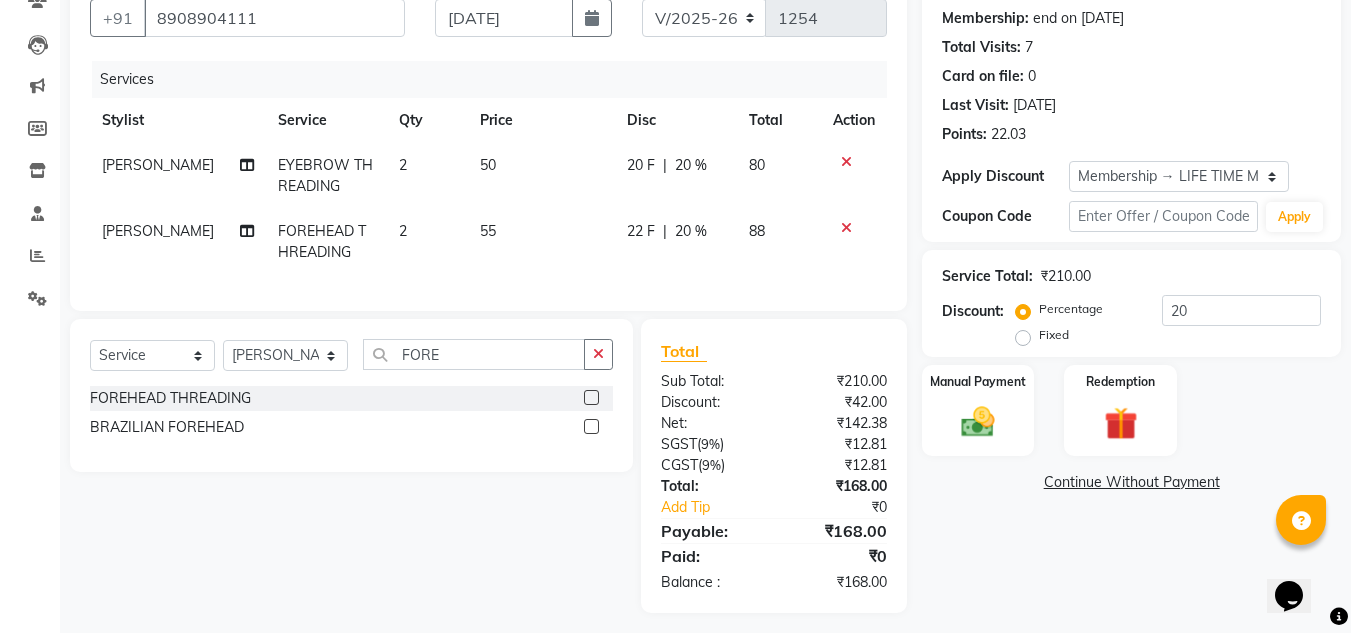 scroll, scrollTop: 212, scrollLeft: 0, axis: vertical 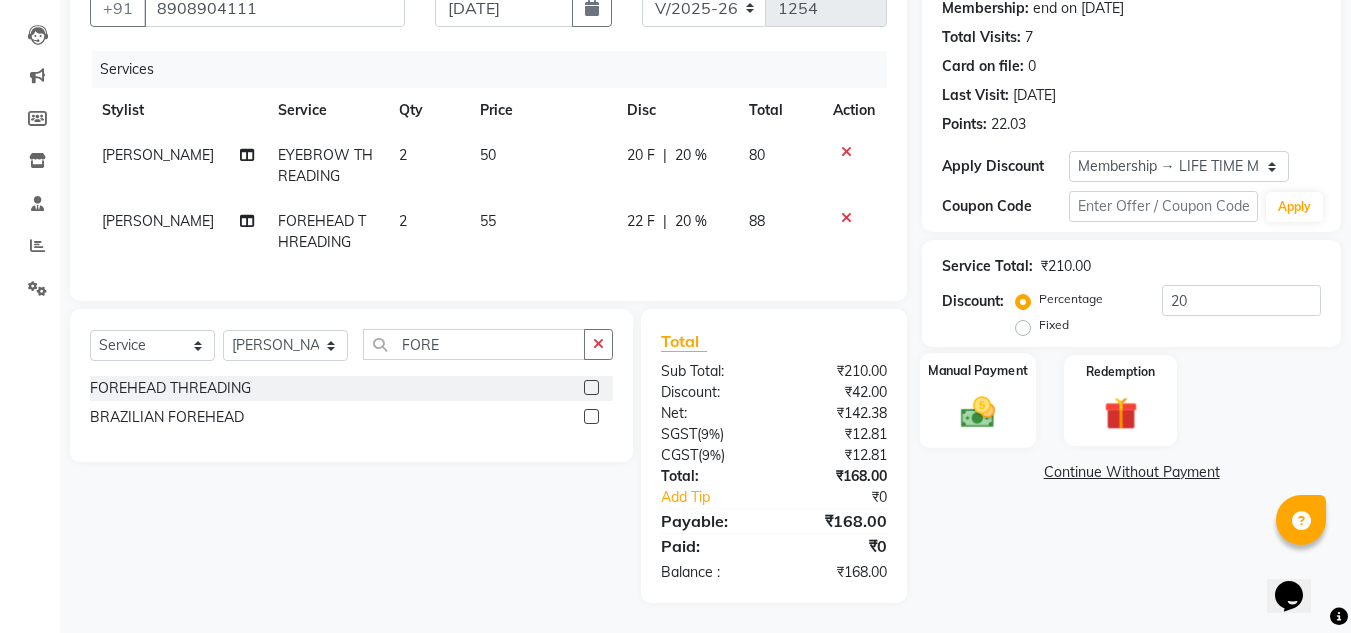 click on "Manual Payment" 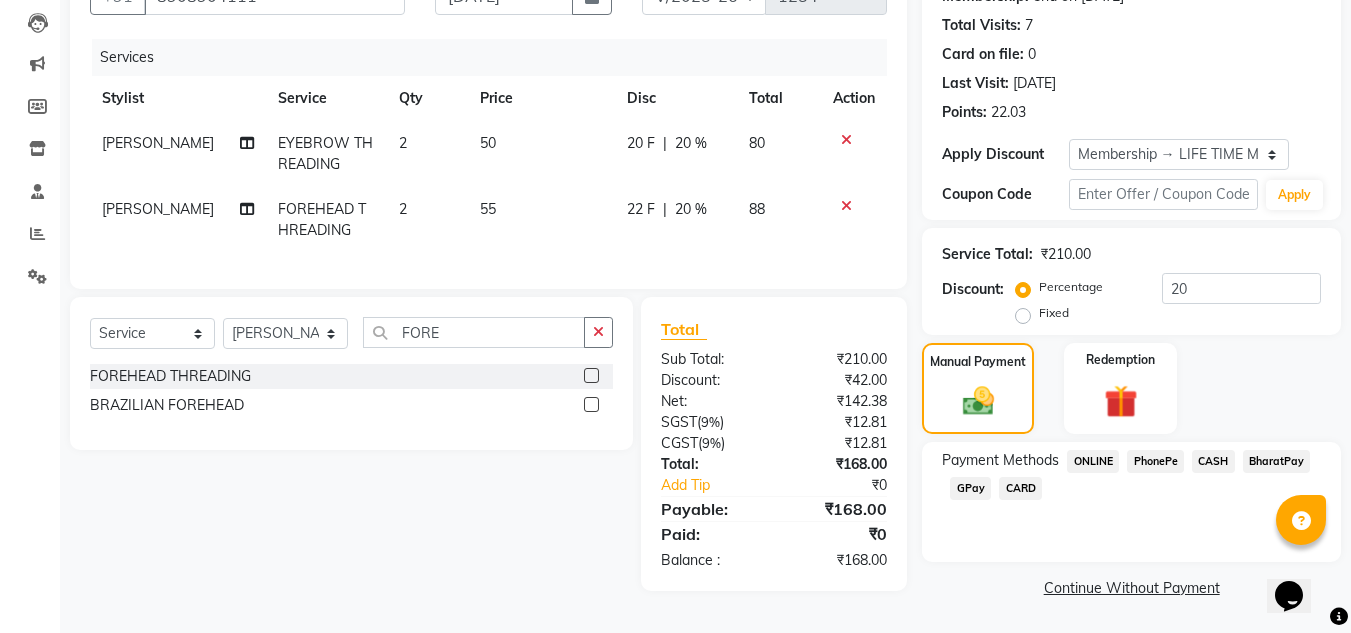 click on "CASH" 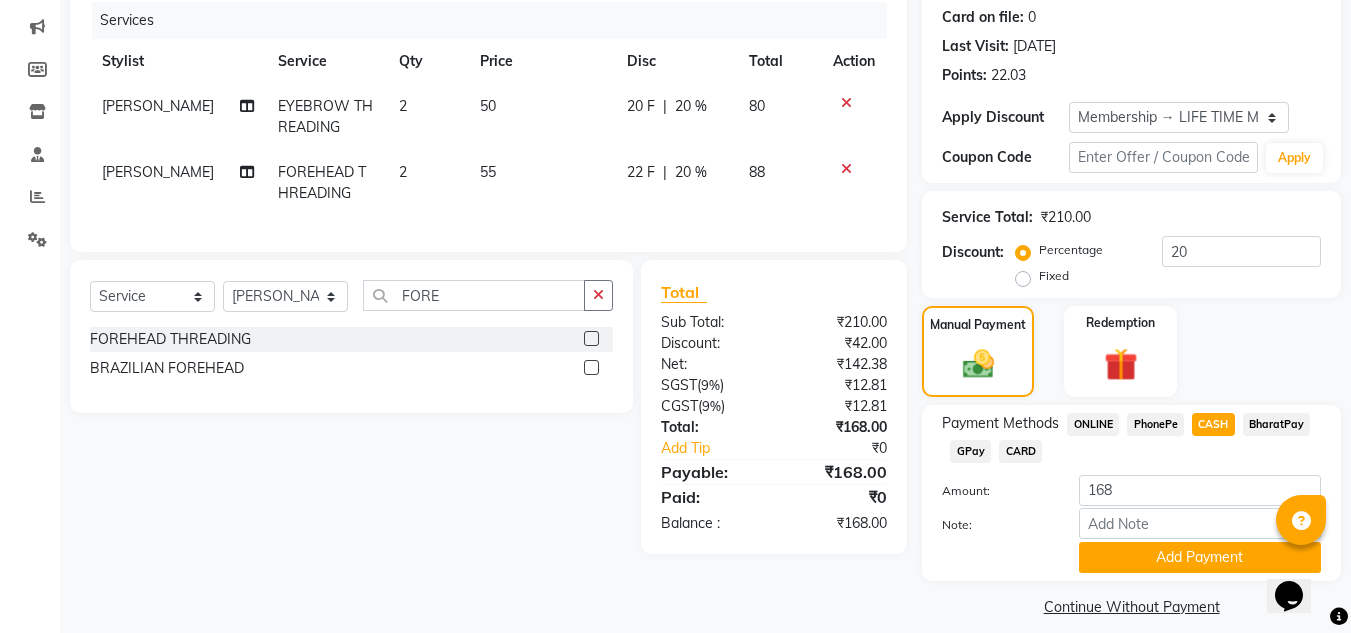 scroll, scrollTop: 265, scrollLeft: 0, axis: vertical 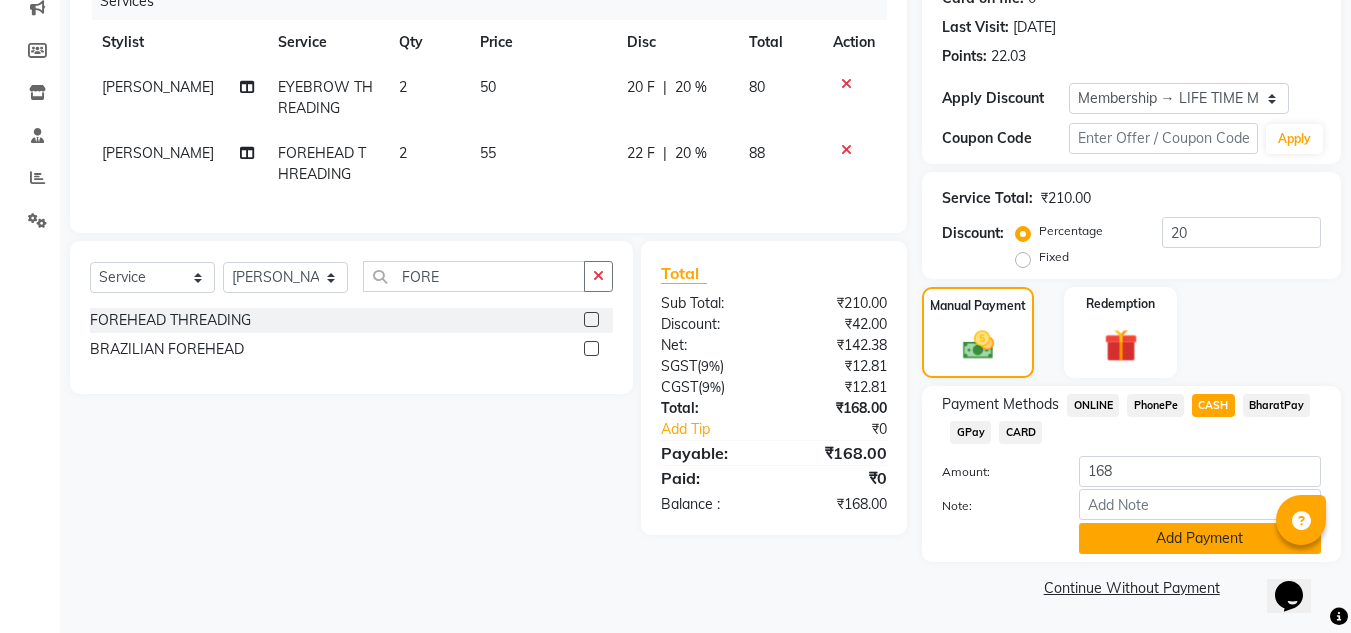 click on "Add Payment" 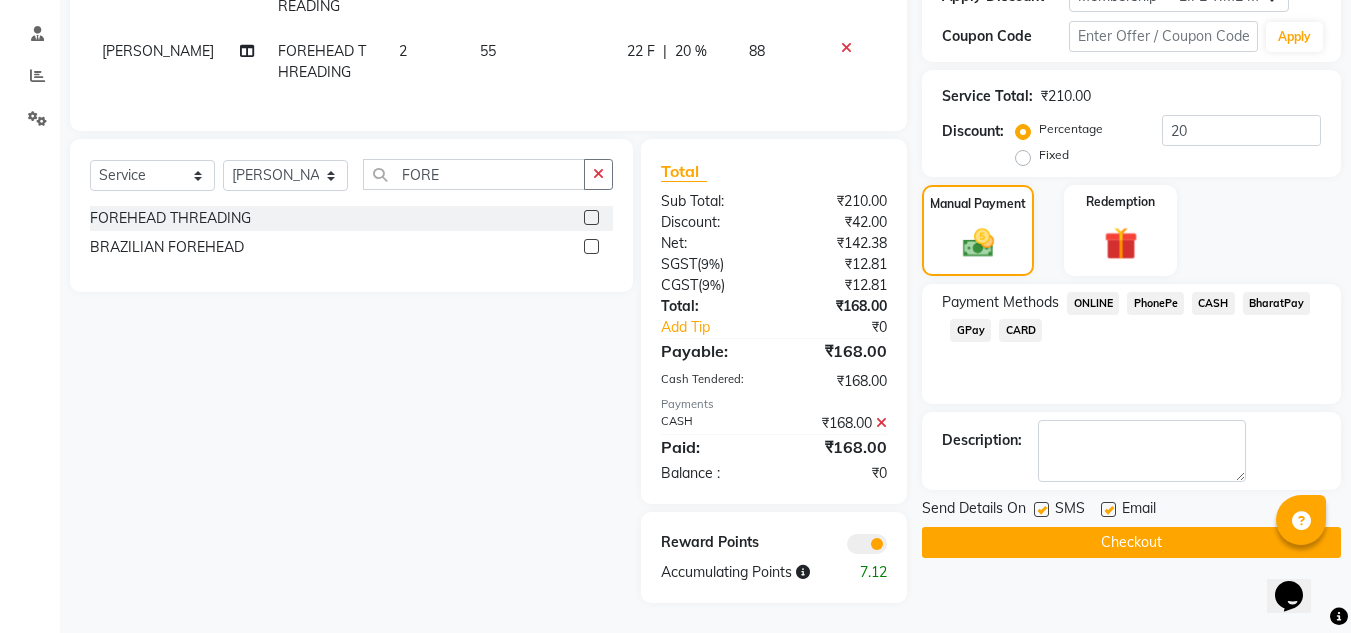 scroll, scrollTop: 382, scrollLeft: 0, axis: vertical 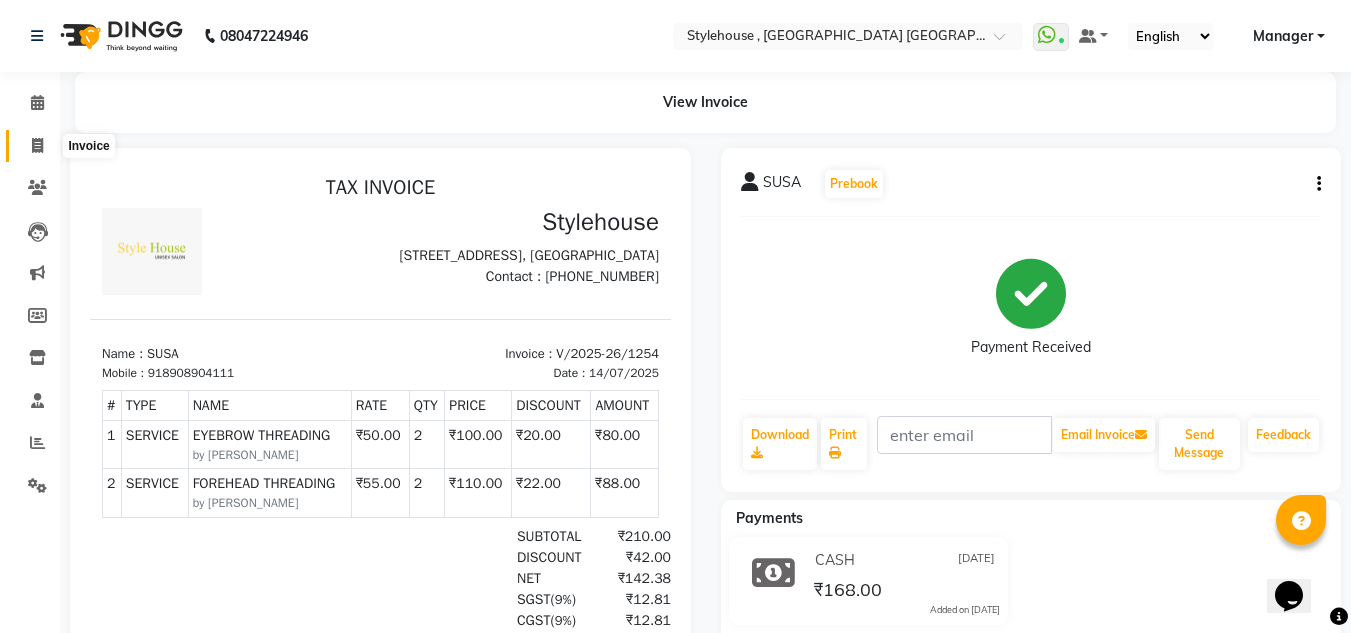 click 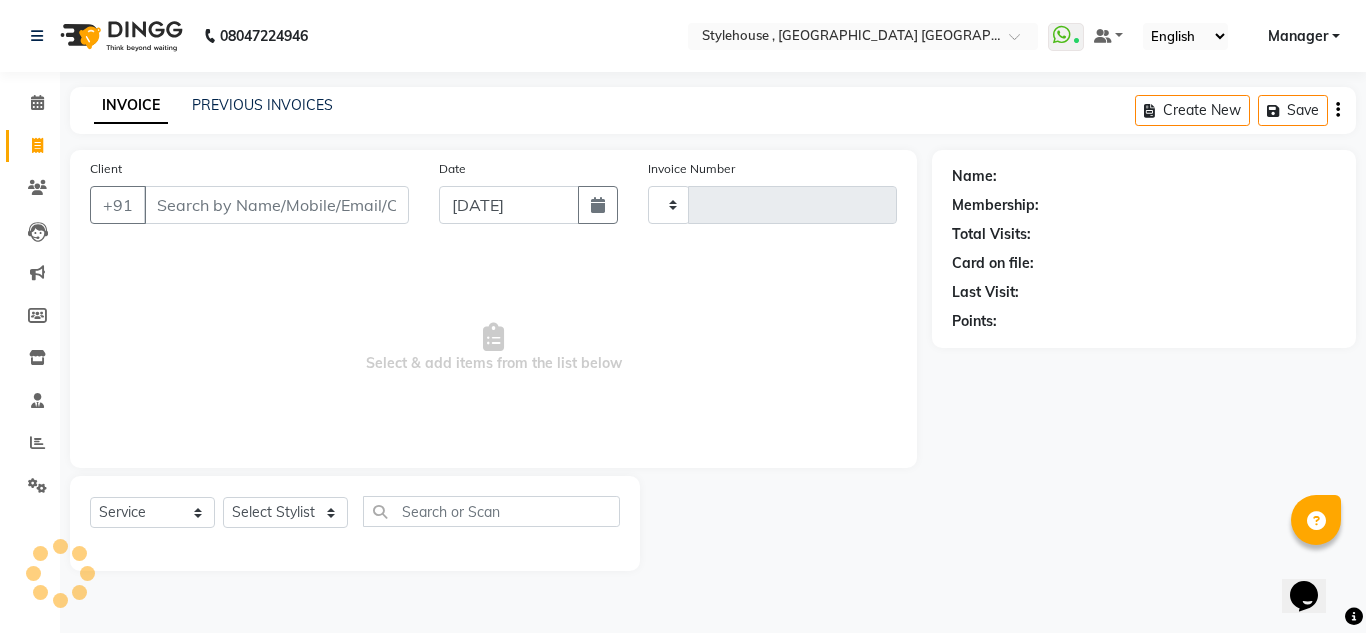 type on "1255" 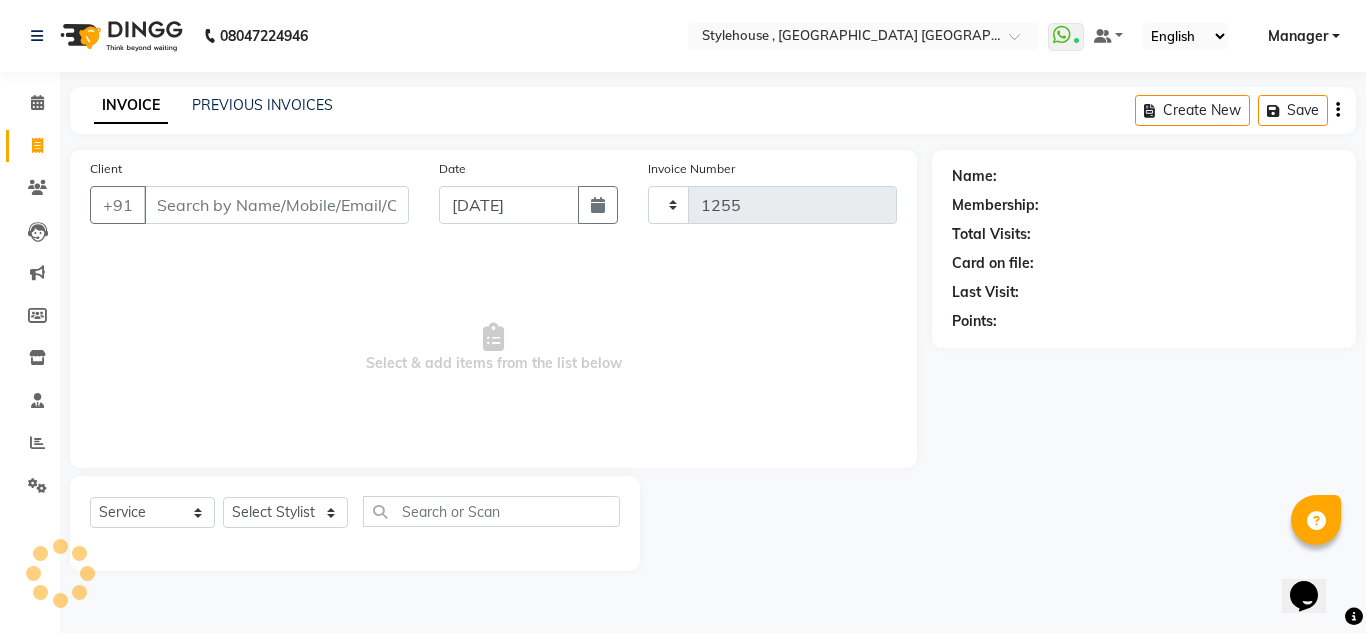 select on "7793" 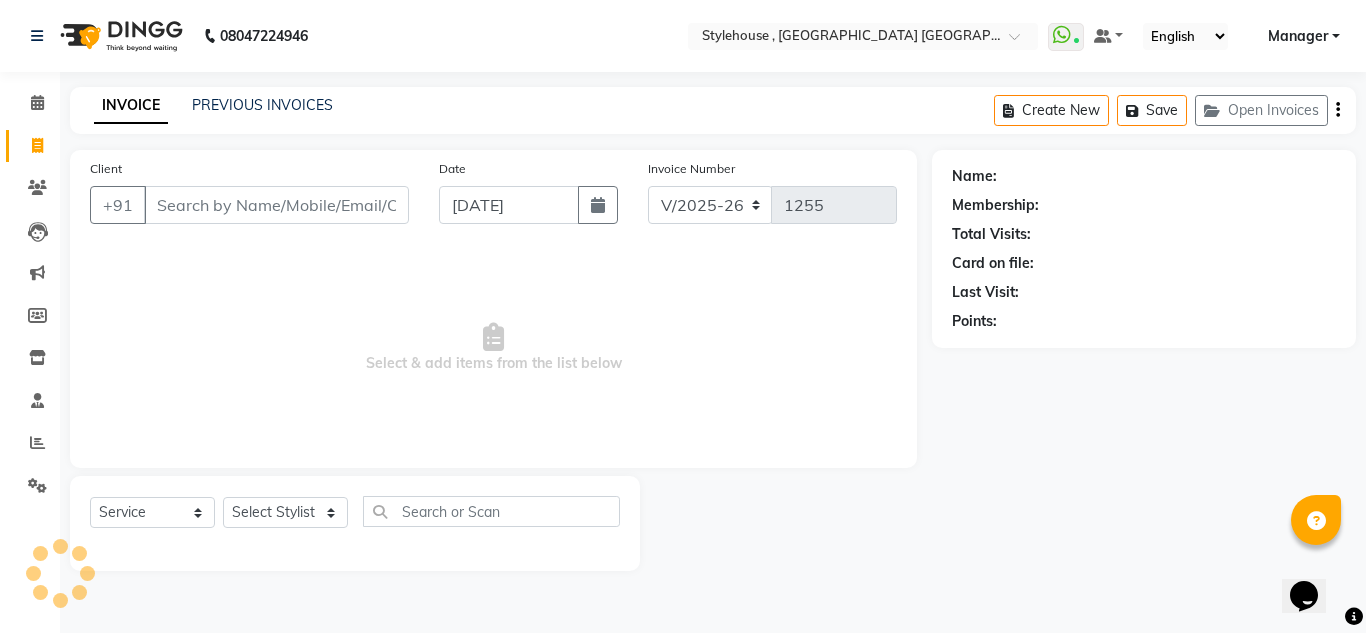 click on "Client" at bounding box center [276, 205] 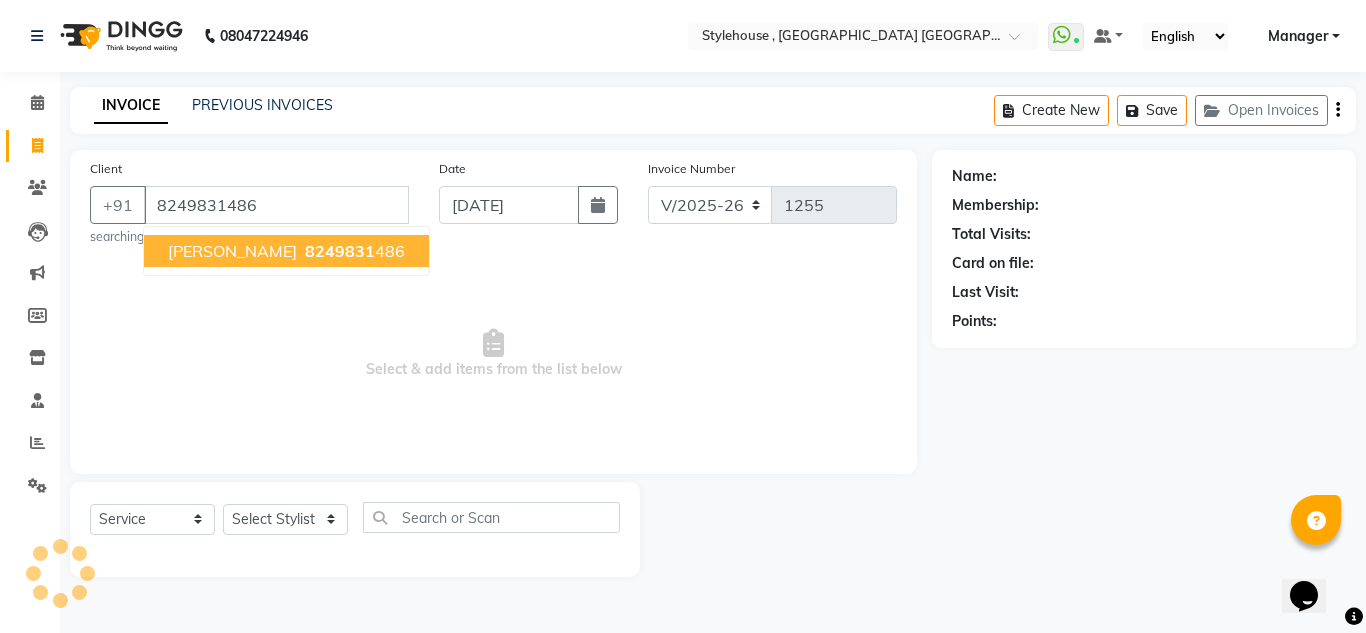 type on "8249831486" 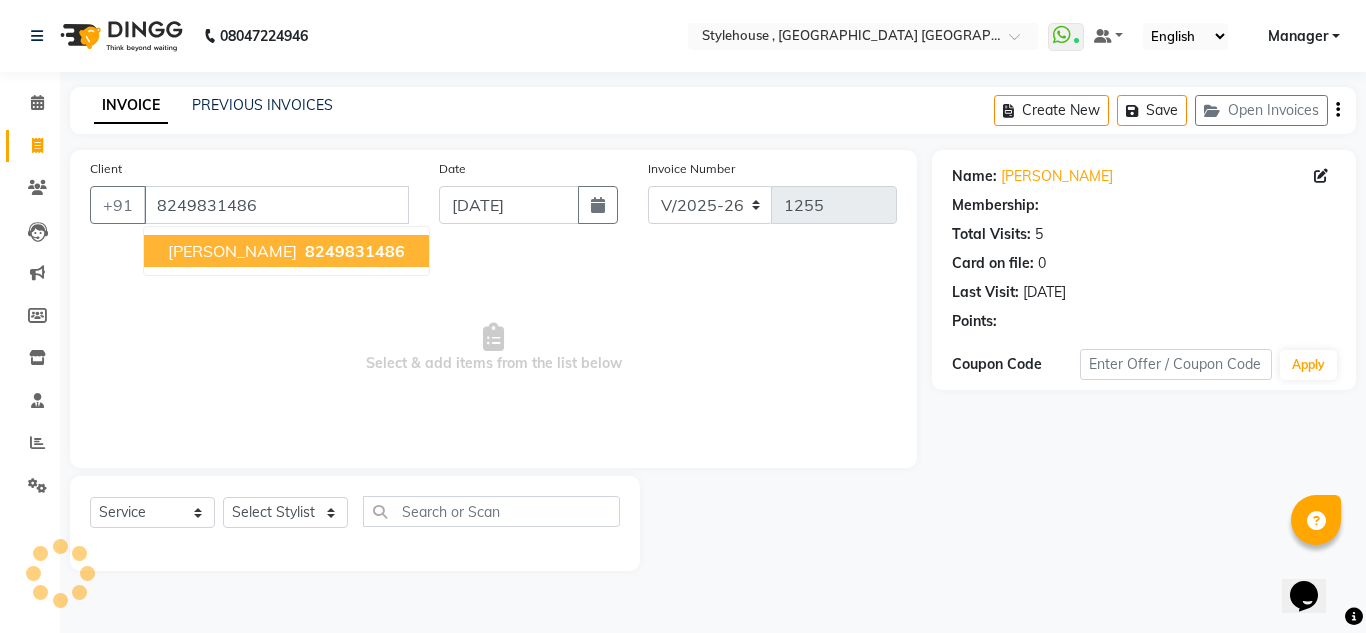 select on "1: Object" 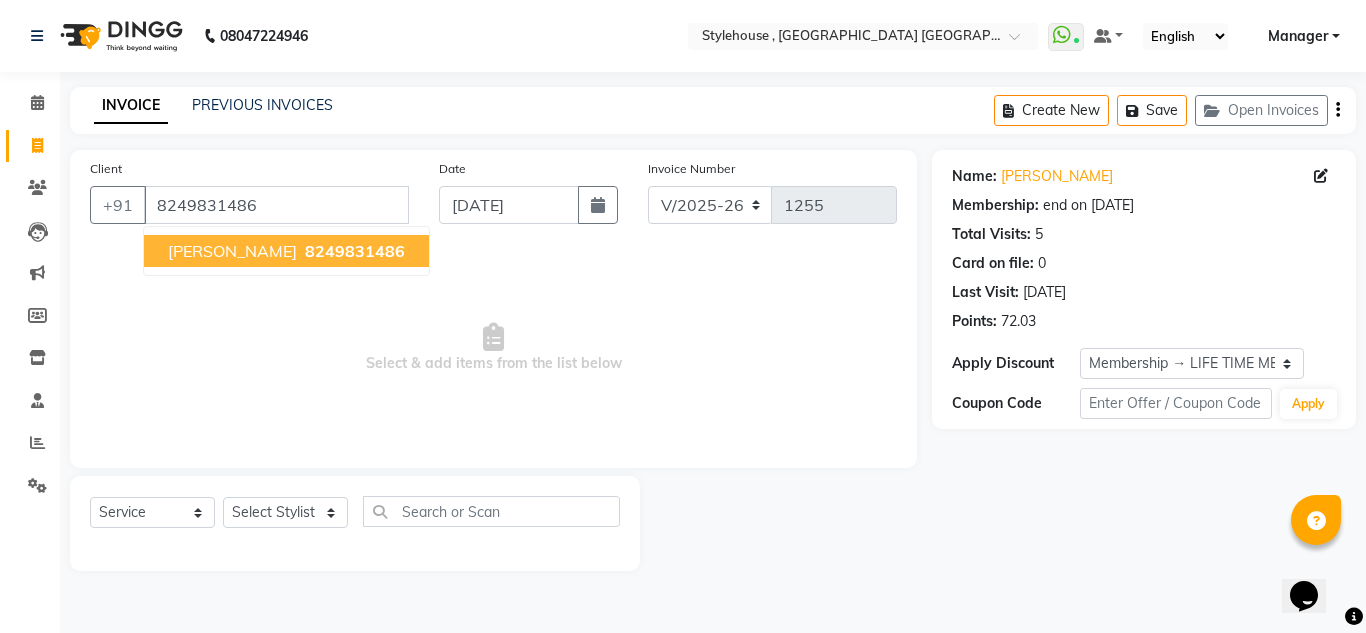 click on "[PERSON_NAME]" at bounding box center [232, 251] 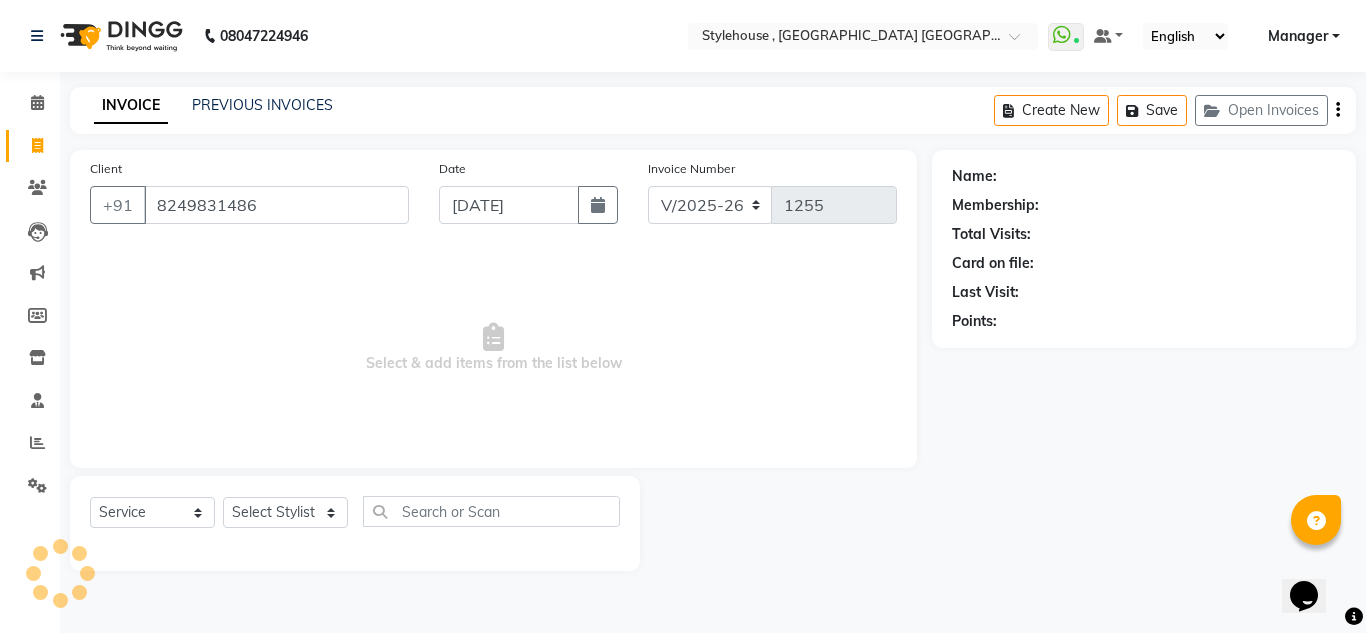 select on "1: Object" 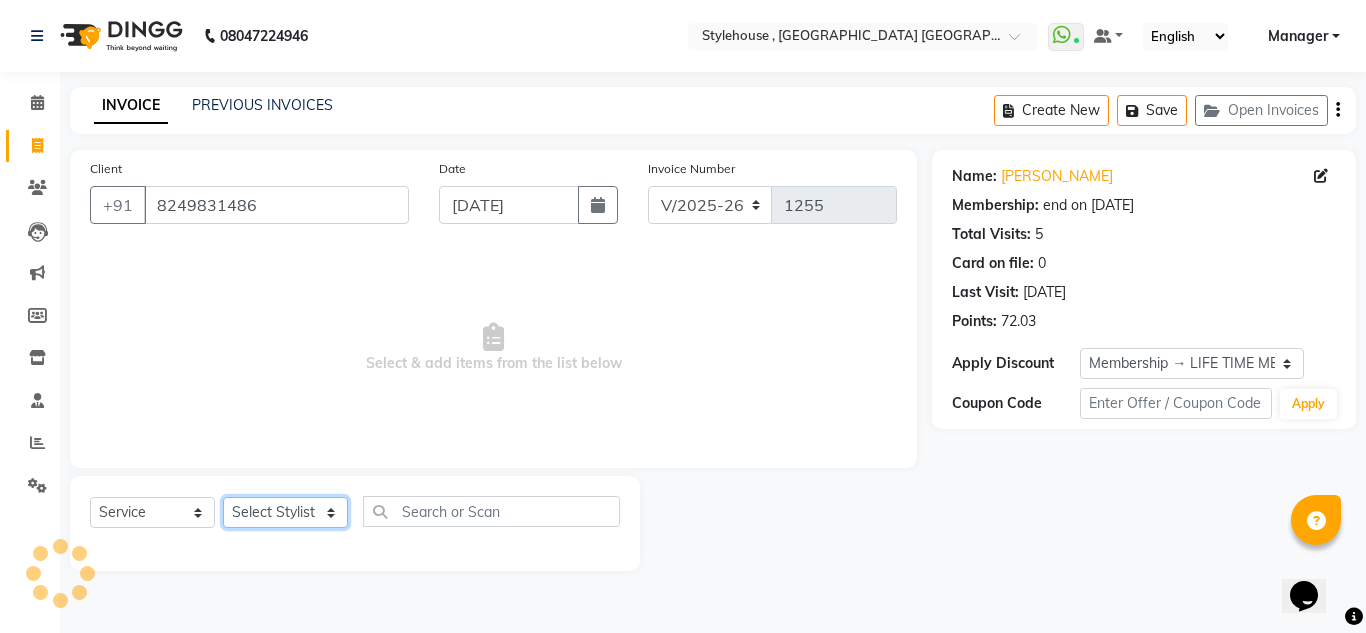 click on "Select Stylist [PERSON_NAME] [PERSON_NAME] [PERSON_NAME] [PERSON_NAME] PRIYA Manager [PERSON_NAME] [PERSON_NAME] [PERSON_NAME] PRIYANKA NANDA PUJA [PERSON_NAME] [PERSON_NAME] [PERSON_NAME] SAMEER [PERSON_NAME] [PERSON_NAME]" 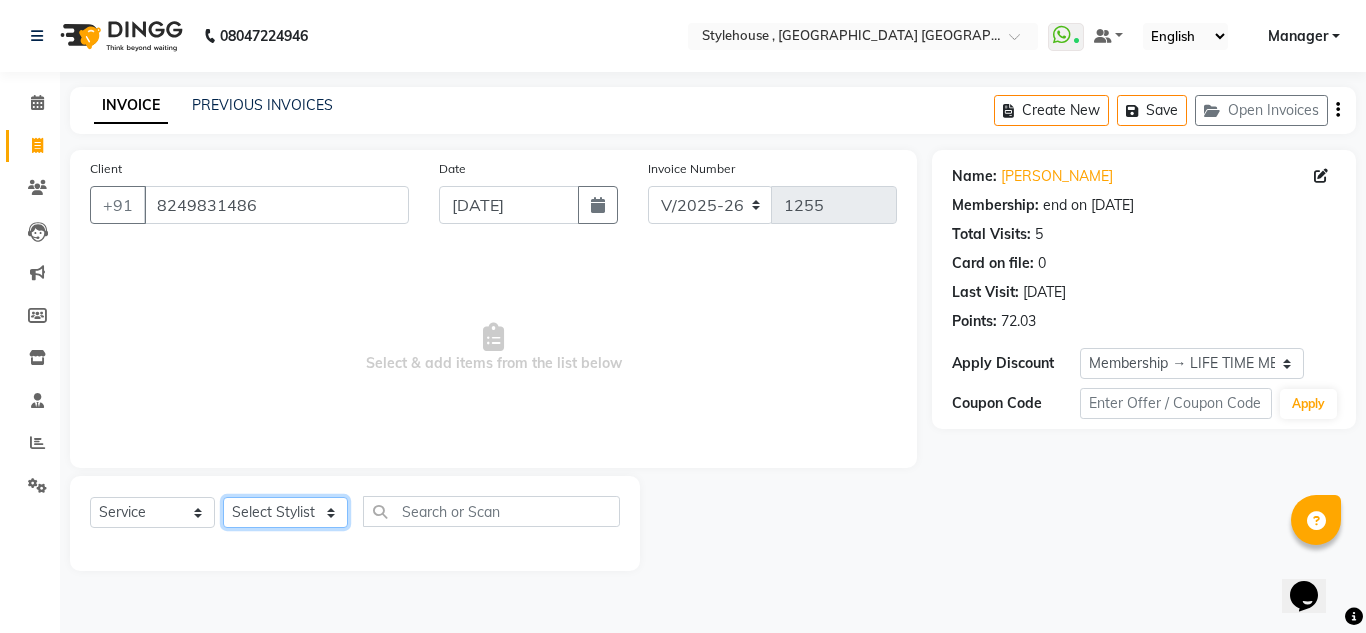 select on "69899" 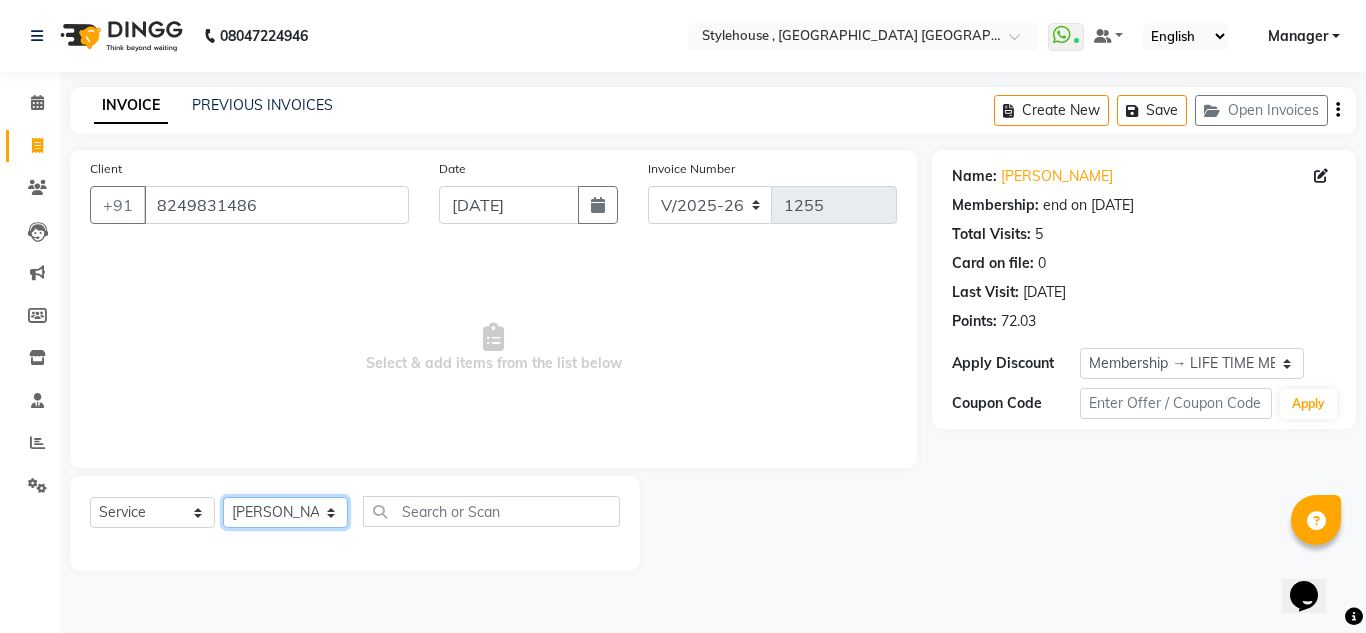 click on "Select Stylist [PERSON_NAME] [PERSON_NAME] [PERSON_NAME] [PERSON_NAME] PRIYA Manager [PERSON_NAME] [PERSON_NAME] [PERSON_NAME] PRIYANKA NANDA PUJA [PERSON_NAME] [PERSON_NAME] [PERSON_NAME] SAMEER [PERSON_NAME] [PERSON_NAME]" 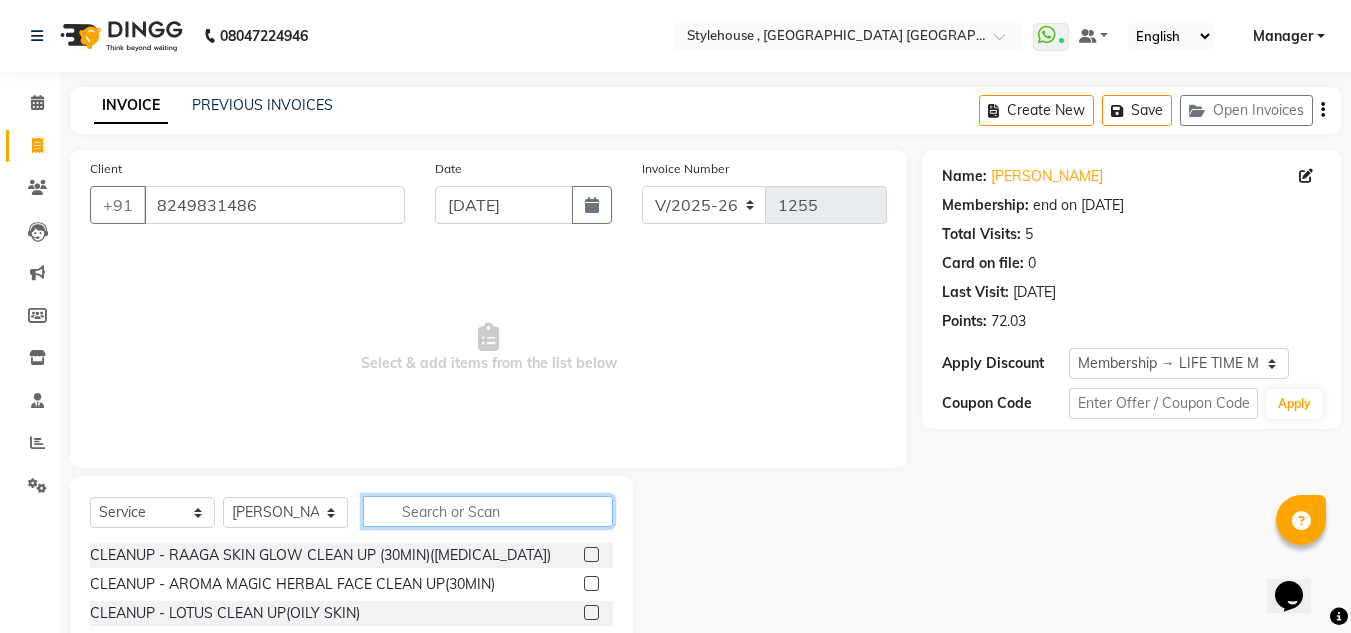 click 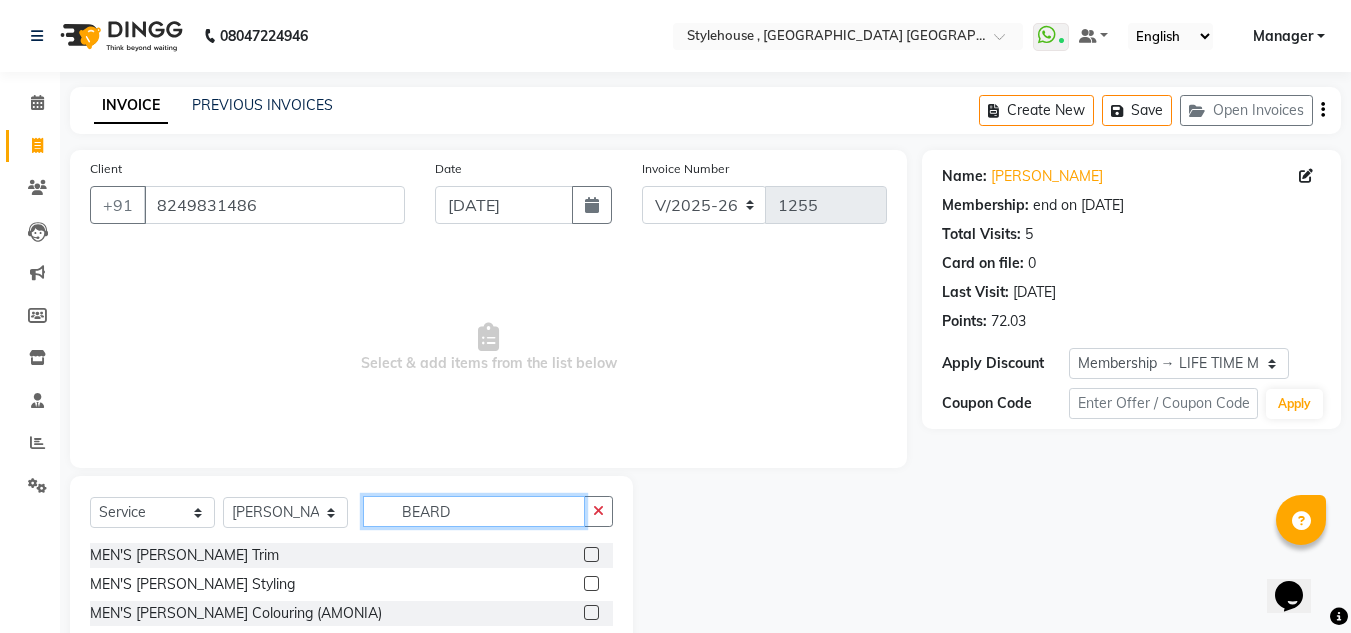 type on "BEARD" 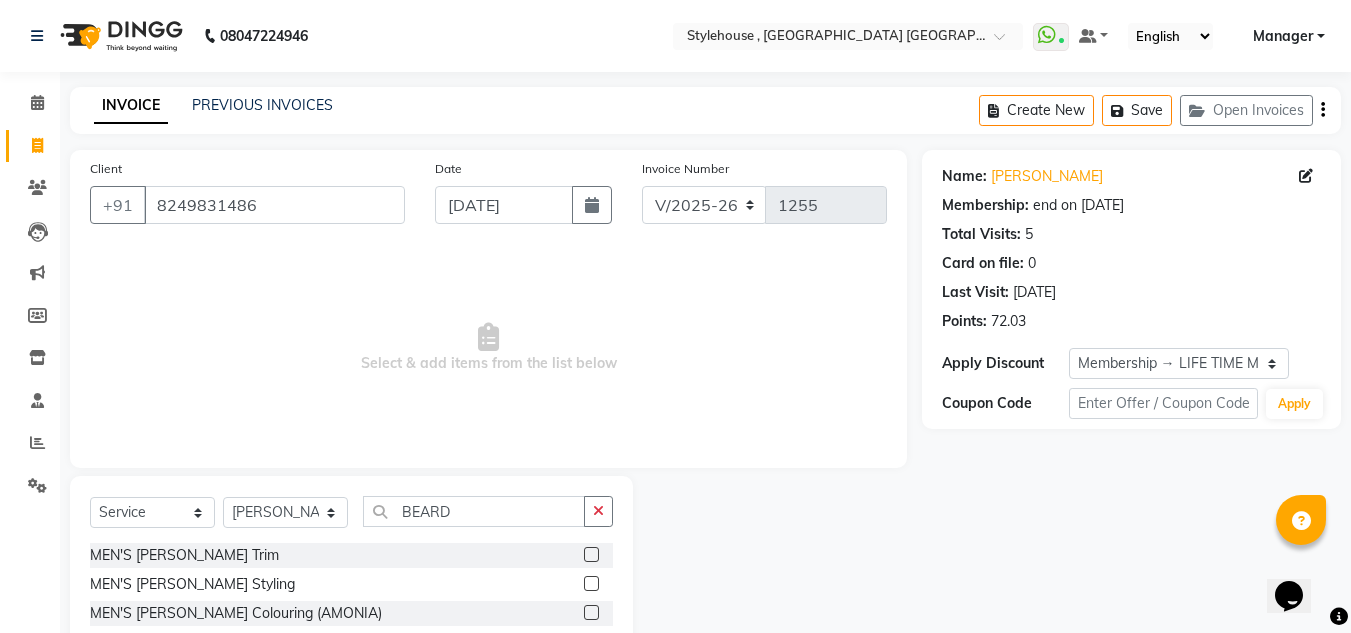 click 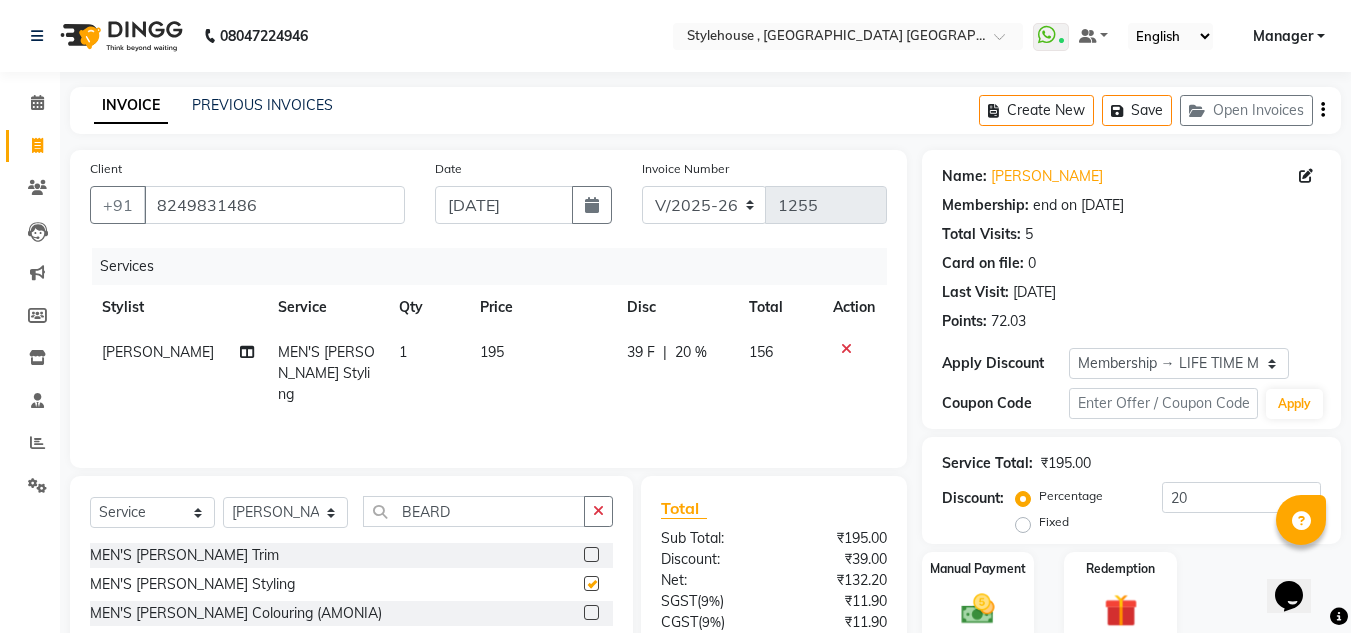 checkbox on "false" 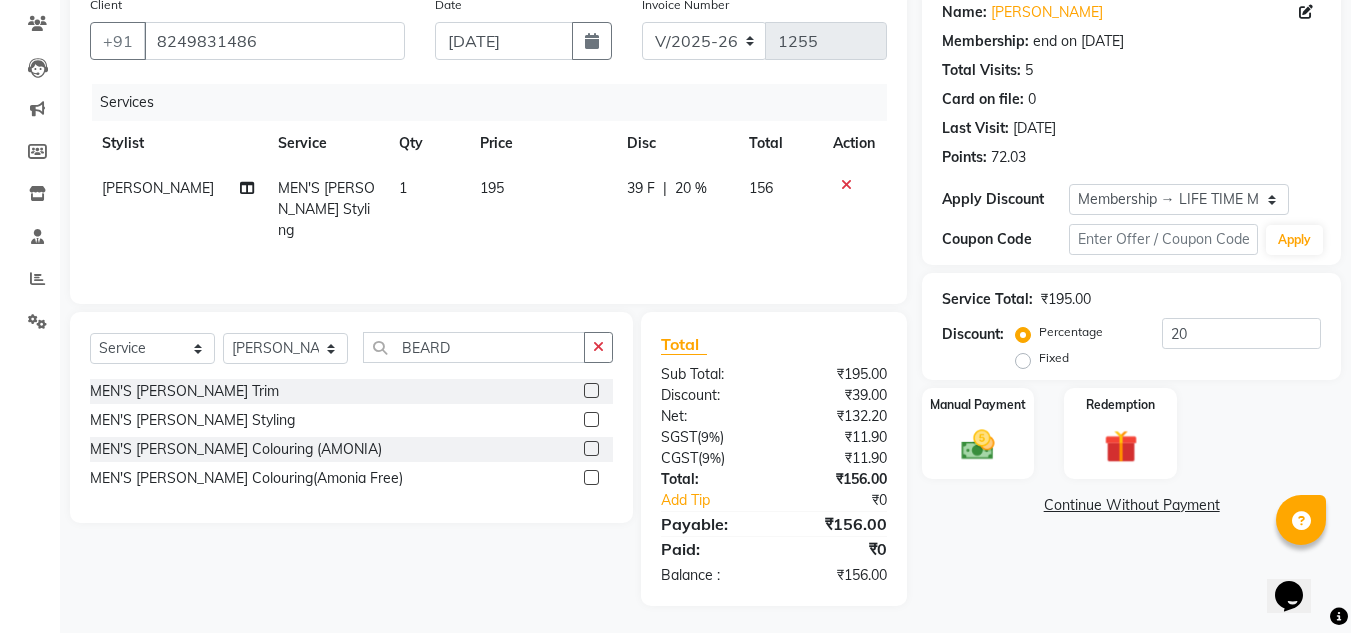 scroll, scrollTop: 167, scrollLeft: 0, axis: vertical 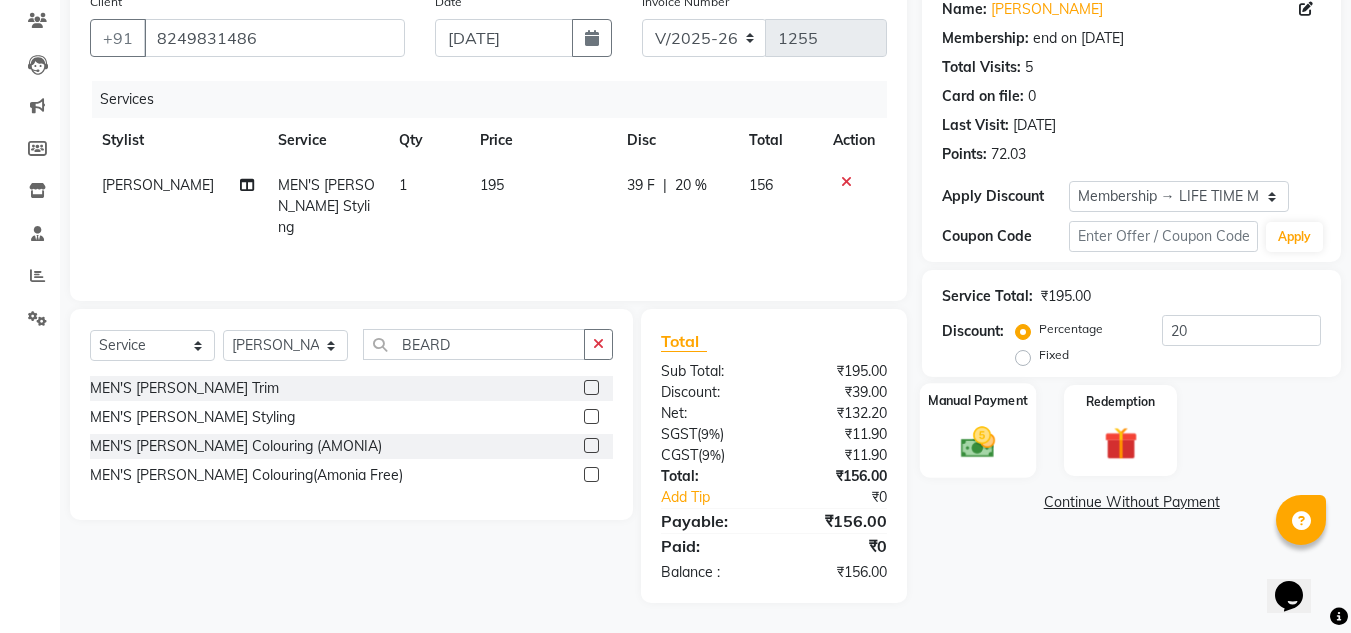 click on "Manual Payment" 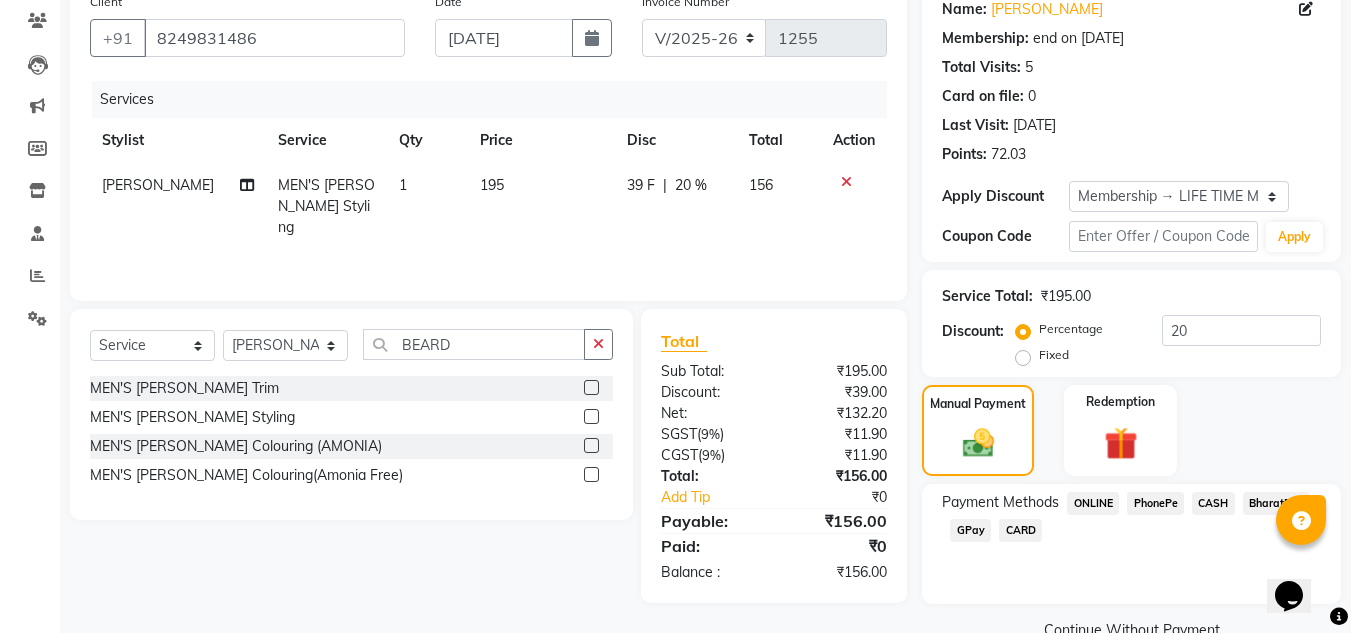 click on "CASH" 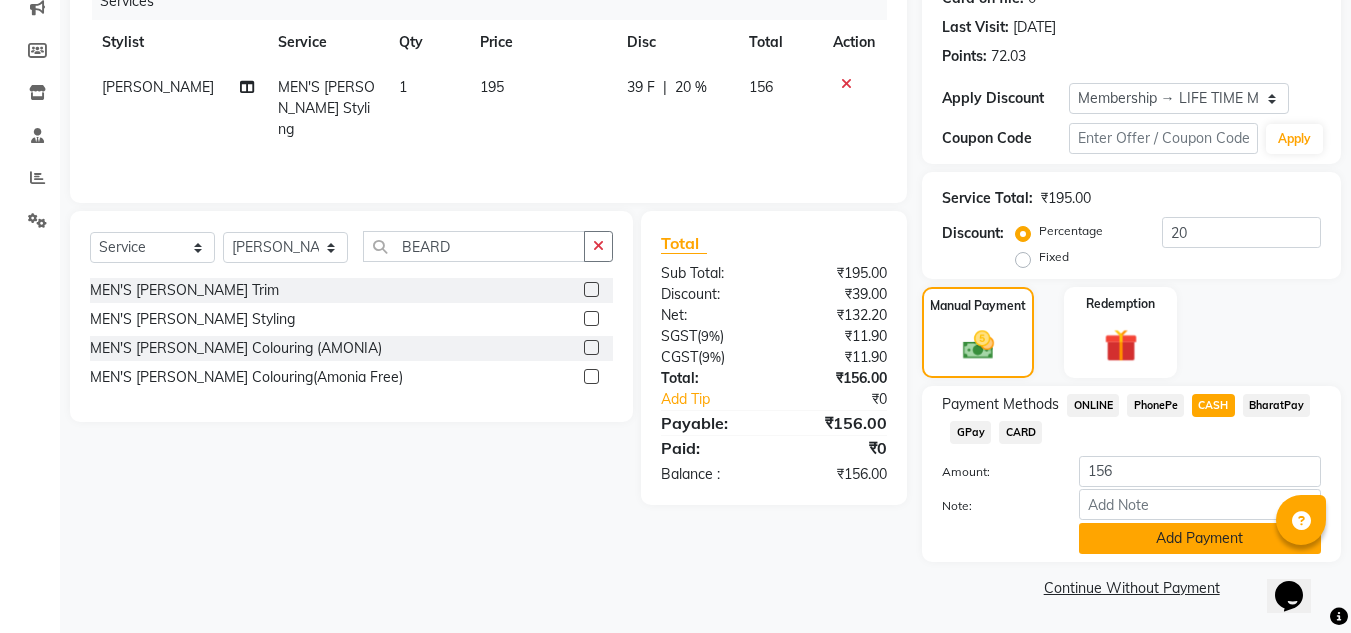 click on "Add Payment" 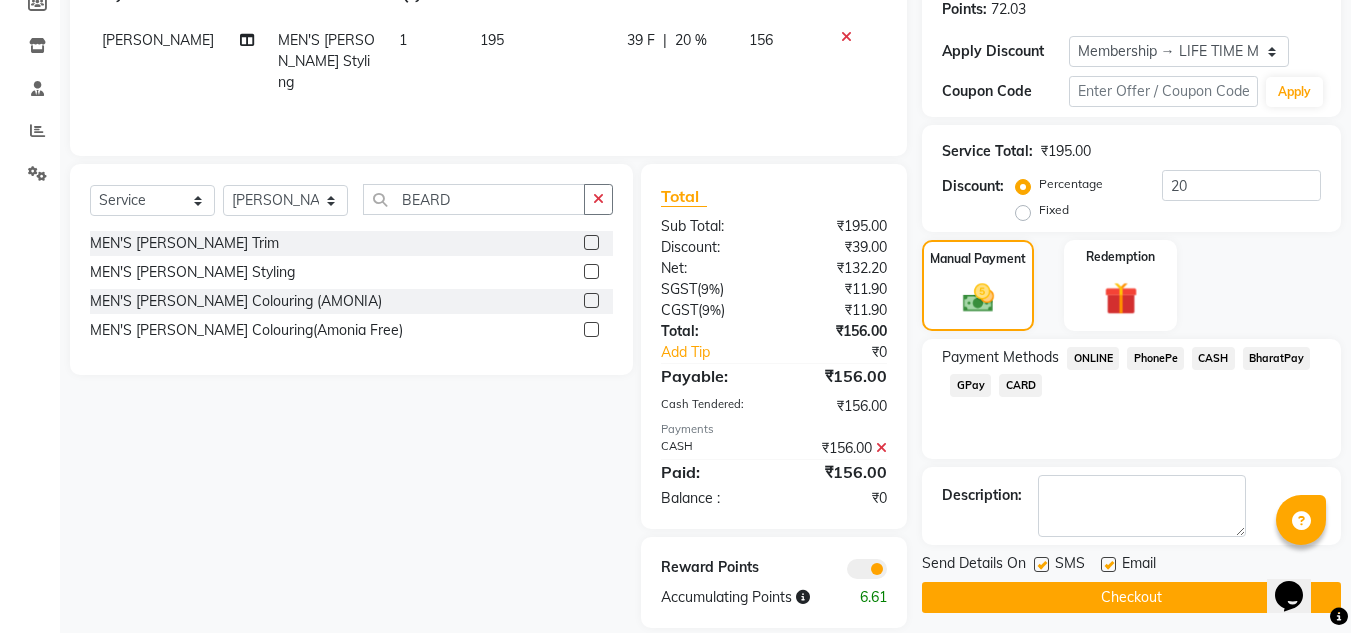 scroll, scrollTop: 337, scrollLeft: 0, axis: vertical 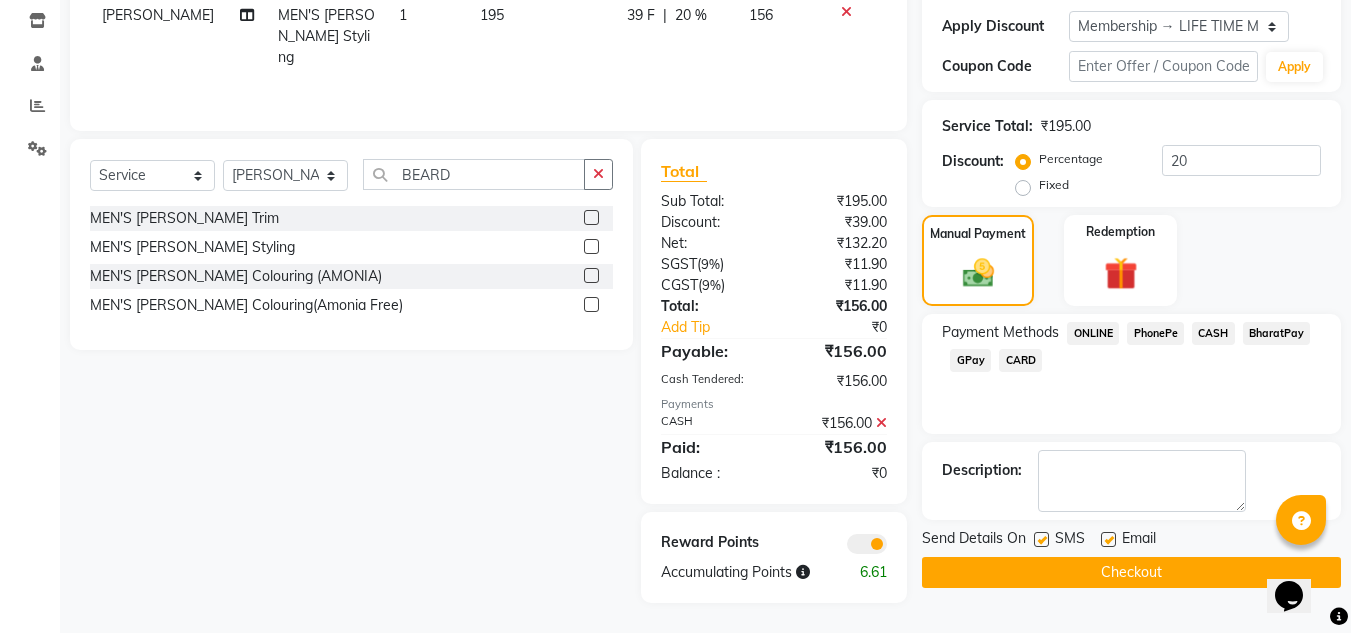 click on "Checkout" 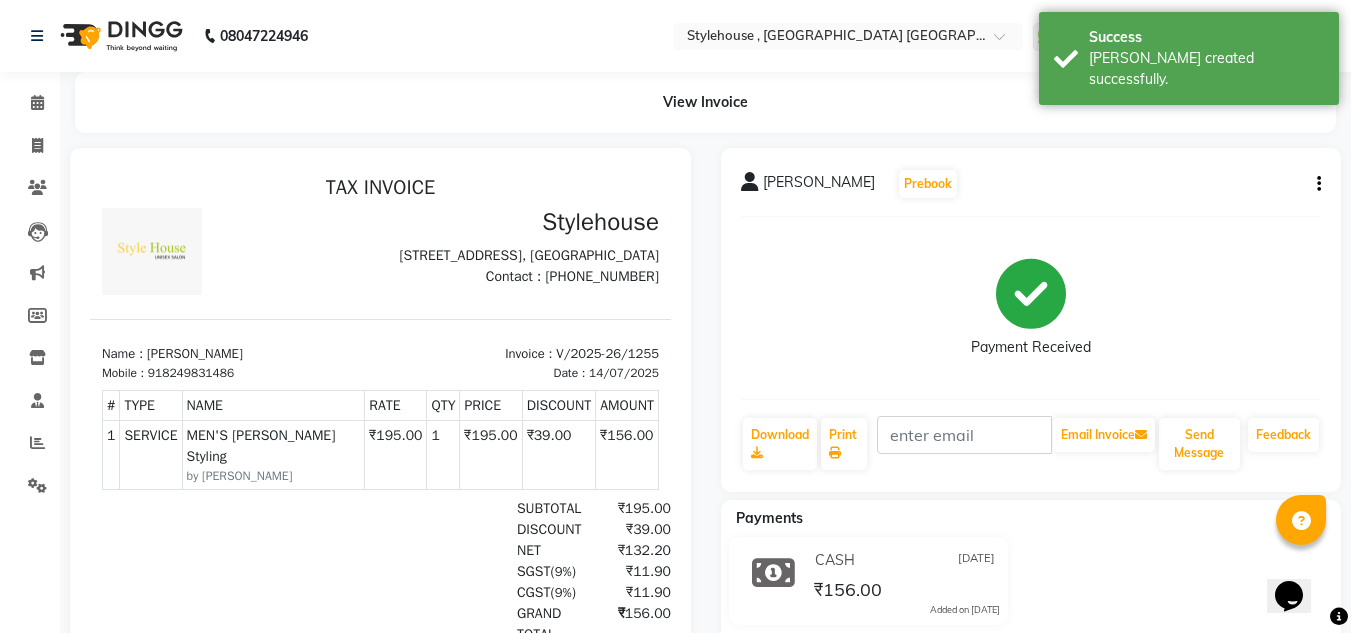 scroll, scrollTop: 0, scrollLeft: 0, axis: both 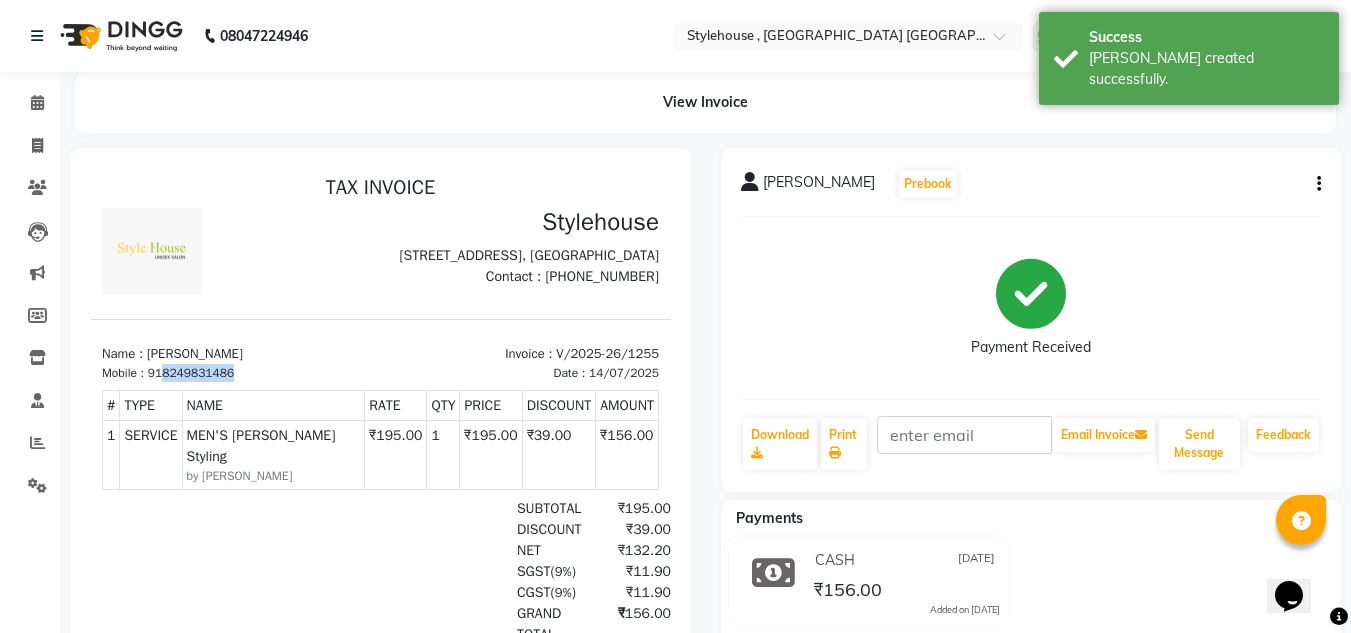 drag, startPoint x: 247, startPoint y: 402, endPoint x: 167, endPoint y: 406, distance: 80.09994 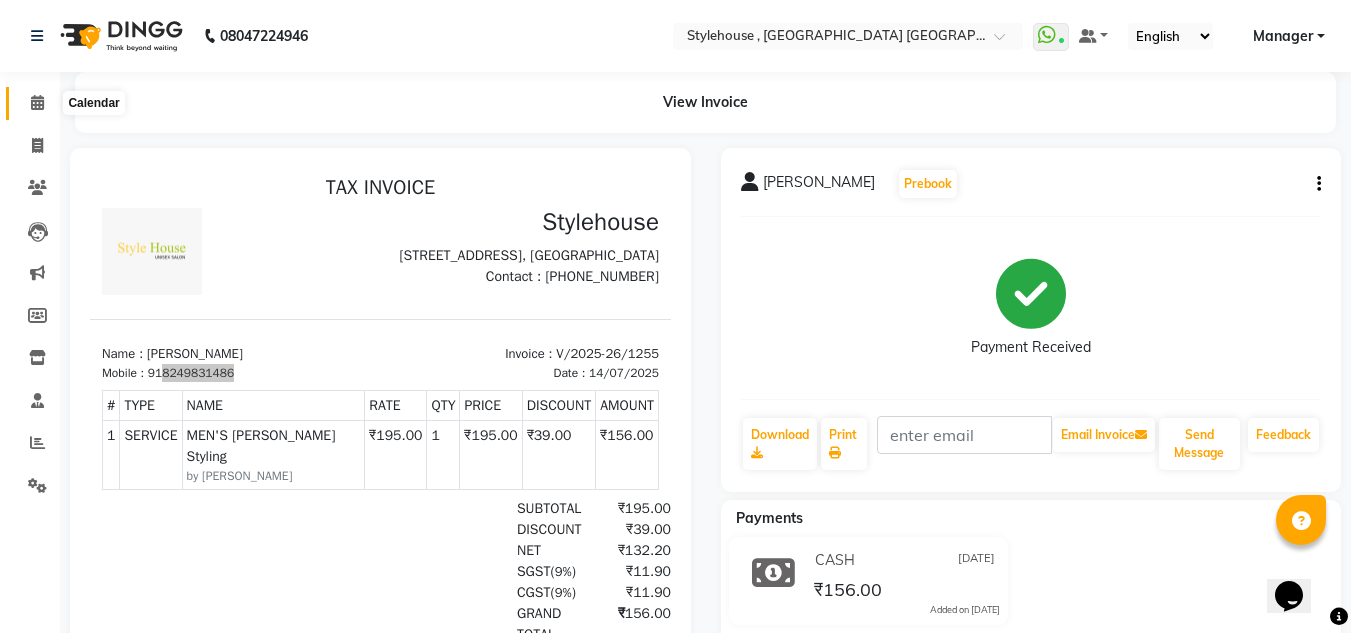 click 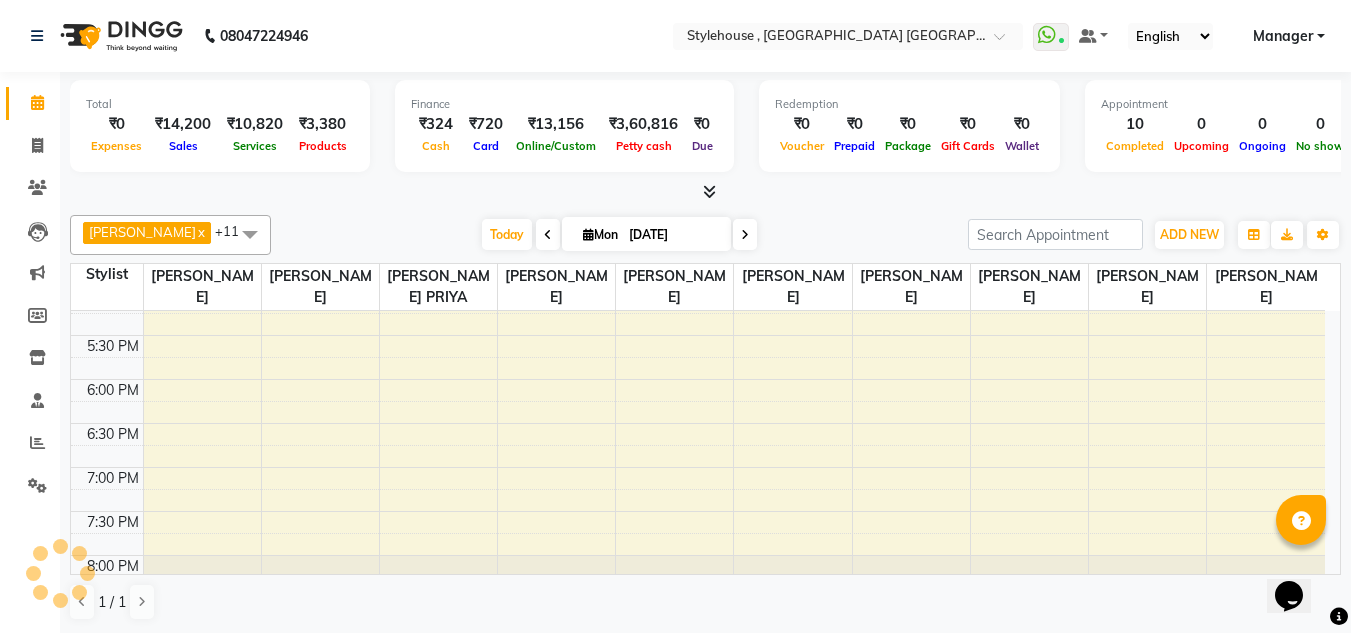 scroll, scrollTop: 0, scrollLeft: 0, axis: both 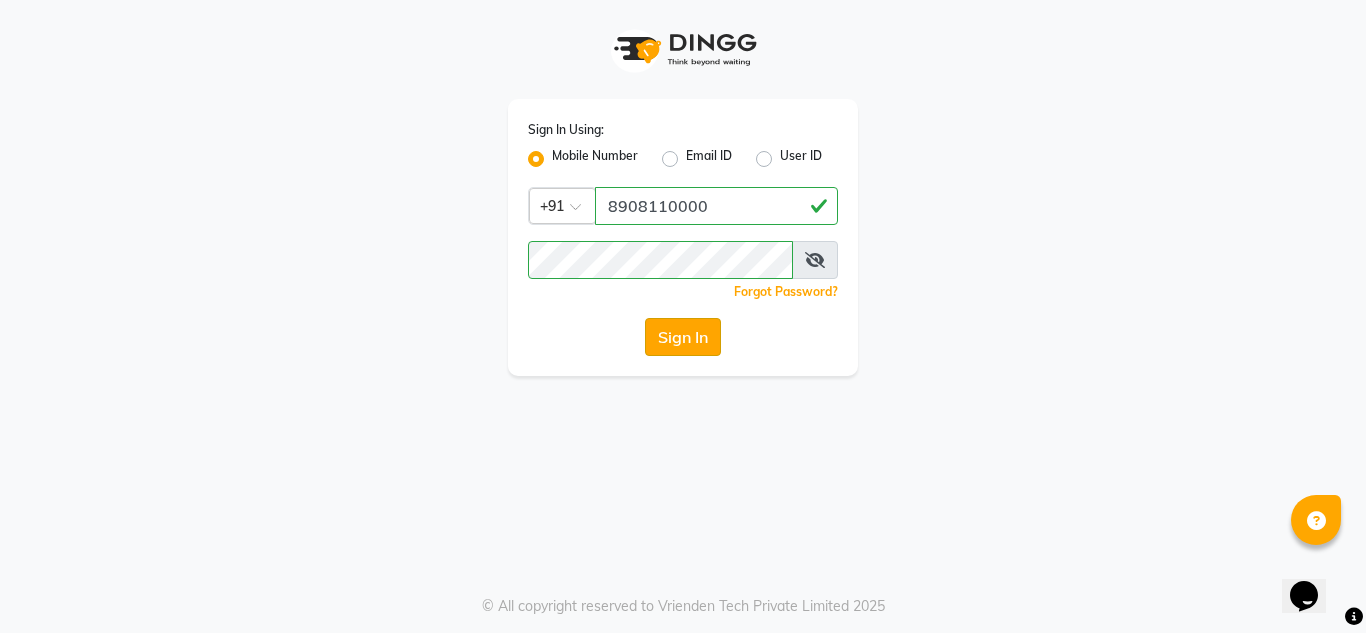 click on "Sign In" 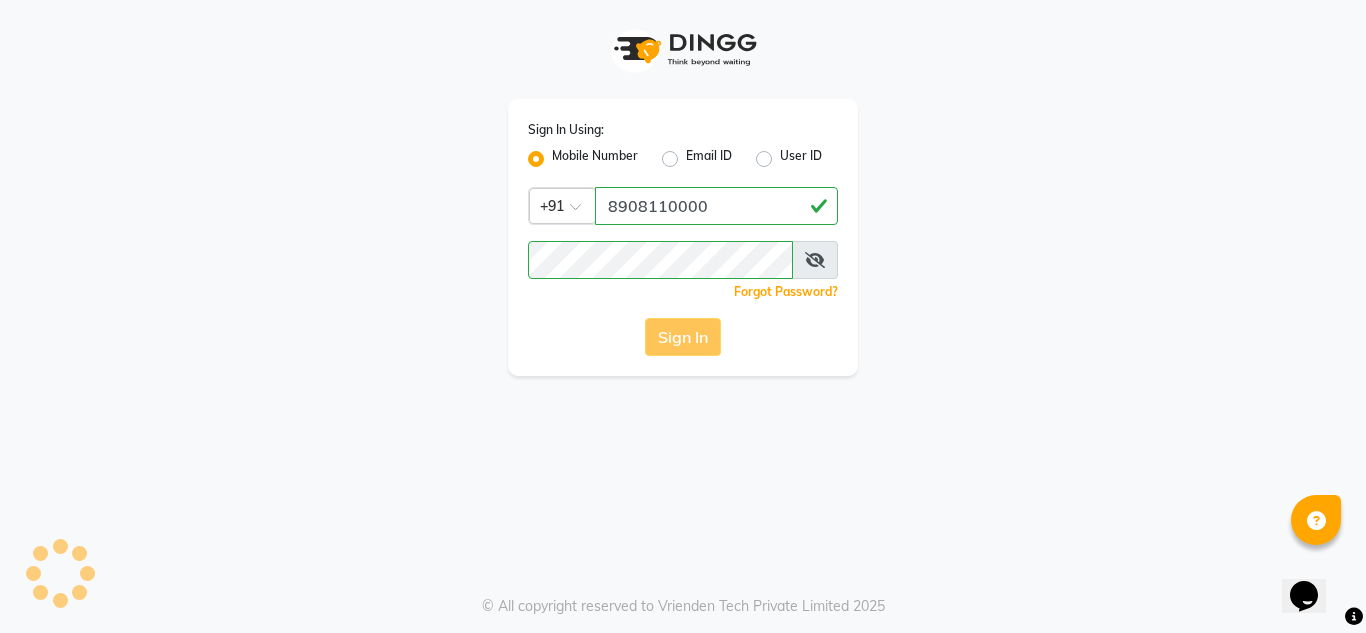 click on "Sign In" 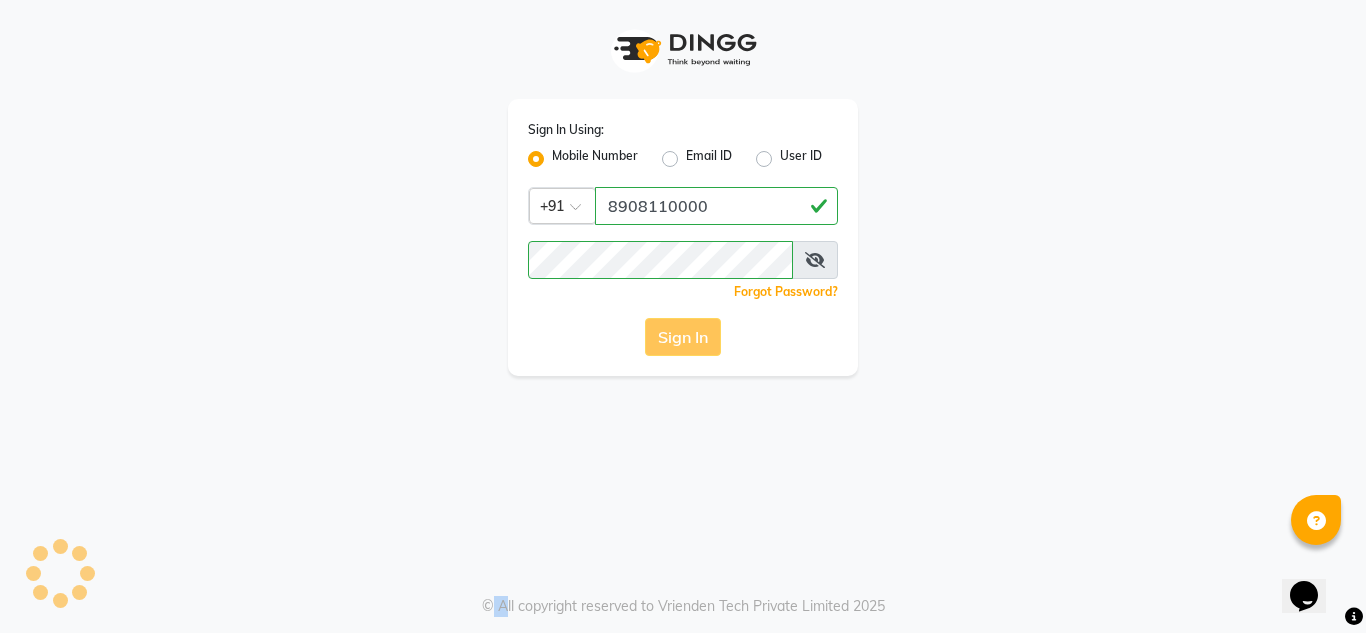click on "Sign In" 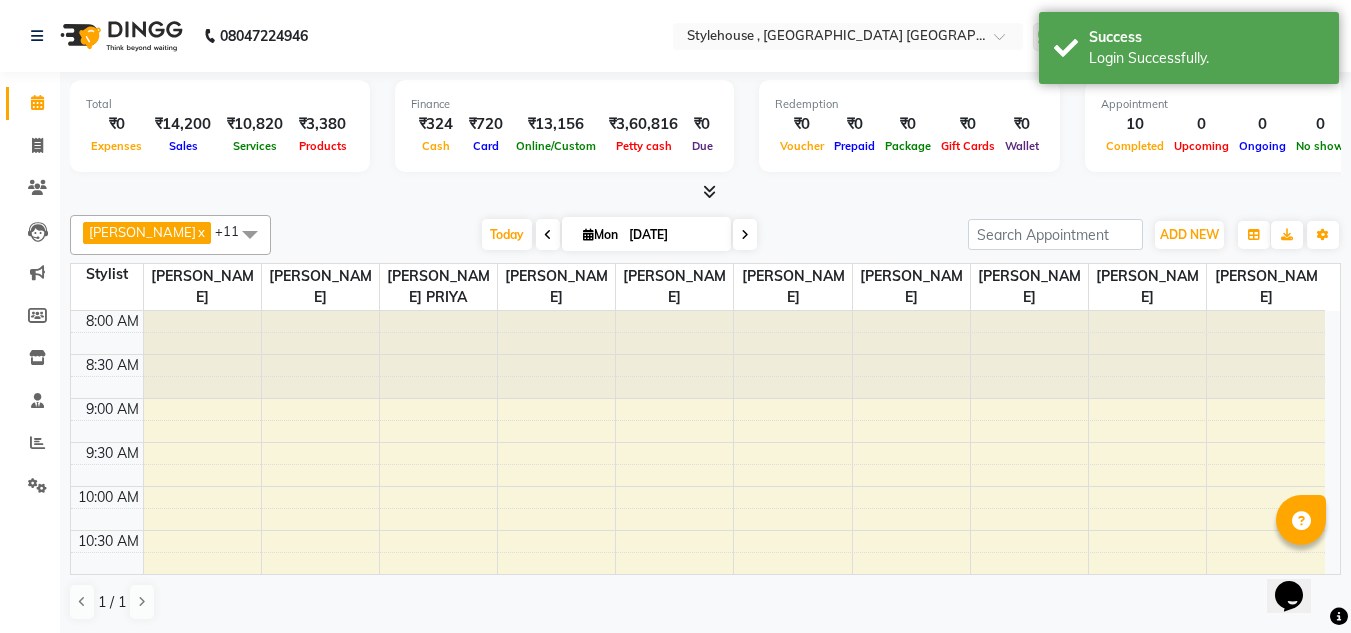 scroll, scrollTop: 842, scrollLeft: 0, axis: vertical 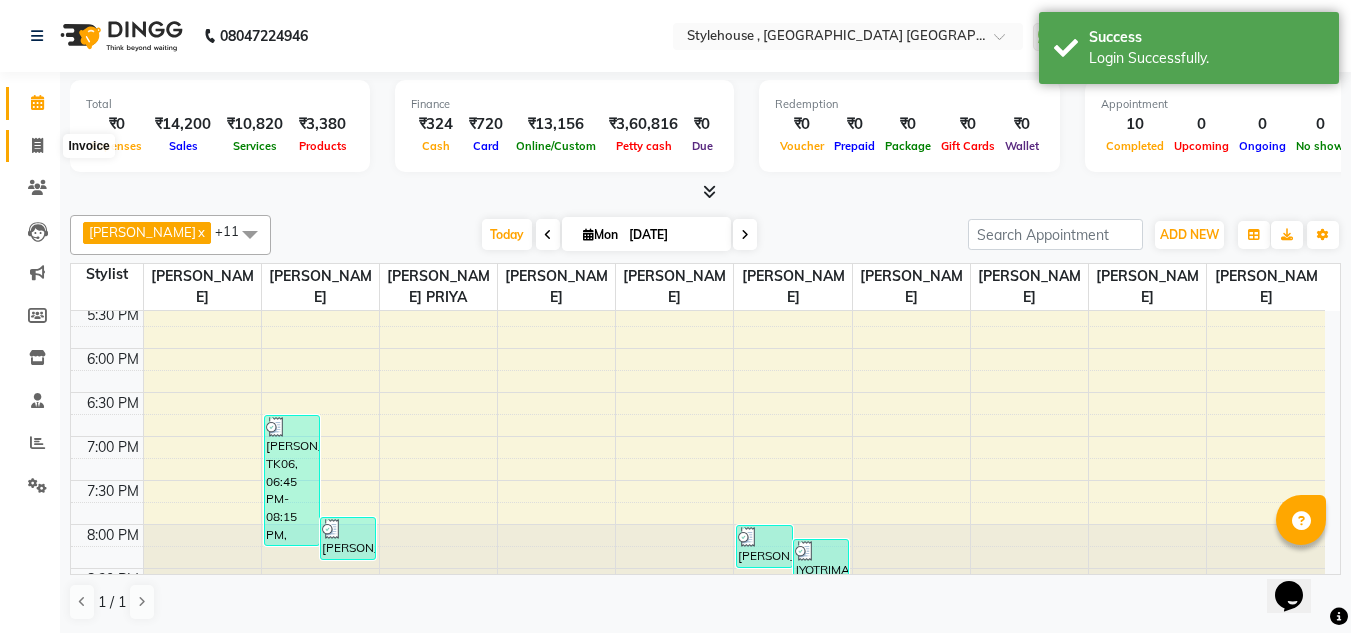 click 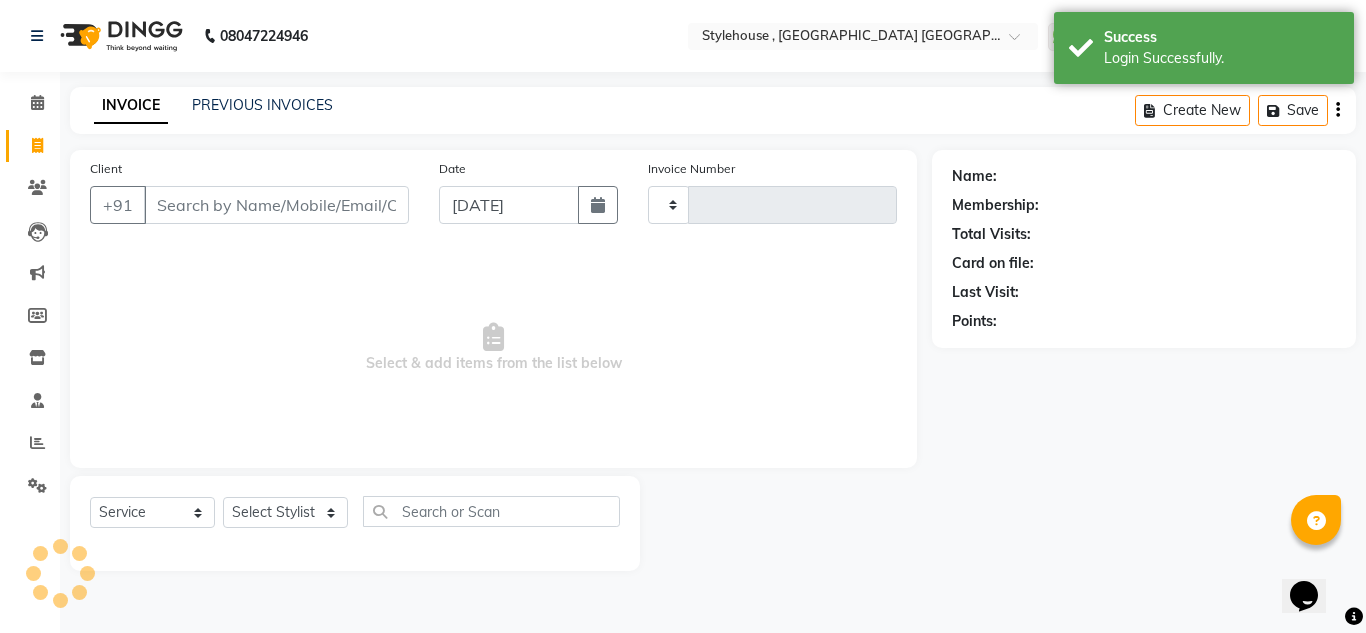 type on "1256" 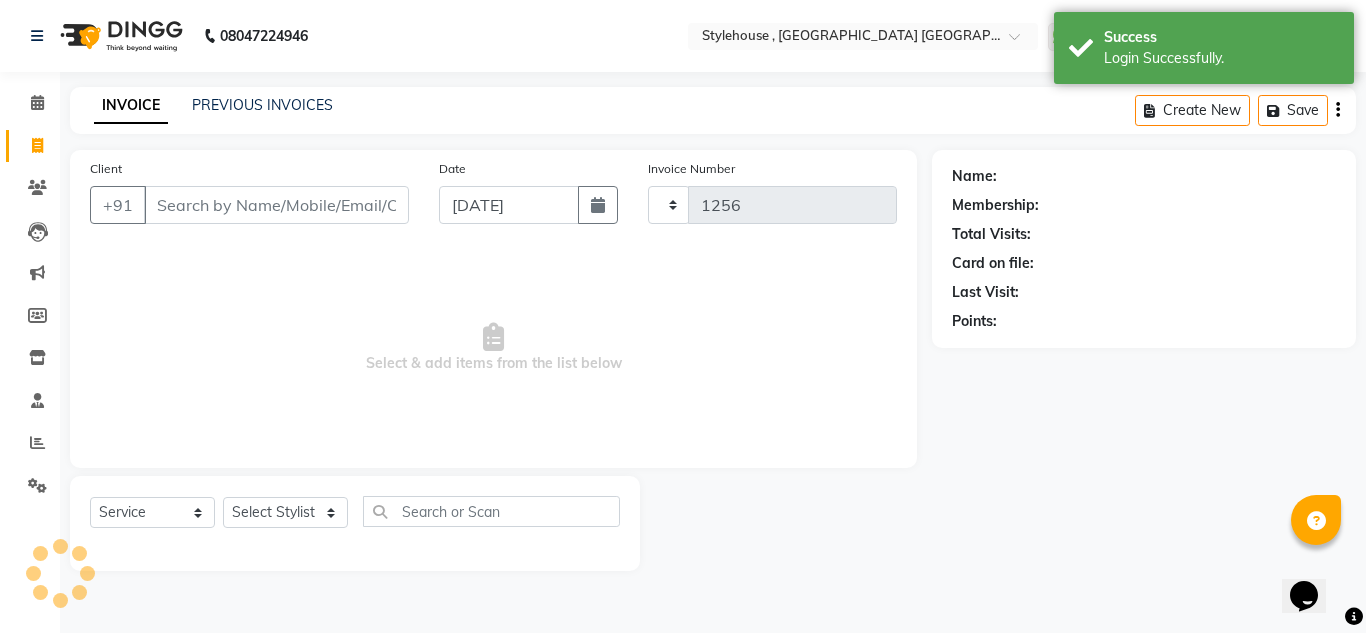 select on "7793" 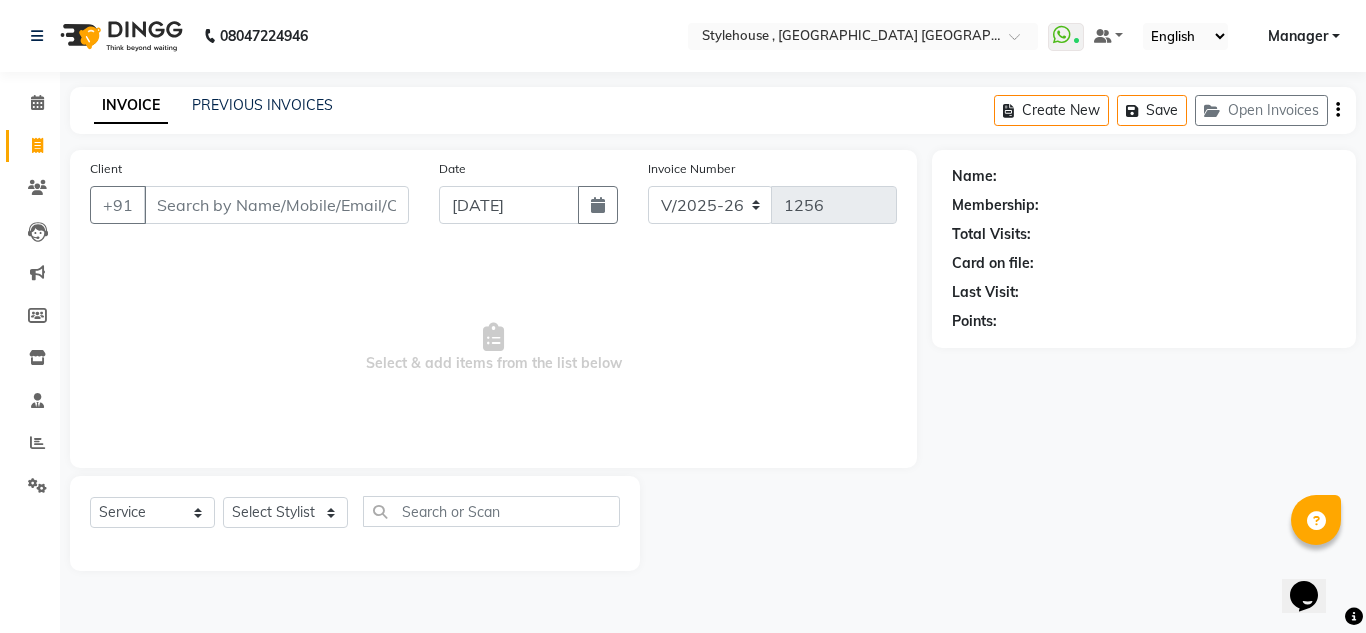 click 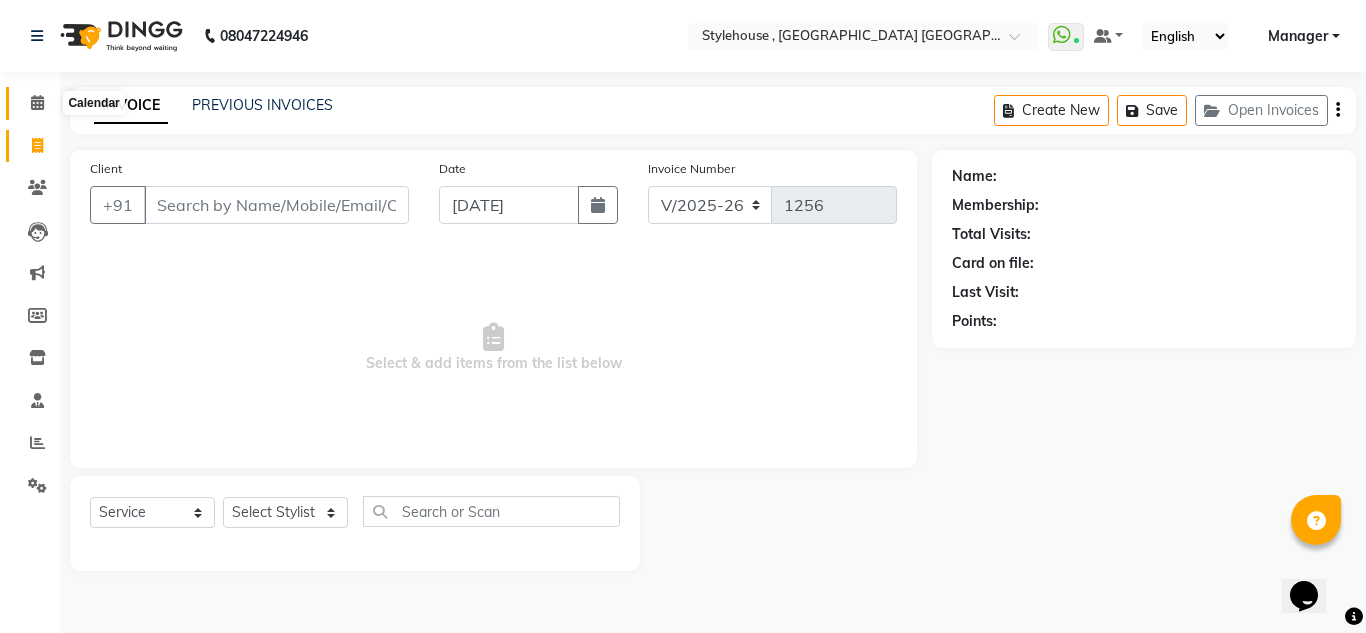 click 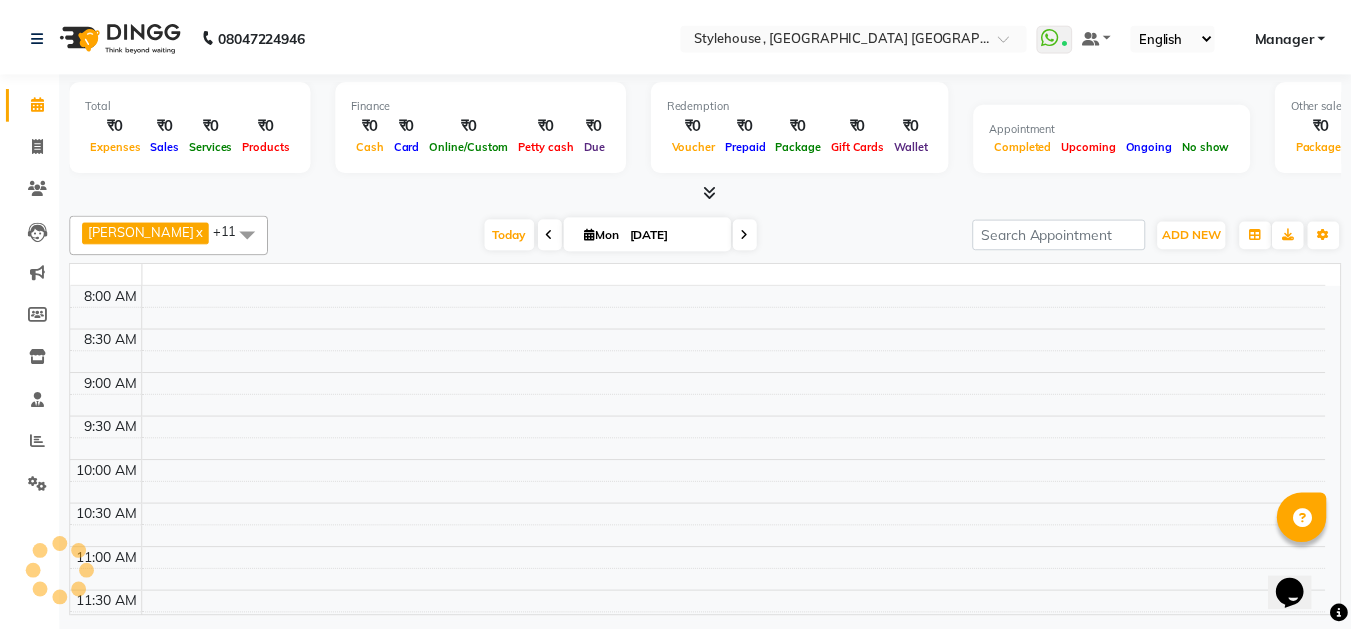 scroll, scrollTop: 0, scrollLeft: 0, axis: both 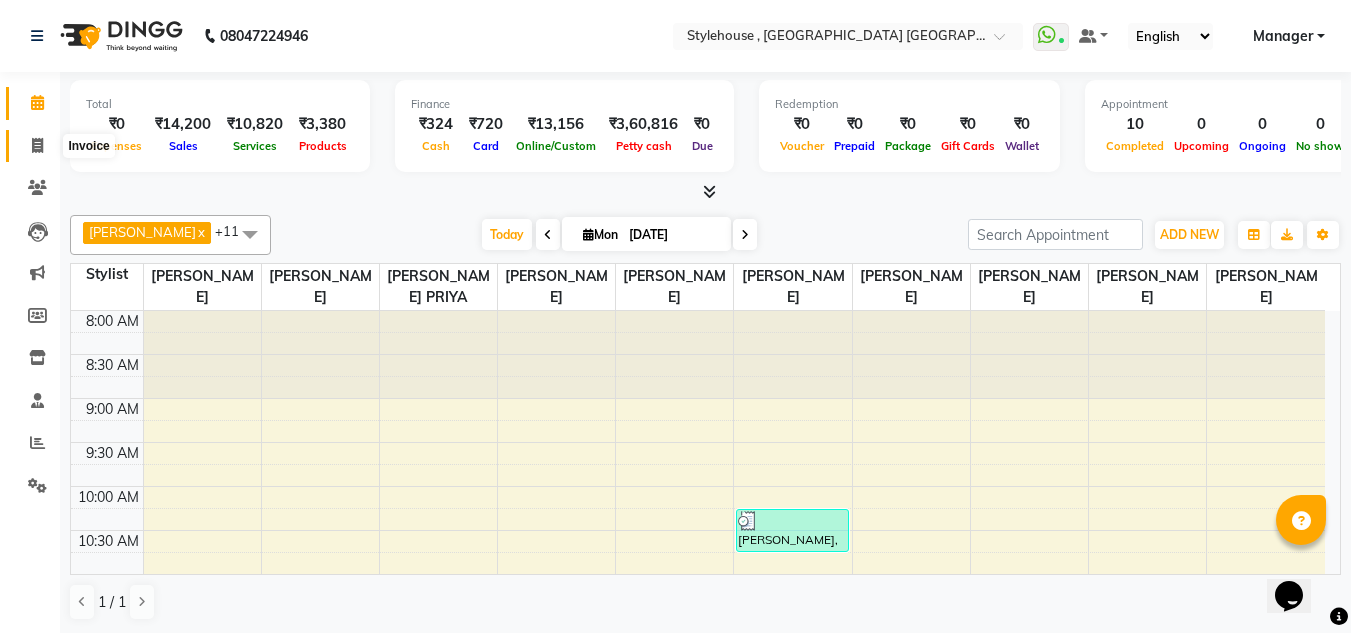 click 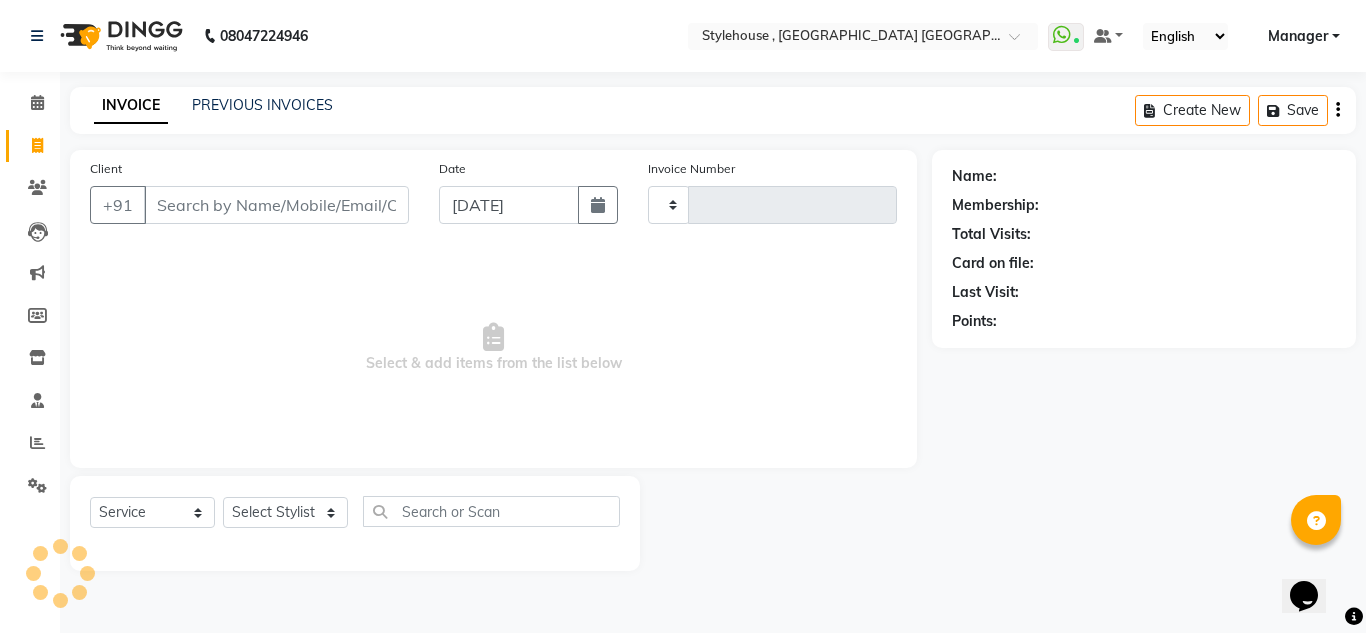 type on "1256" 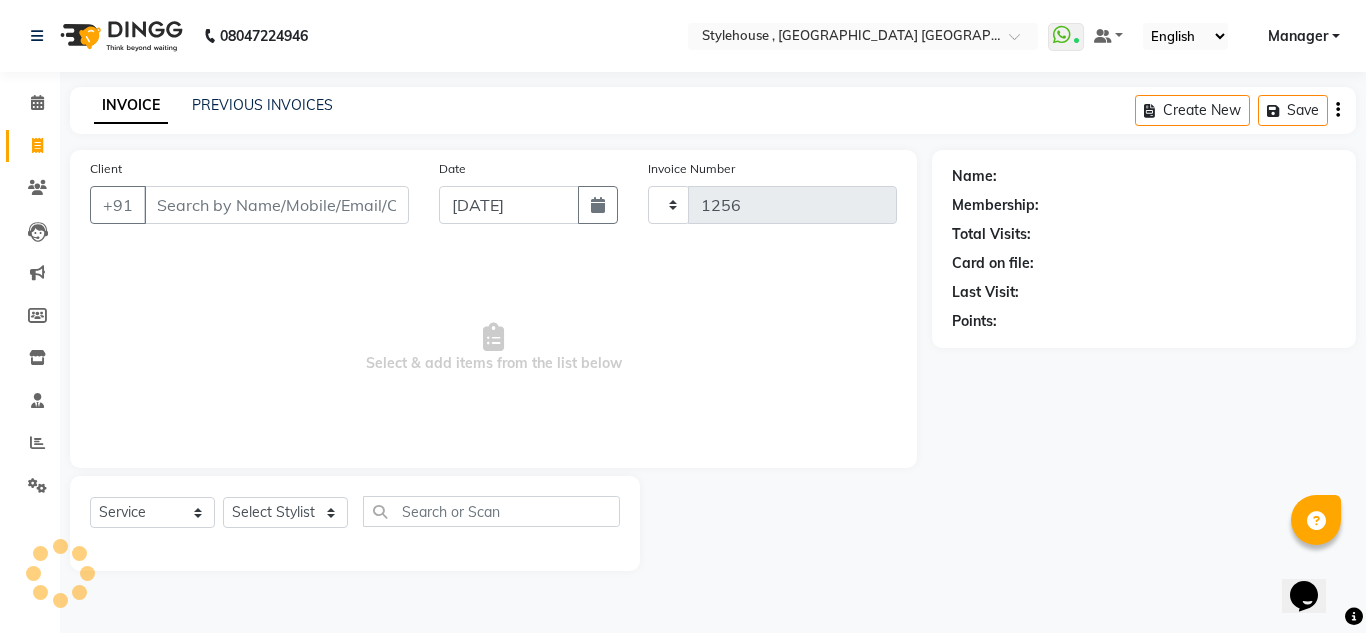 select on "7793" 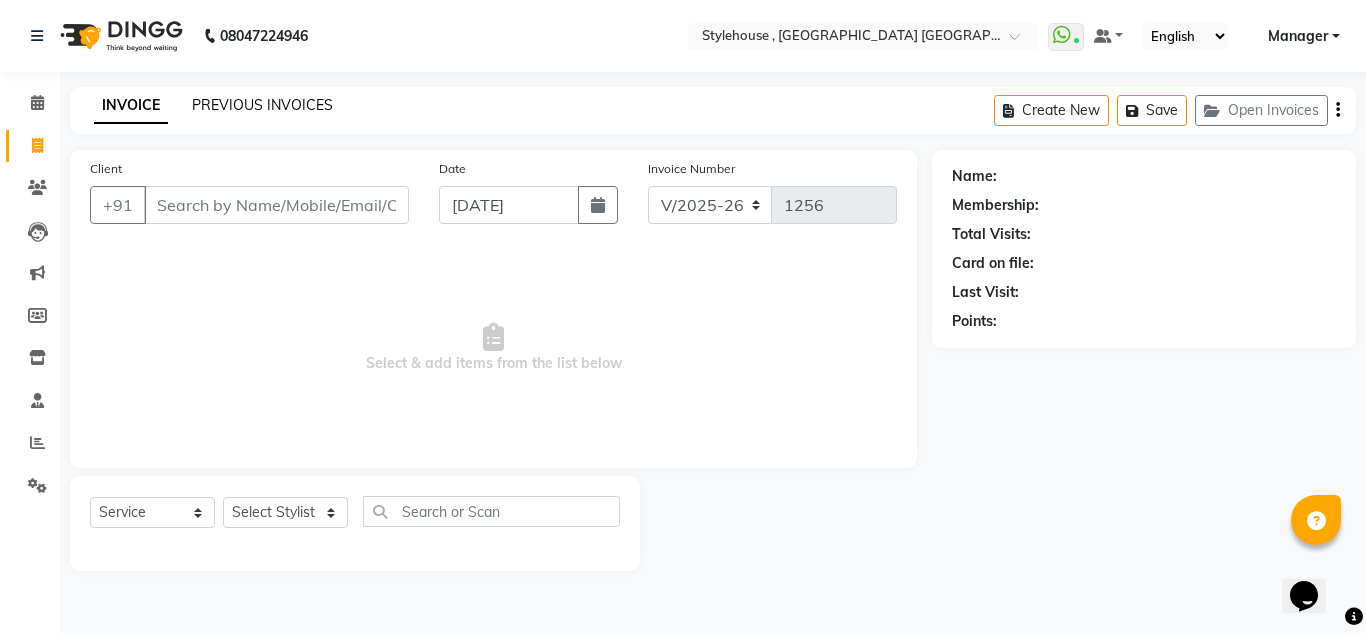 click on "PREVIOUS INVOICES" 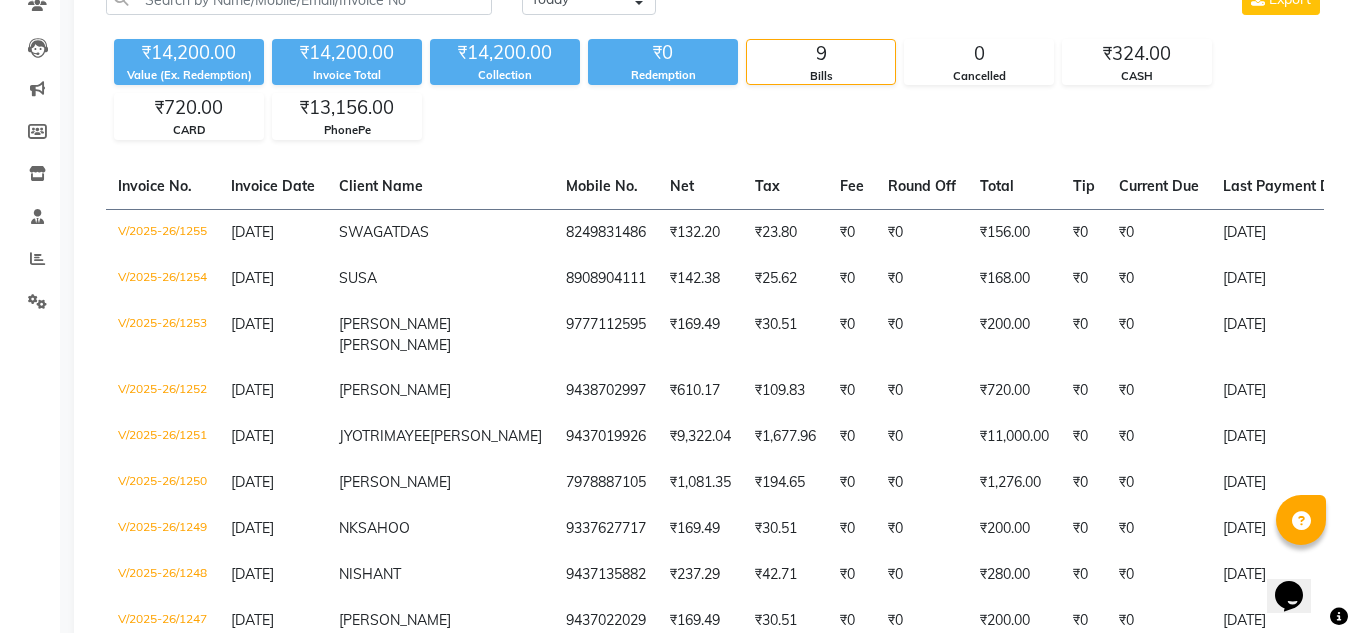 scroll, scrollTop: 200, scrollLeft: 0, axis: vertical 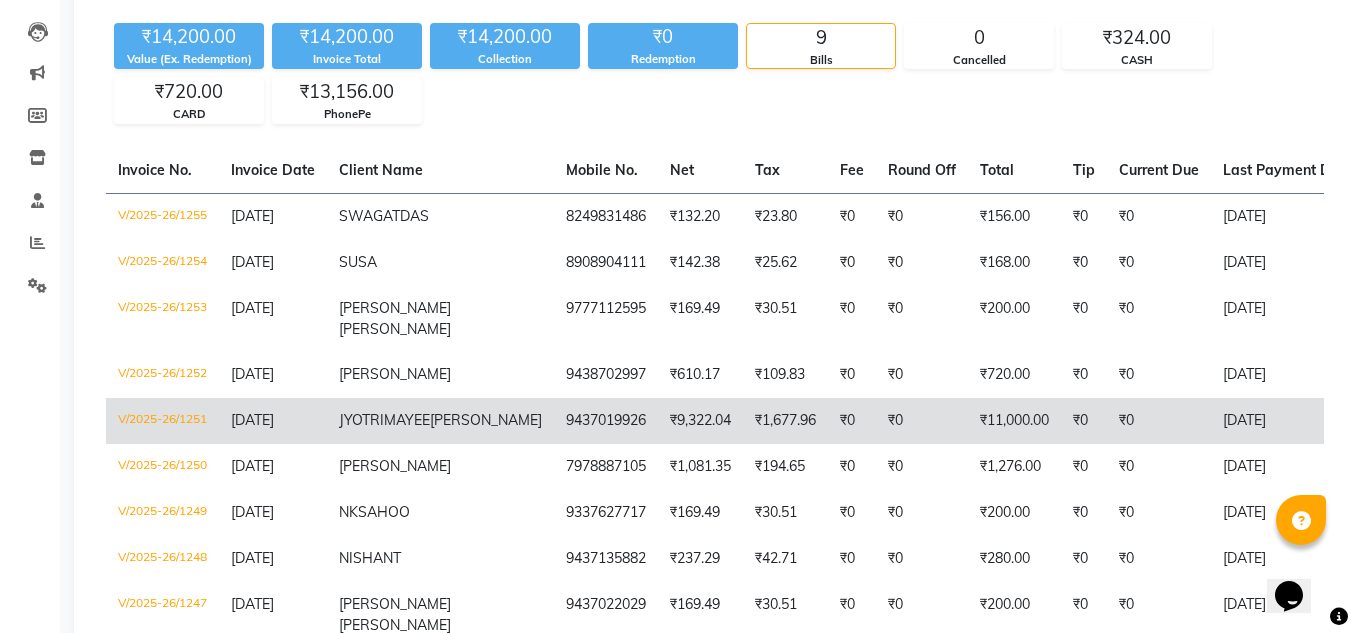 click on "JYOTRIMAYEE" 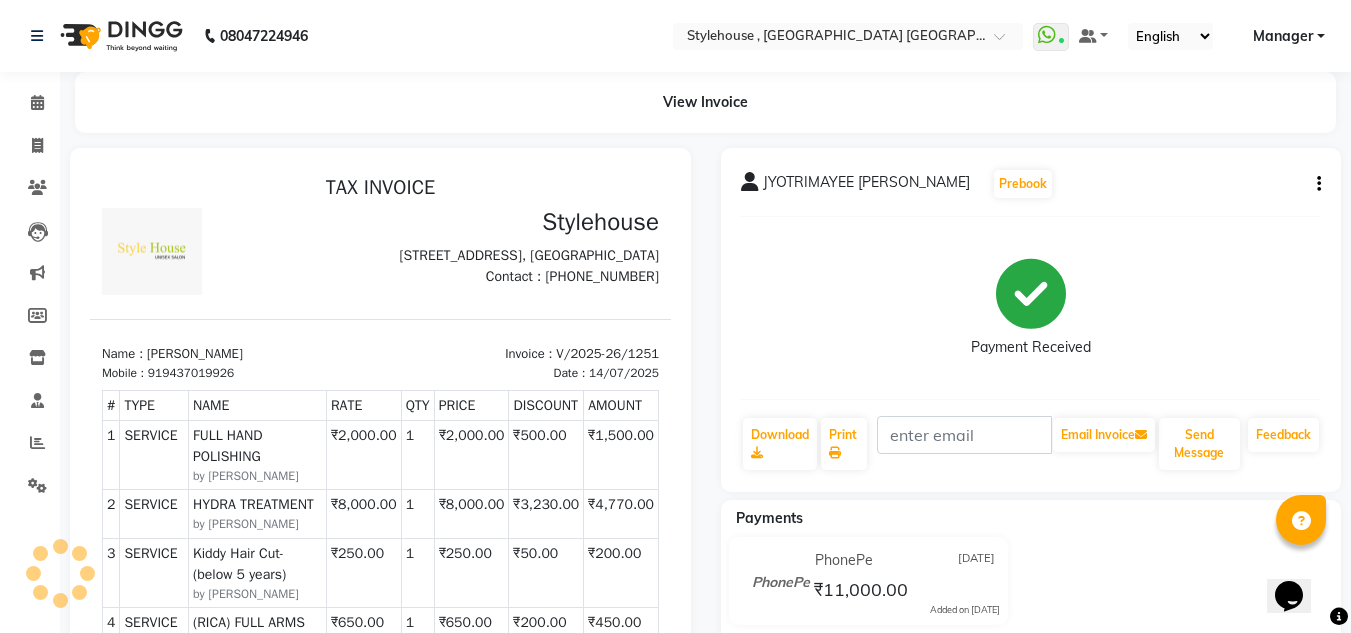 scroll, scrollTop: 0, scrollLeft: 0, axis: both 